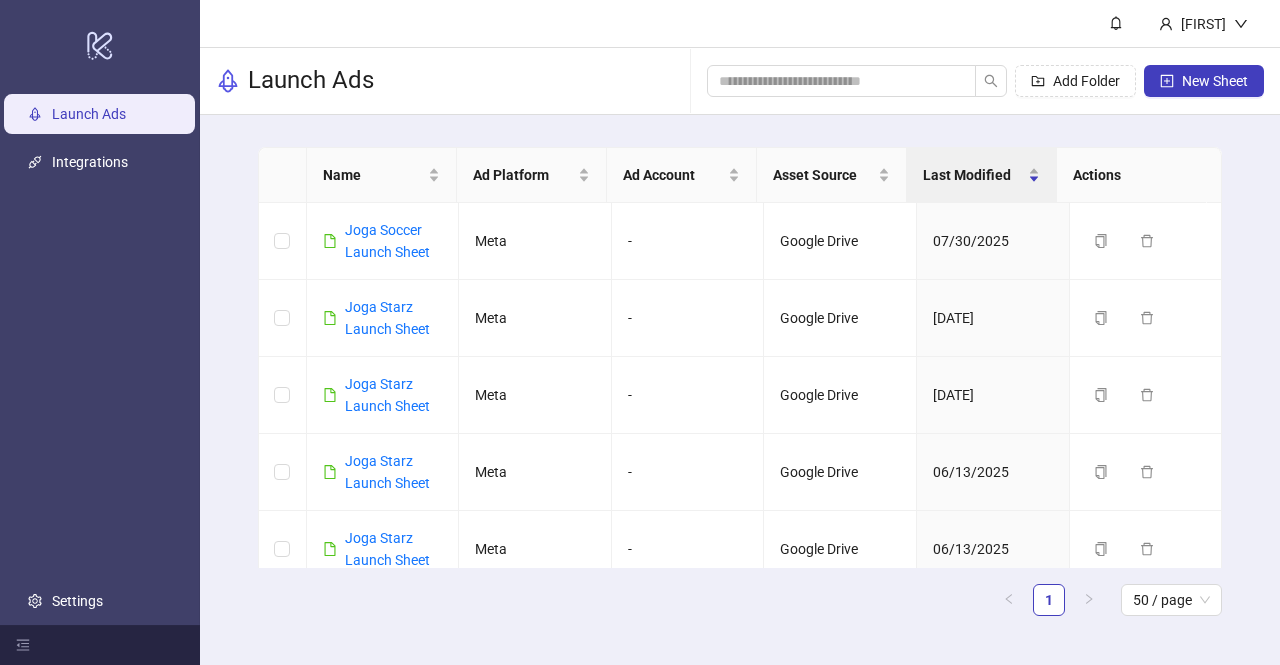 scroll, scrollTop: 0, scrollLeft: 0, axis: both 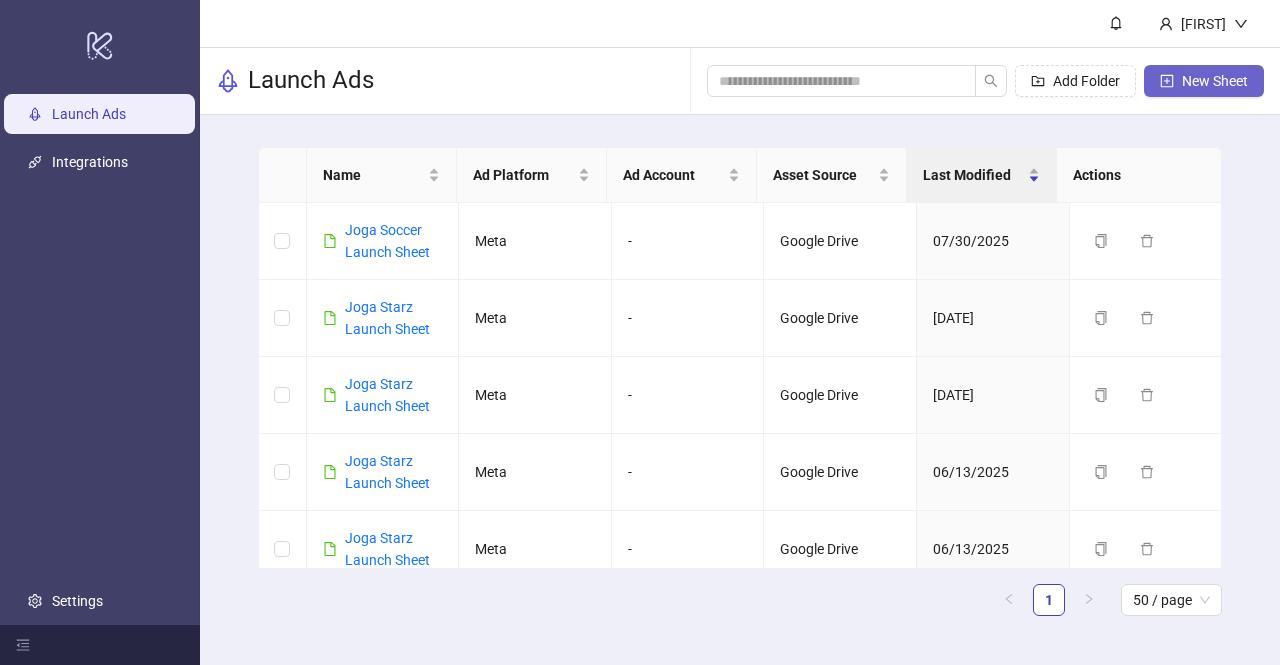 click on "New Sheet" at bounding box center (1215, 81) 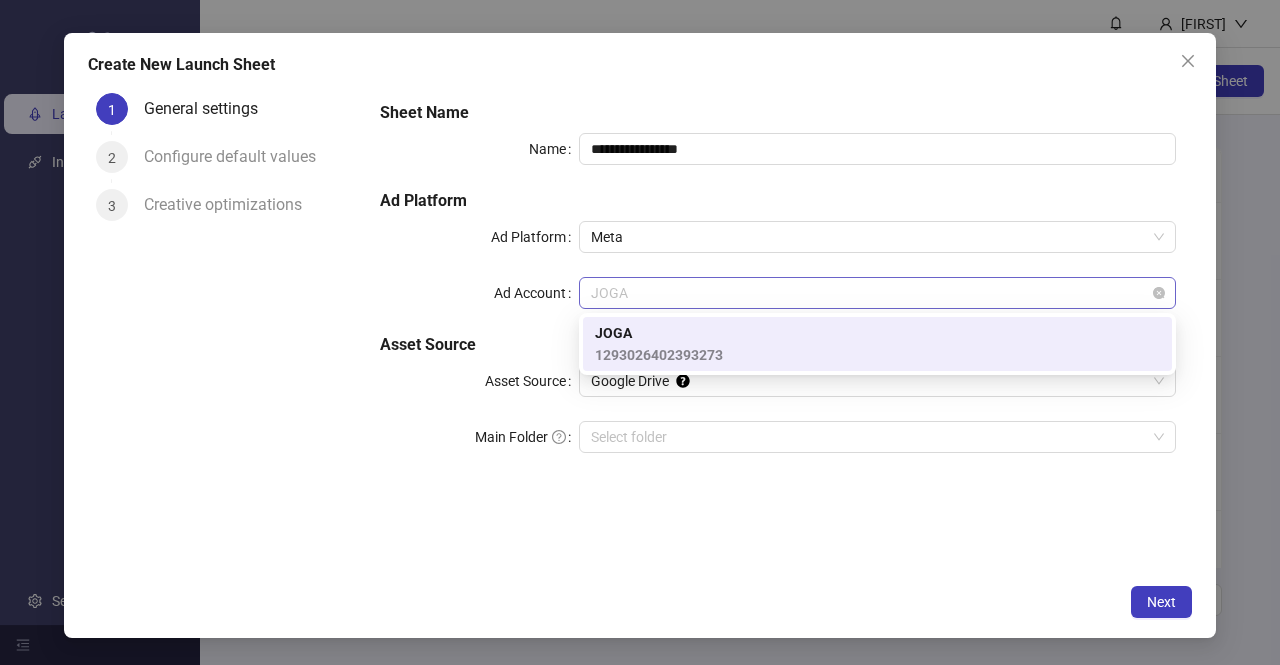click on "JOGA" at bounding box center [877, 293] 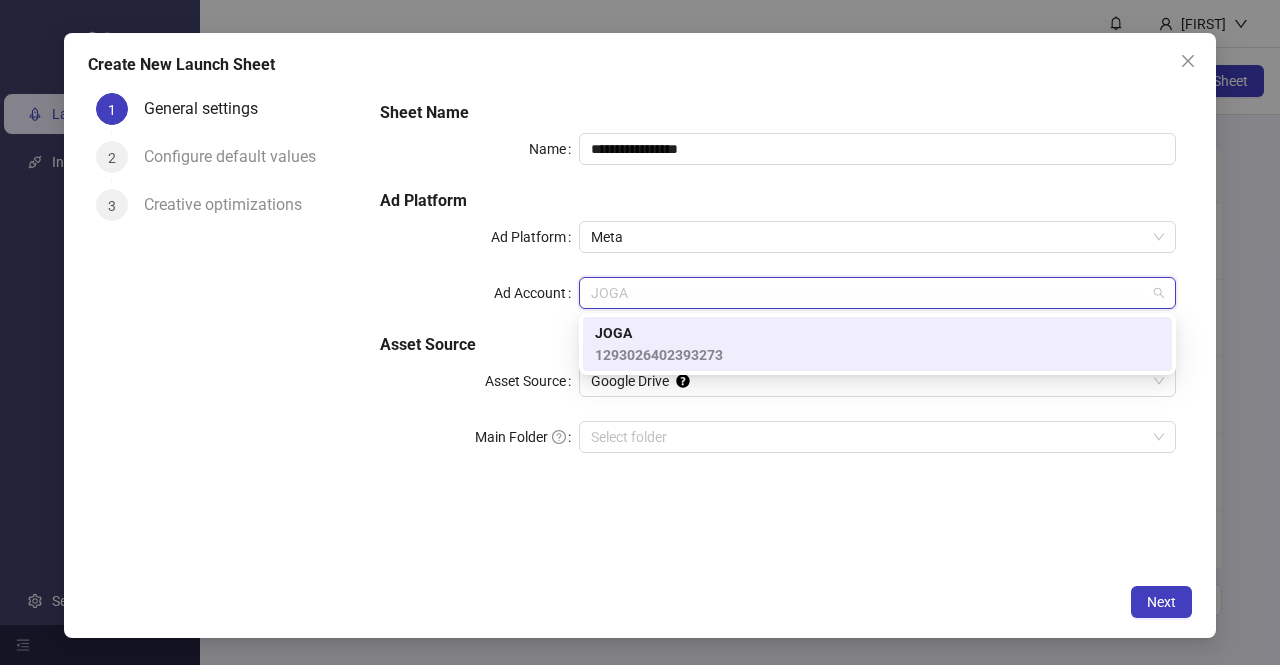 click on "[USERNAME] [NUMBER]" at bounding box center (877, 344) 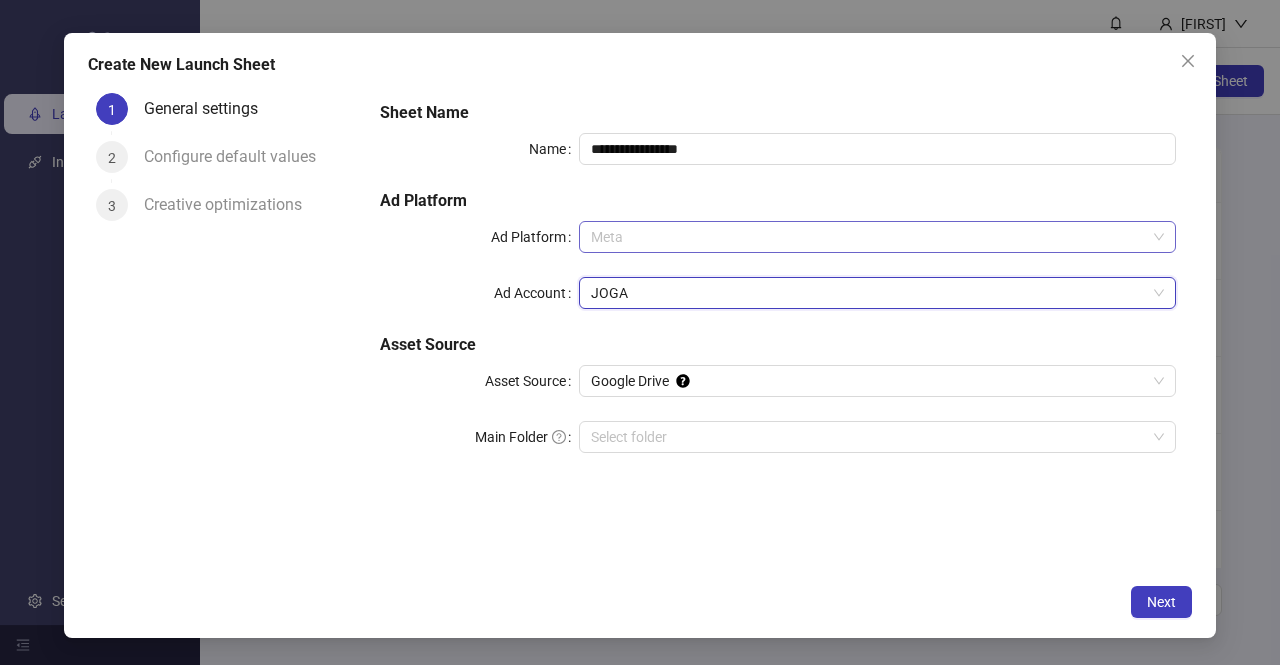 click on "Meta" at bounding box center (877, 237) 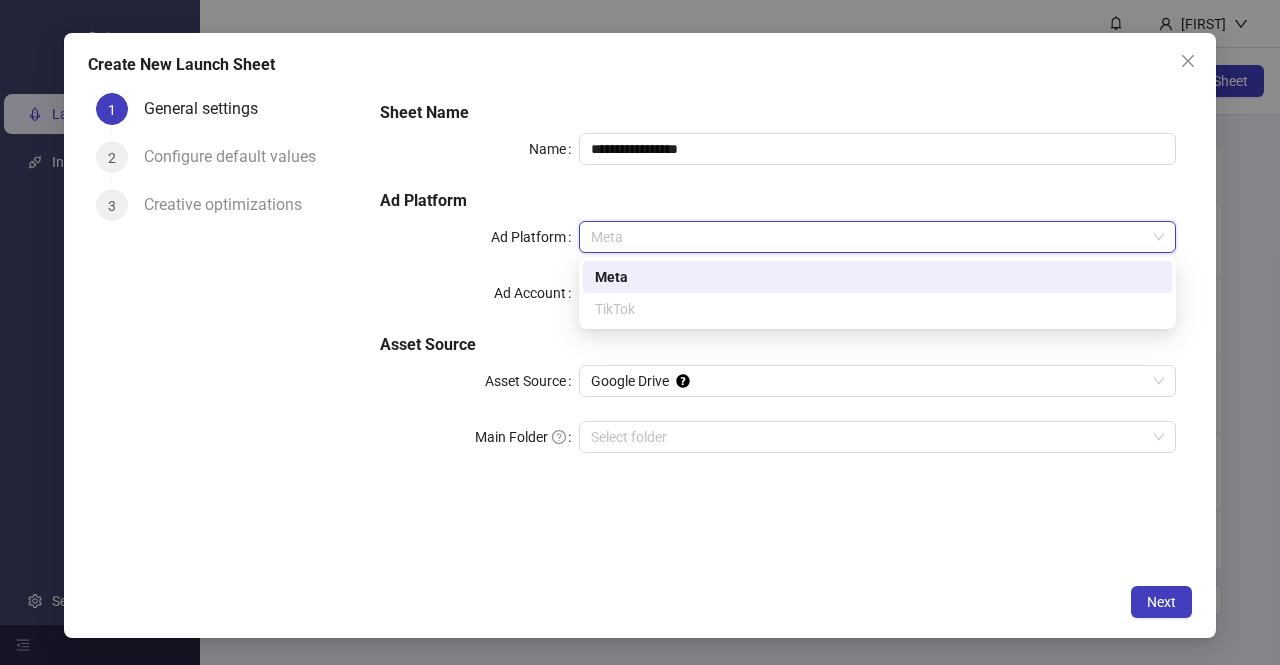 click on "Meta" at bounding box center (877, 237) 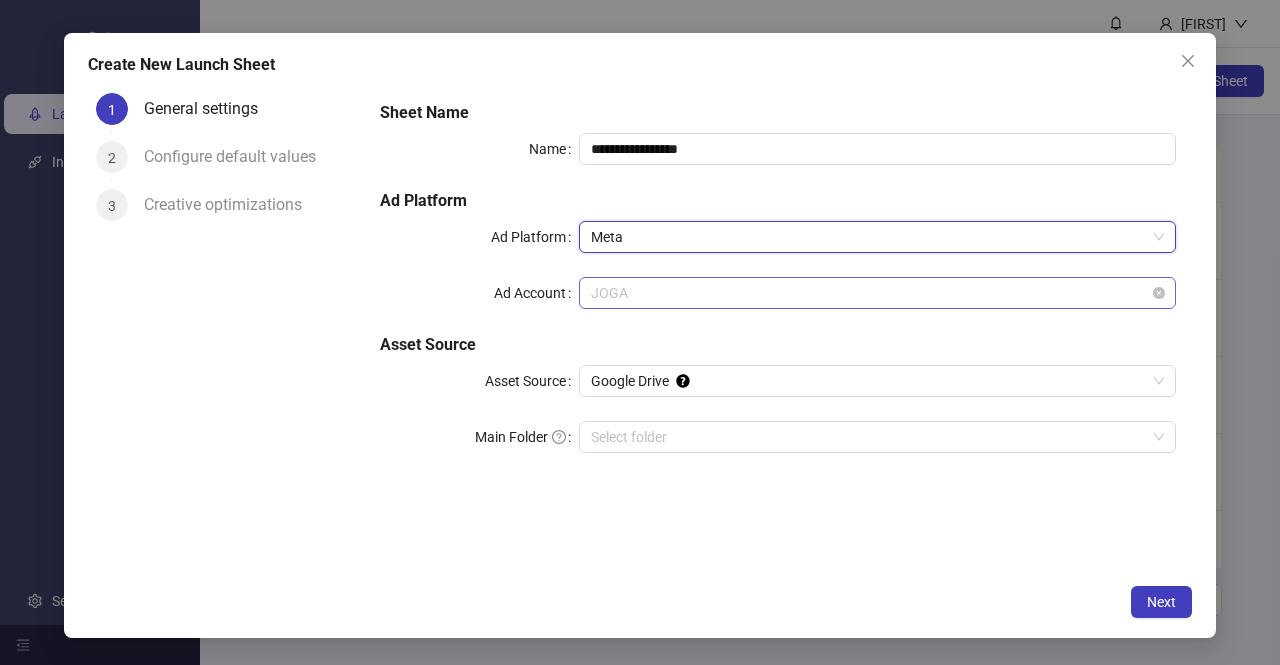 click on "JOGA" at bounding box center (877, 293) 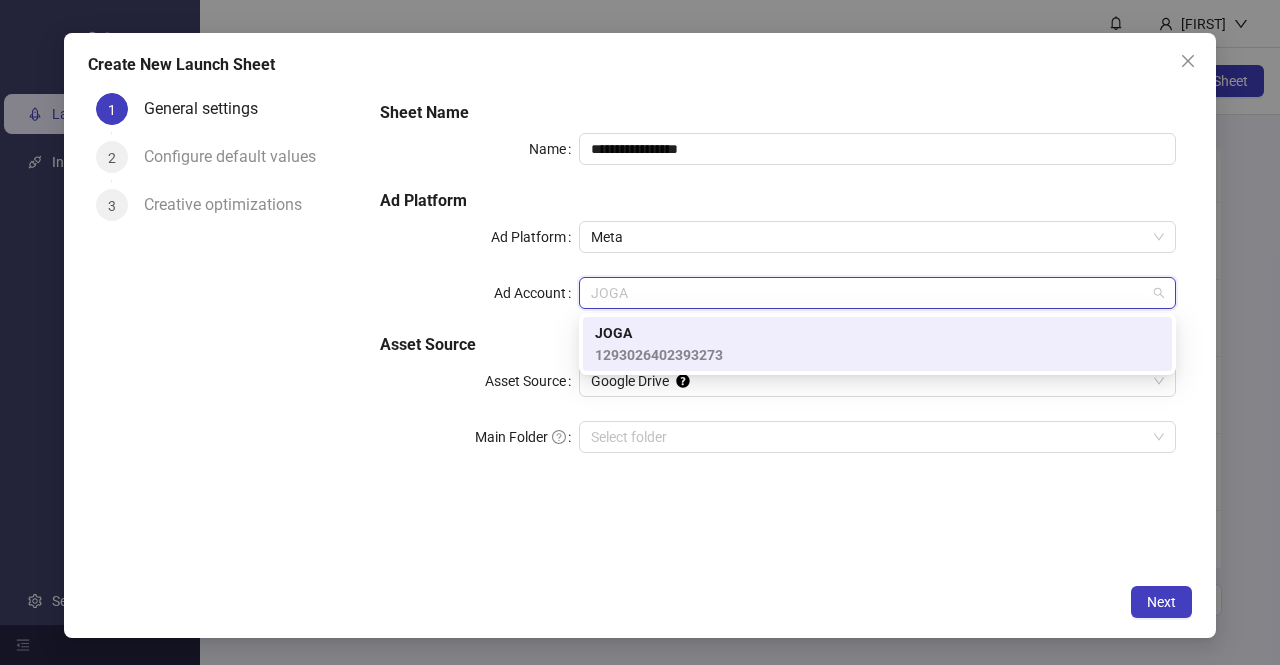 click on "[USERNAME] [NUMBER]" at bounding box center [877, 344] 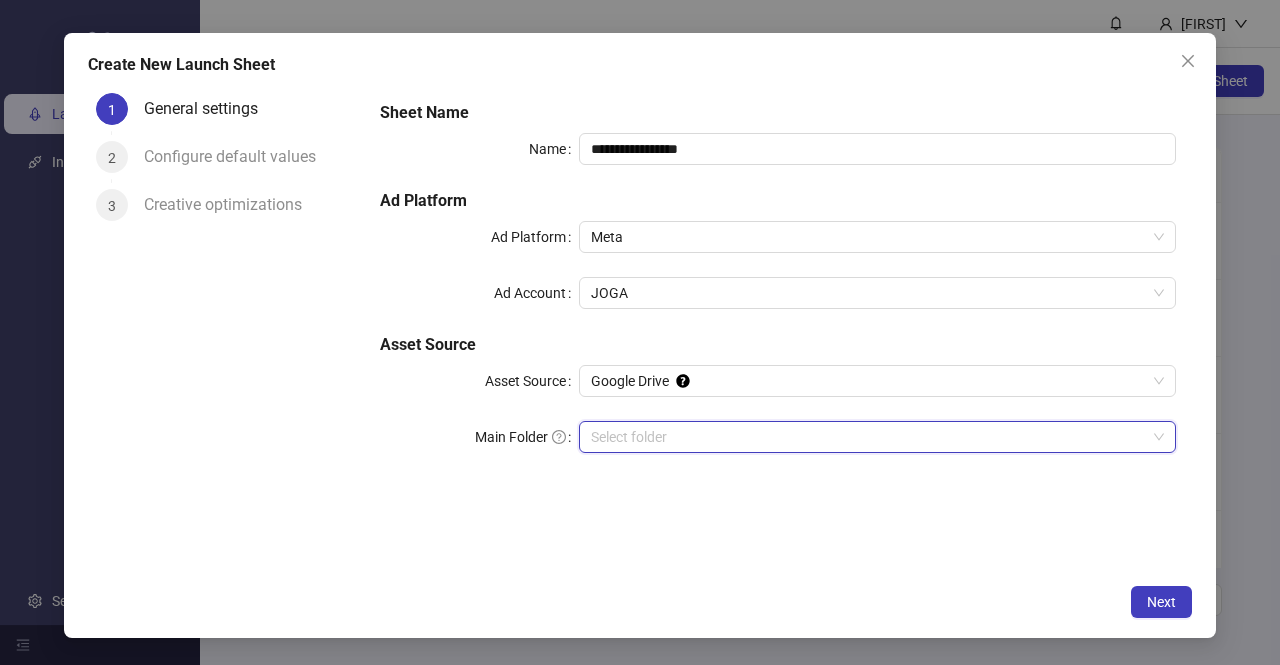 click on "Main Folder" at bounding box center (868, 437) 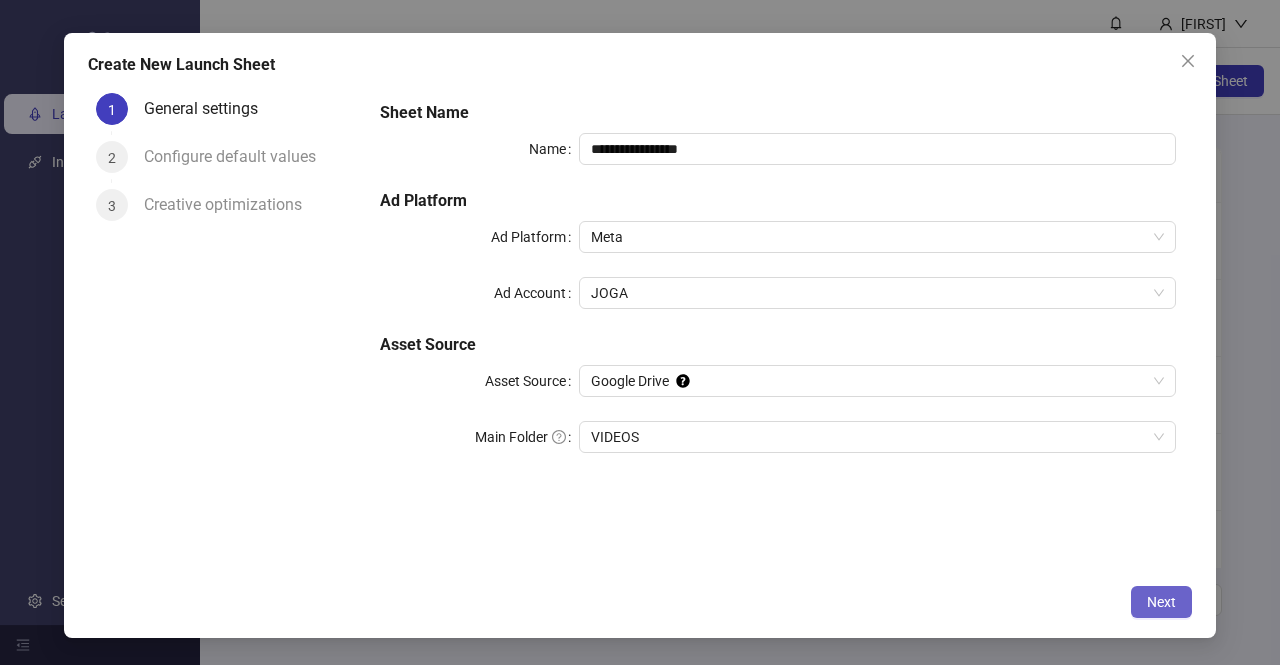 click on "Next" at bounding box center [1161, 602] 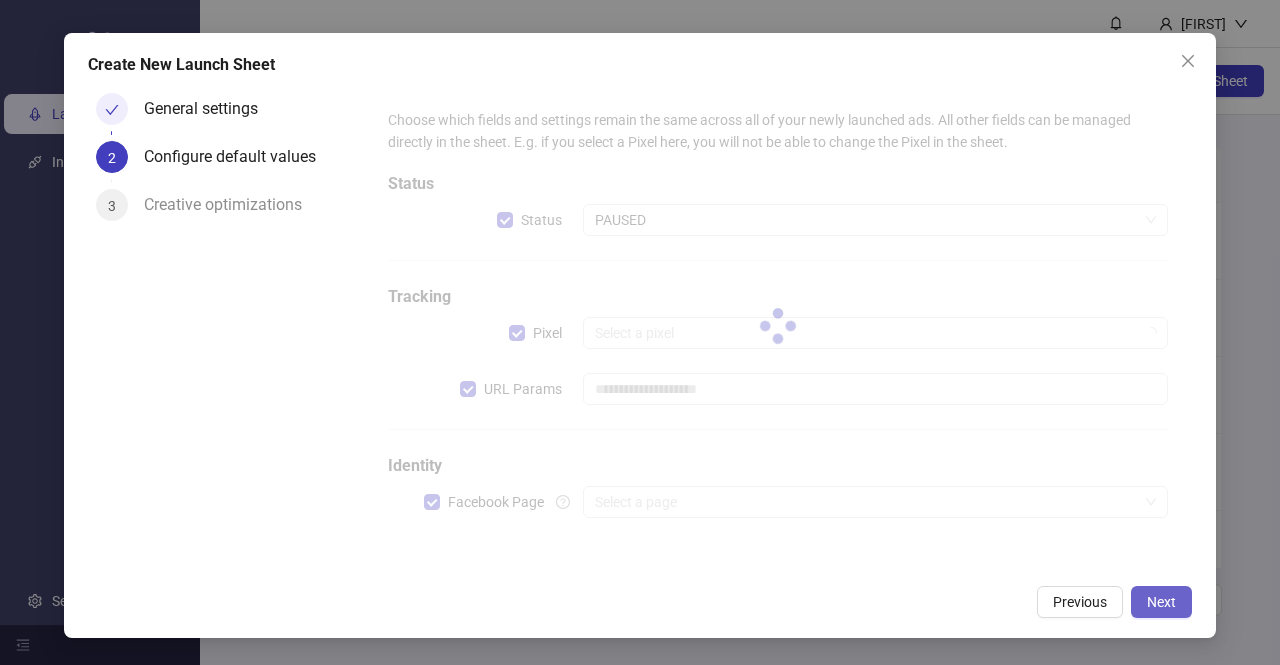 type on "**********" 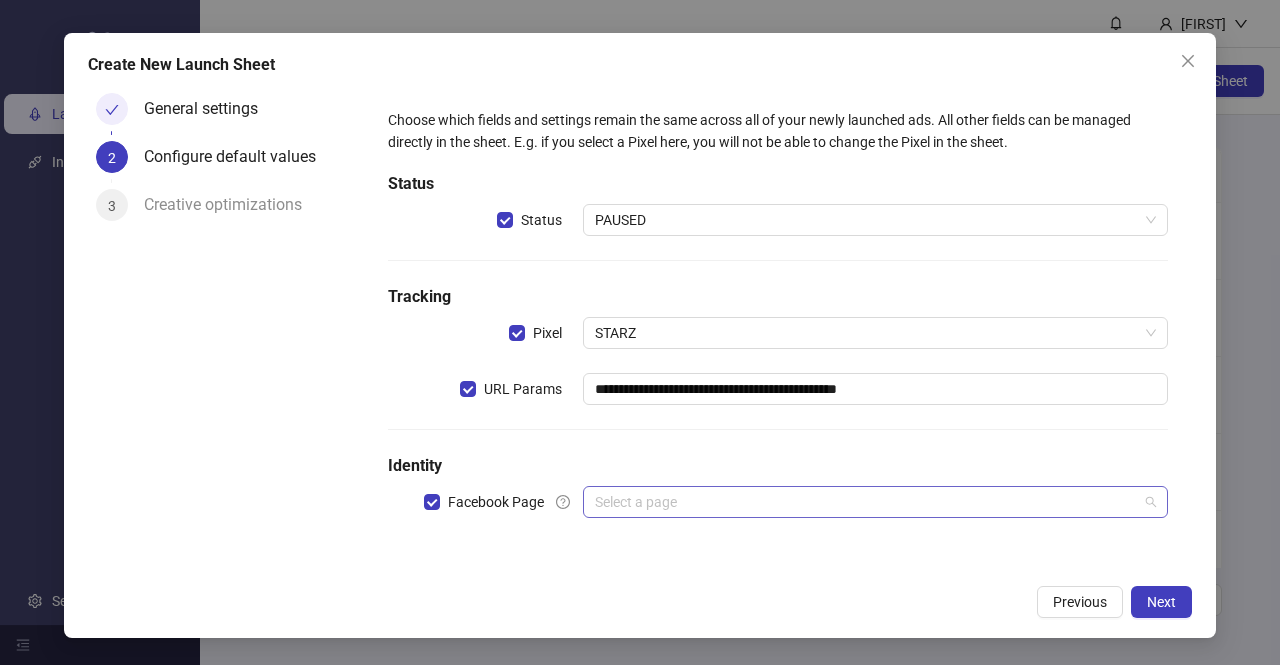 click at bounding box center [866, 502] 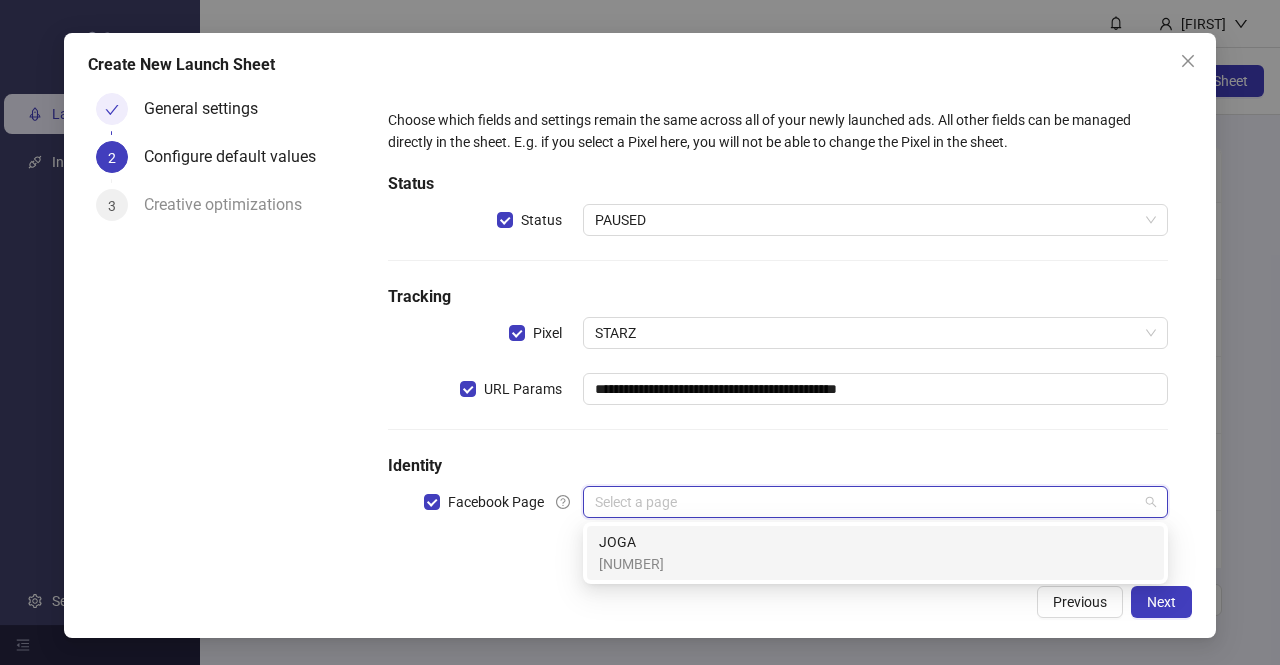 click on "JOGA [NUMBER]" at bounding box center (875, 553) 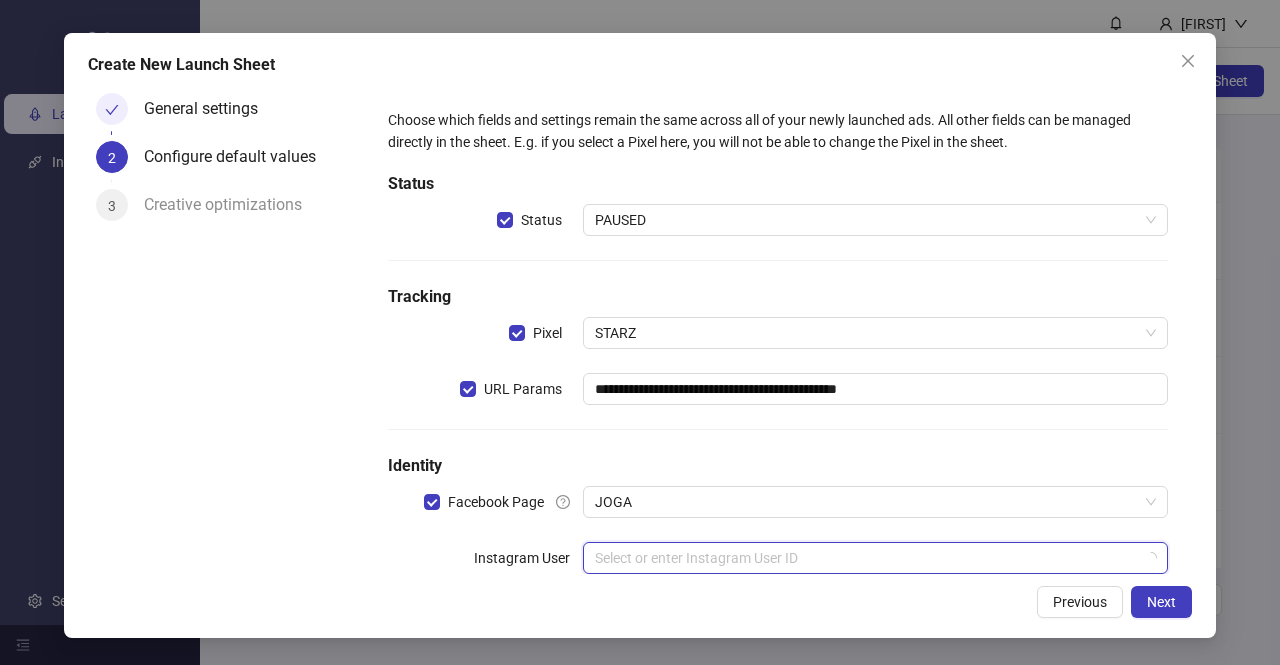 click at bounding box center [866, 558] 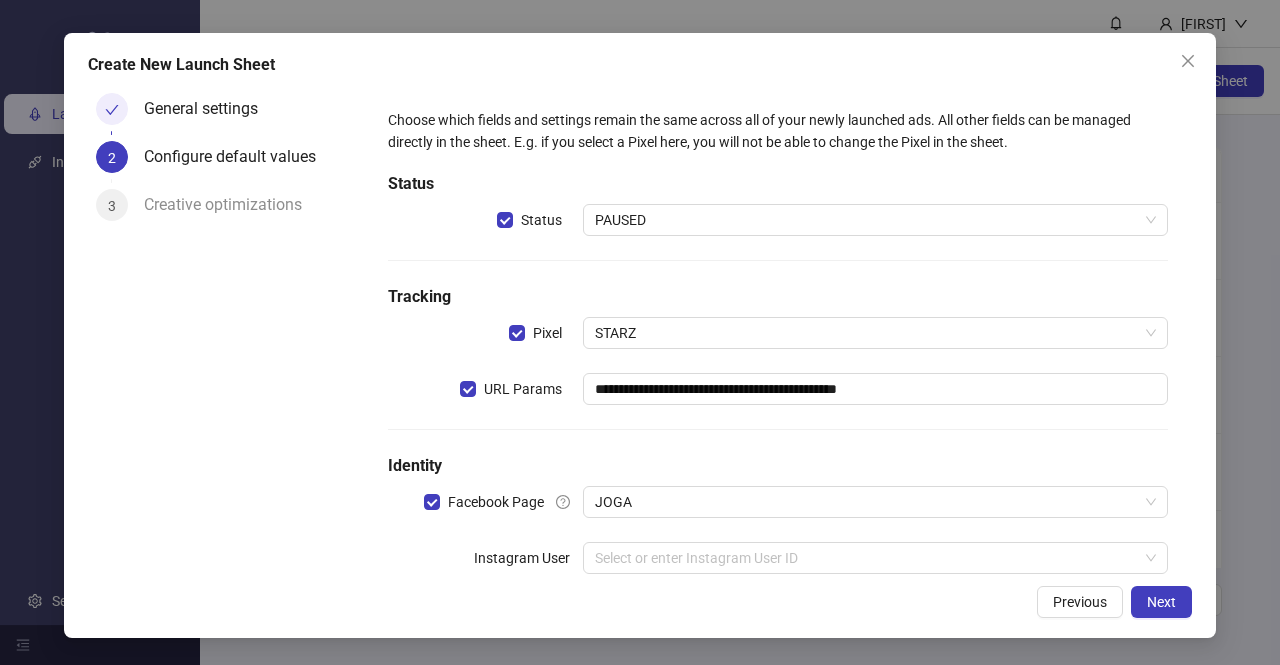 click on "**********" at bounding box center [778, 353] 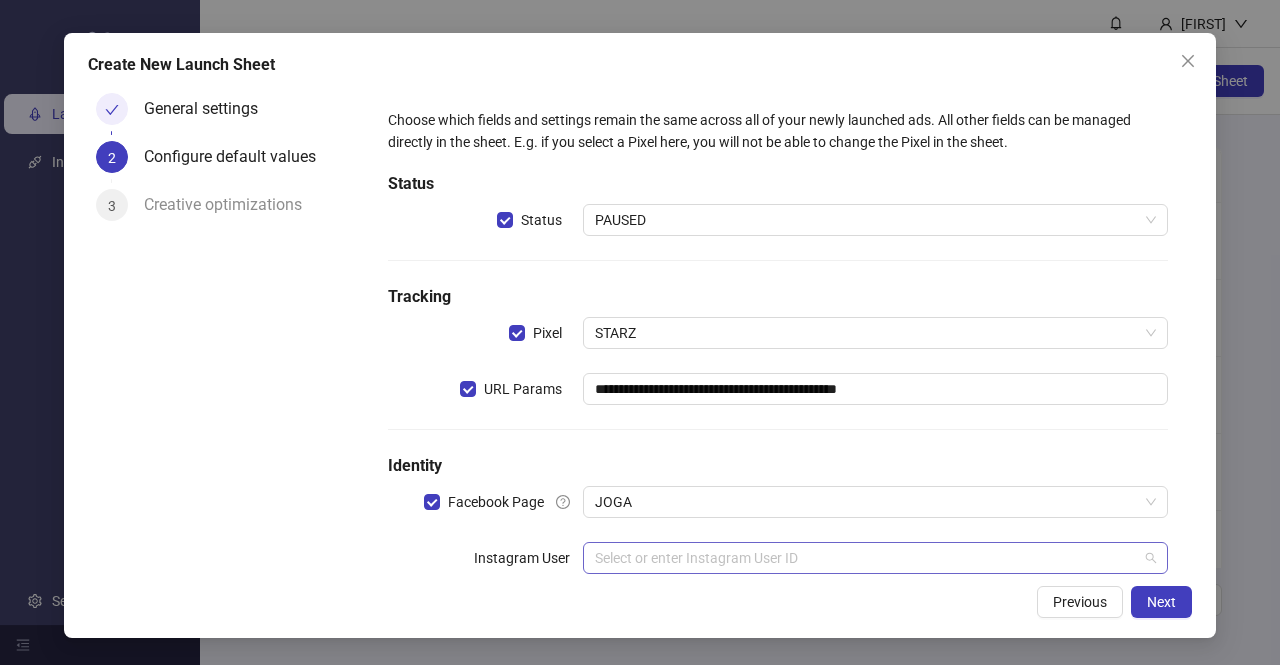 click at bounding box center (866, 558) 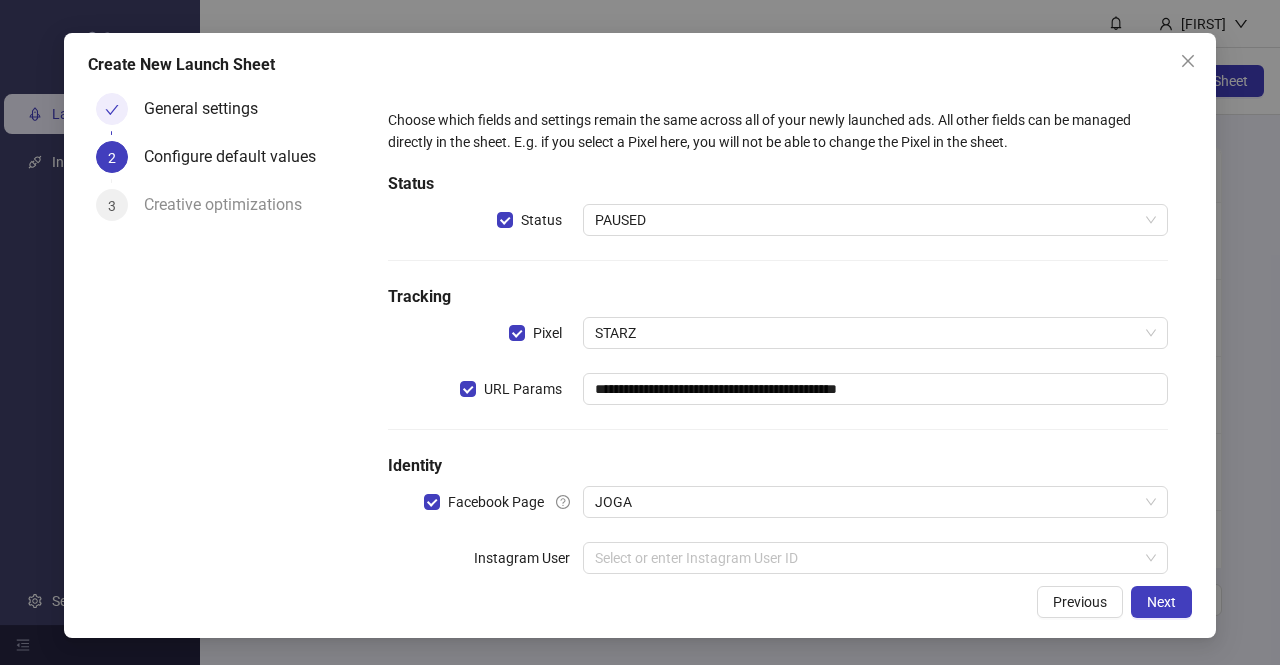 click on "Identity" at bounding box center [778, 466] 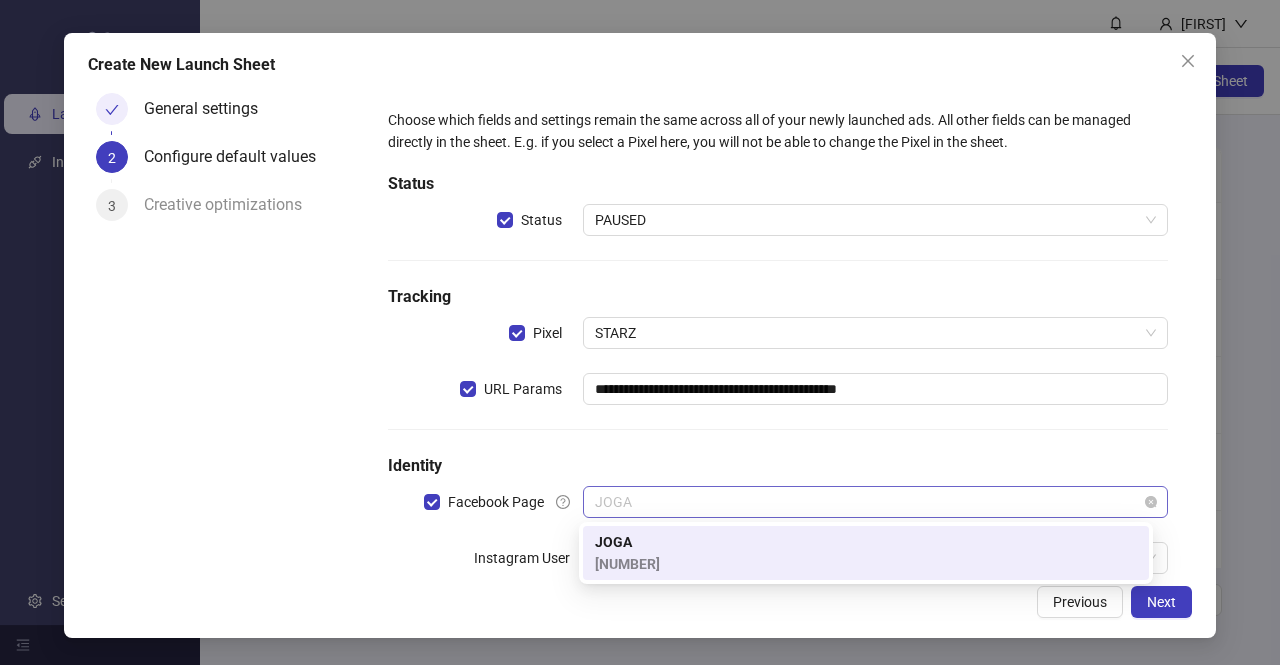 click on "JOGA" at bounding box center [875, 502] 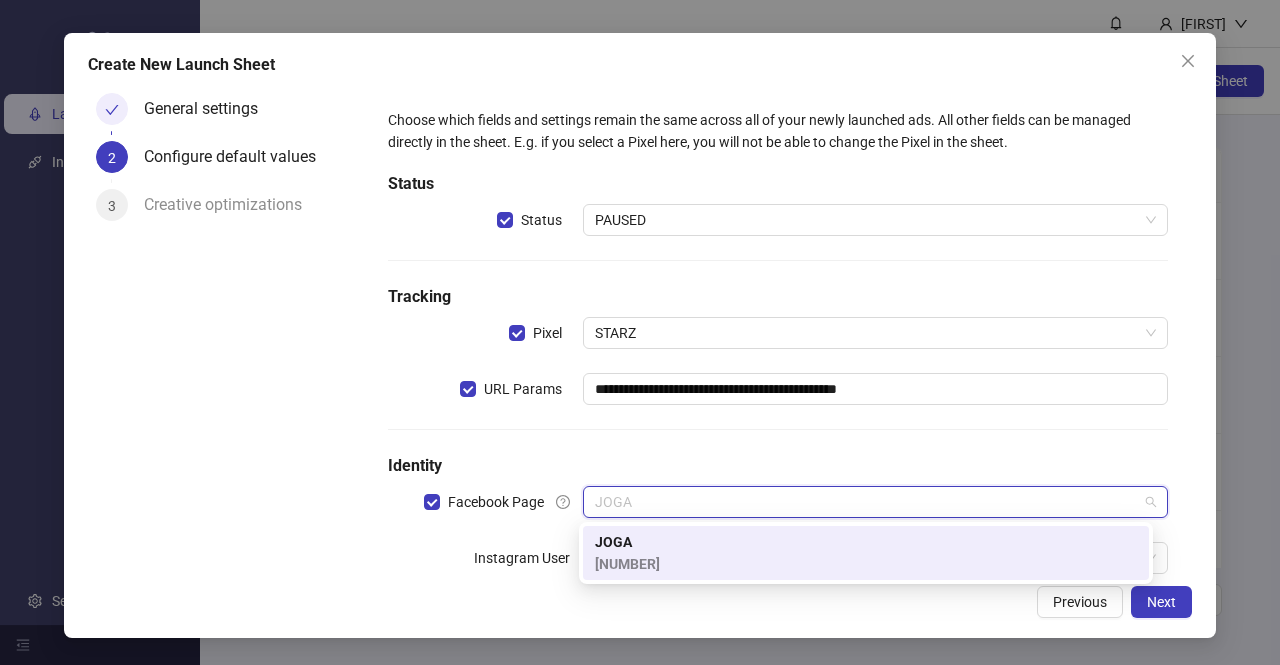 click on "JOGA [NUMBER]" at bounding box center (866, 553) 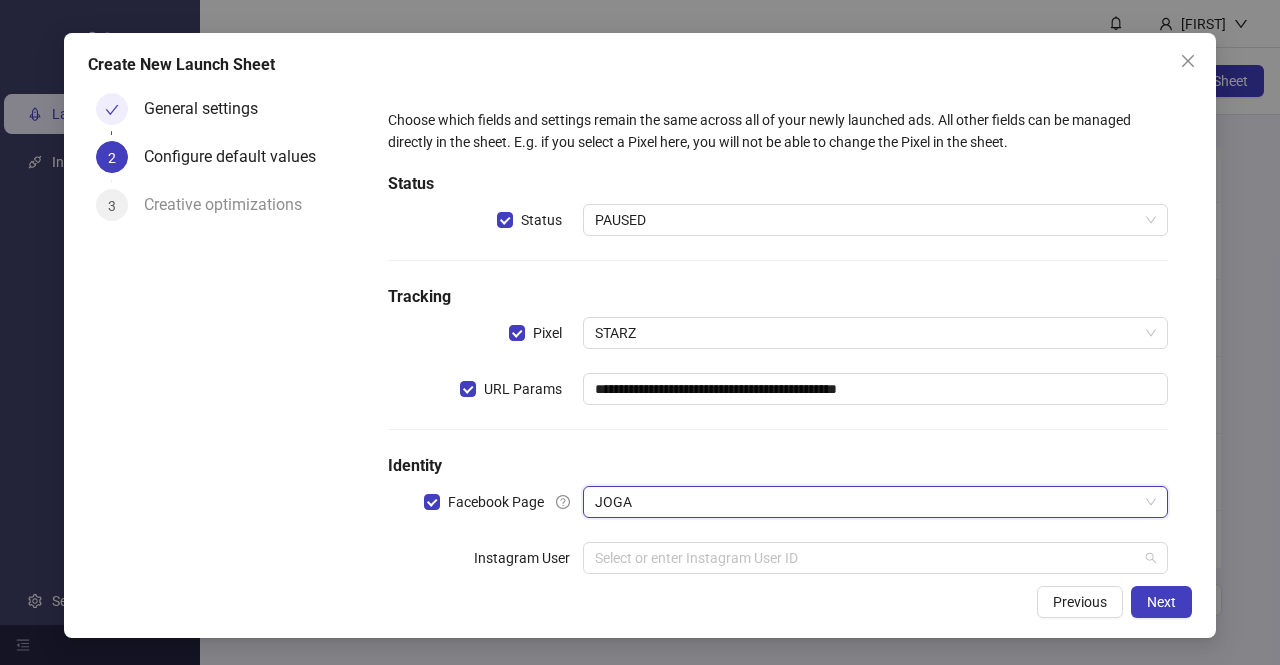 click at bounding box center [866, 558] 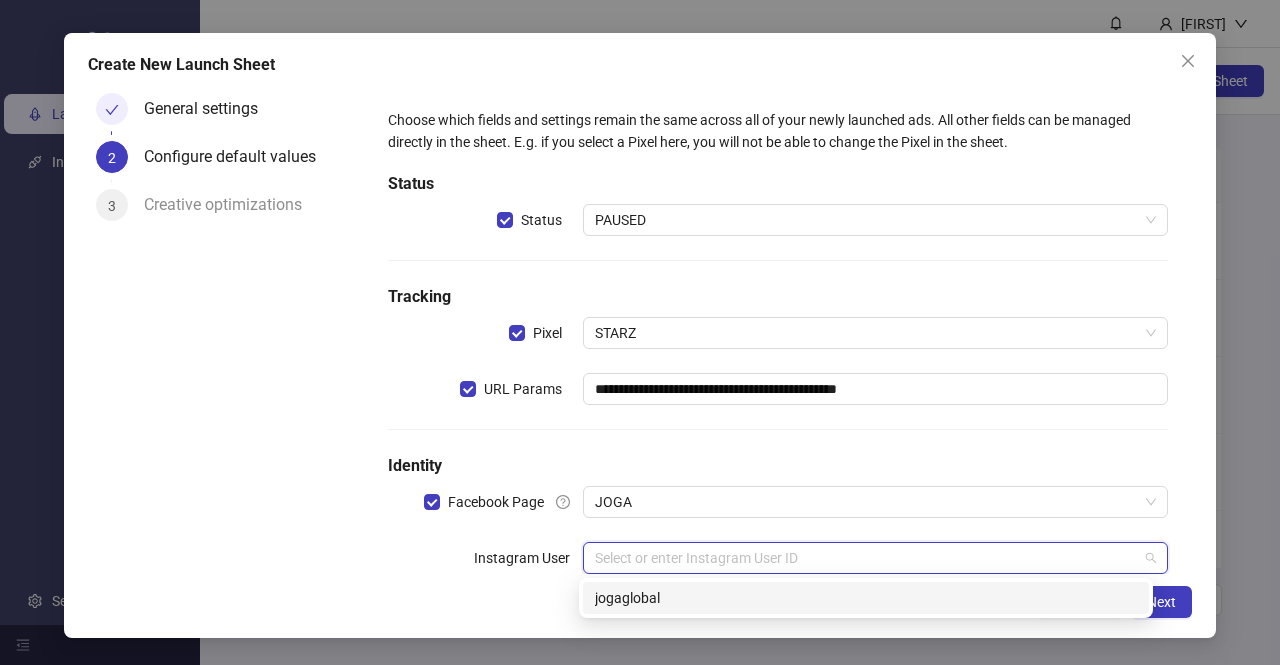 click on "jogaglobal" at bounding box center (866, 598) 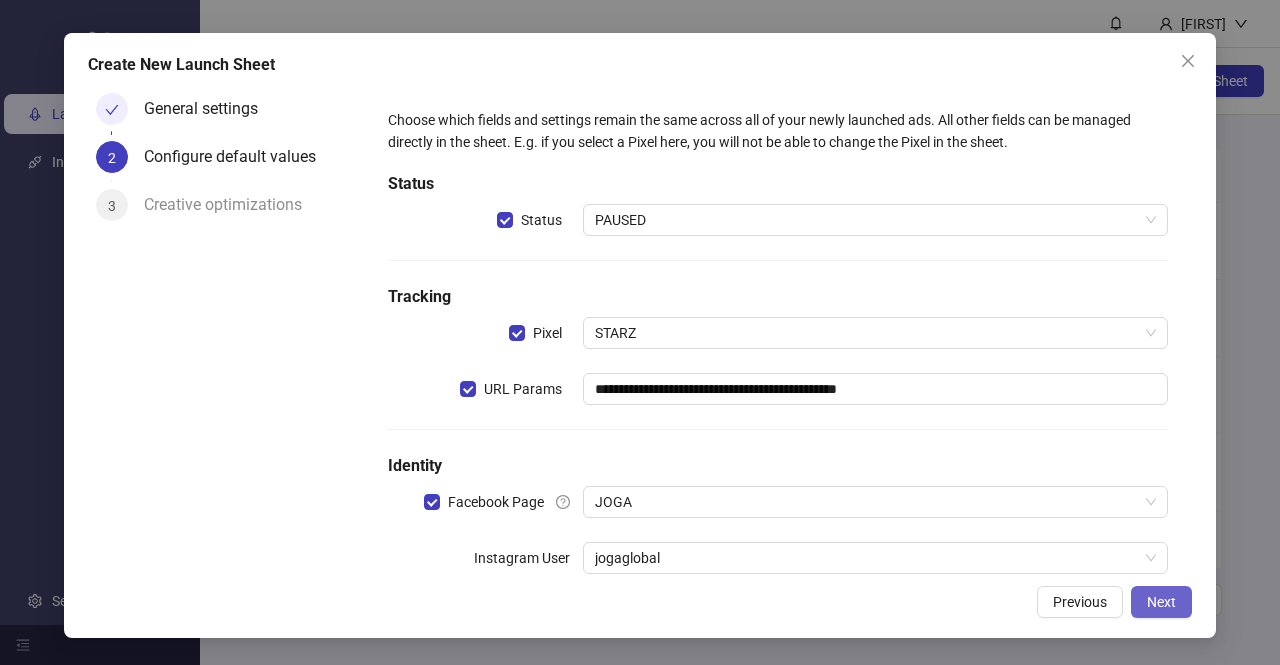 click on "Next" at bounding box center [1161, 602] 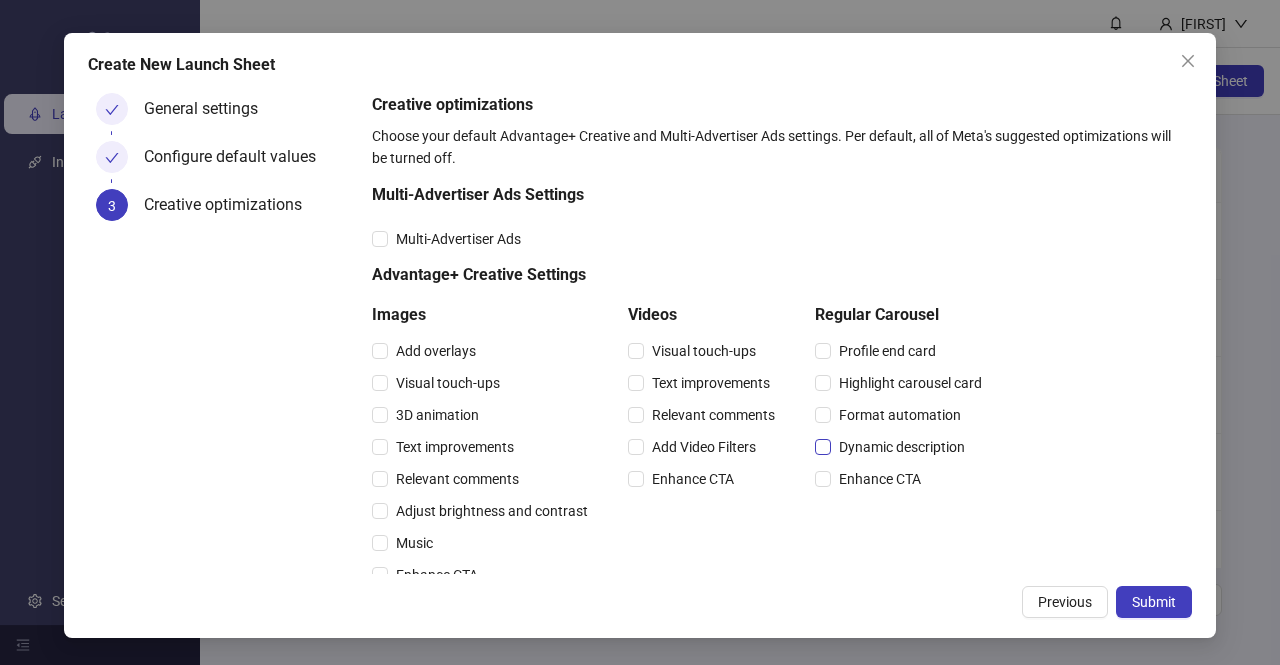 scroll, scrollTop: 361, scrollLeft: 0, axis: vertical 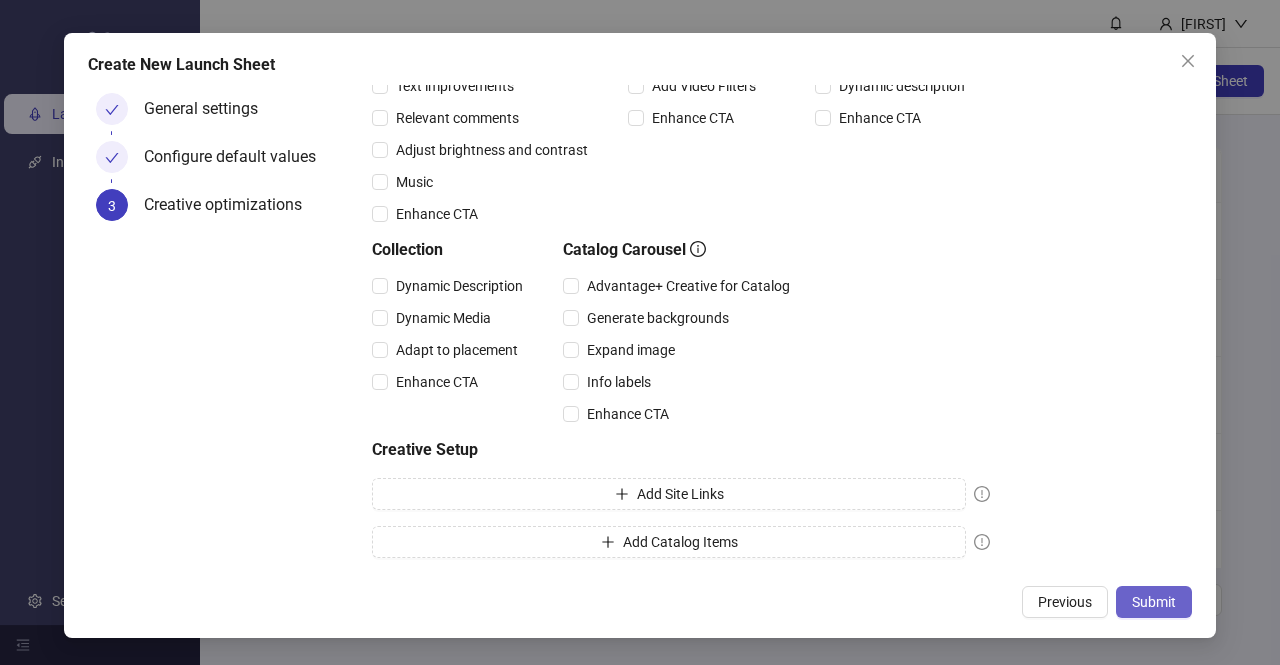 click on "Submit" at bounding box center (1154, 602) 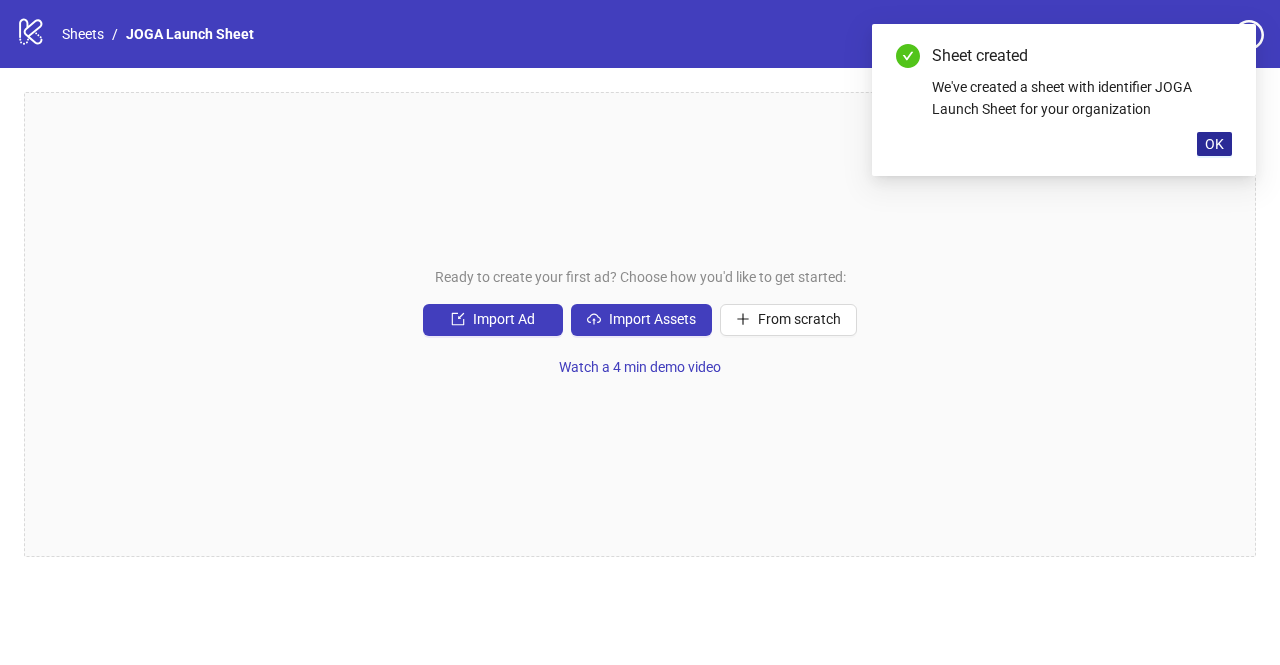 click on "OK" at bounding box center (1214, 144) 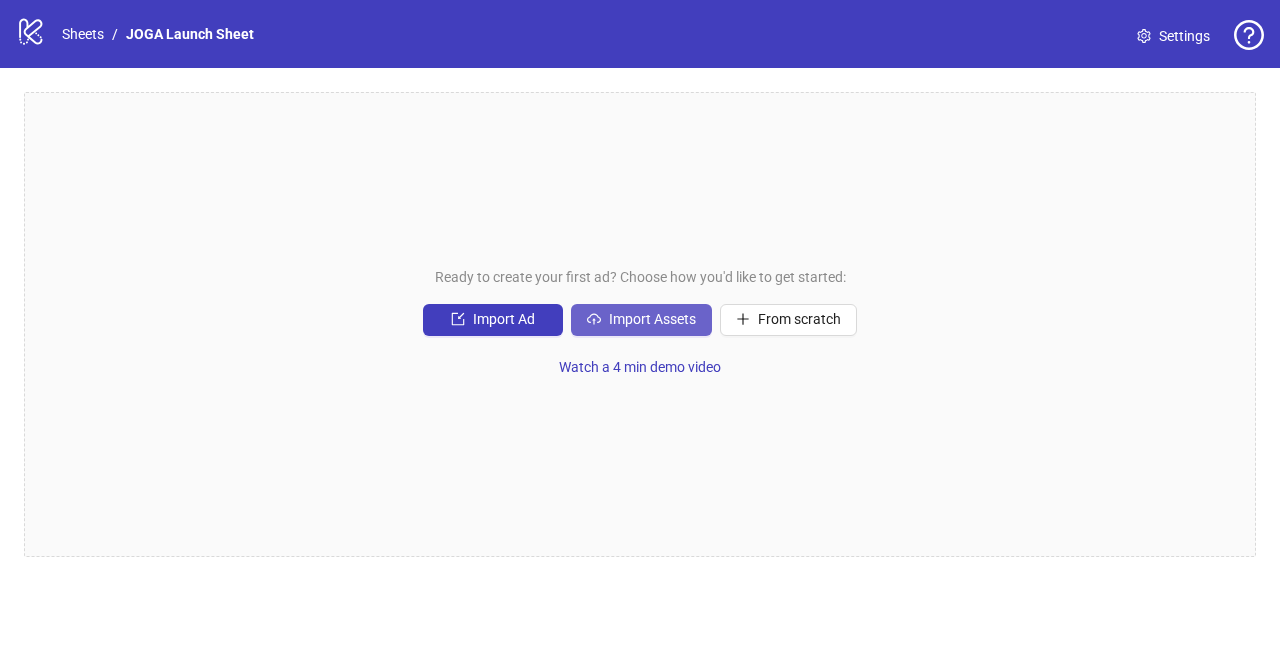 click on "Import Assets" at bounding box center (641, 320) 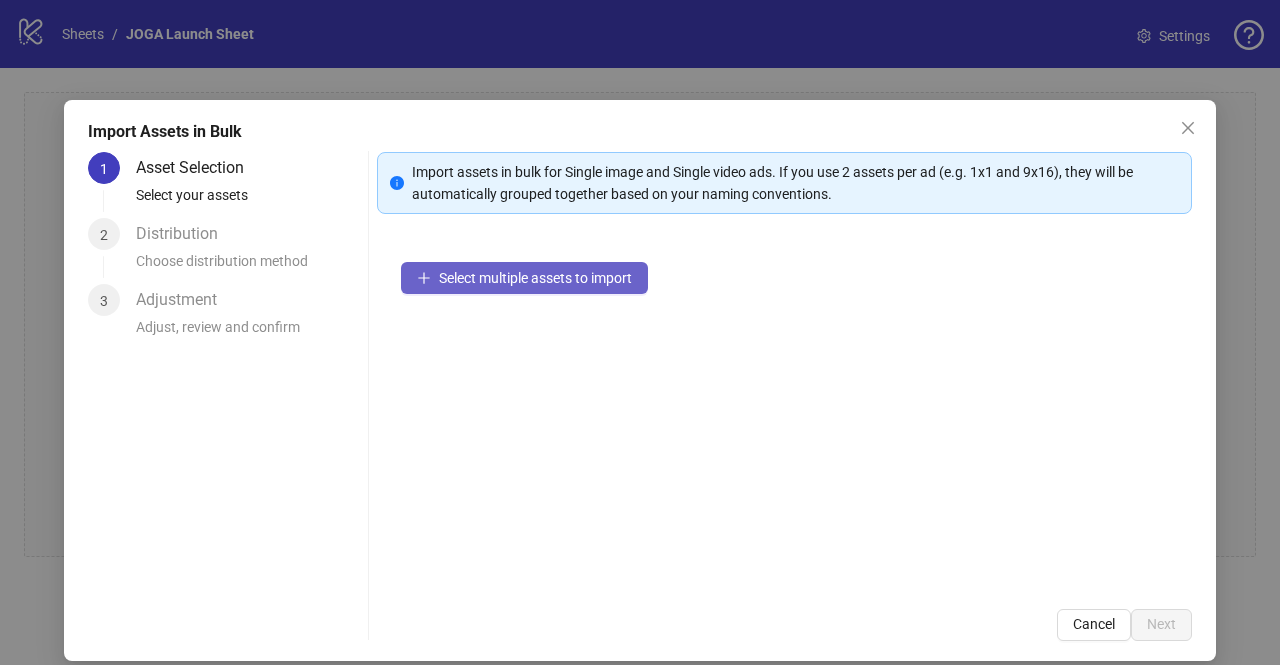 click on "Select multiple assets to import" at bounding box center (524, 278) 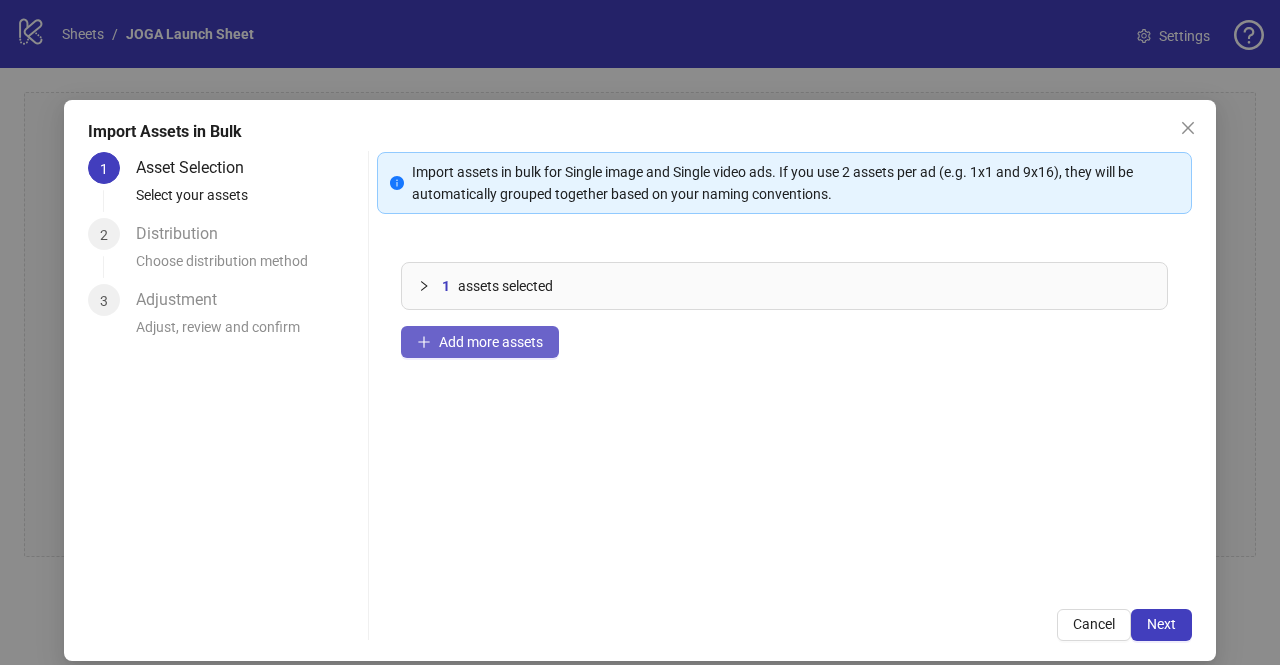 click on "Add more assets" at bounding box center (491, 342) 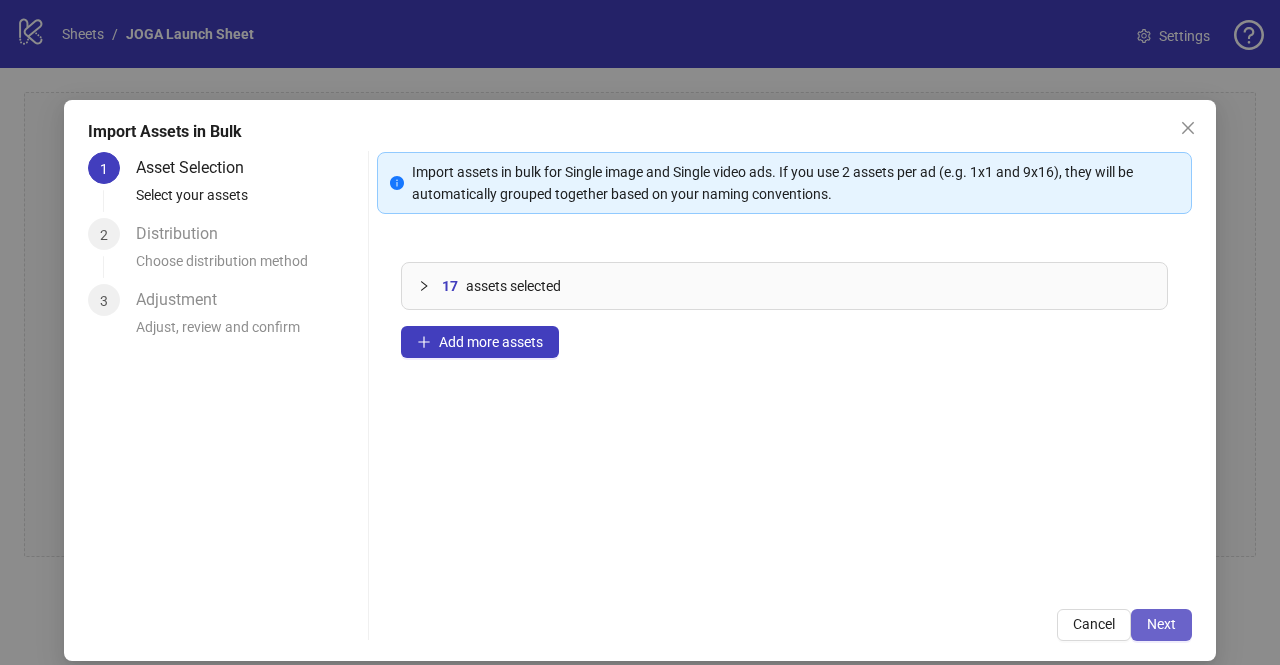 click on "Next" at bounding box center (1161, 624) 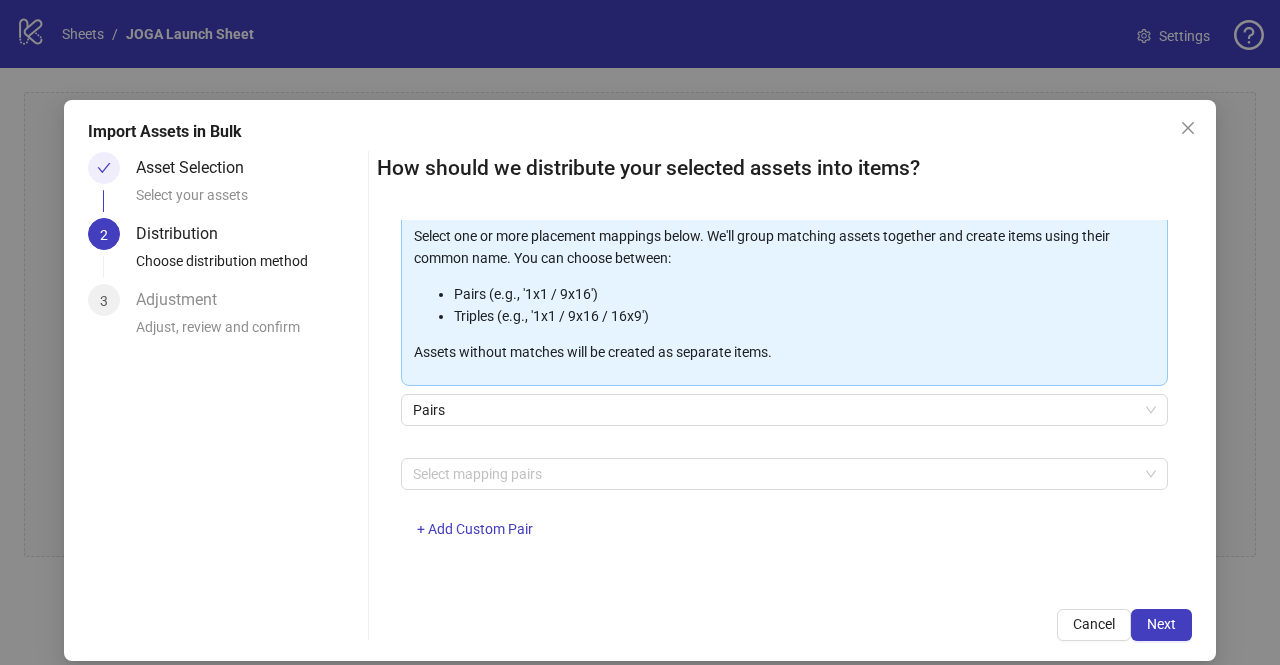 scroll, scrollTop: 218, scrollLeft: 0, axis: vertical 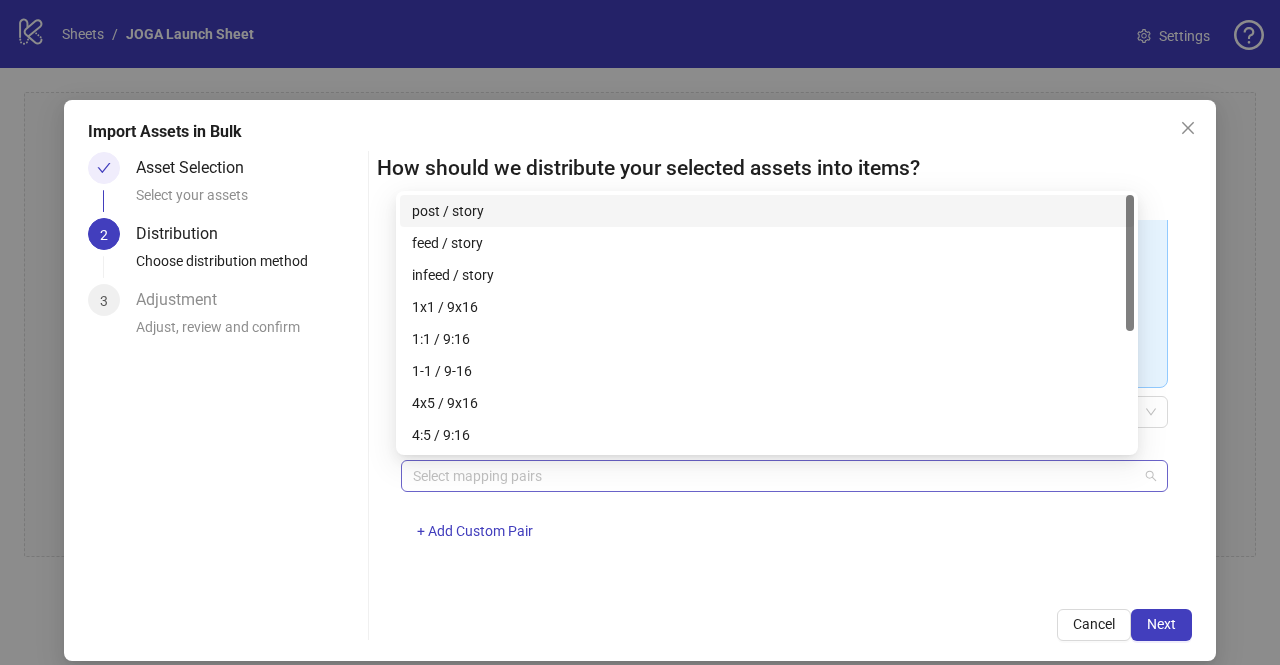 click at bounding box center [774, 476] 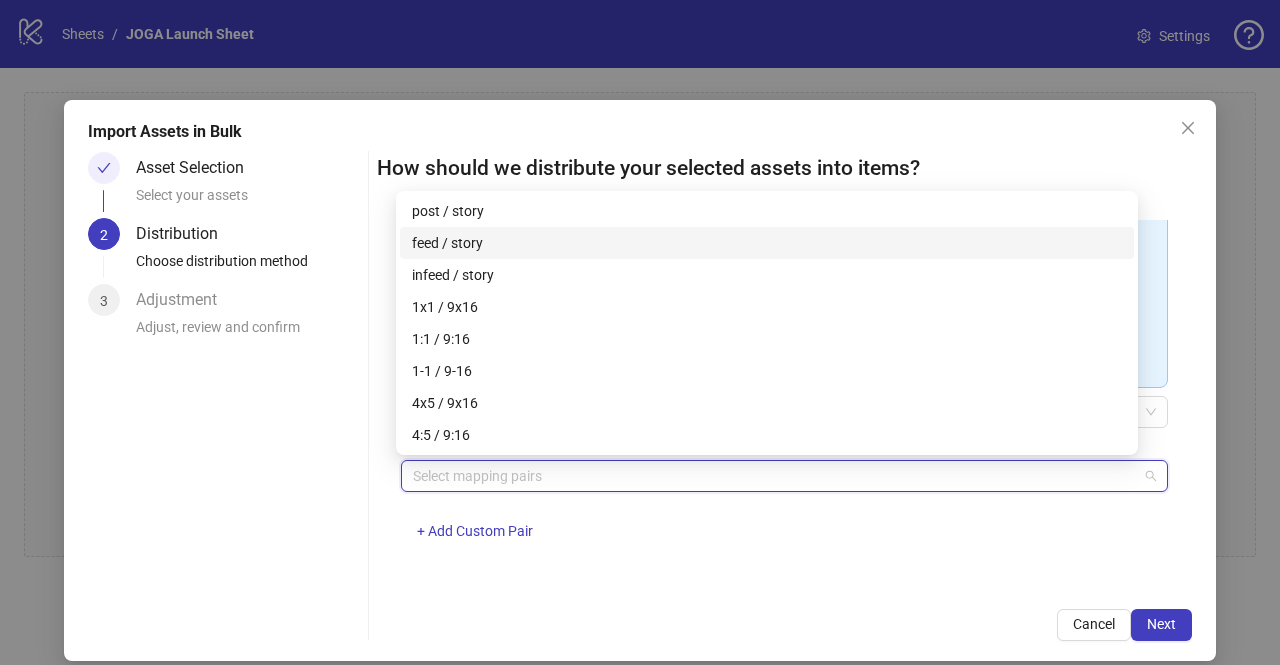 click on "feed / story" at bounding box center [767, 243] 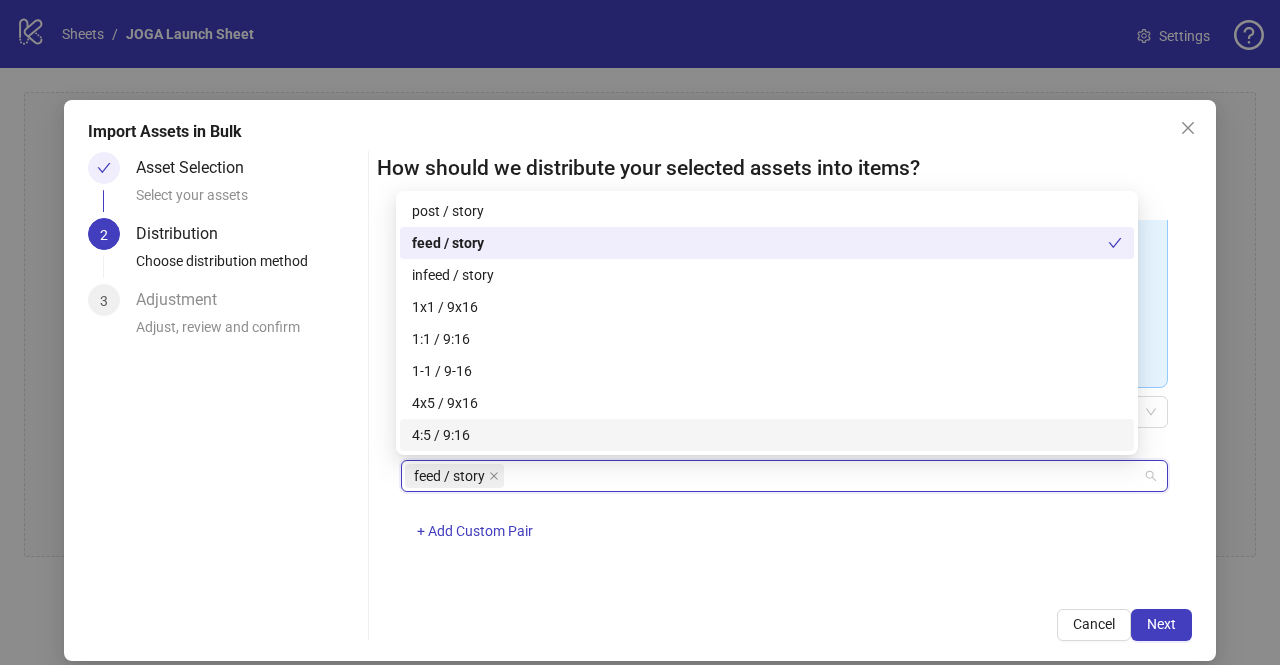 click on "One asset per item Group assets by name Assets must follow a consistent naming pattern to use this feature. Examples: Pairs: 'Summer_Campaign_1x1.png' and 'Summer_Campaign_9x16.png' Triples: 'Summer_Campaign_1x1.png', 'Summer_Campaign_9x16.png', and 'Summer_Campaign_16x9.png' Select one or more placement mappings below. We'll group matching assets together and create items using their common name. You can choose between: Pairs (e.g., '1x1 / 9x16') Triples (e.g., '1x1 / 9x16 / 16x9') Assets without matches will be created as separate items. Pairs feed / story   + Add Custom Pair" at bounding box center [784, 402] 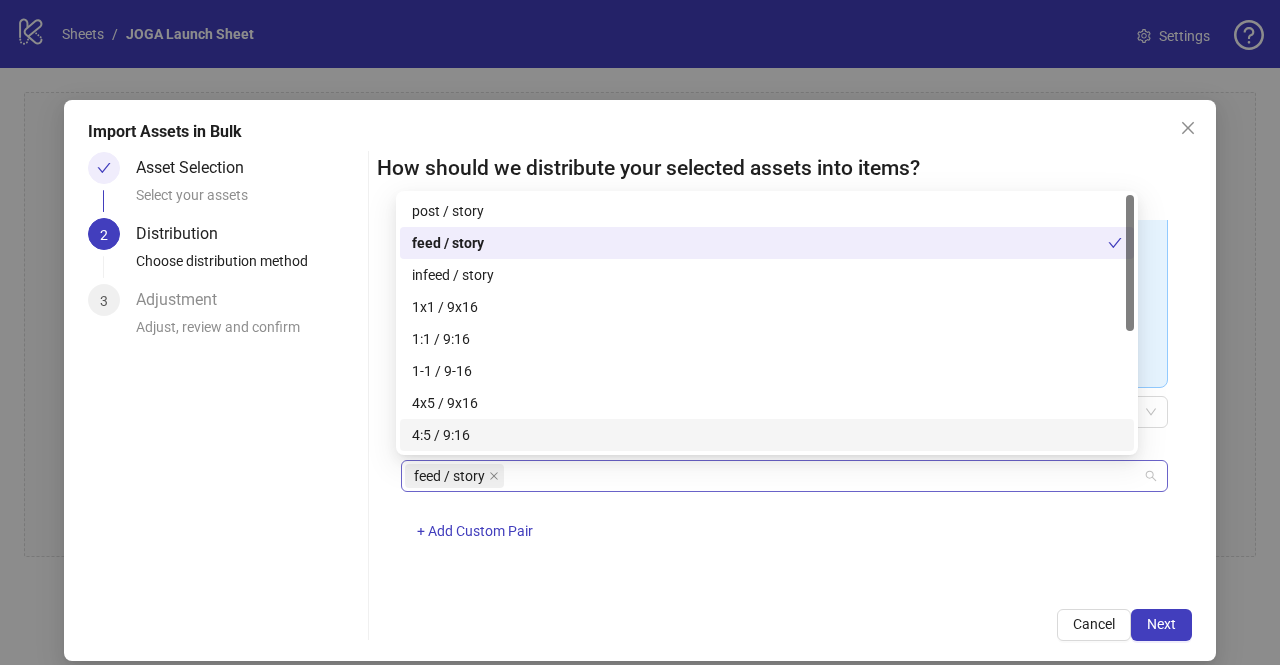 click on "feed / story" at bounding box center [774, 476] 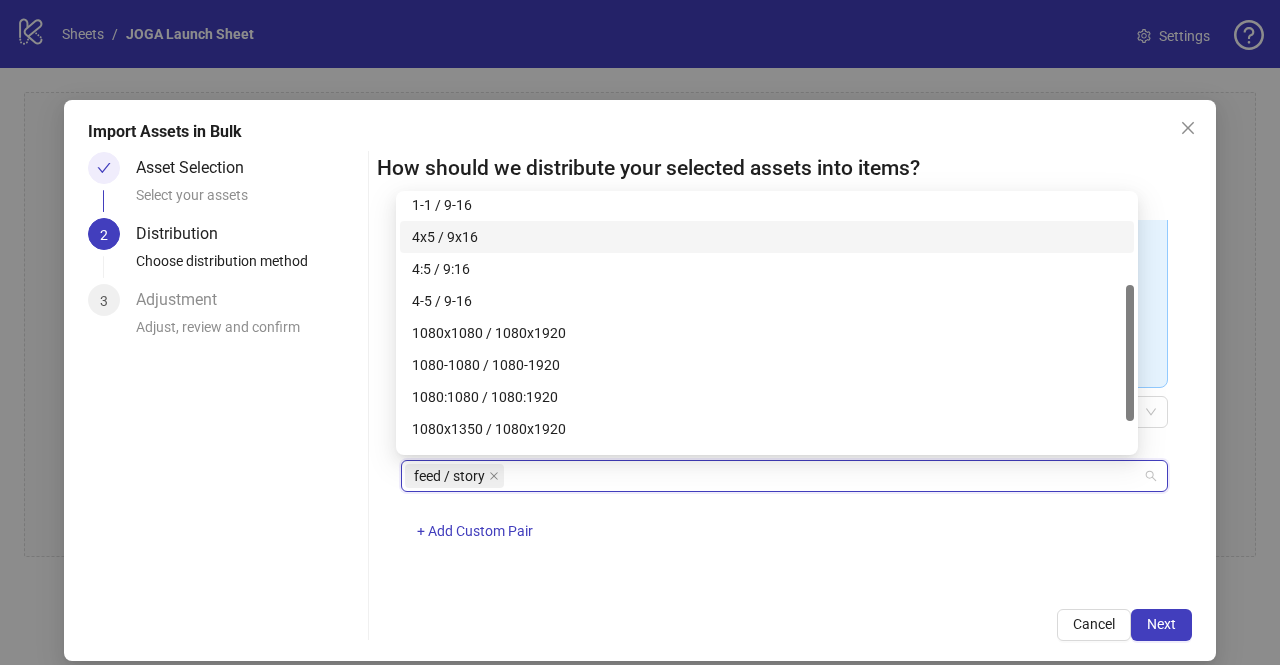 scroll, scrollTop: 167, scrollLeft: 0, axis: vertical 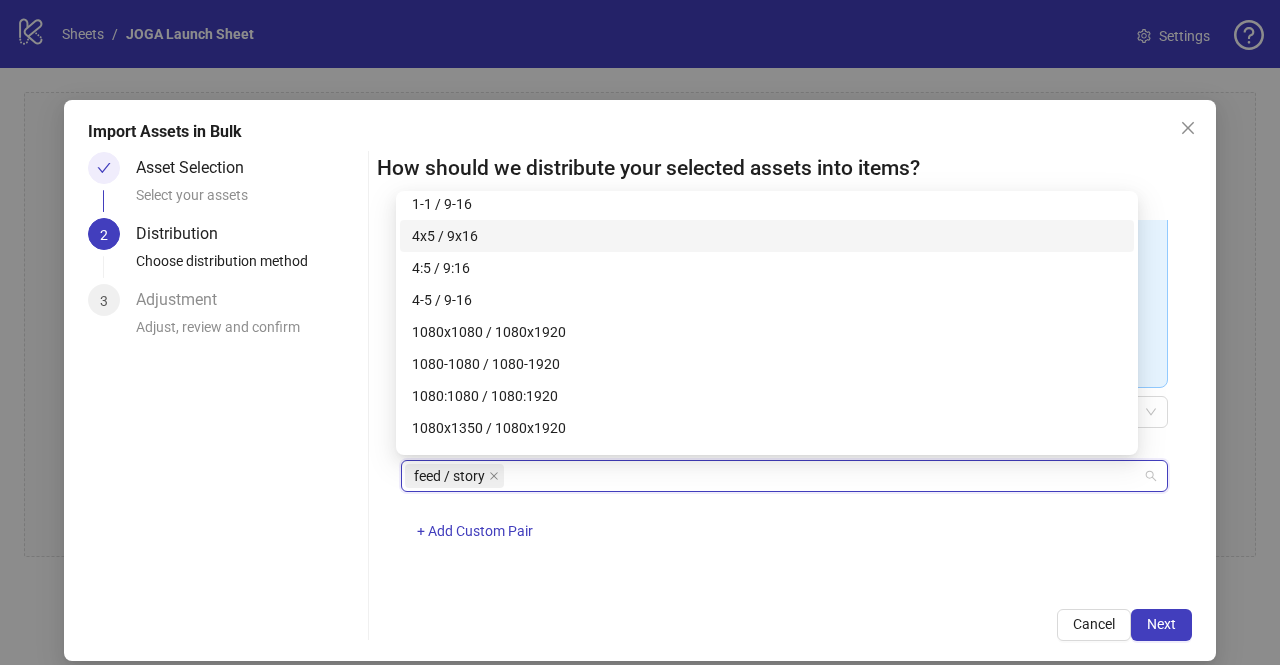 click on "4x5 / 9x16" at bounding box center [767, 236] 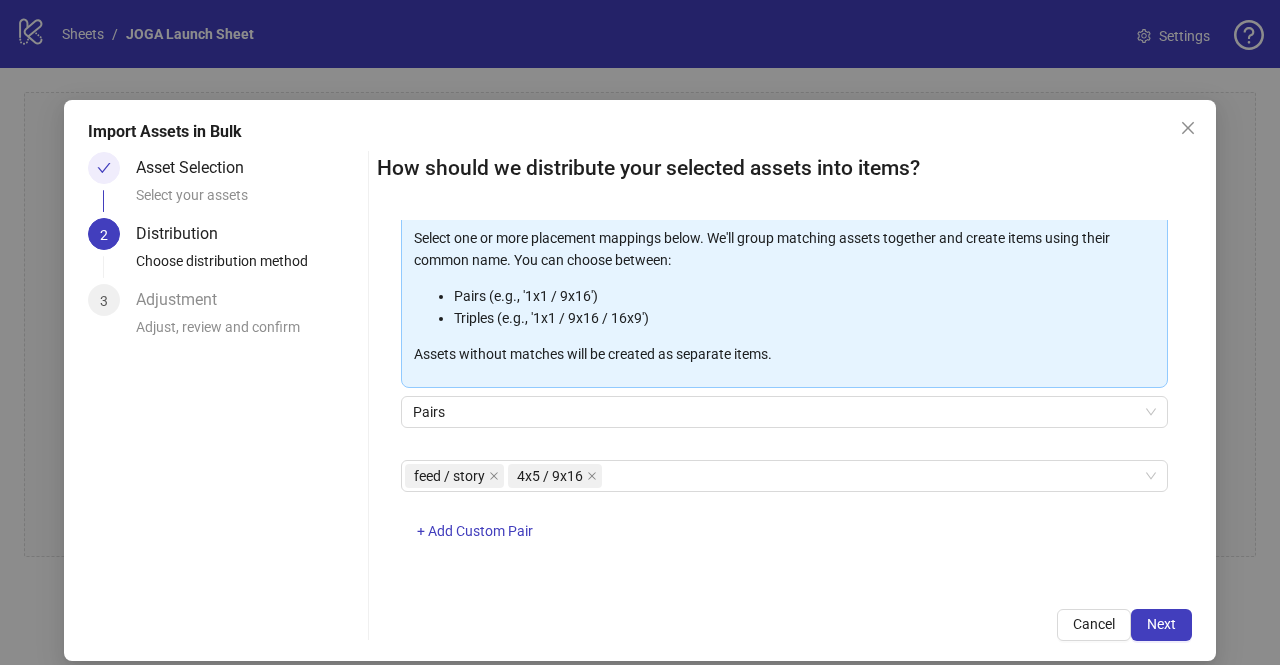 click on "feed / story 4x5 / 9x16   + Add Custom Pair" at bounding box center [784, 512] 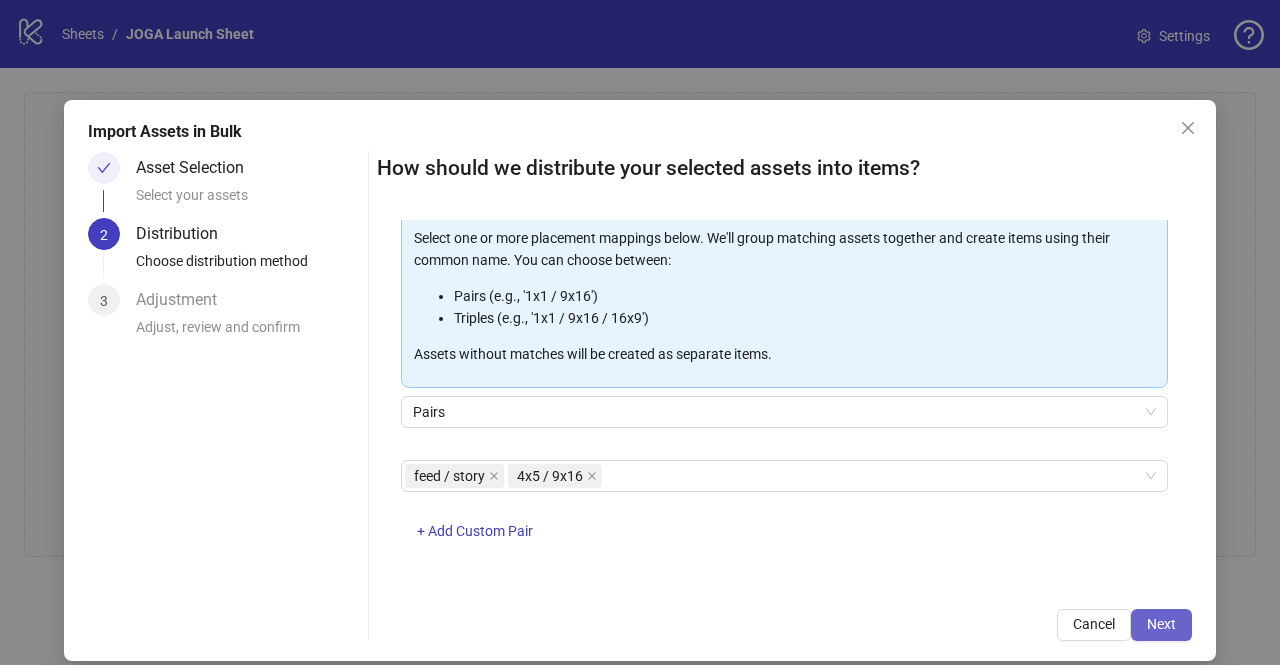 click on "Next" at bounding box center (1161, 624) 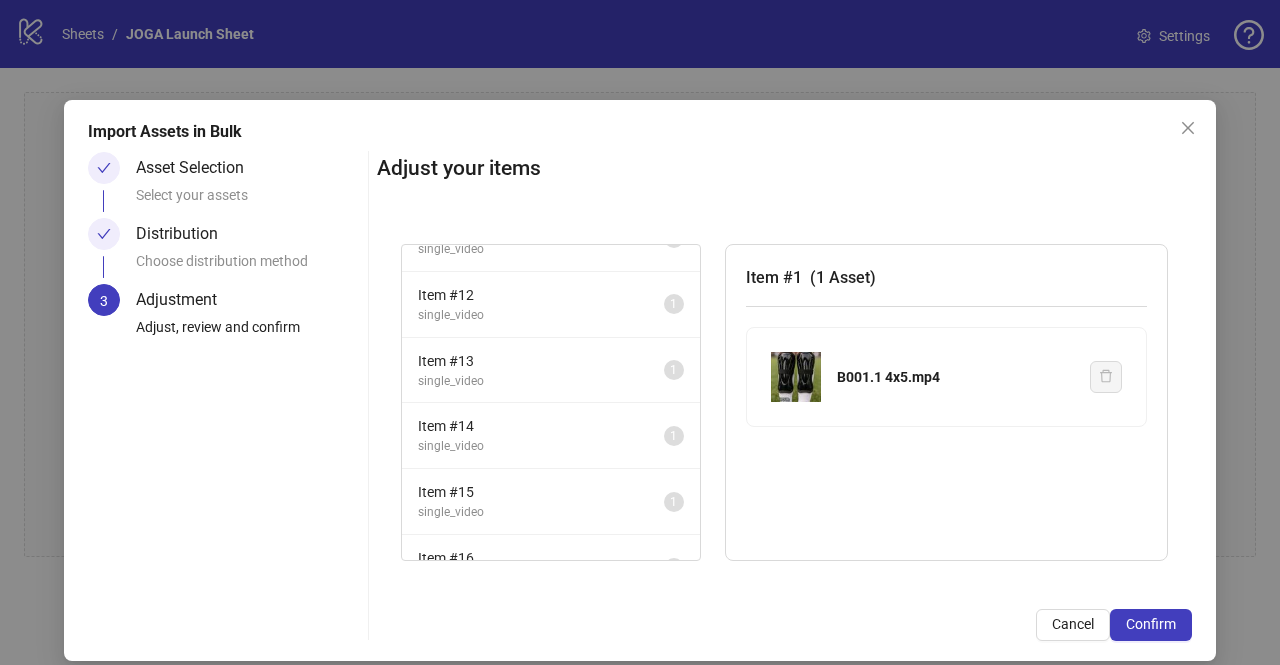 scroll, scrollTop: 797, scrollLeft: 0, axis: vertical 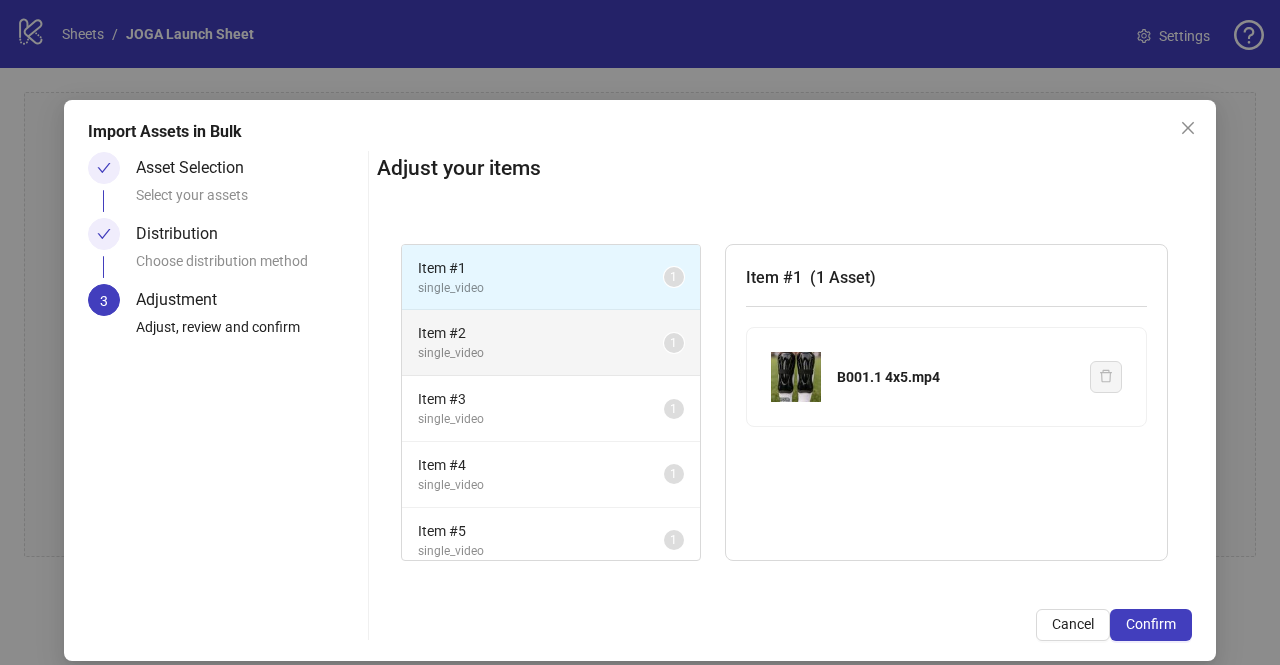 click on "single_video" at bounding box center (541, 353) 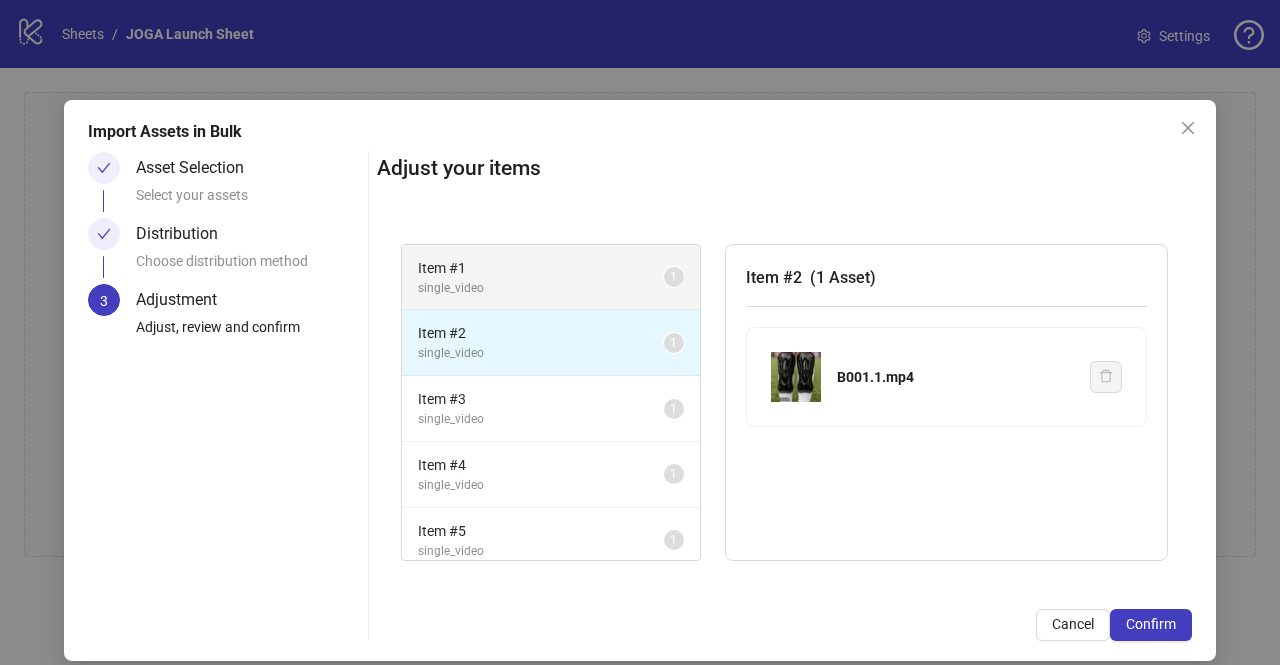 click on "single_video" at bounding box center [541, 288] 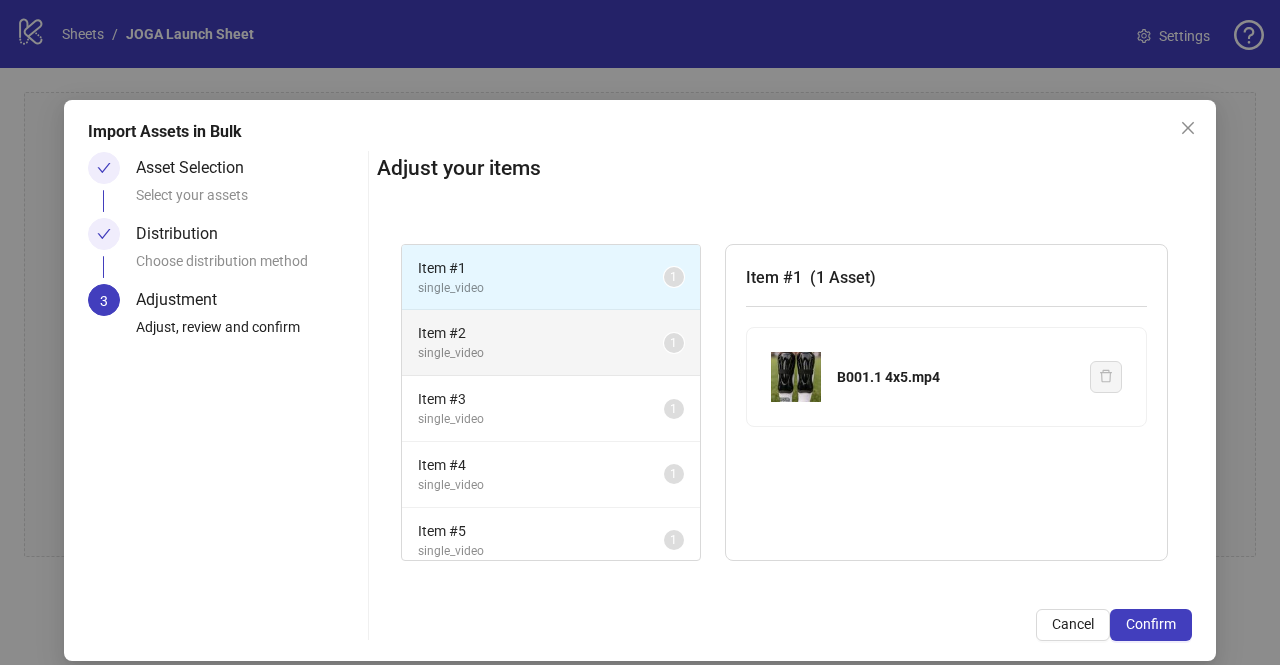 click on "single_video" at bounding box center (541, 353) 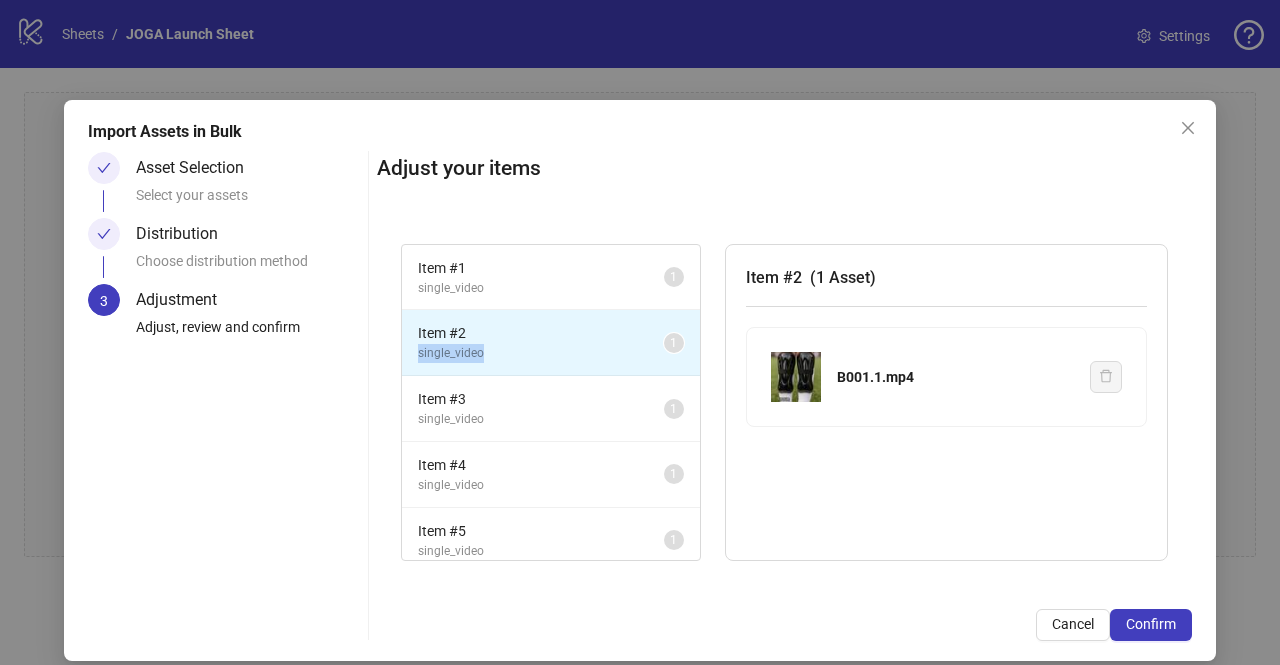 drag, startPoint x: 498, startPoint y: 351, endPoint x: 547, endPoint y: 325, distance: 55.470715 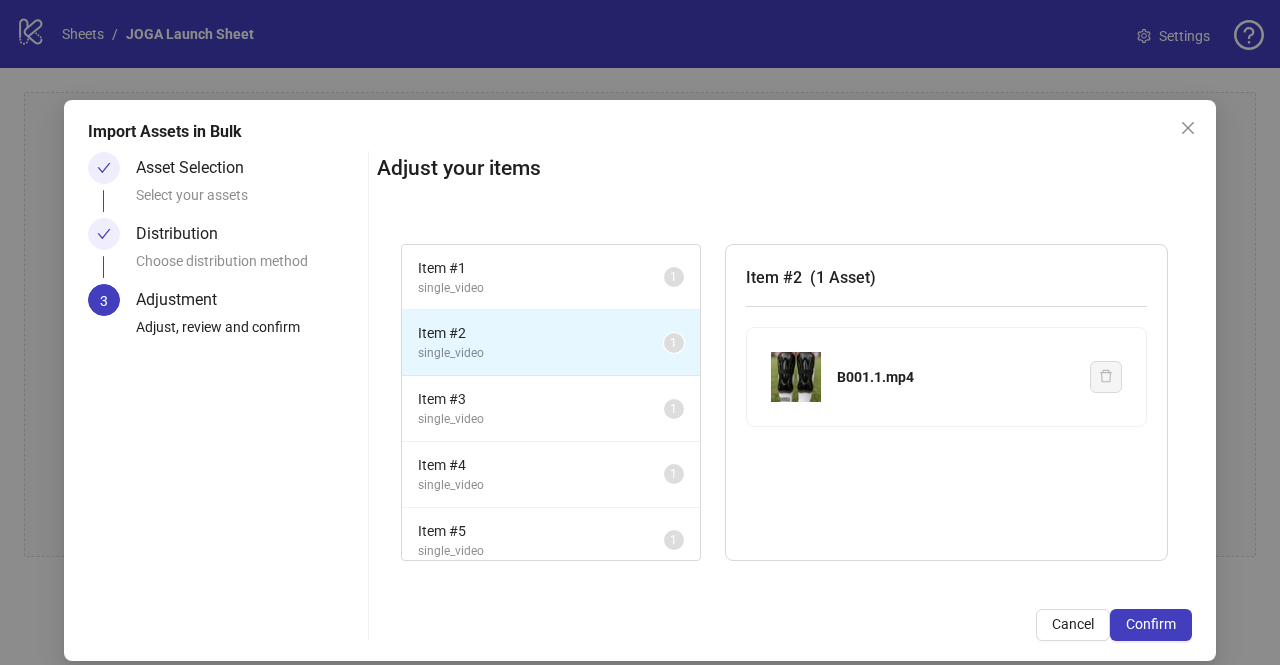 click on "Asset Selection Select your assets Distribution Choose distribution method 3 Adjustment Adjust, review and confirm Adjust your items Item # 1 single_video 1 Item # 2 single_video 1 Item # 3 single_video 1 Item # 4 single_video 1 Item # 5 single_video 1 Item # 6 single_video 1 Item # 7 single_video 1 Item # 8 single_video 1 Item # 9 single_video 1 Item # 10 single_video 1 Item # 11 single_video 1 Item # 12 single_video 1 Item # 13 single_video 1 Item # 14 single_video 1 Item # 15 single_video 1 Item # 16 single_video 1 Item # 17 single_video 1 Item # 2 ( 1   Asset ) B001.1.mp4 Cancel Confirm" at bounding box center (640, 396) 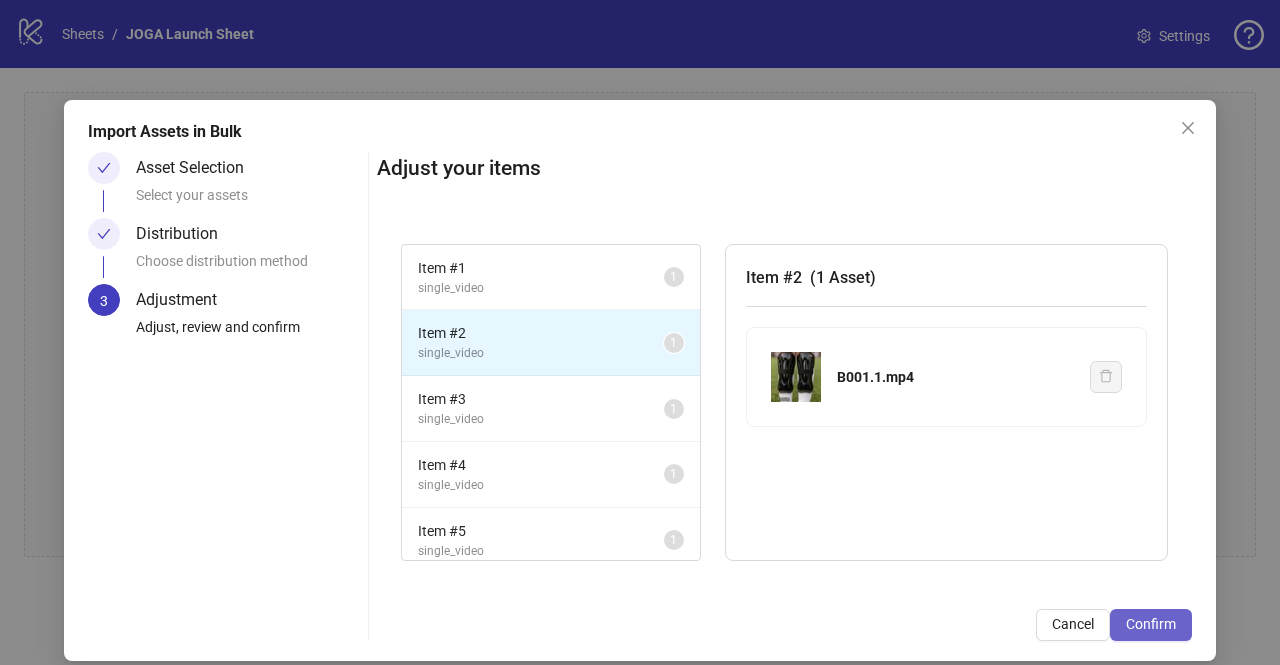 click on "Confirm" at bounding box center (1151, 624) 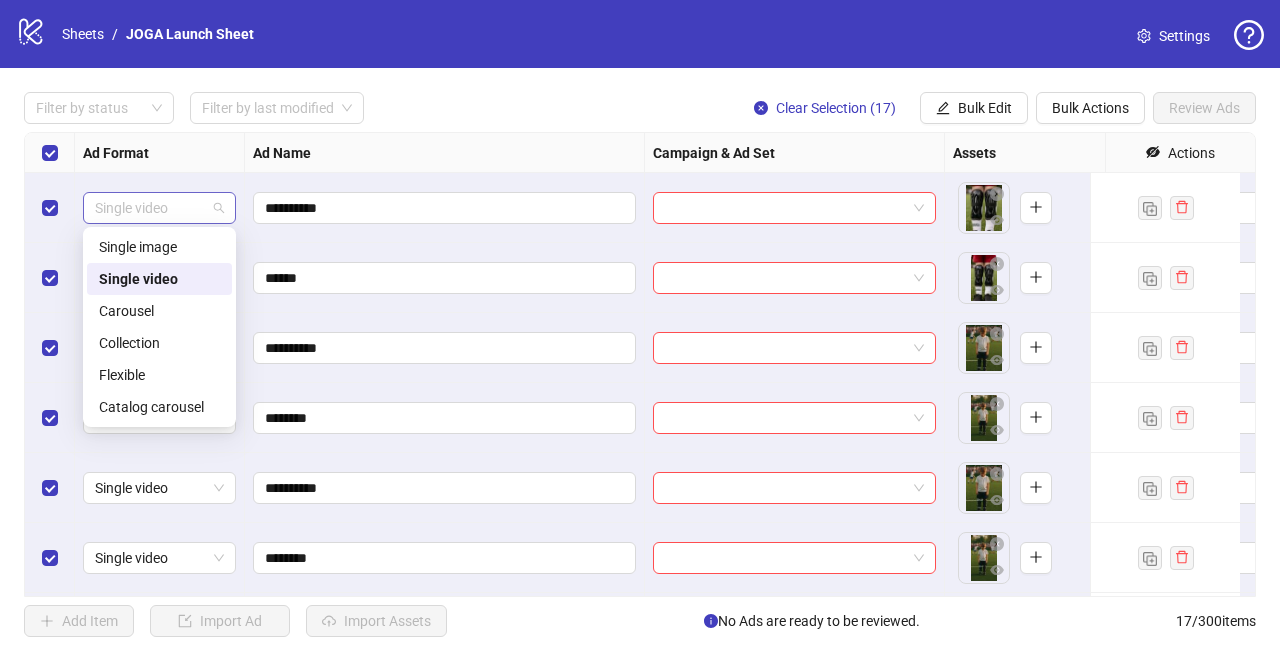 click on "Single video" at bounding box center [159, 208] 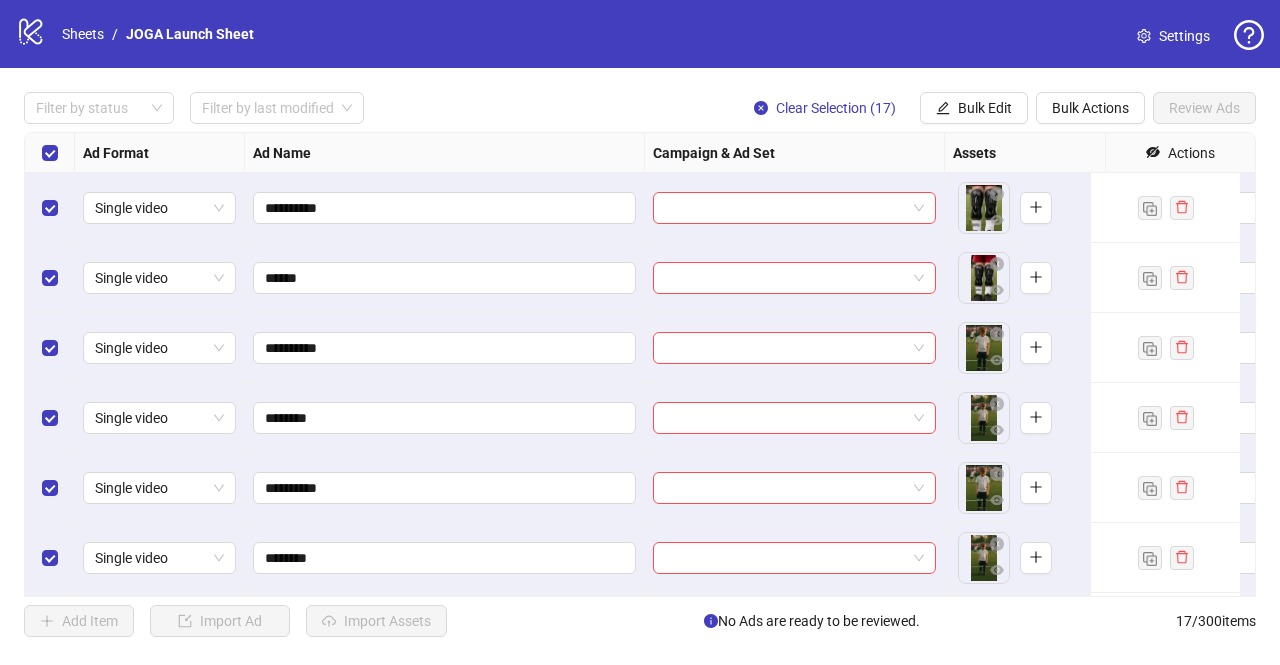 click on "Single video" at bounding box center (160, 208) 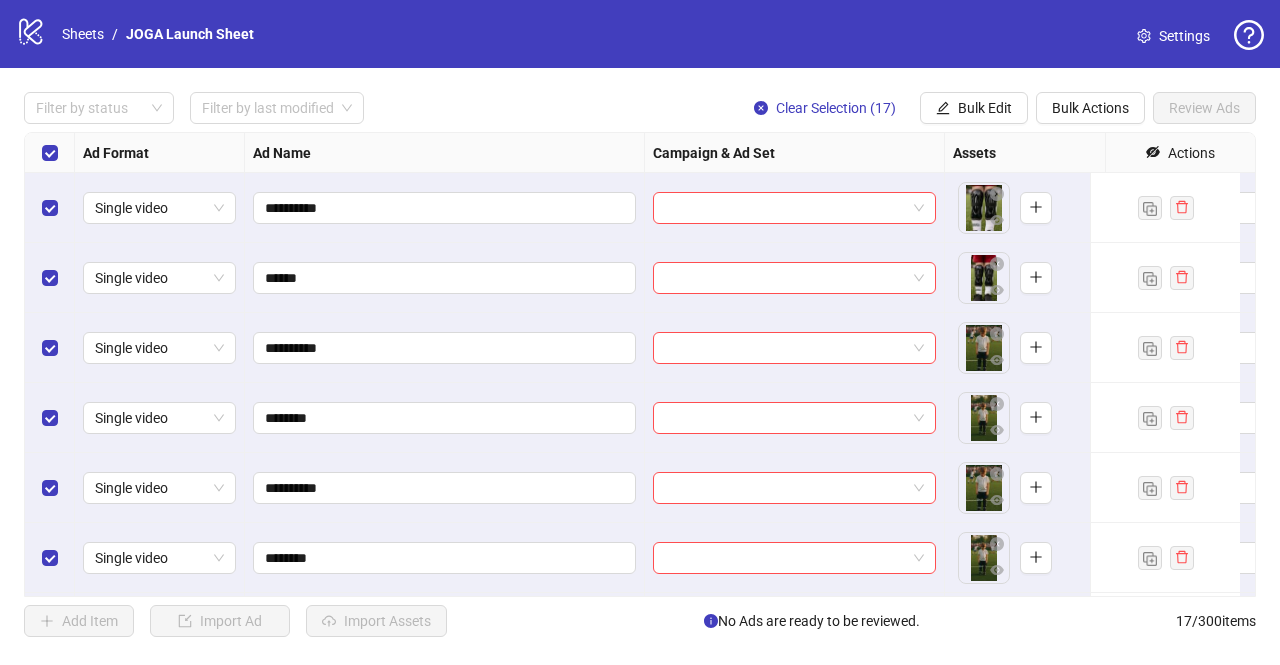 scroll, scrollTop: 0, scrollLeft: 2, axis: horizontal 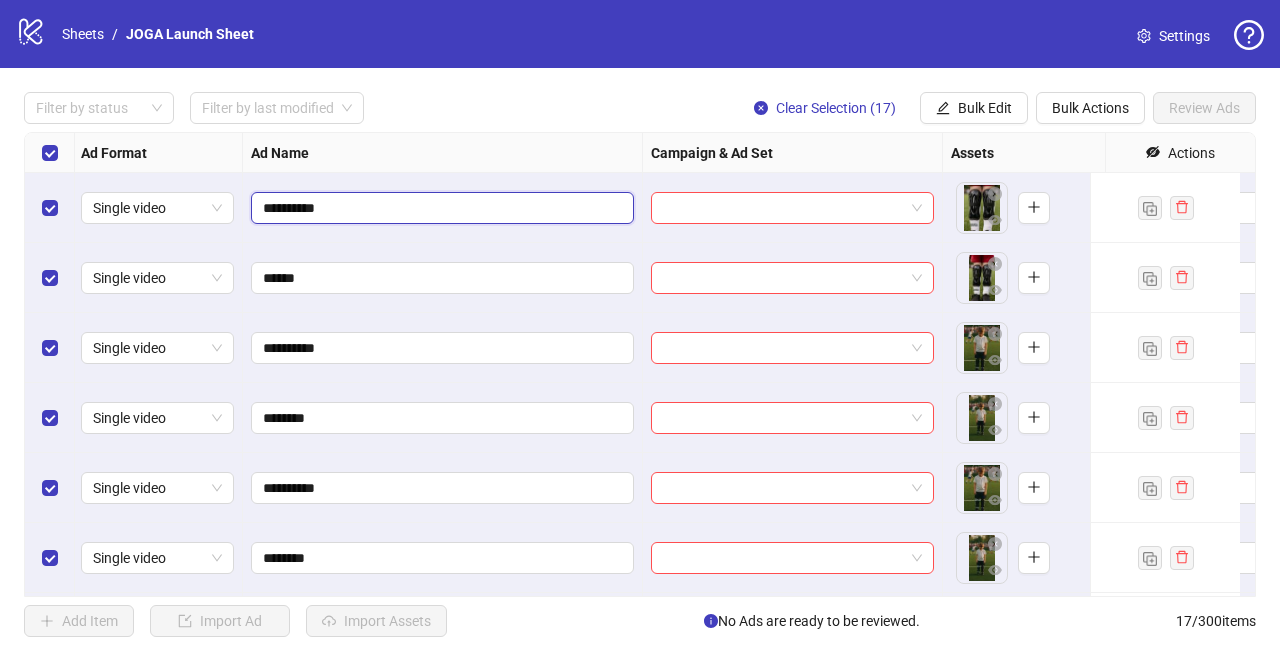click on "**********" at bounding box center [440, 208] 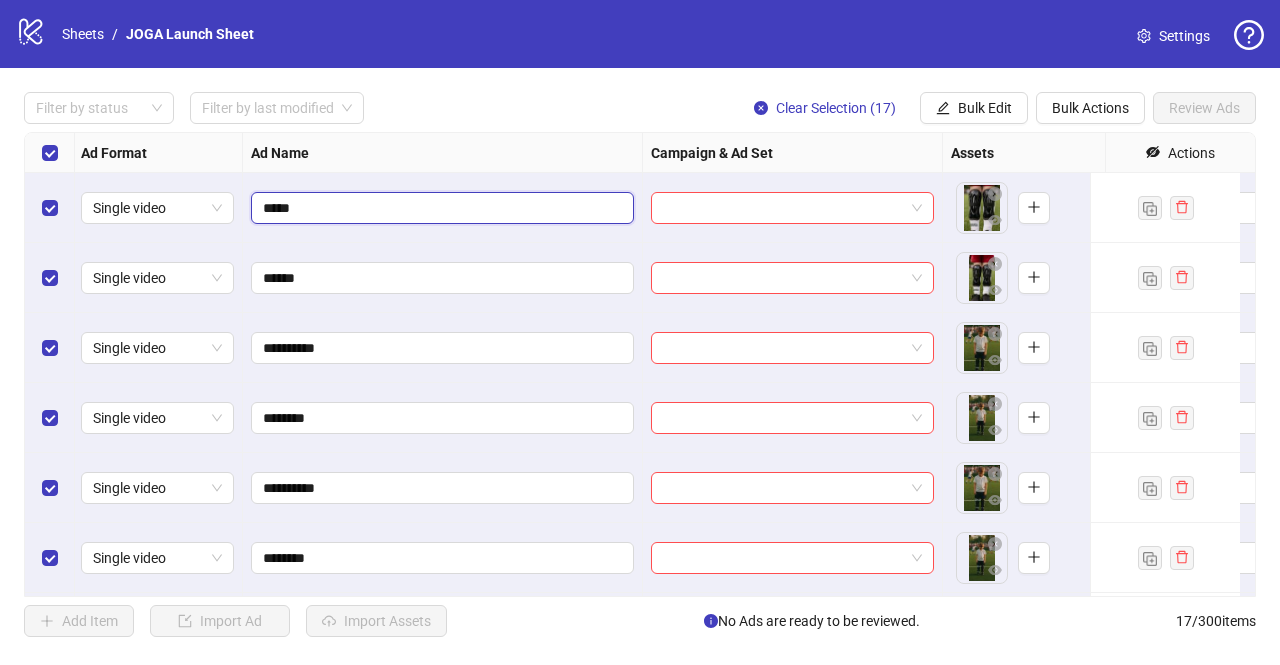 type on "****" 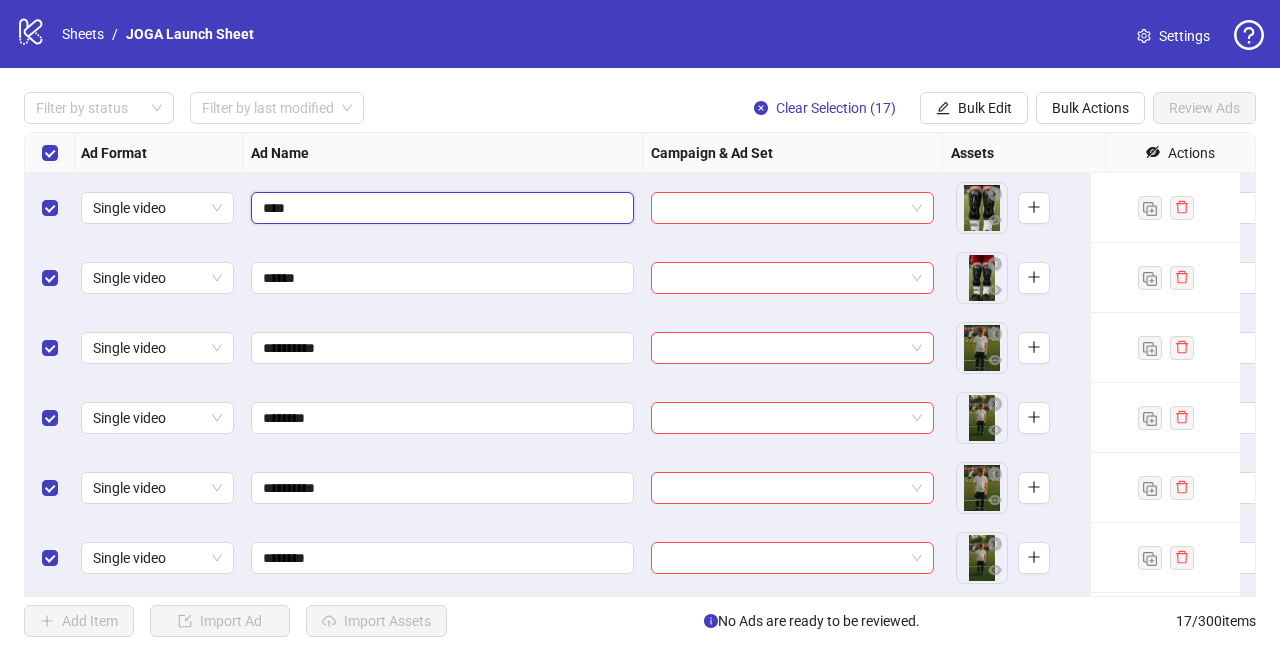 click on "****" at bounding box center (440, 208) 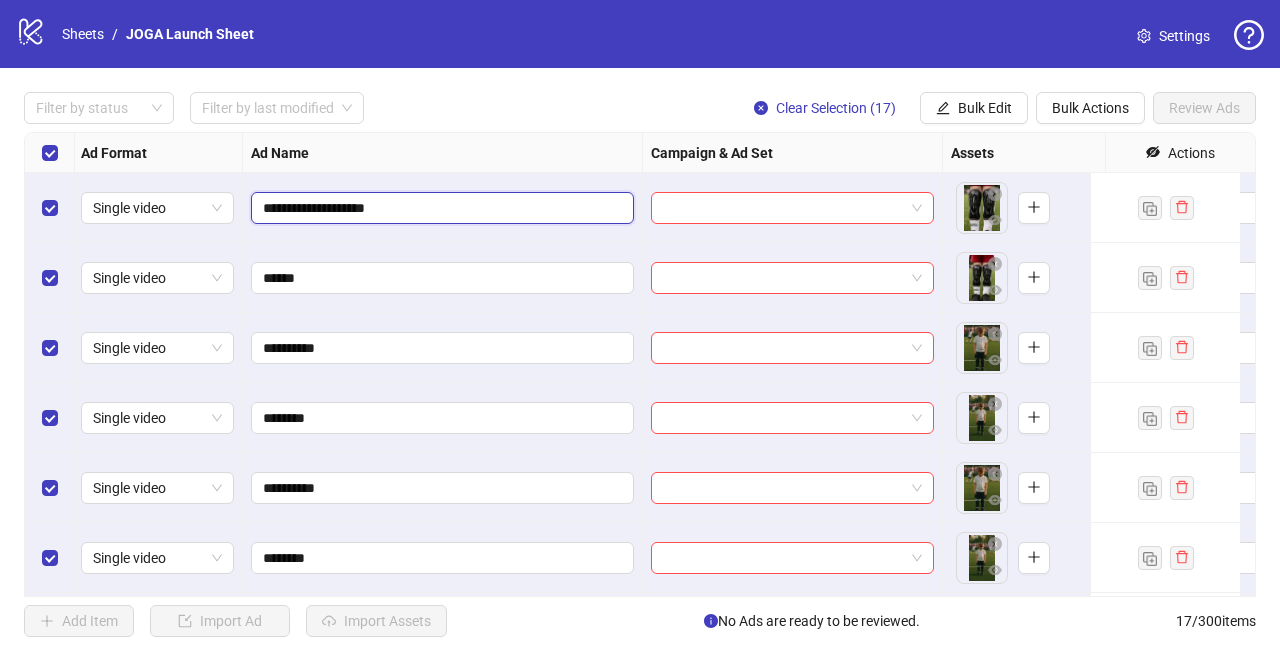drag, startPoint x: 298, startPoint y: 208, endPoint x: 237, endPoint y: 209, distance: 61.008198 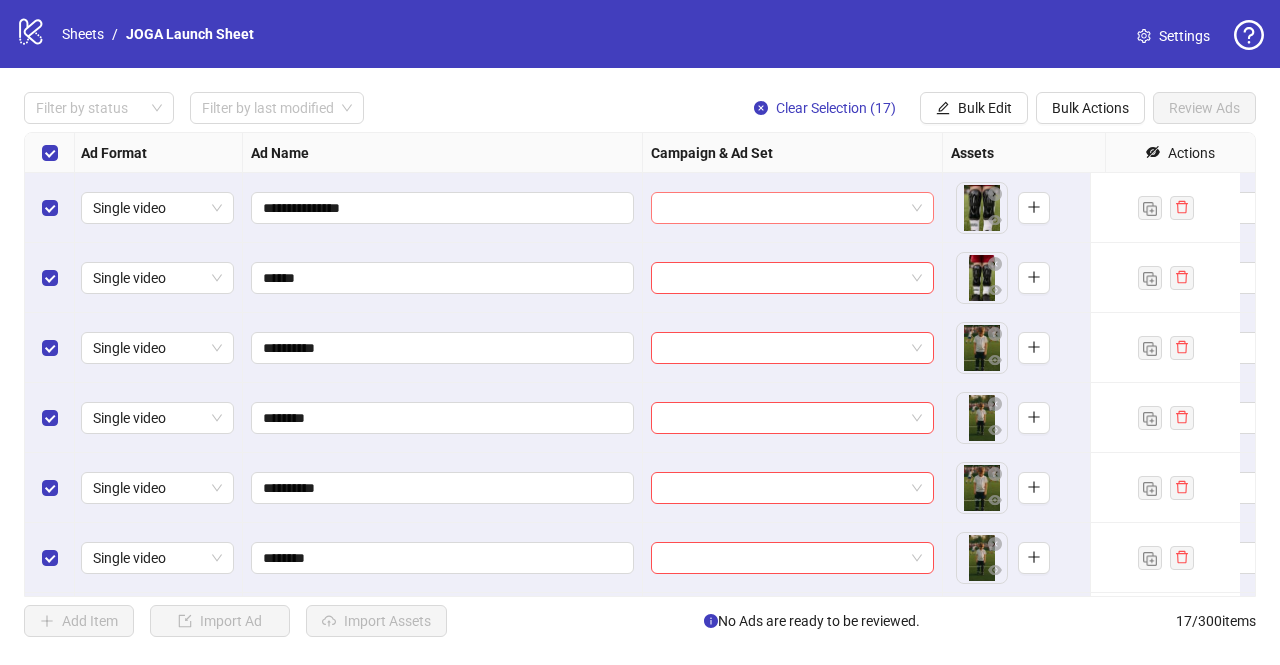 click at bounding box center (783, 208) 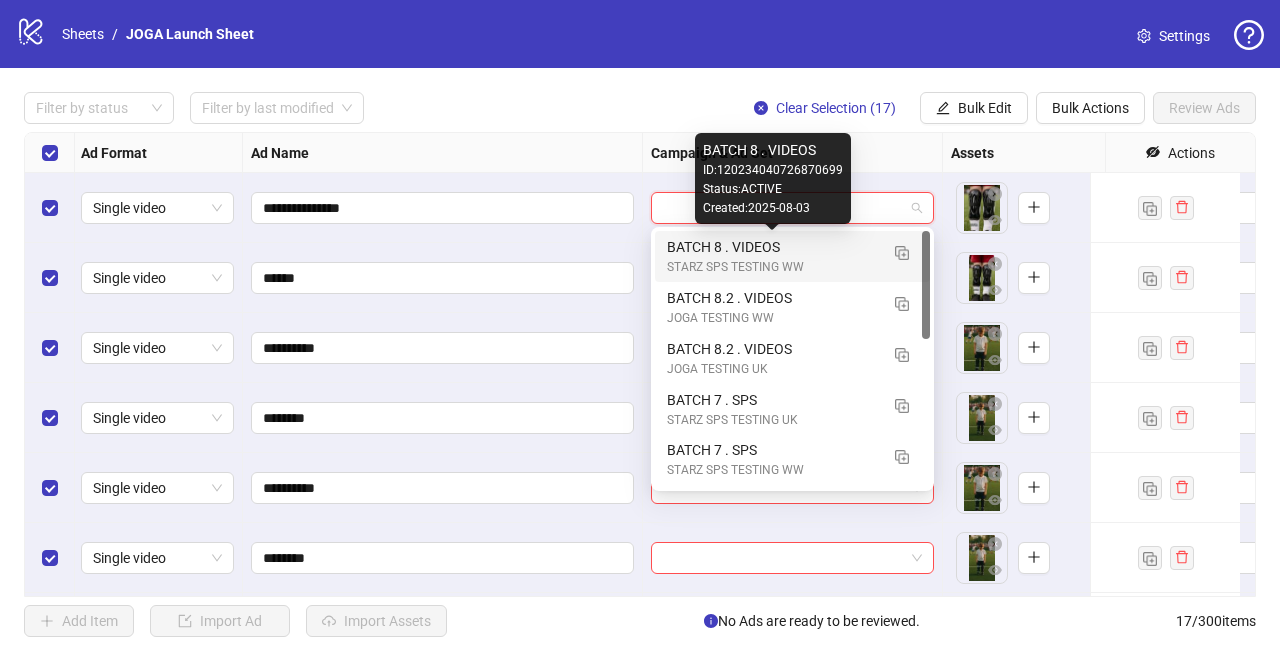 click on "BATCH 8 . VIDEOS" at bounding box center (772, 247) 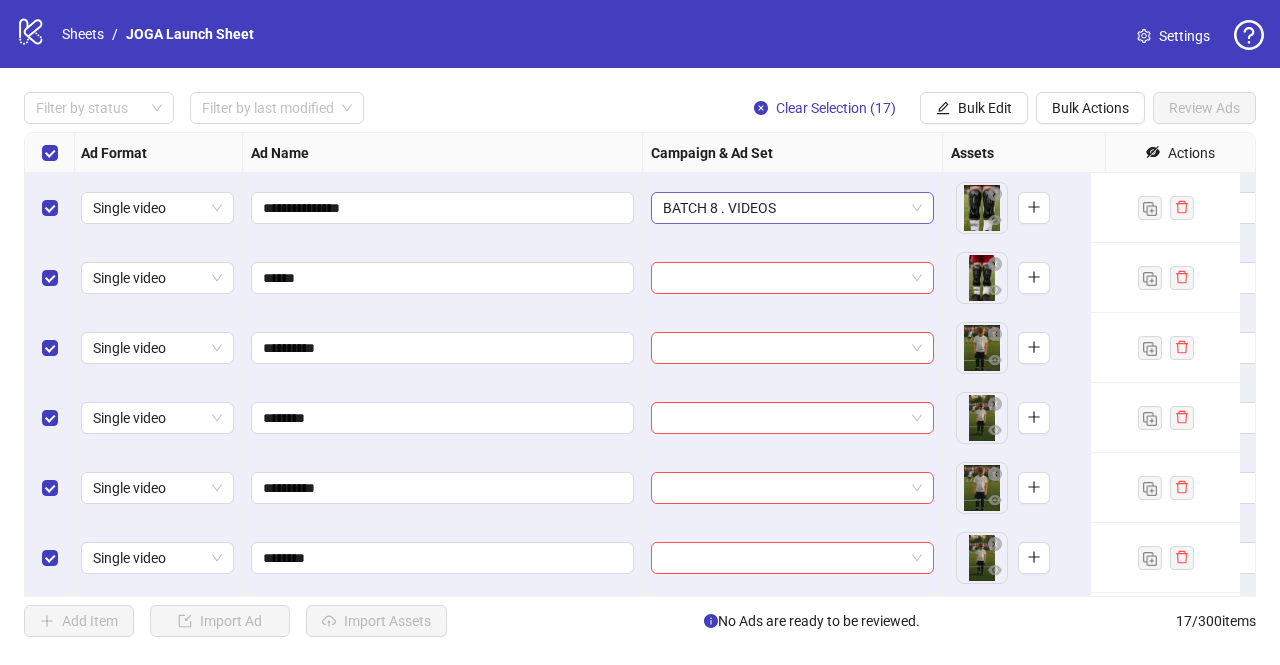 click on "BATCH 8 . VIDEOS" at bounding box center [792, 208] 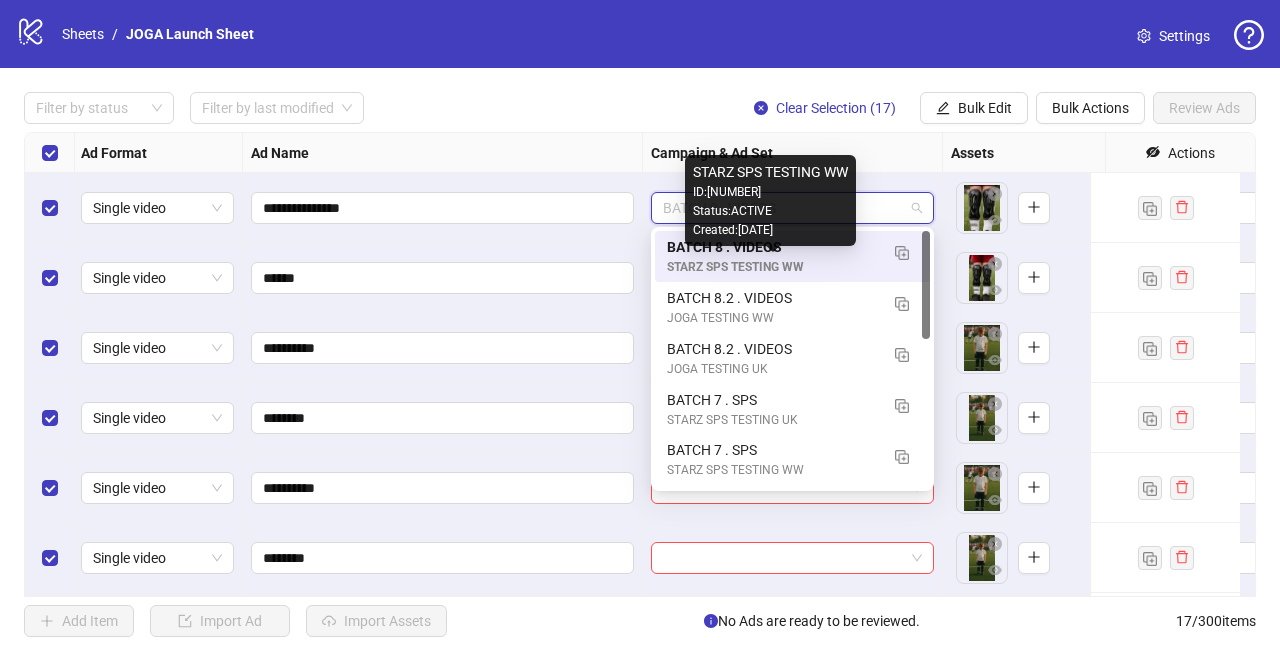 click on "STARZ SPS TESTING WW" at bounding box center [772, 267] 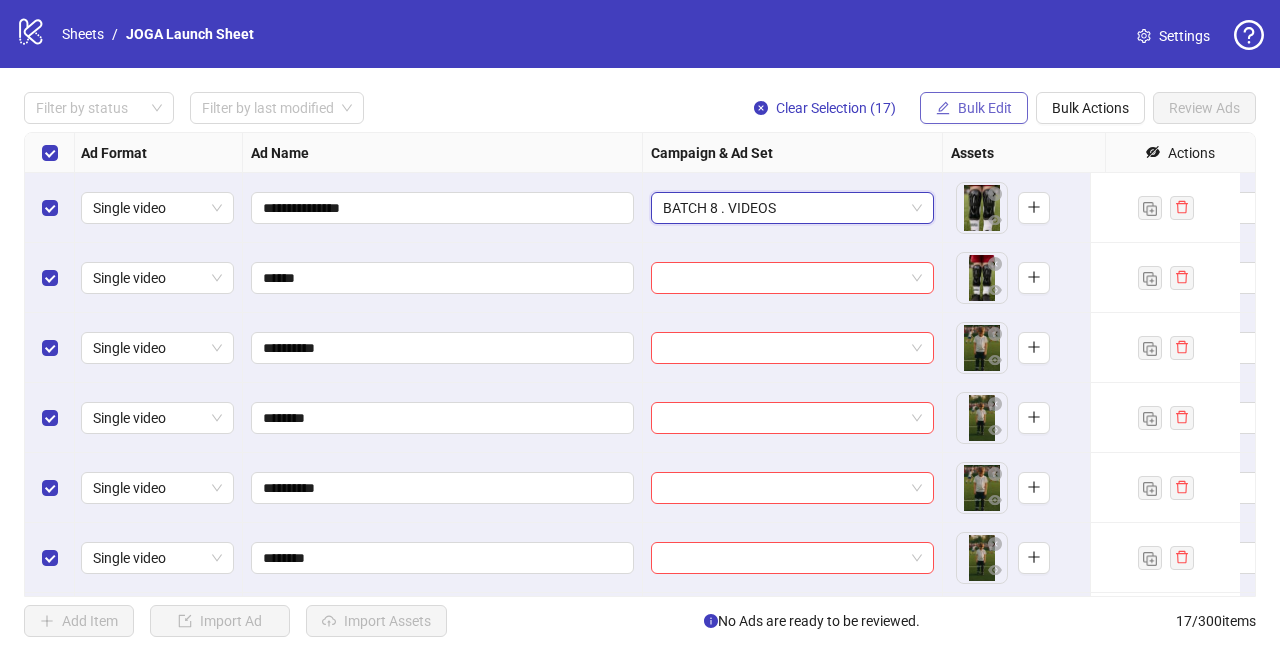 click on "Bulk Edit" at bounding box center [985, 108] 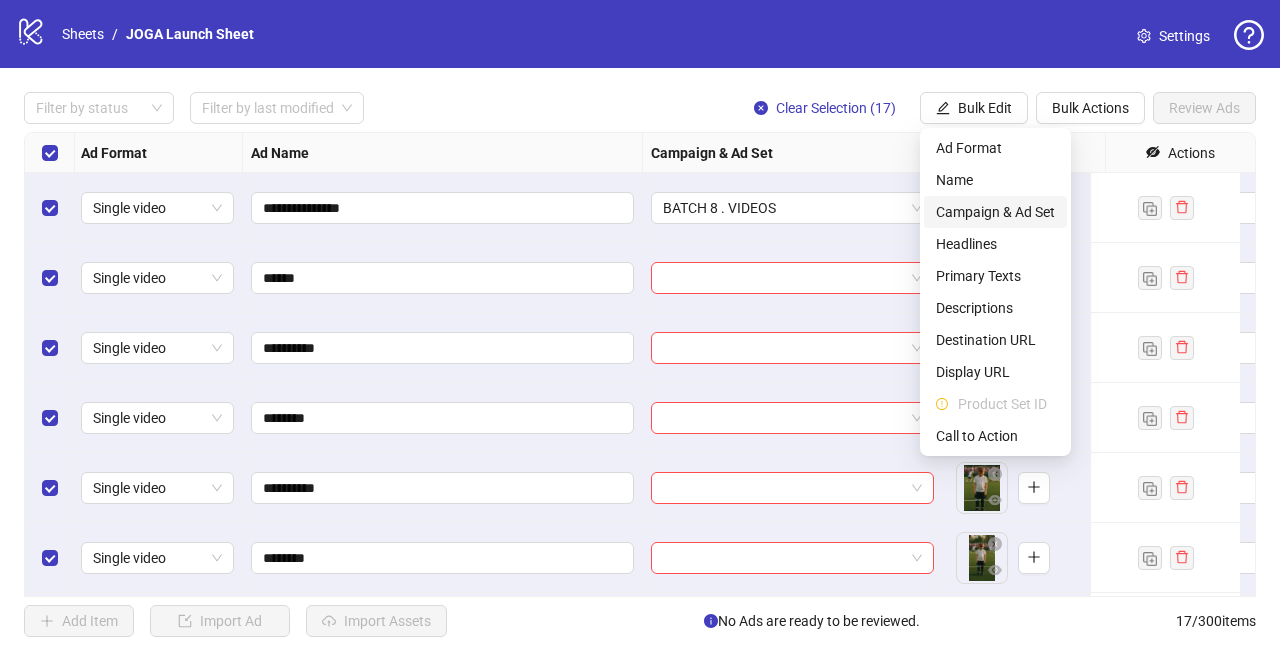 click on "Campaign & Ad Set" at bounding box center [995, 212] 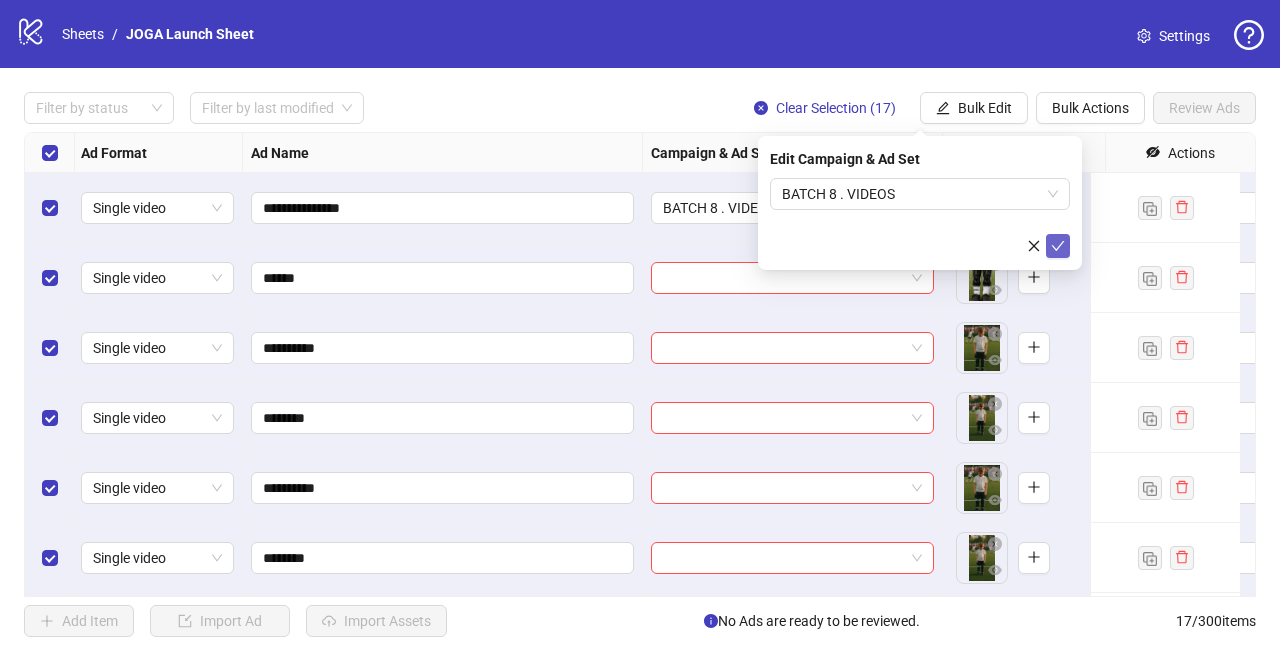 click 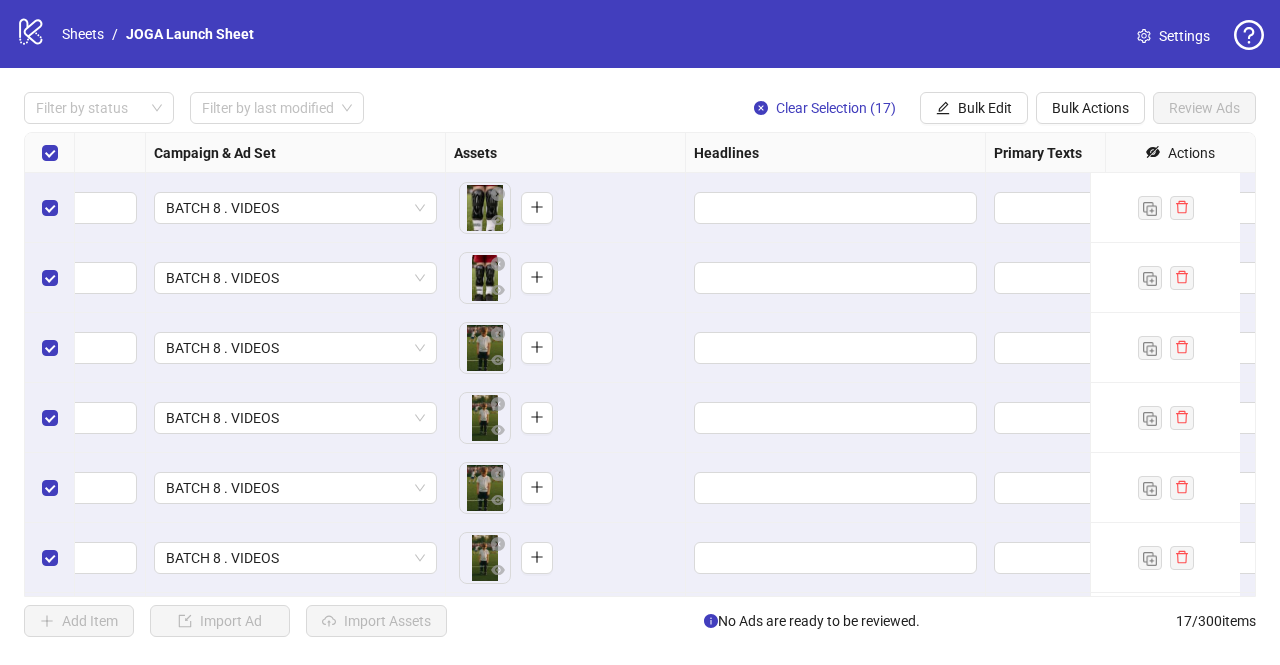 scroll, scrollTop: 0, scrollLeft: 504, axis: horizontal 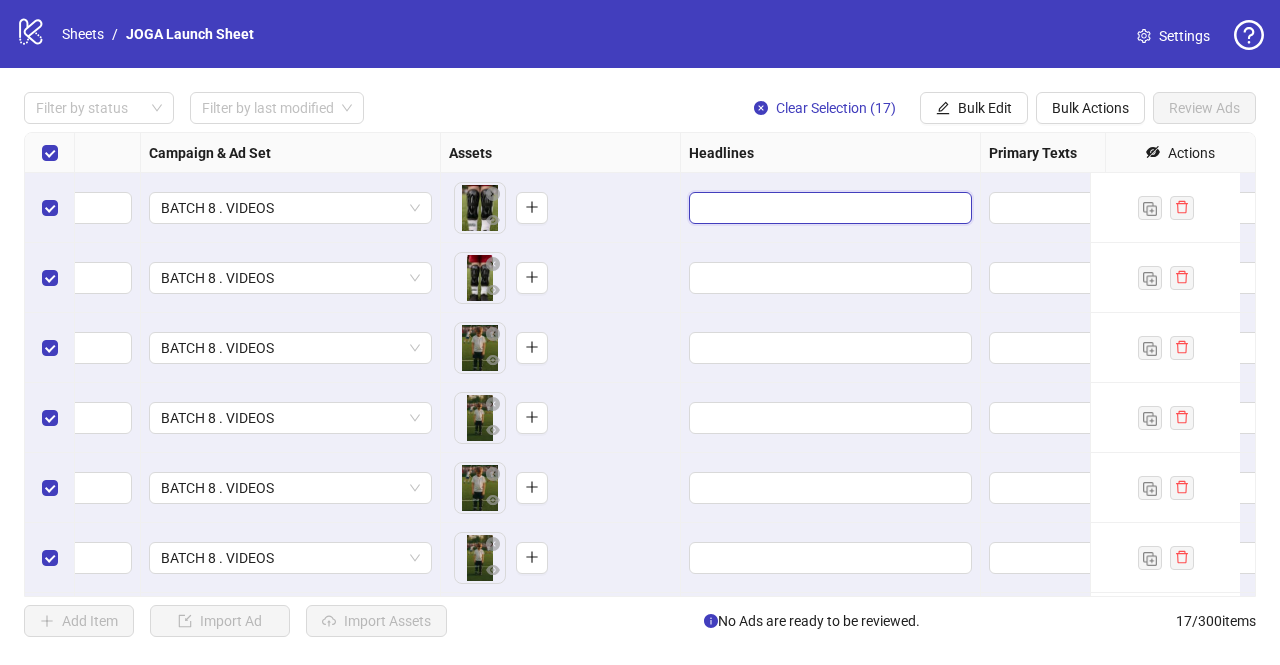 click at bounding box center (828, 208) 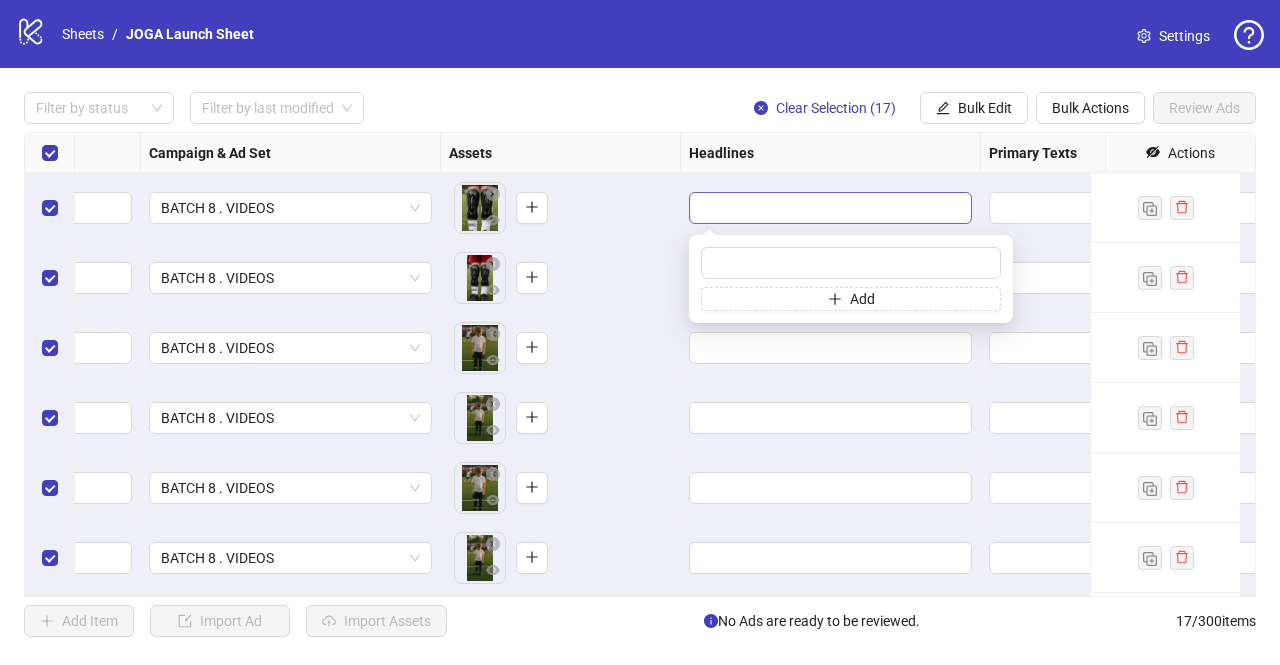 type on "**********" 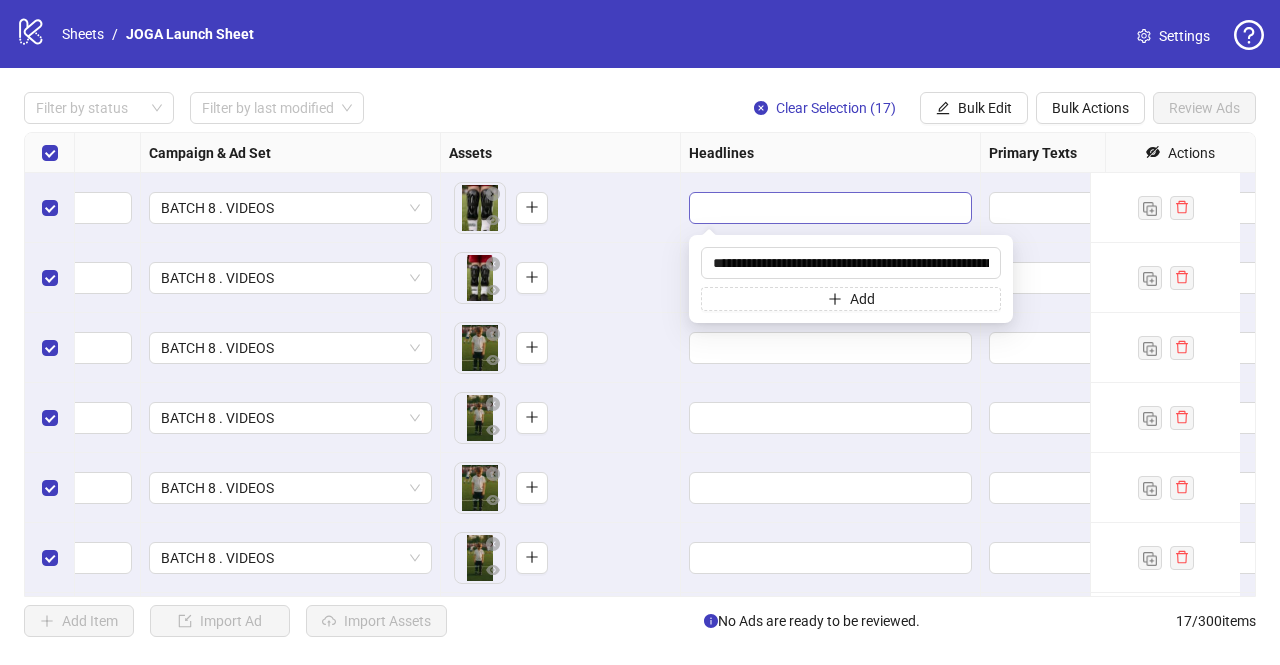 scroll, scrollTop: 0, scrollLeft: 202, axis: horizontal 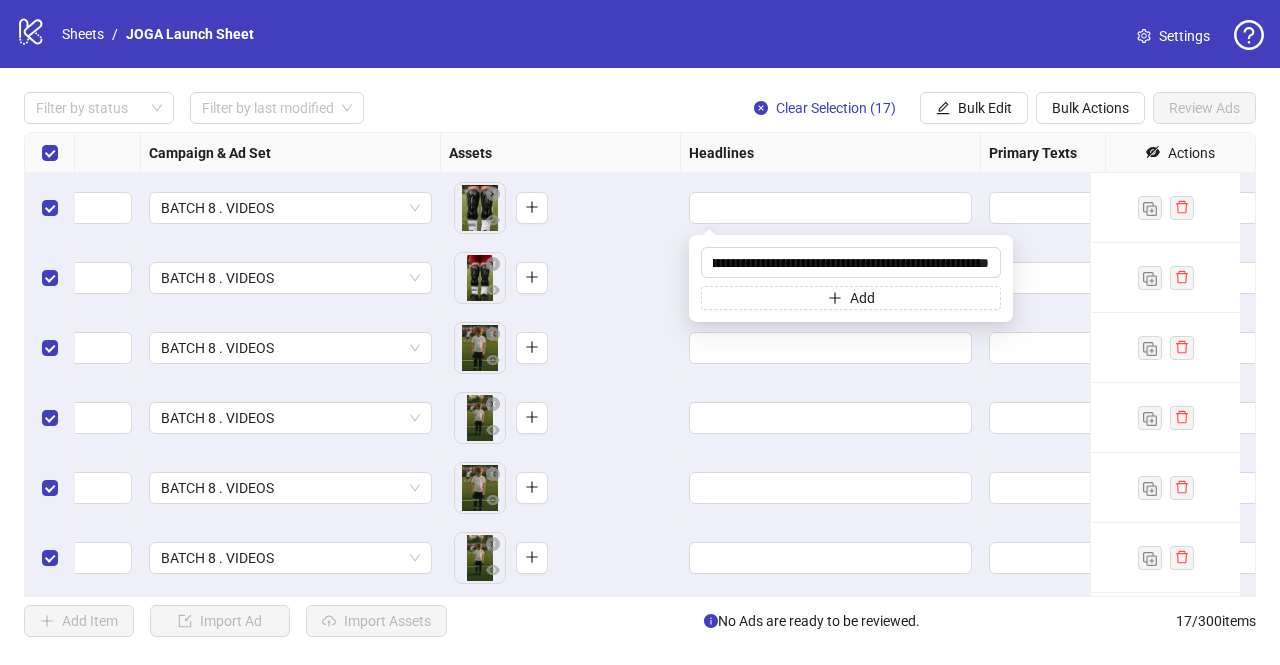 click on "To pick up a draggable item, press the space bar.
While dragging, use the arrow keys to move the item.
Press space again to drop the item in its new position, or press escape to cancel." at bounding box center (560, 278) 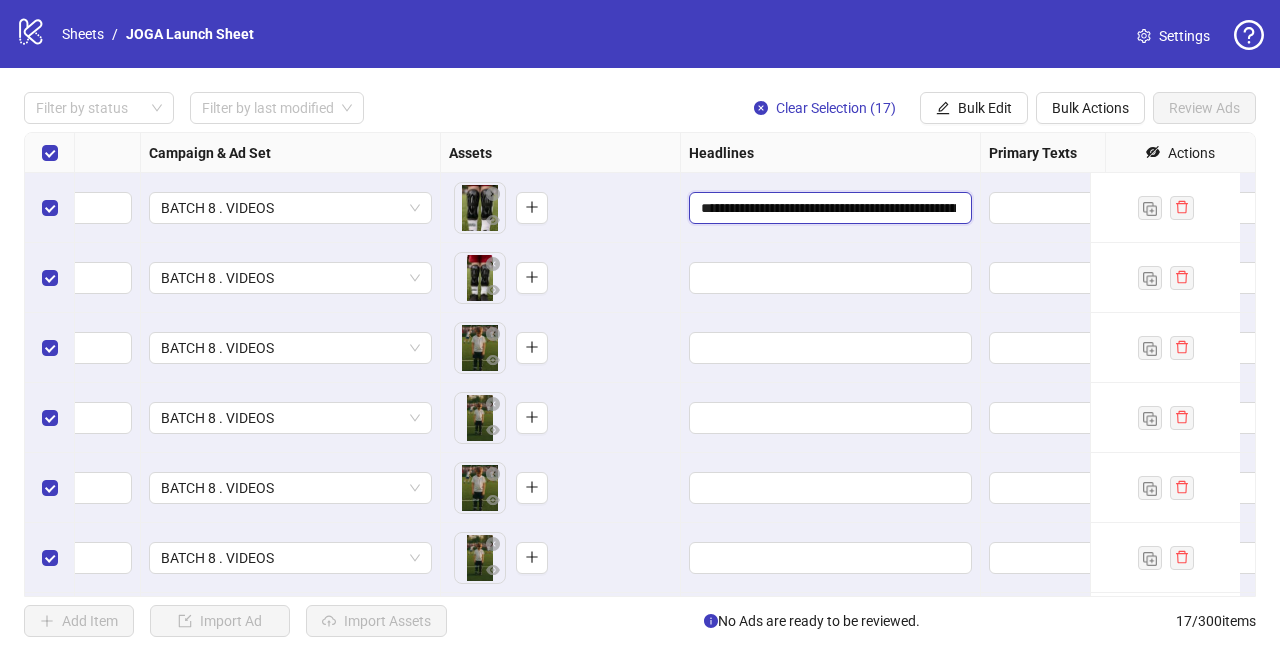 click on "**********" at bounding box center (828, 208) 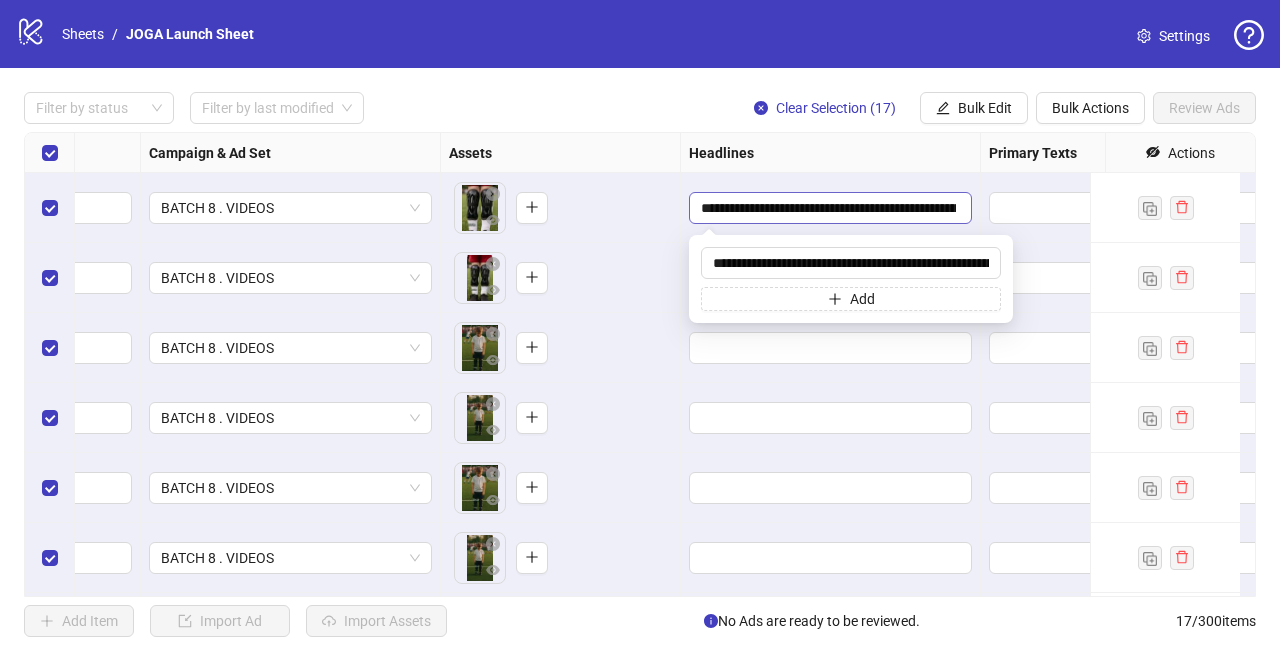scroll, scrollTop: 0, scrollLeft: 202, axis: horizontal 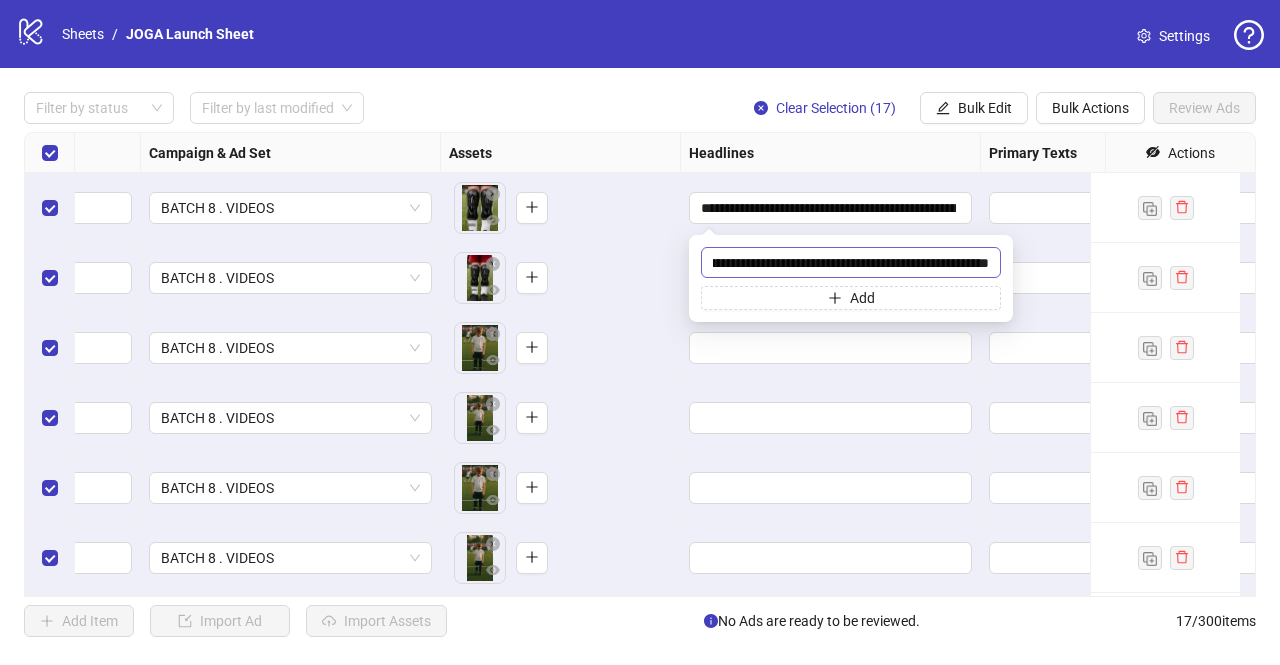 type on "**********" 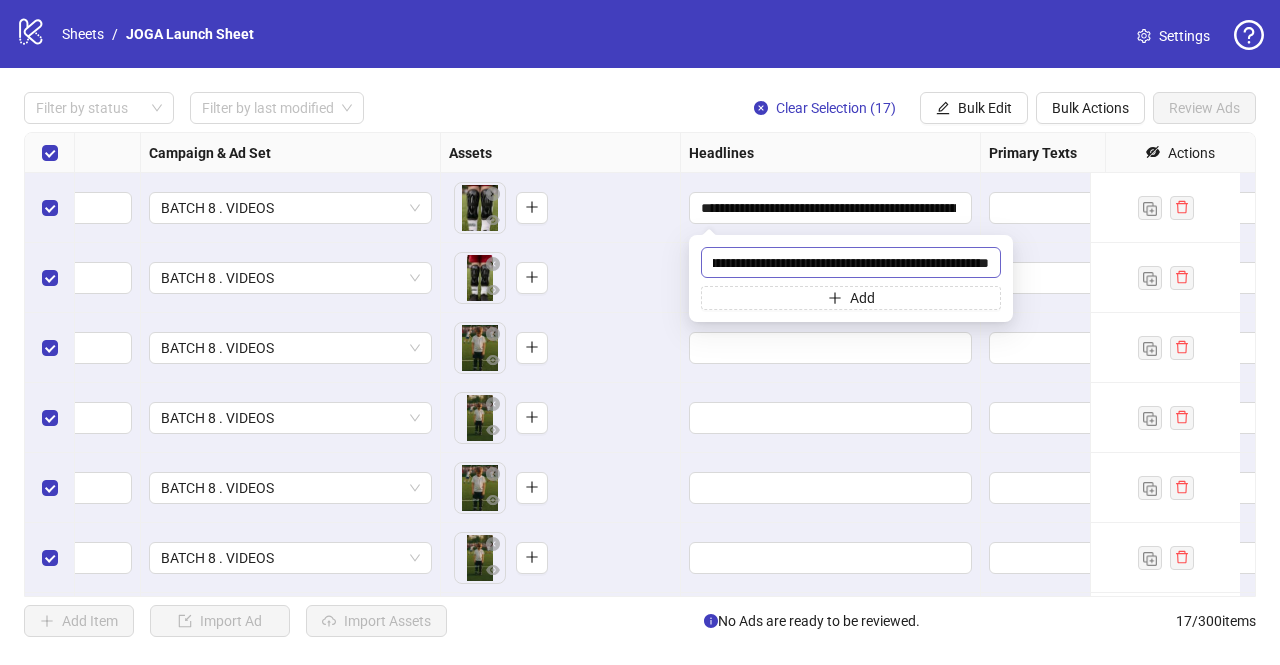 scroll, scrollTop: 0, scrollLeft: 197, axis: horizontal 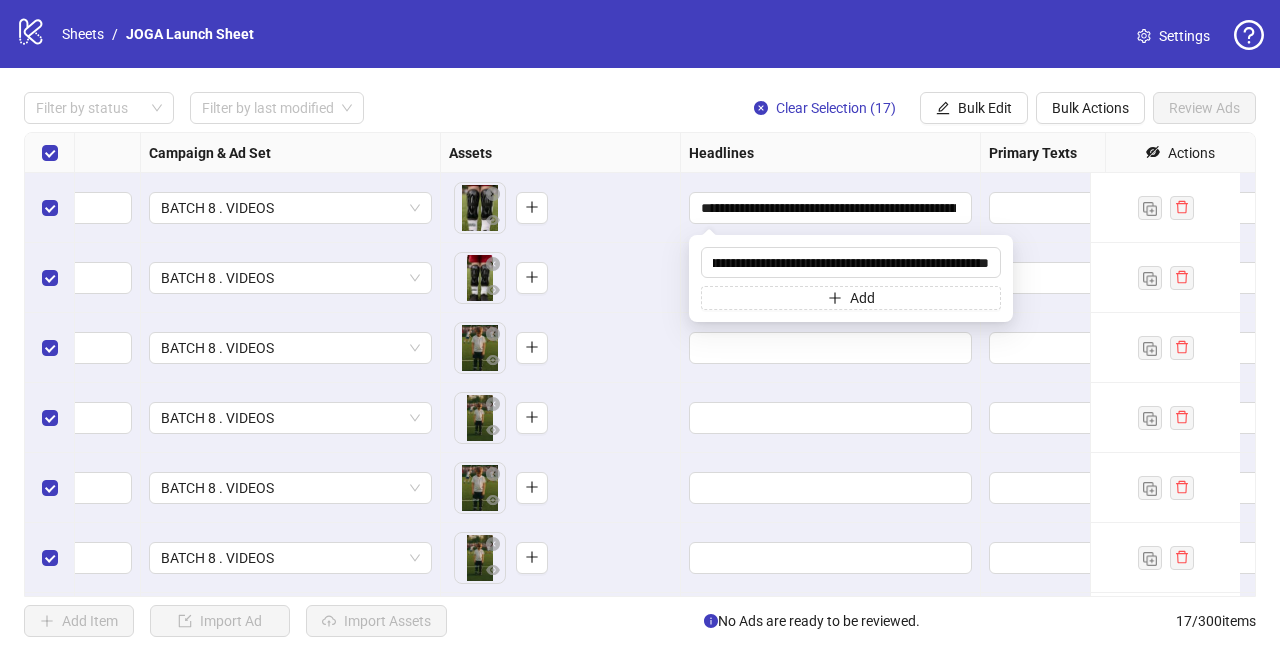 click on "To pick up a draggable item, press the space bar.
While dragging, use the arrow keys to move the item.
Press space again to drop the item in its new position, or press escape to cancel." at bounding box center (560, 278) 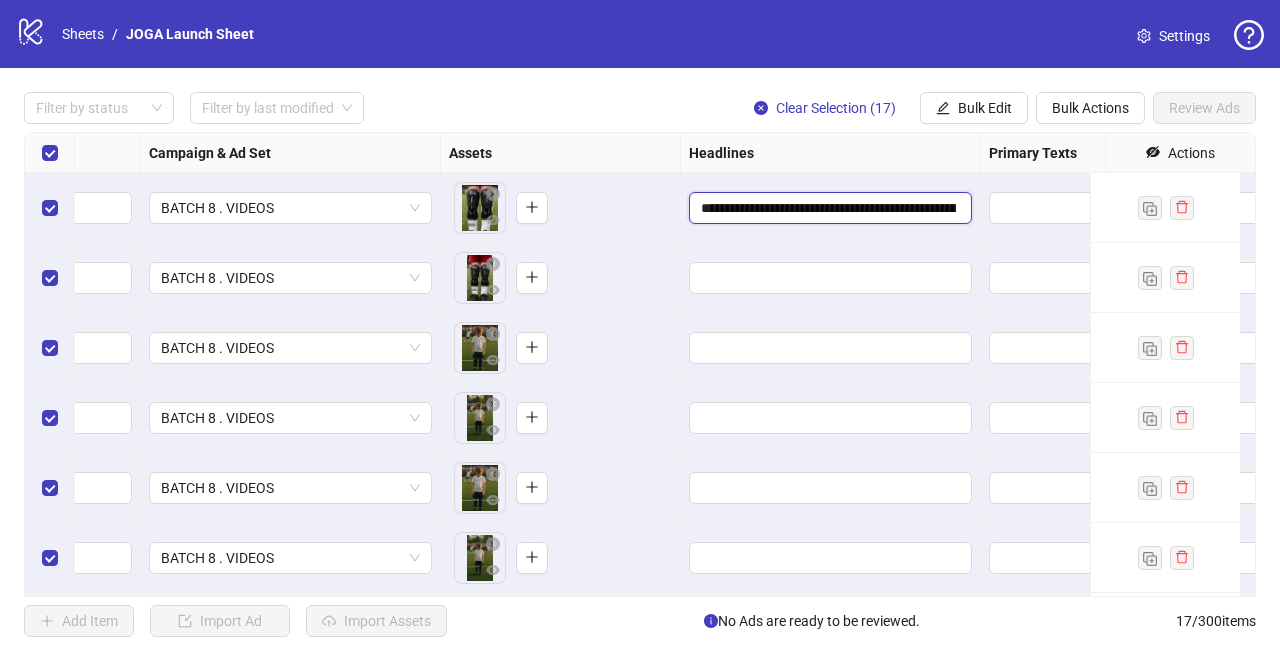 click on "**********" at bounding box center (828, 208) 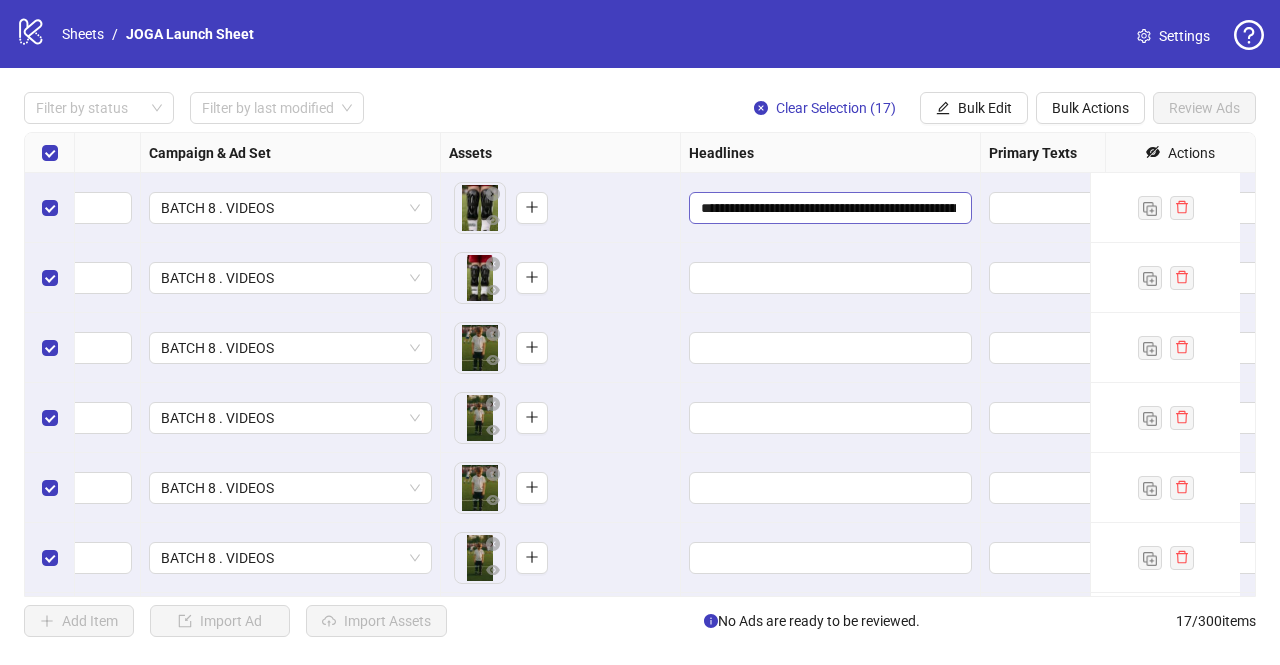 scroll, scrollTop: 0, scrollLeft: 197, axis: horizontal 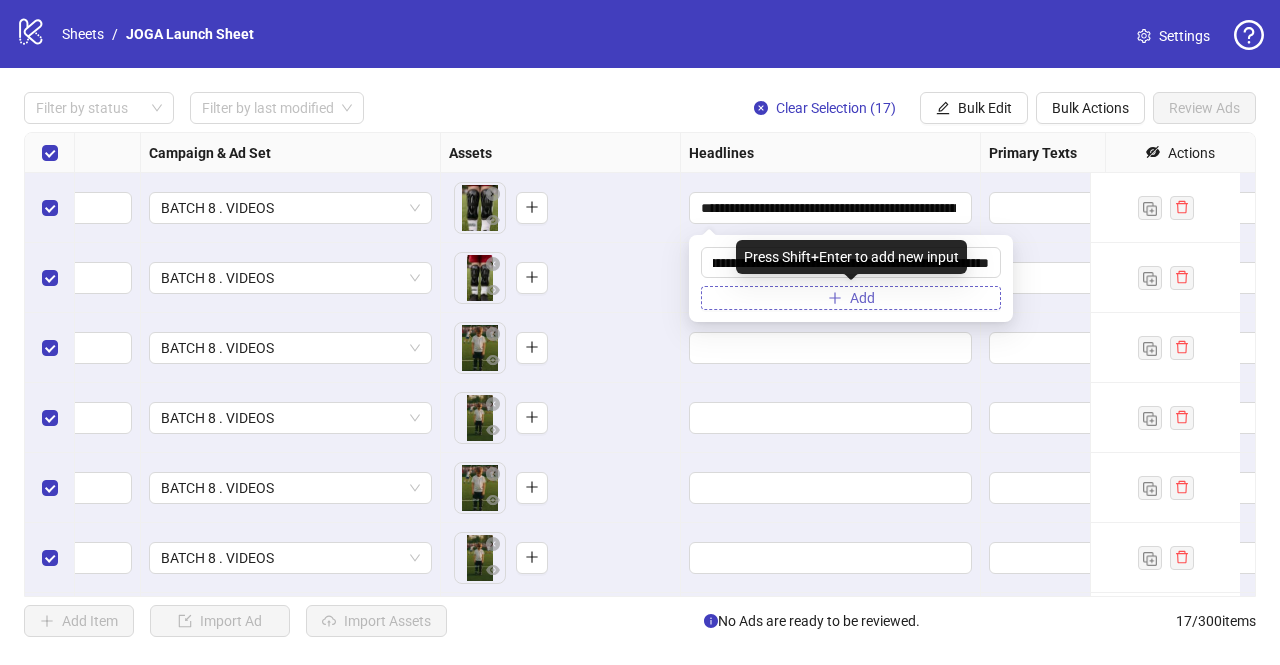 click on "Add" at bounding box center [851, 298] 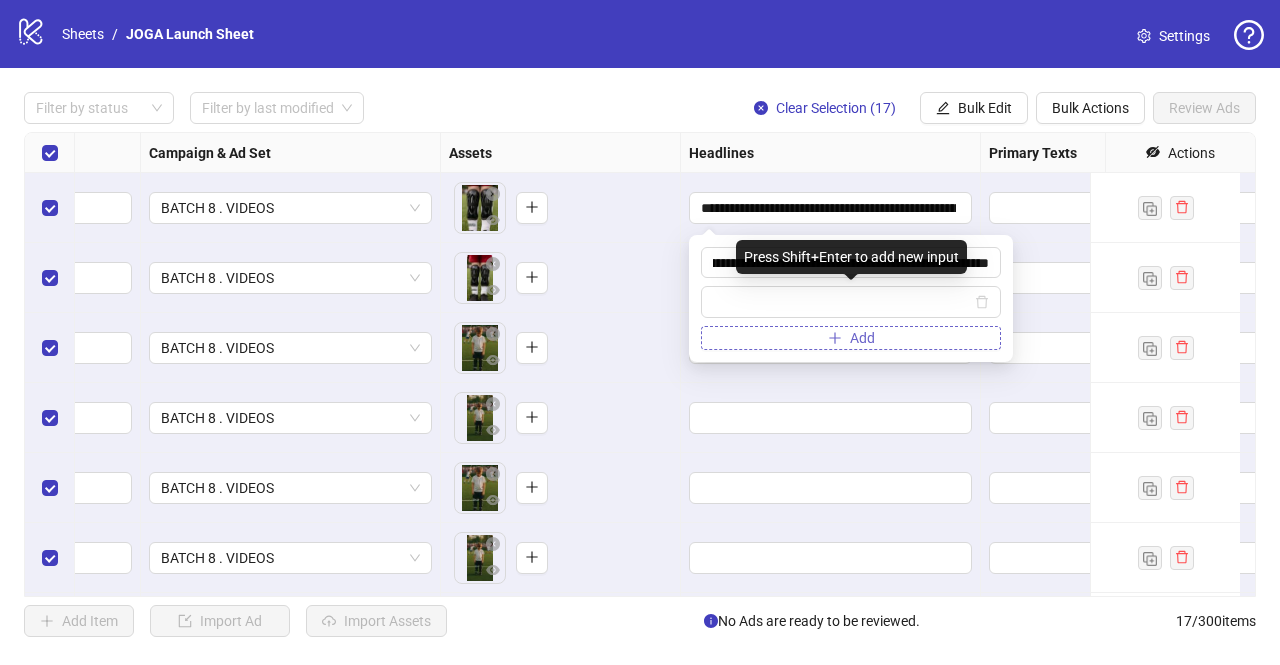 scroll, scrollTop: 0, scrollLeft: 0, axis: both 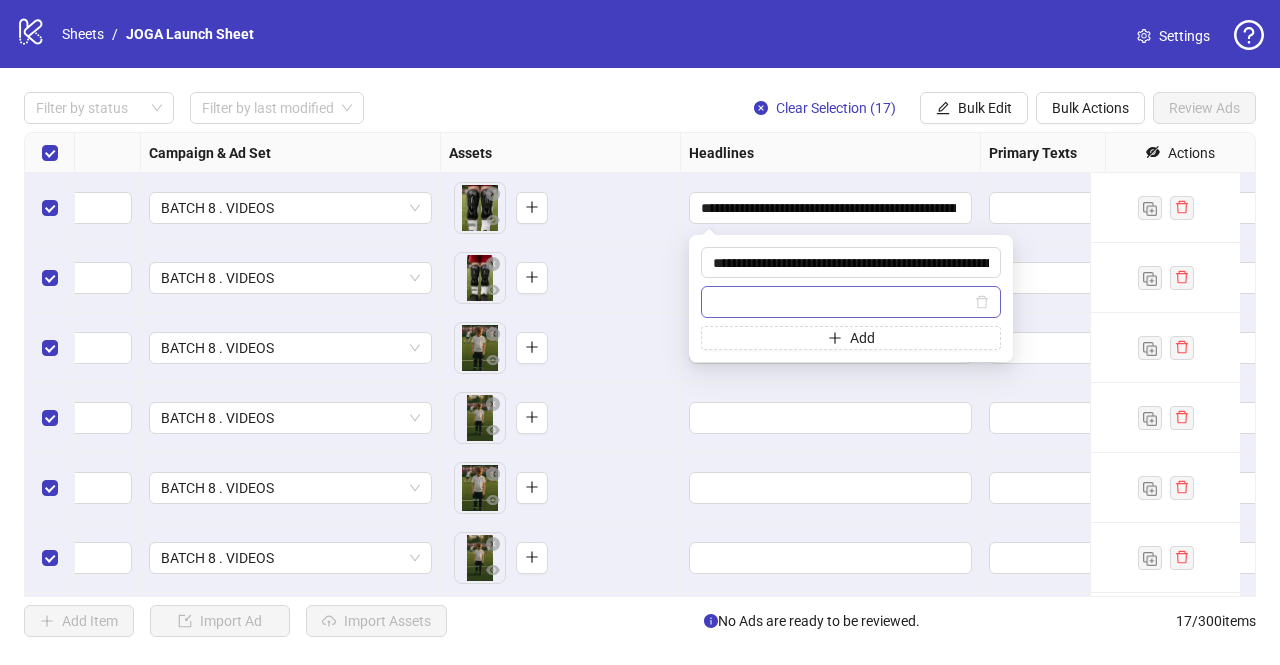 type on "**********" 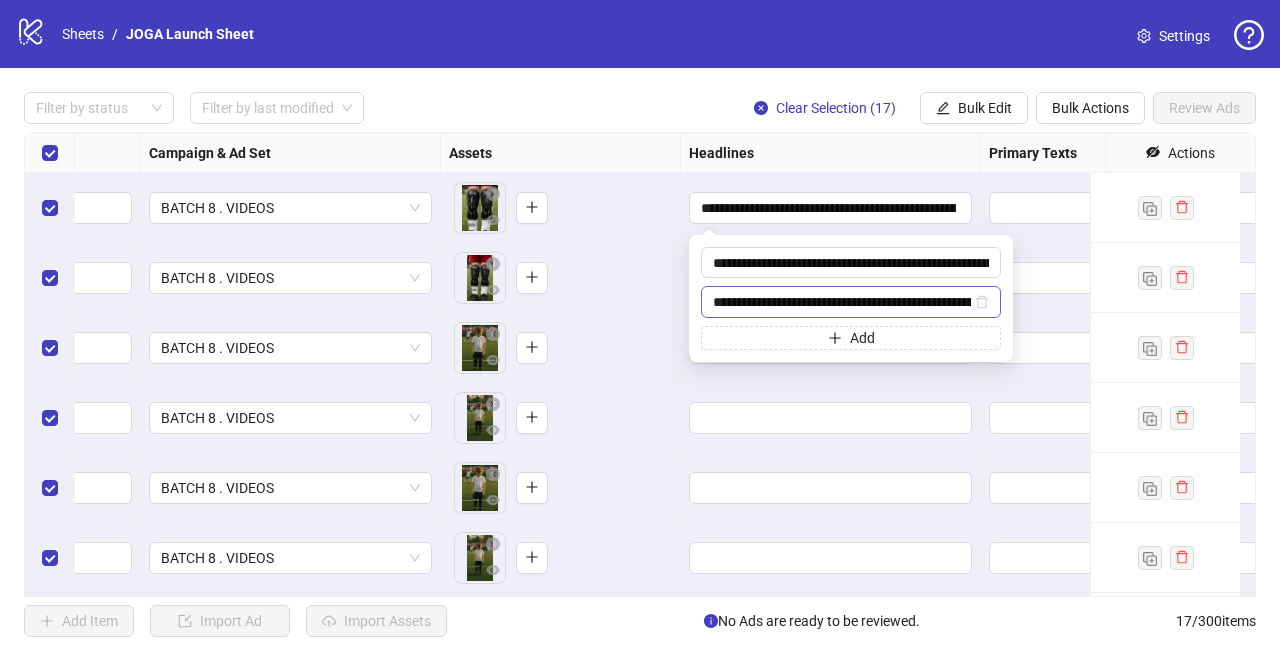 scroll, scrollTop: 0, scrollLeft: 129, axis: horizontal 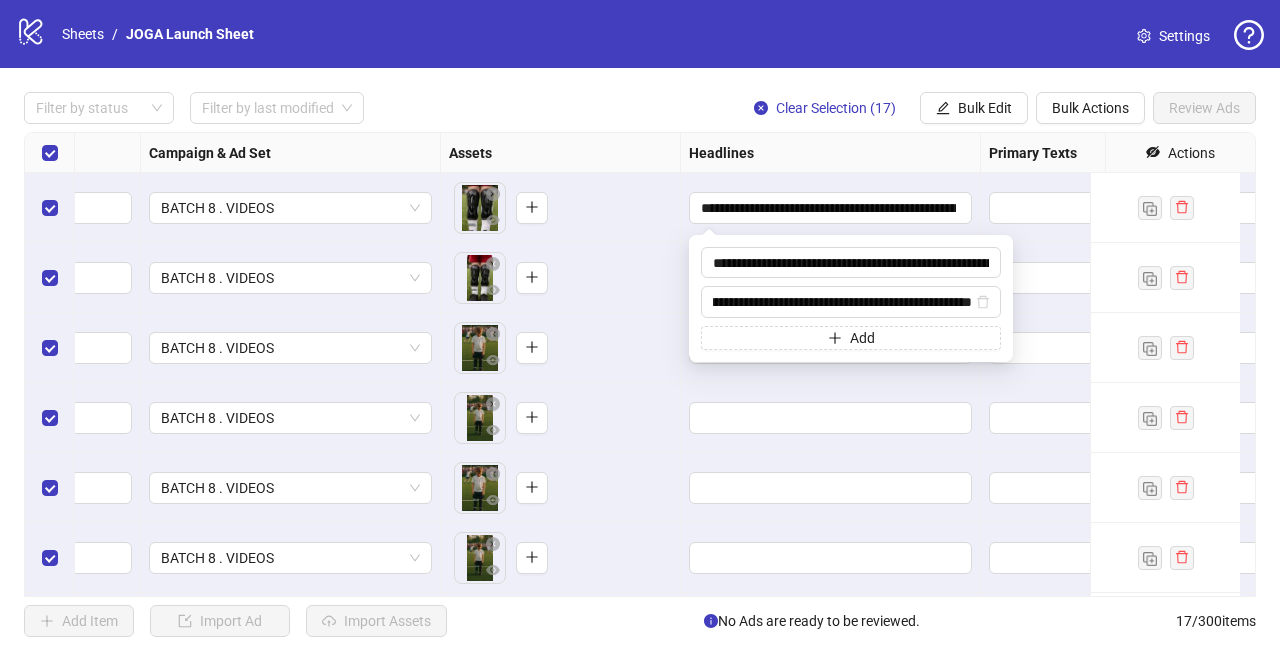 click on "To pick up a draggable item, press the space bar.
While dragging, use the arrow keys to move the item.
Press space again to drop the item in its new position, or press escape to cancel." at bounding box center [560, 278] 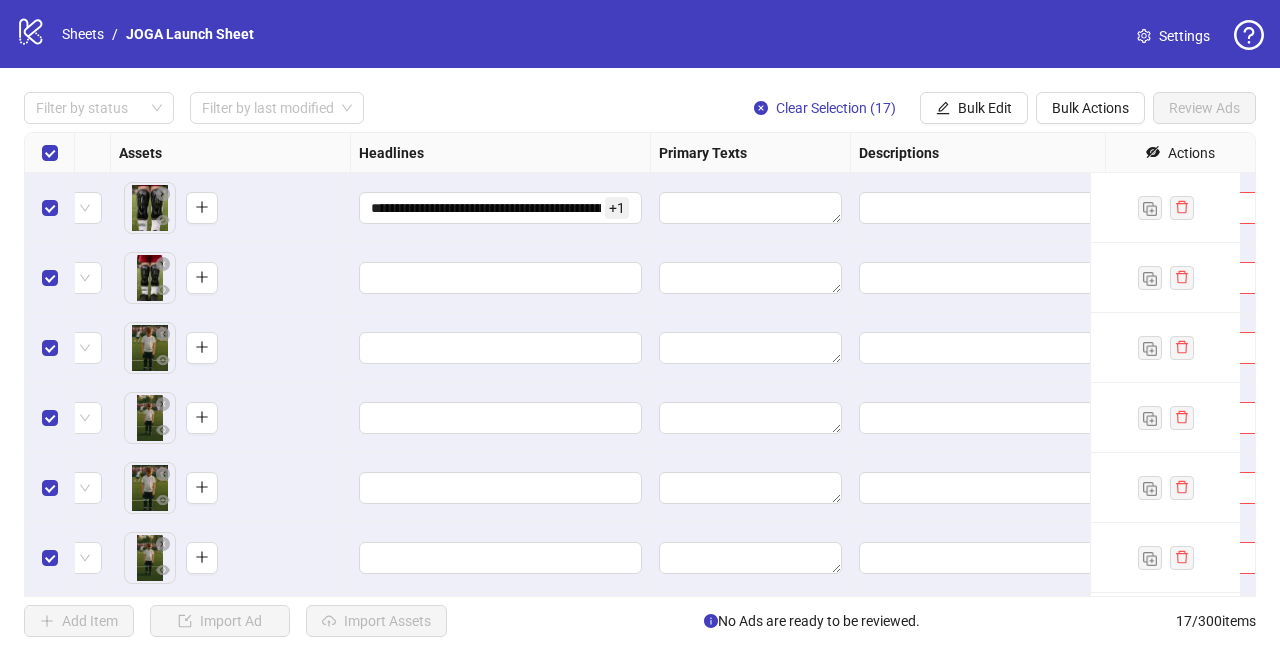 scroll, scrollTop: 0, scrollLeft: 835, axis: horizontal 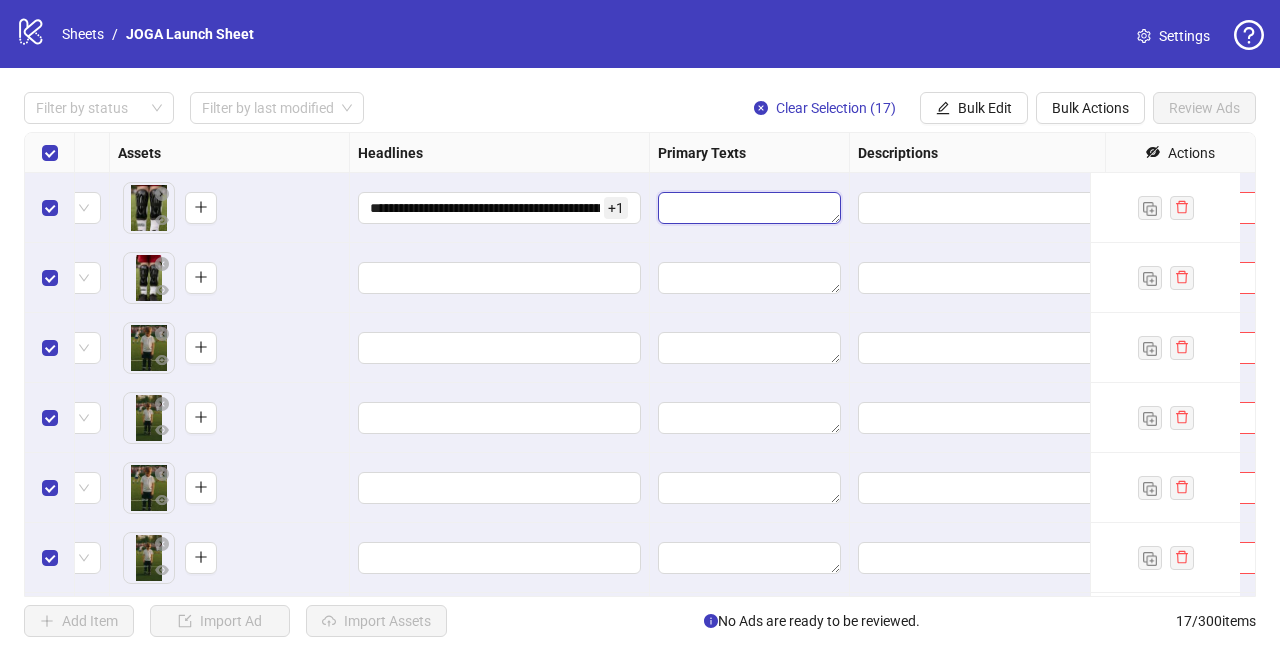 click at bounding box center [749, 208] 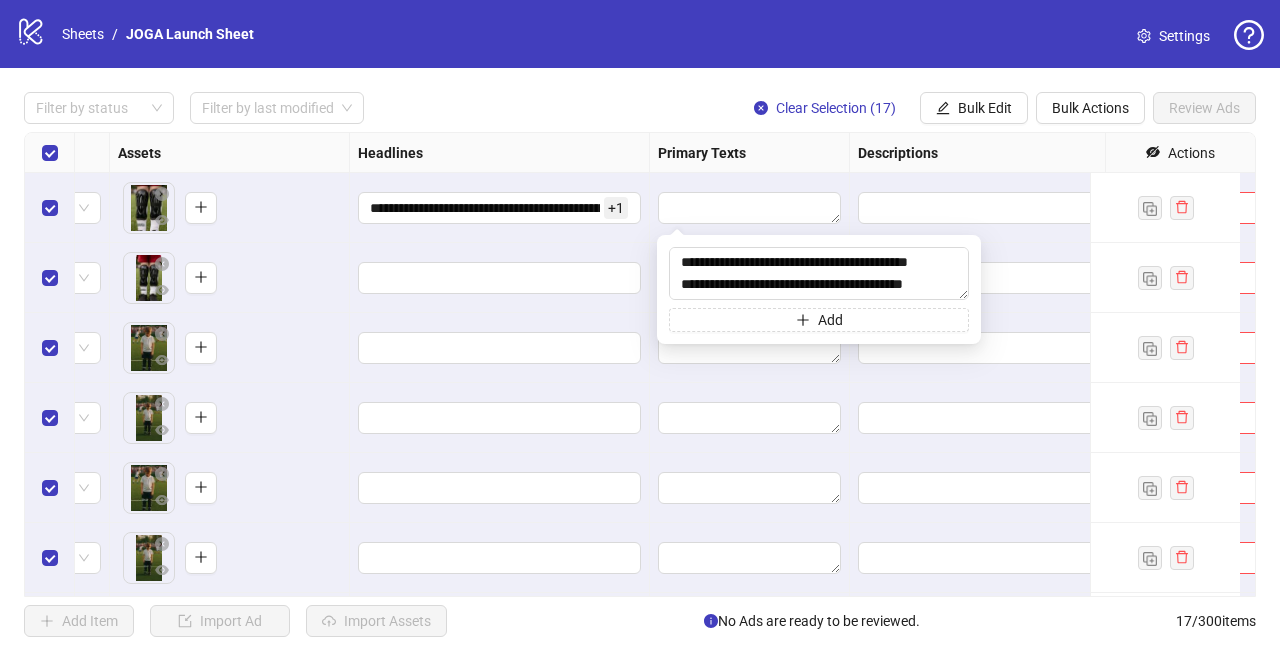 scroll, scrollTop: 308, scrollLeft: 0, axis: vertical 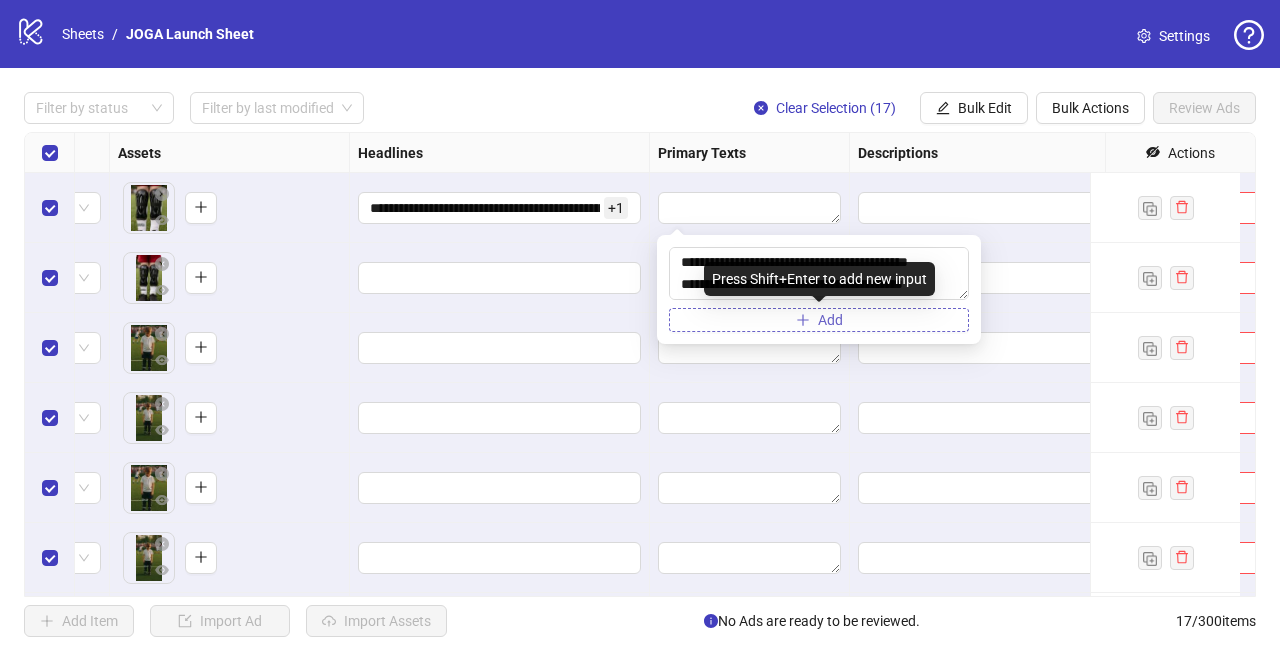 type on "**********" 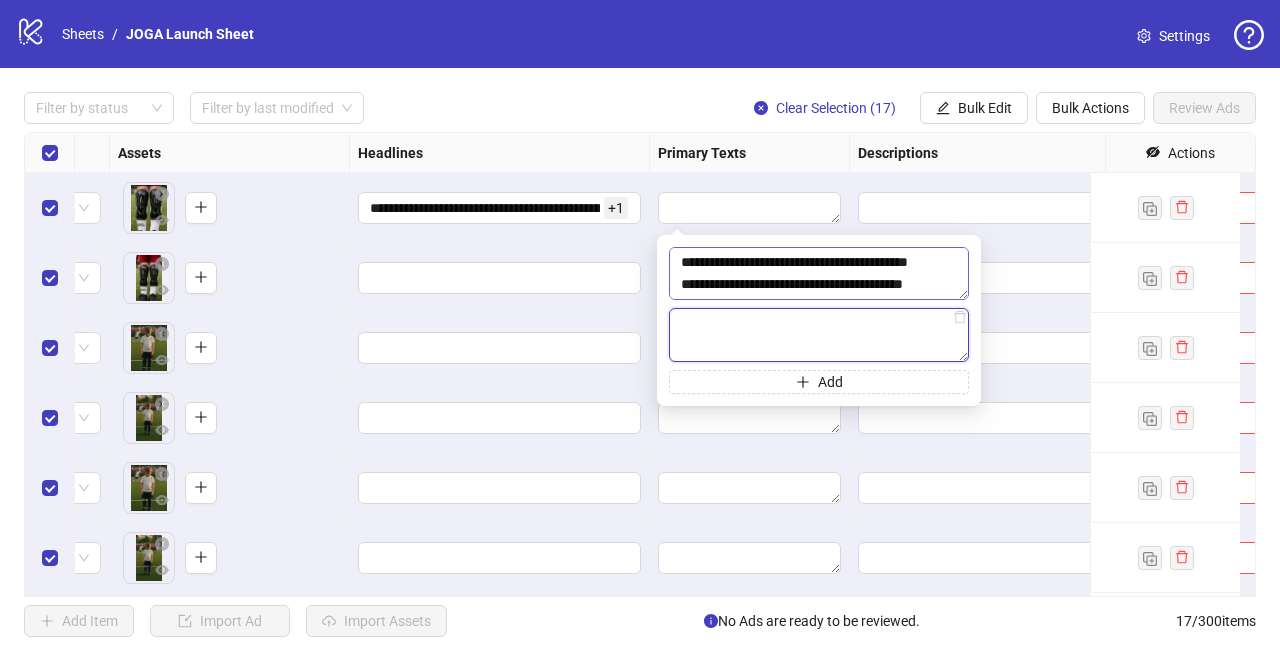 paste on "[MASK]
[MASK]
[MASK]
[MASK]
[MASK]" 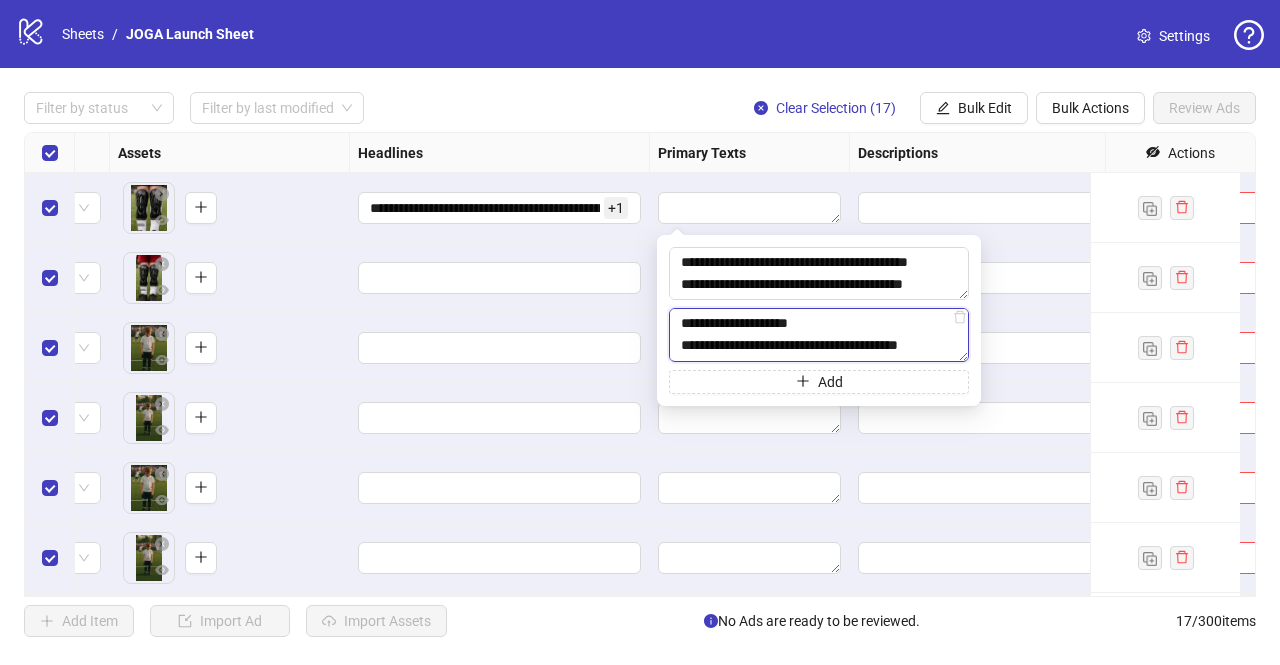 scroll, scrollTop: 308, scrollLeft: 0, axis: vertical 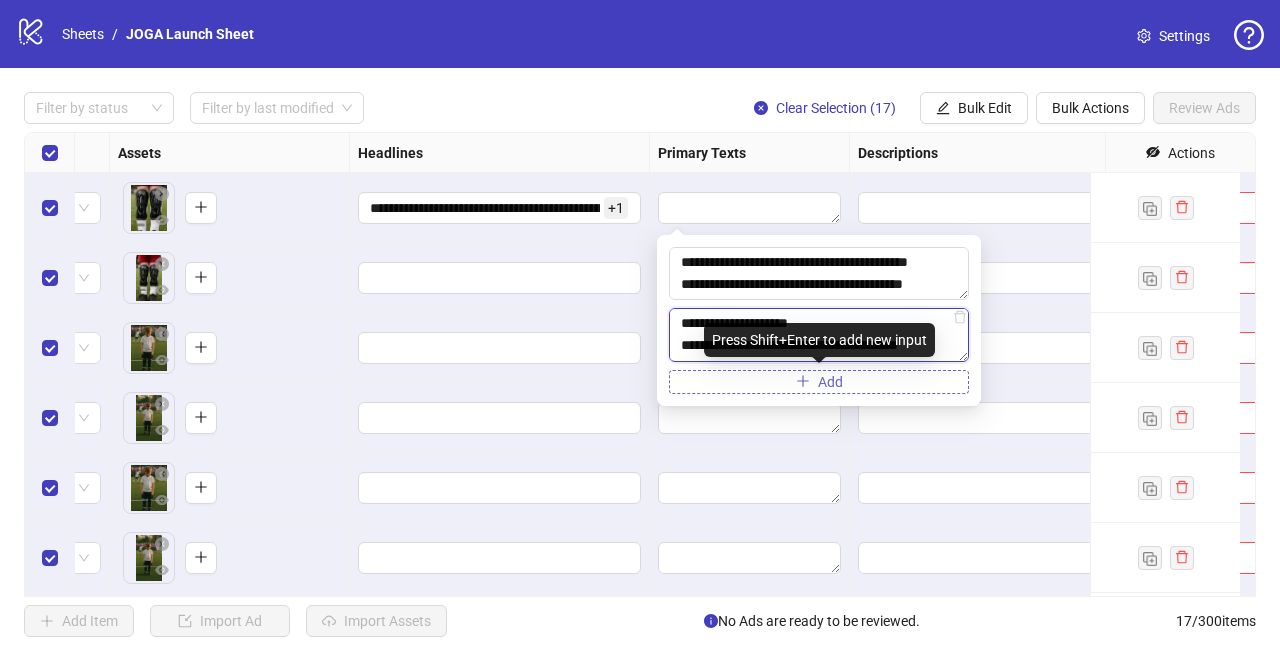 type on "[MASK]
[MASK]
[MASK]
[MASK]
[MASK]" 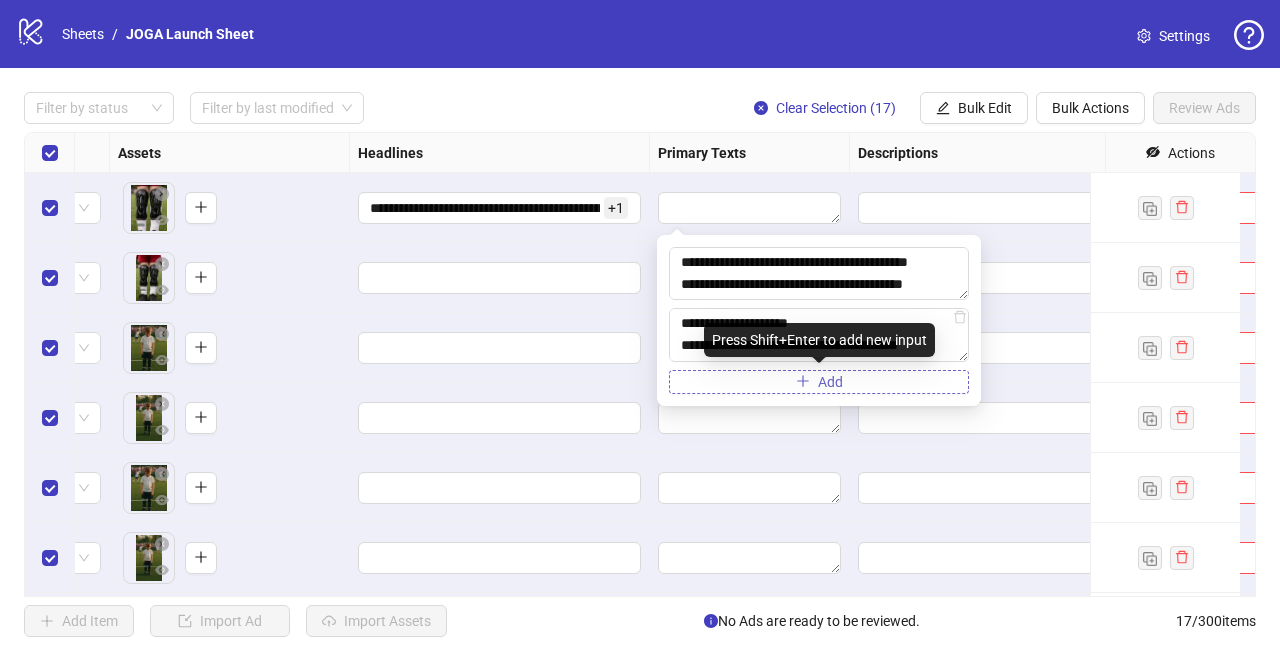 click 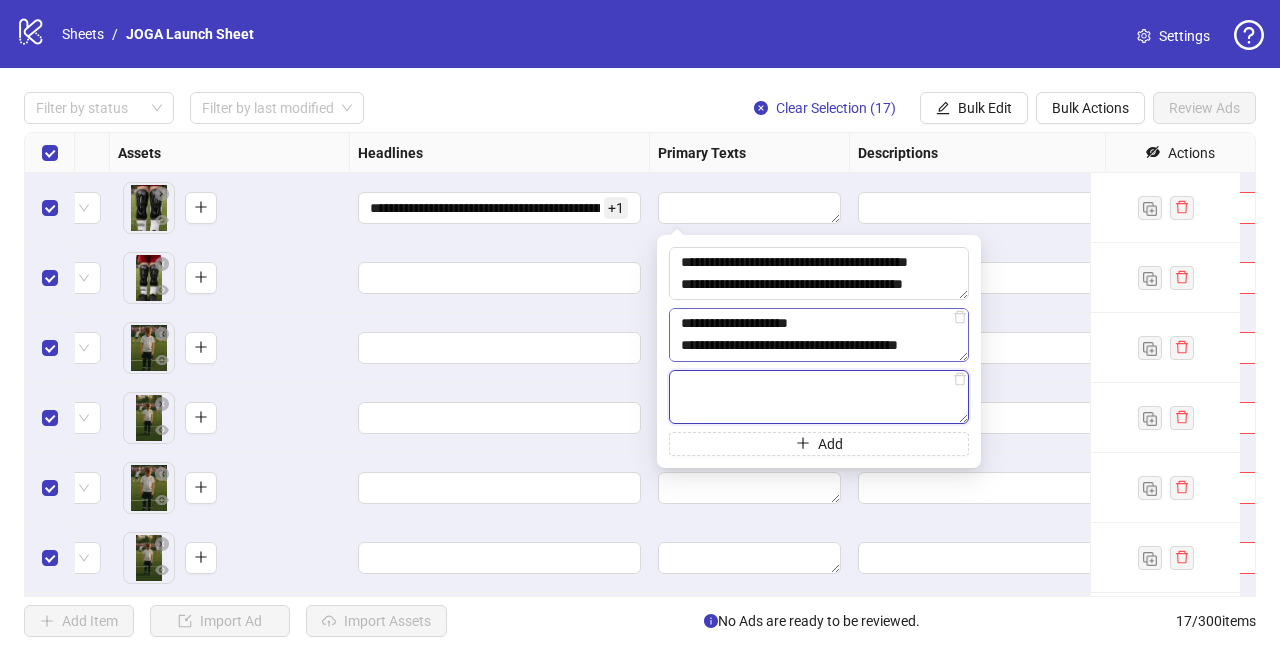 paste on "**********" 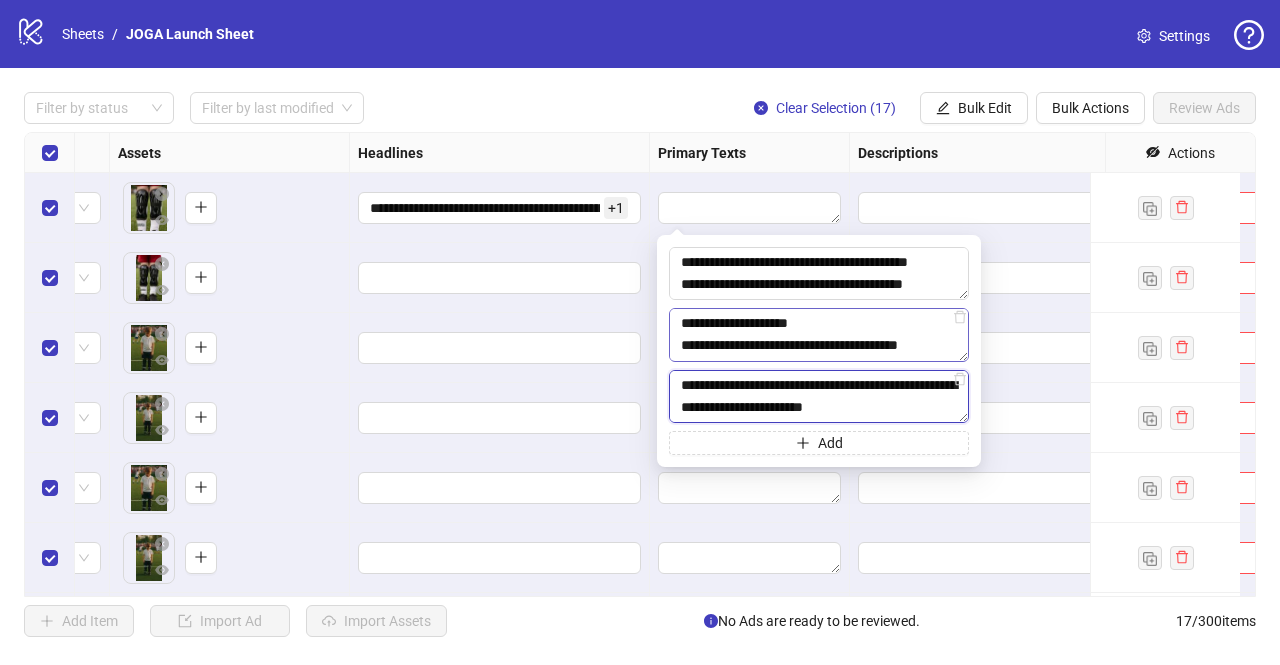 type on "**********" 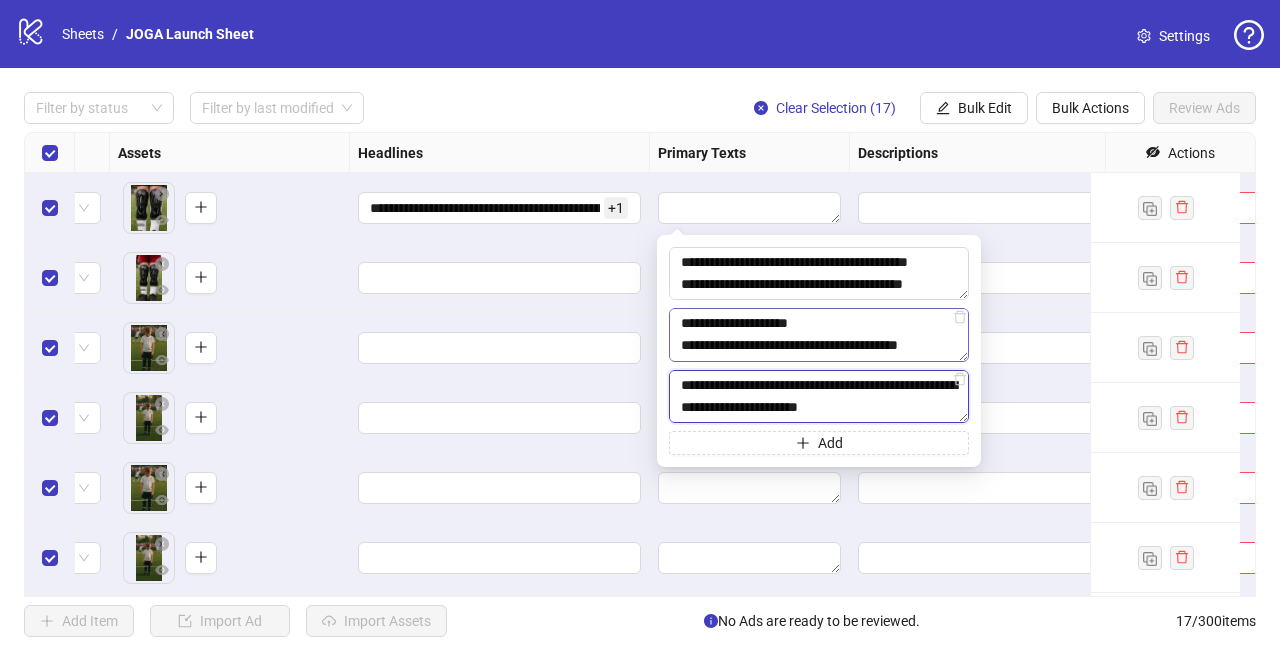 scroll, scrollTop: 286, scrollLeft: 0, axis: vertical 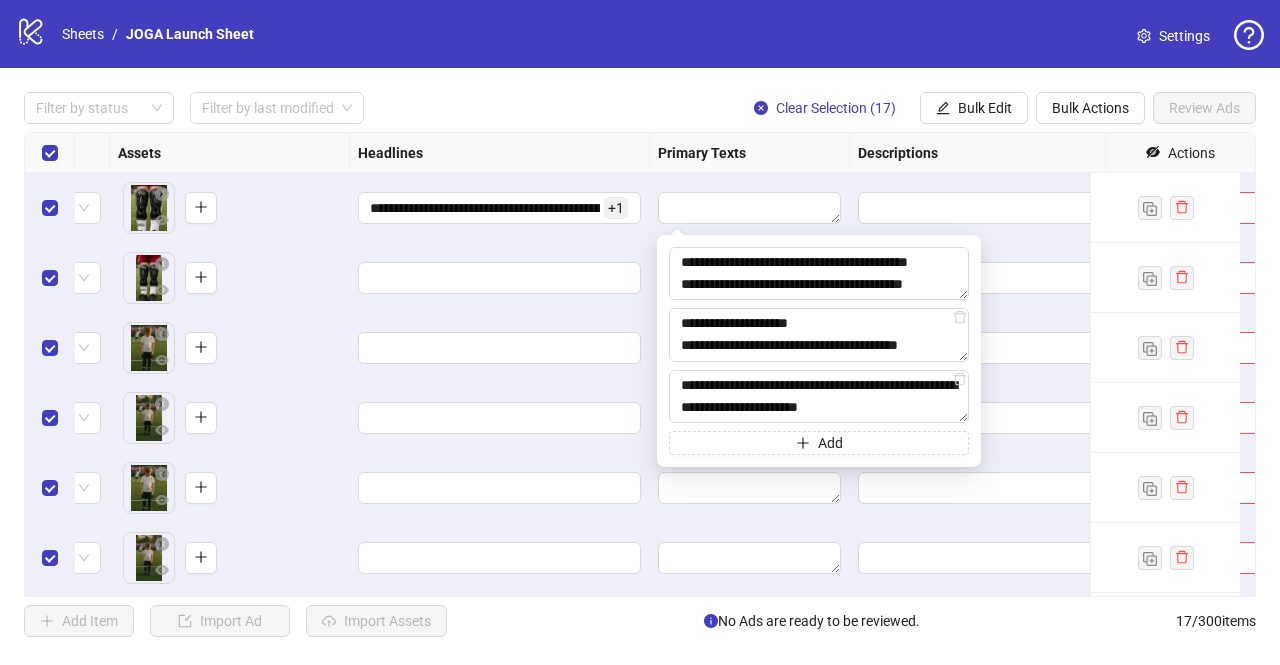 click at bounding box center [500, 278] 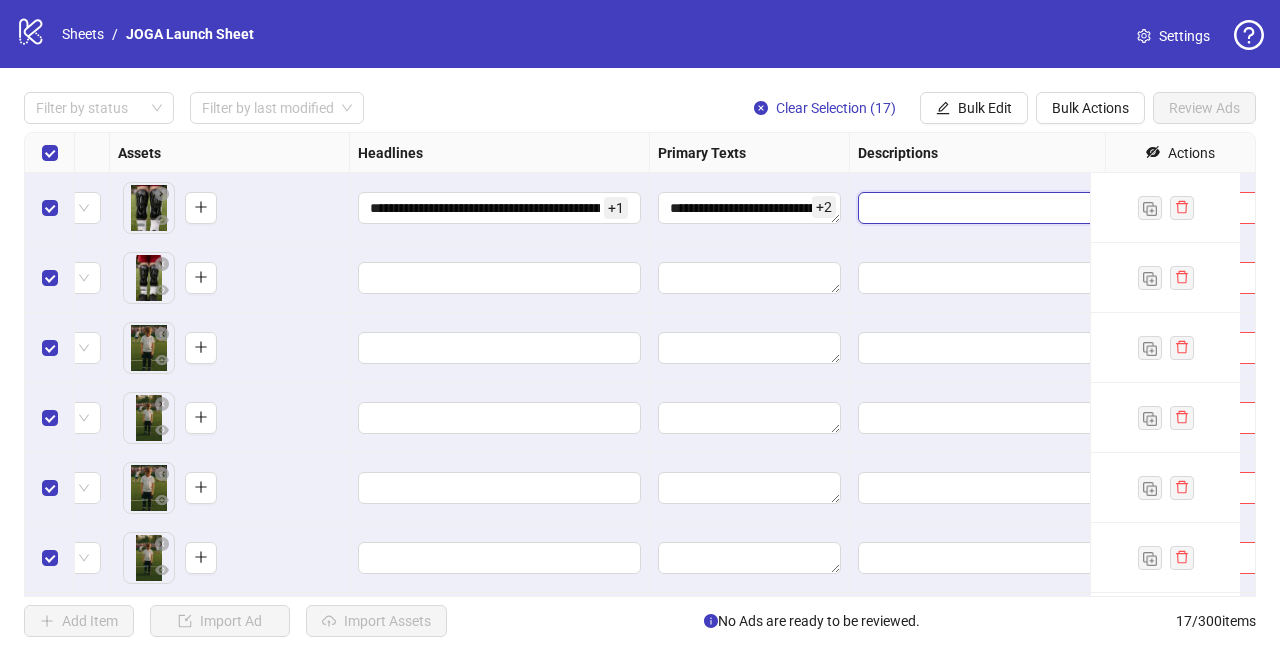 click at bounding box center (999, 208) 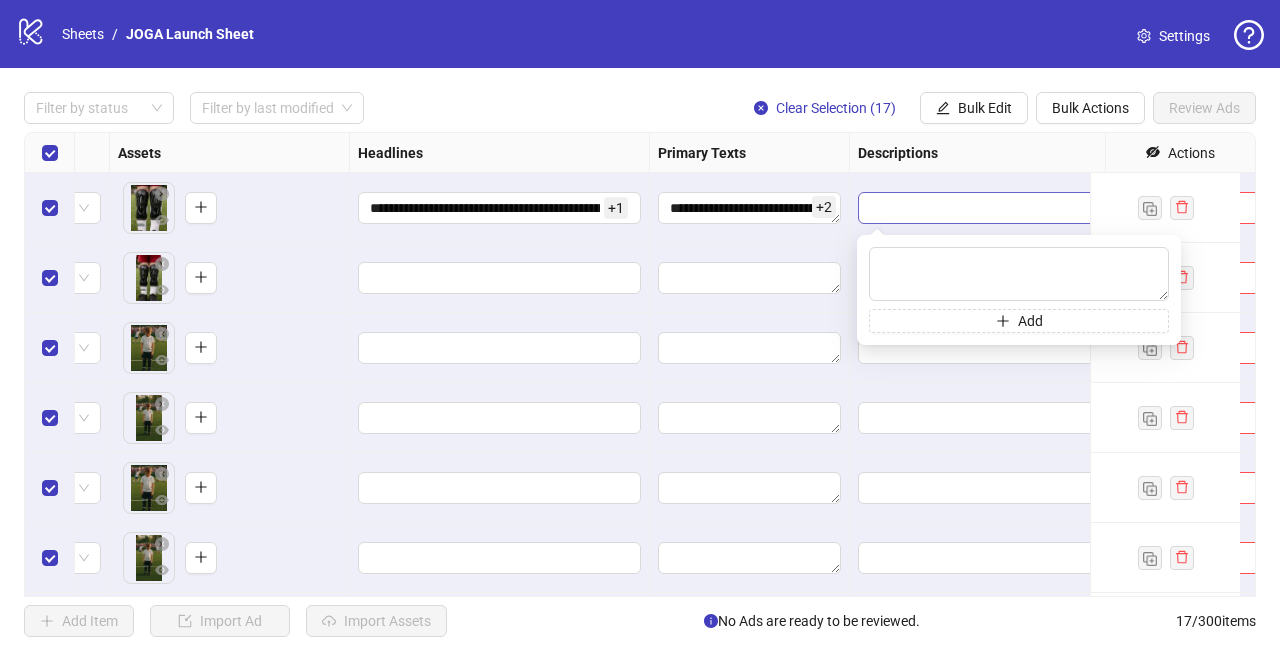 type on "*" 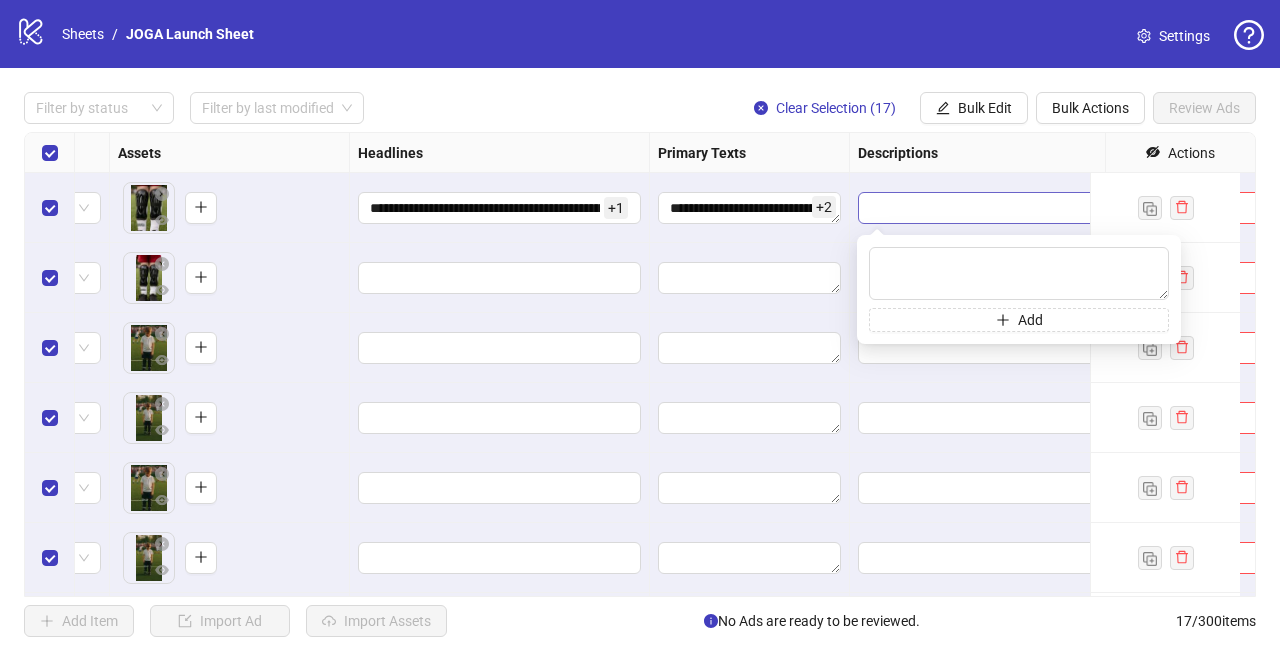 type on "*" 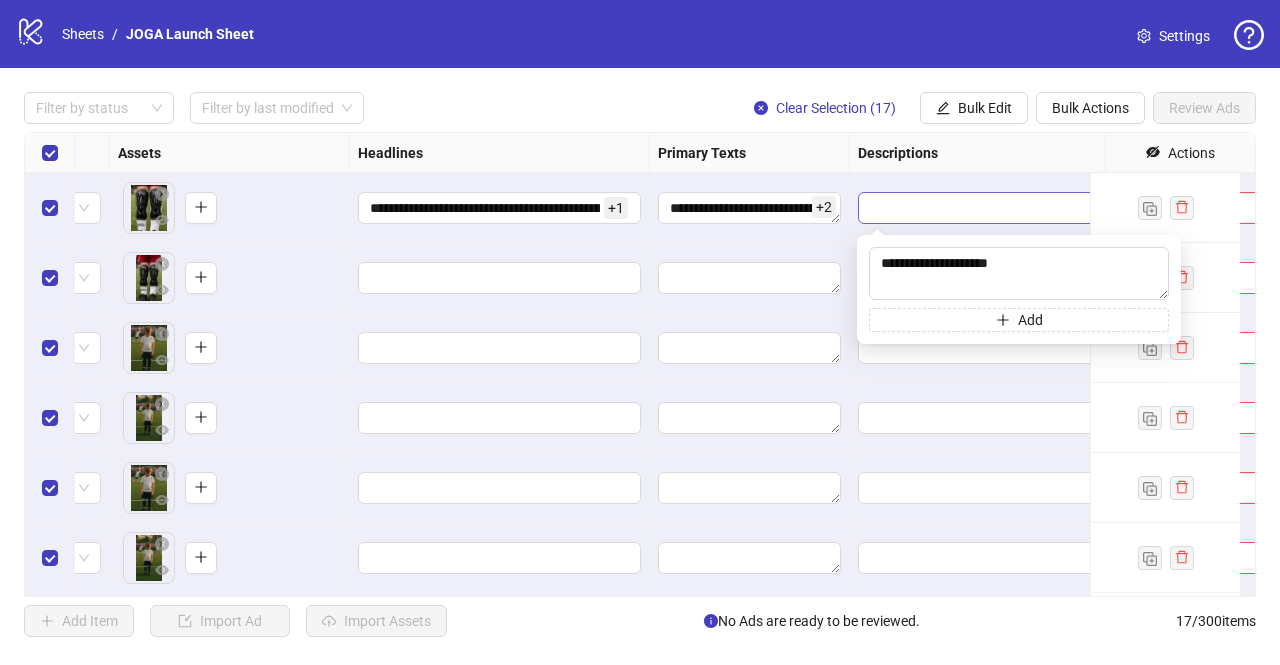 type on "[MASK]" 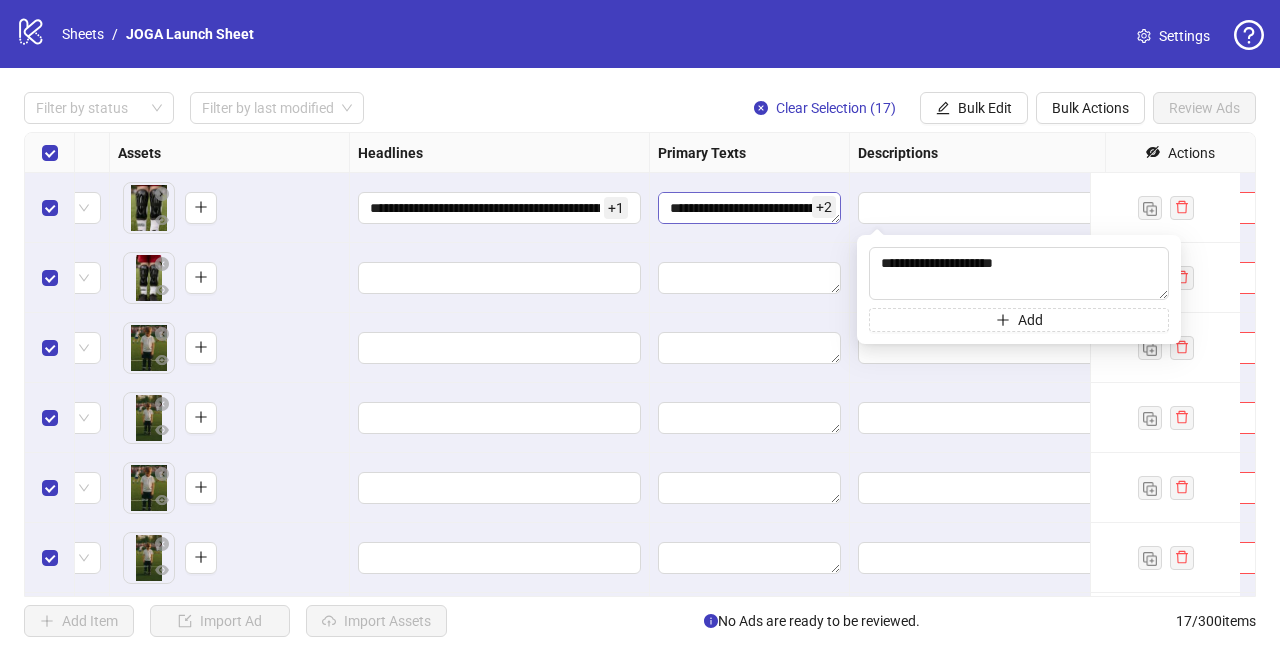 click on "**********" at bounding box center (749, 208) 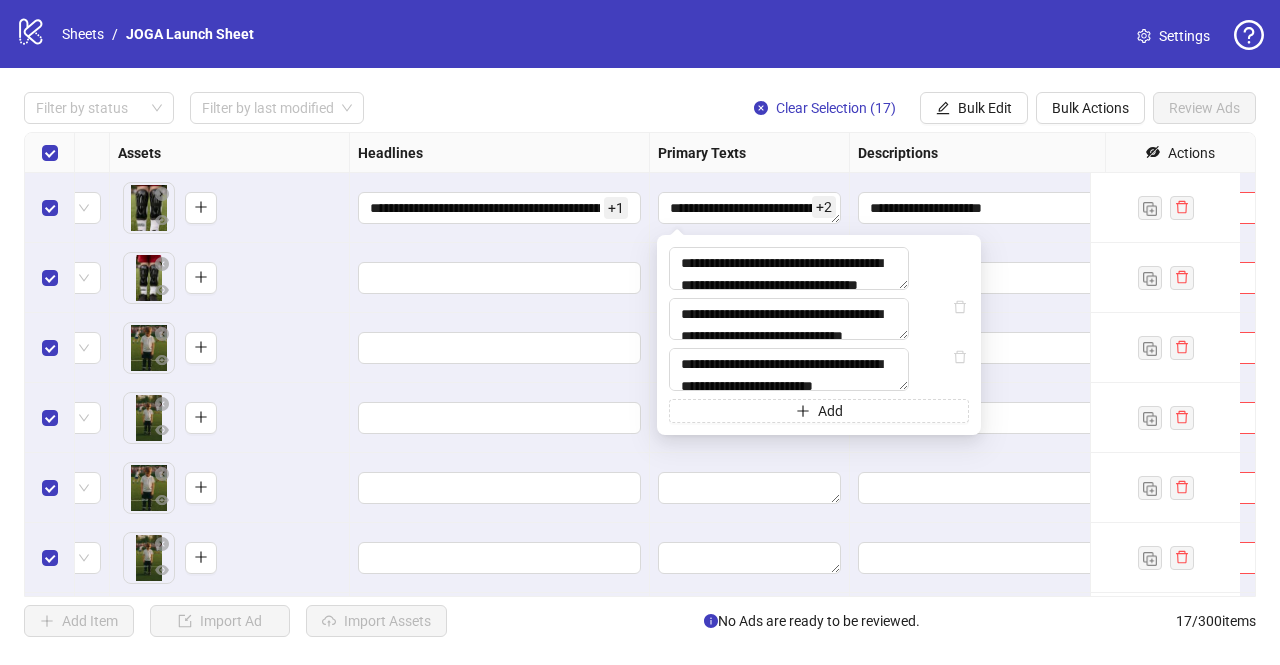scroll, scrollTop: 190, scrollLeft: 0, axis: vertical 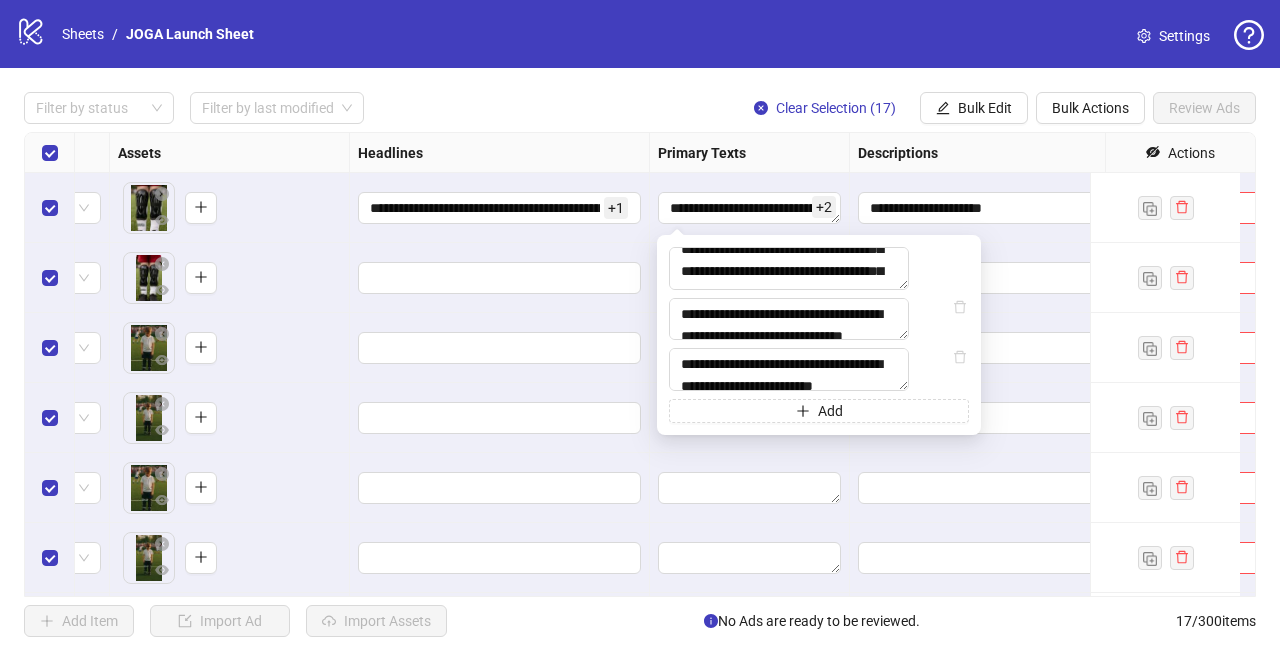 click on "[MASK]" at bounding box center (1000, 208) 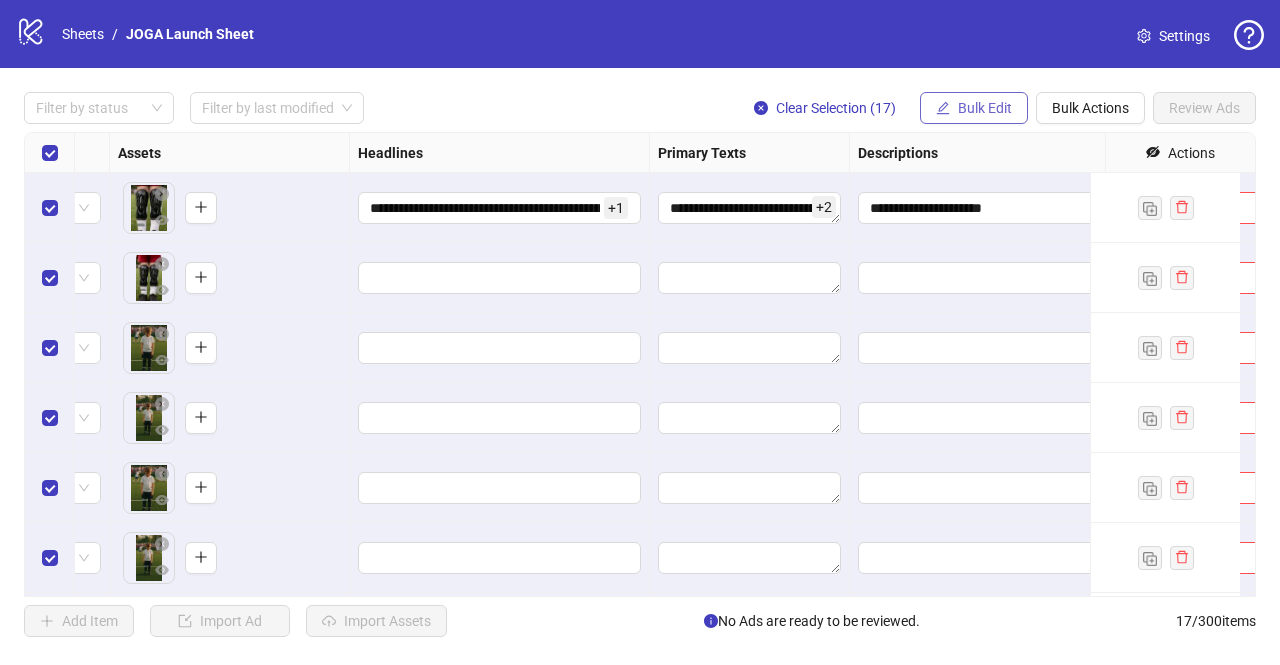 click on "Bulk Edit" at bounding box center (985, 108) 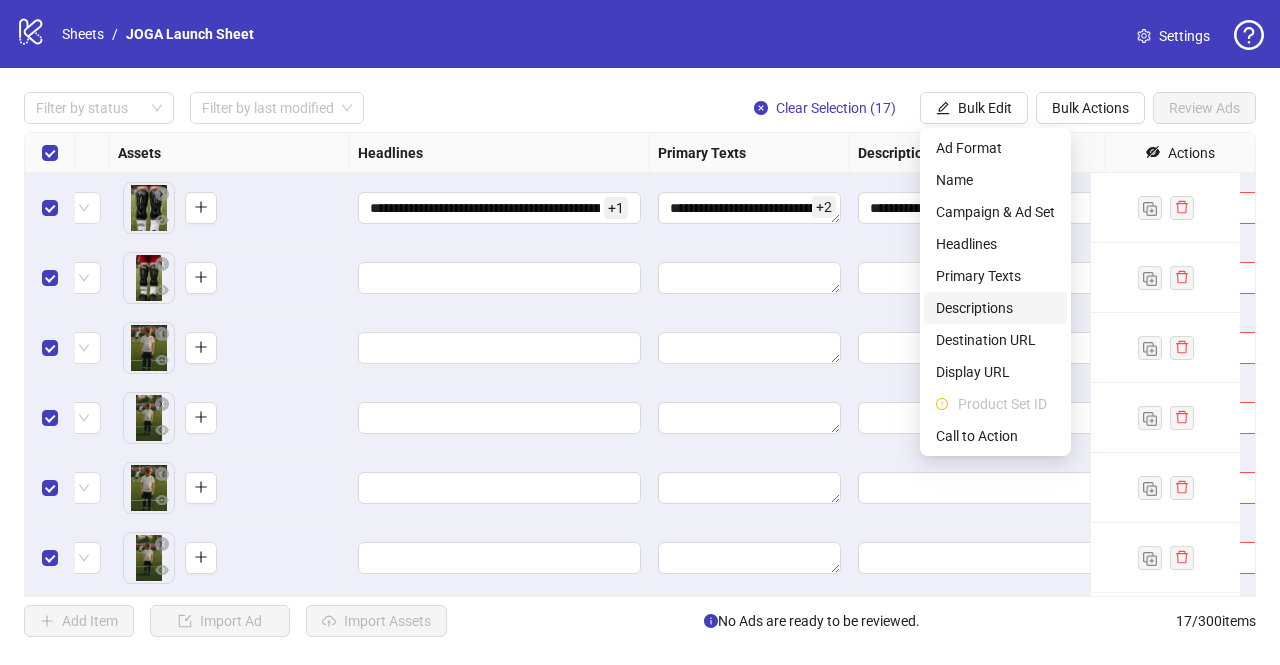 click on "Descriptions" at bounding box center (995, 308) 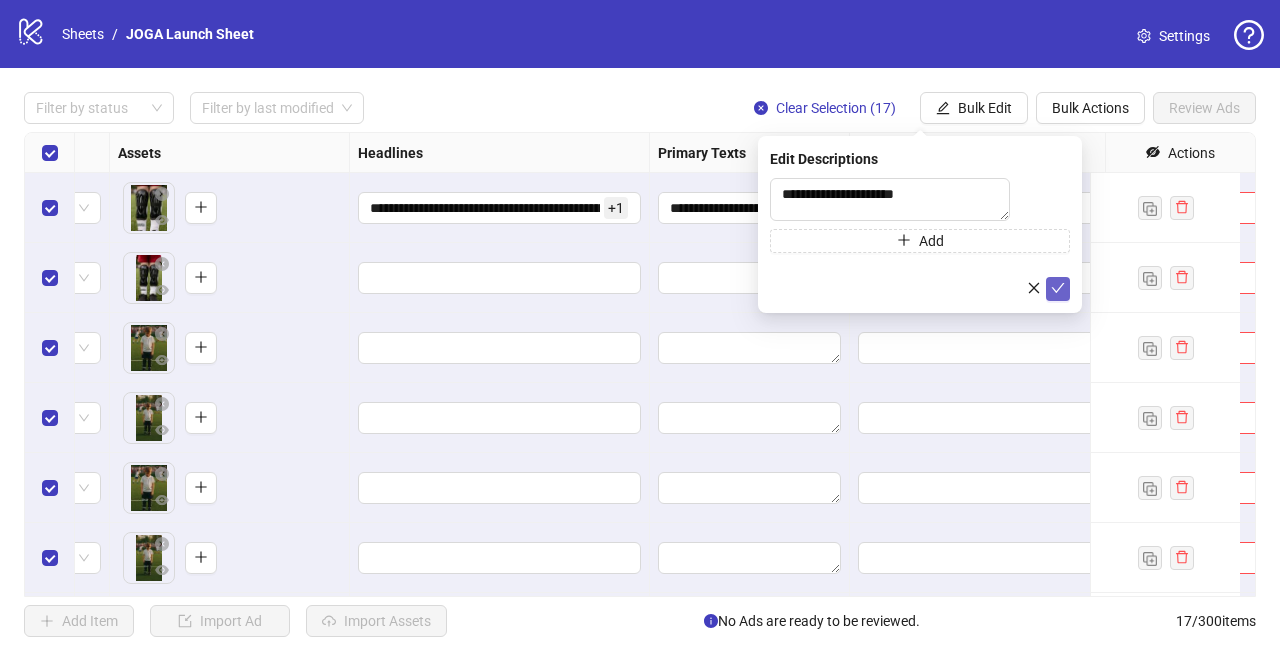 click 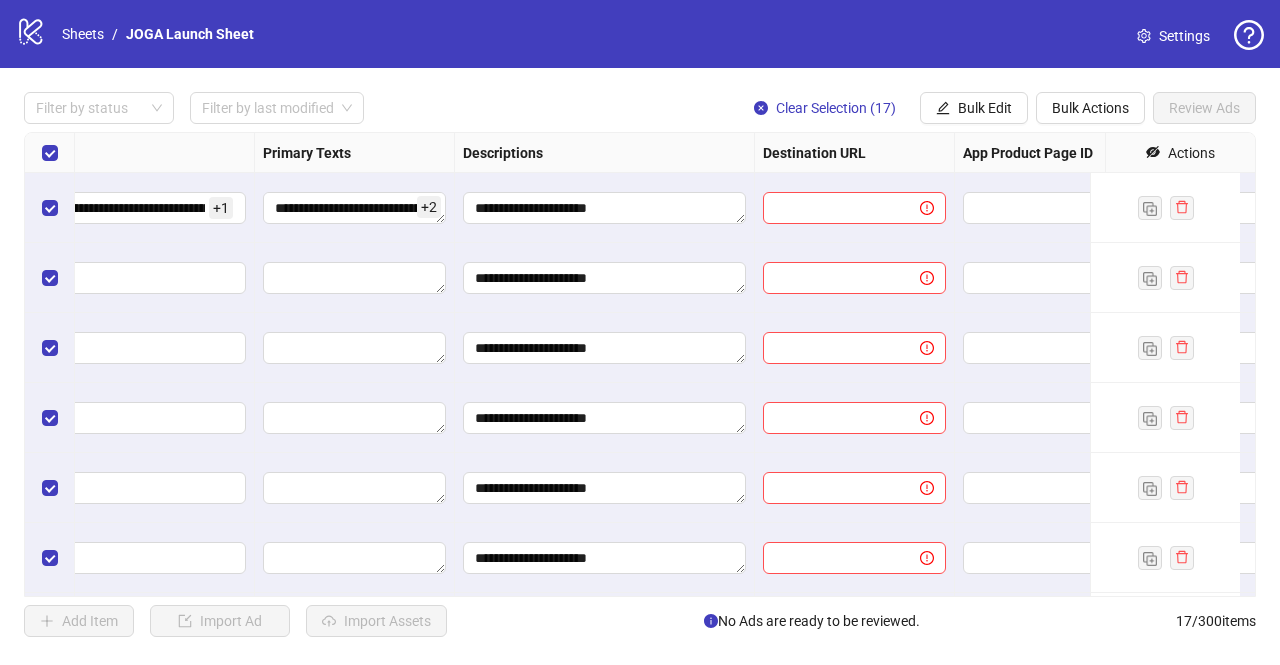 scroll, scrollTop: 0, scrollLeft: 1233, axis: horizontal 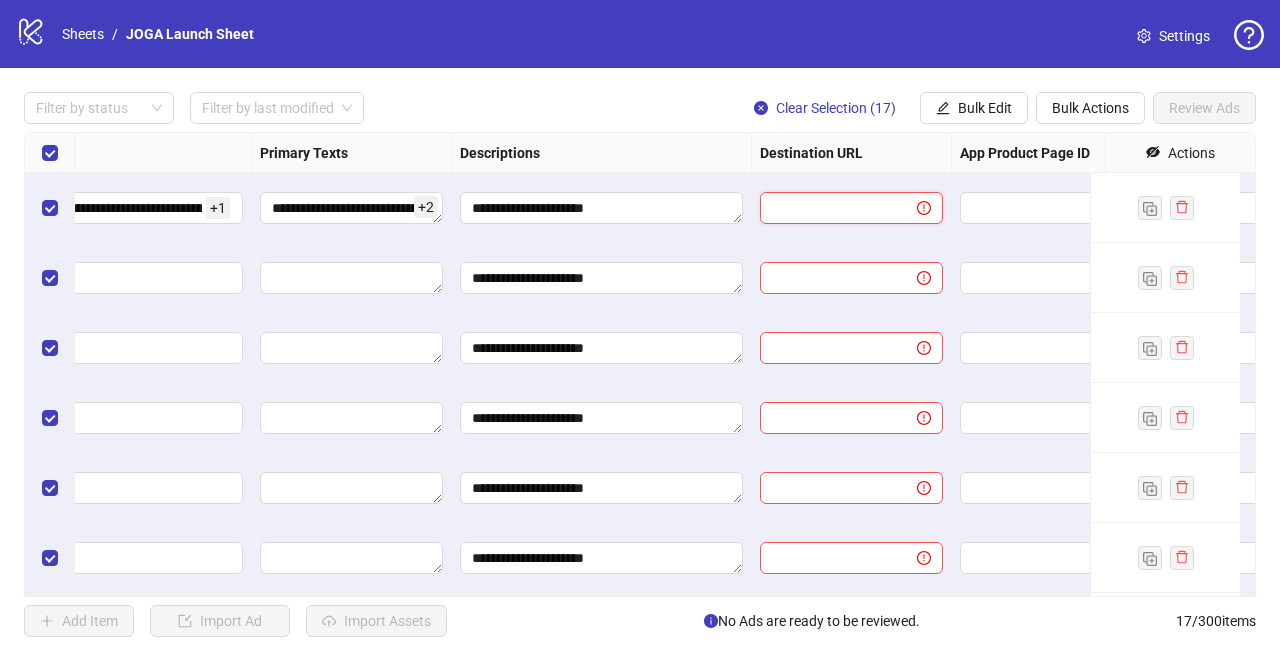 click at bounding box center (830, 208) 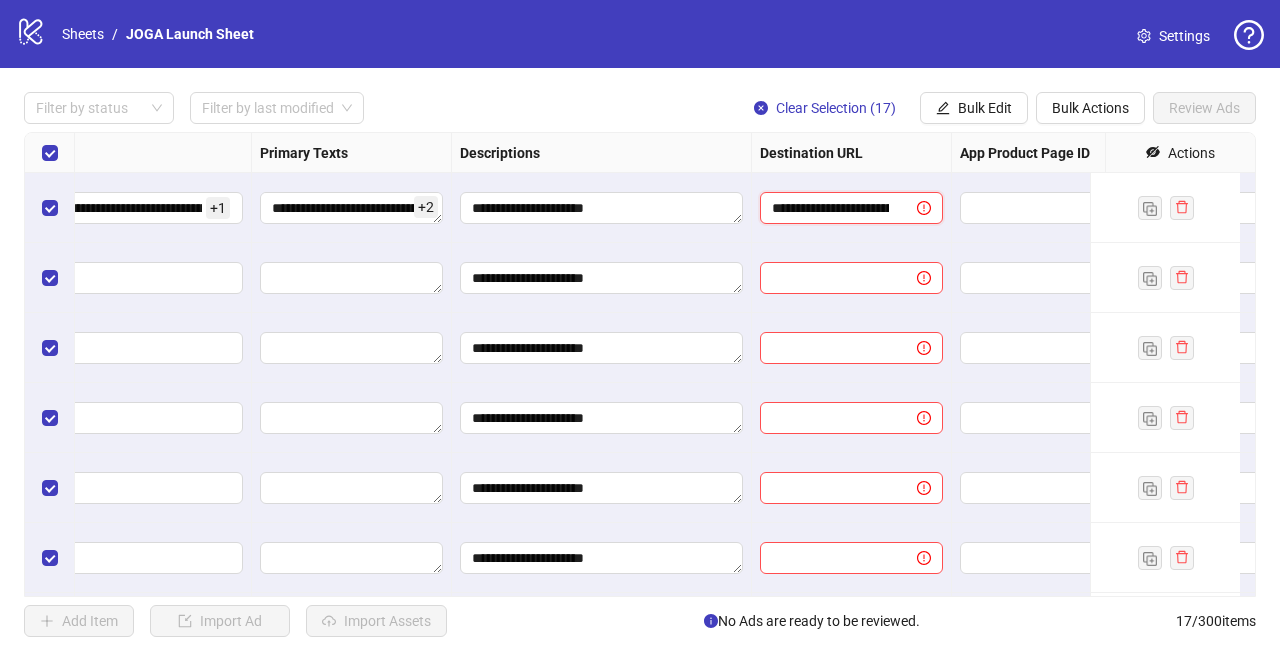 scroll, scrollTop: 0, scrollLeft: 232, axis: horizontal 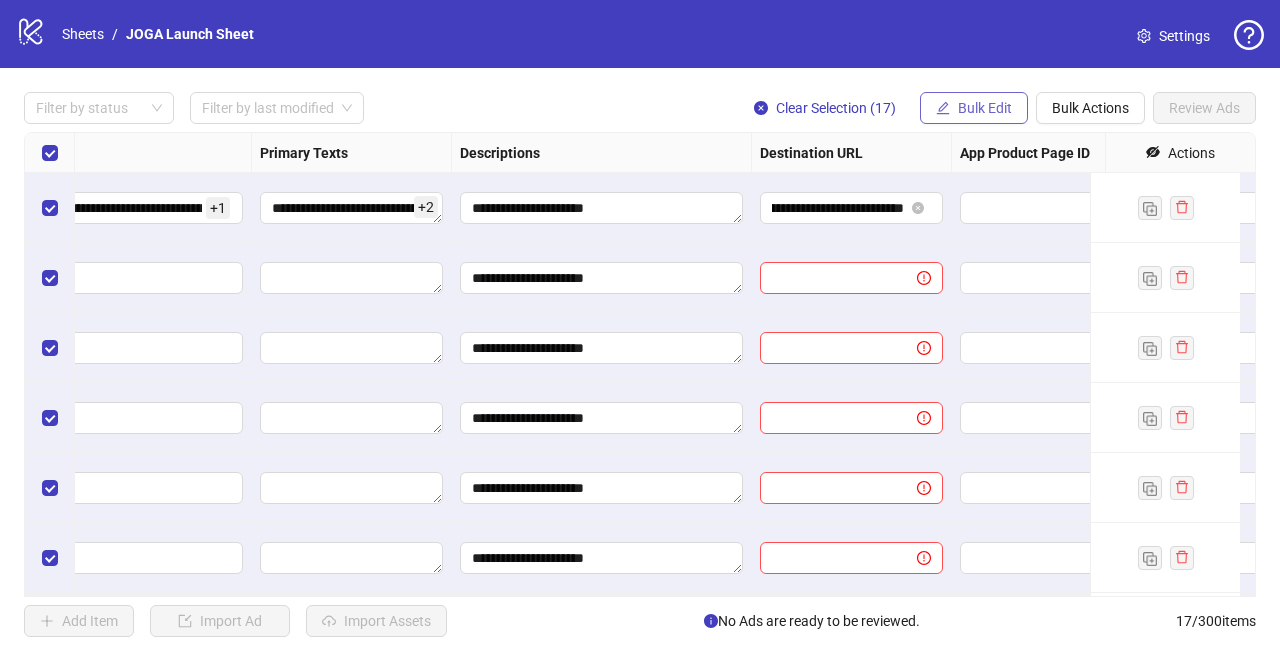 click on "Bulk Edit" at bounding box center [985, 108] 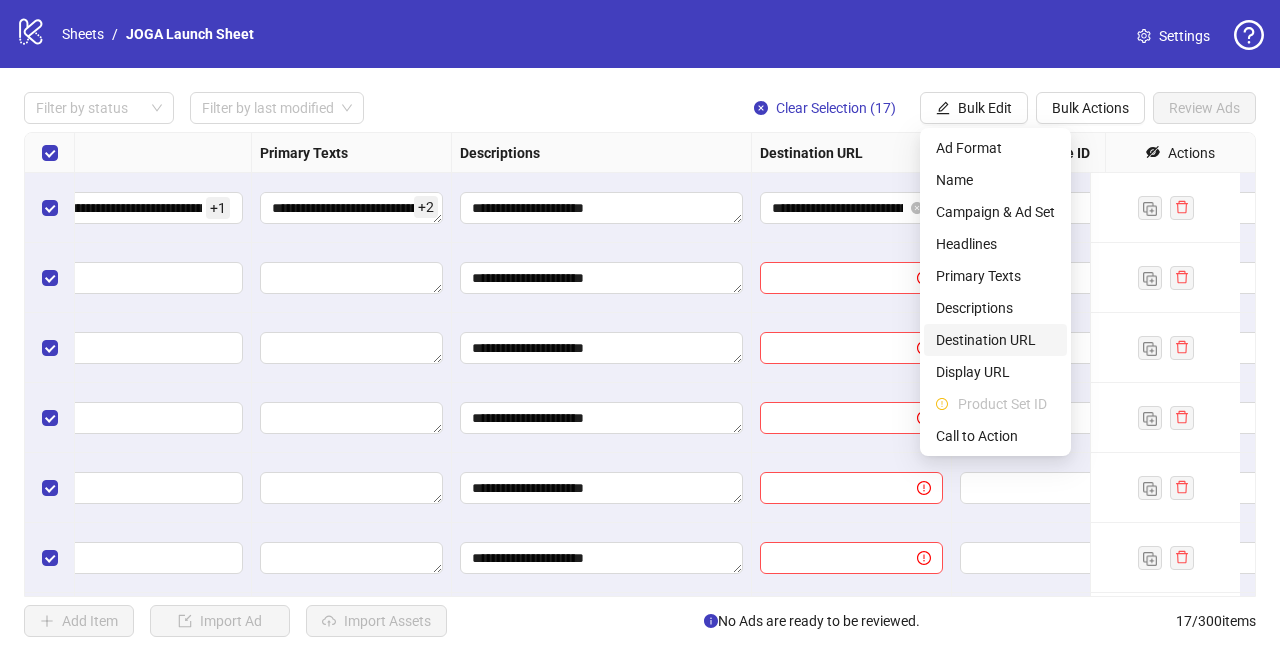 click on "Destination URL" at bounding box center [995, 340] 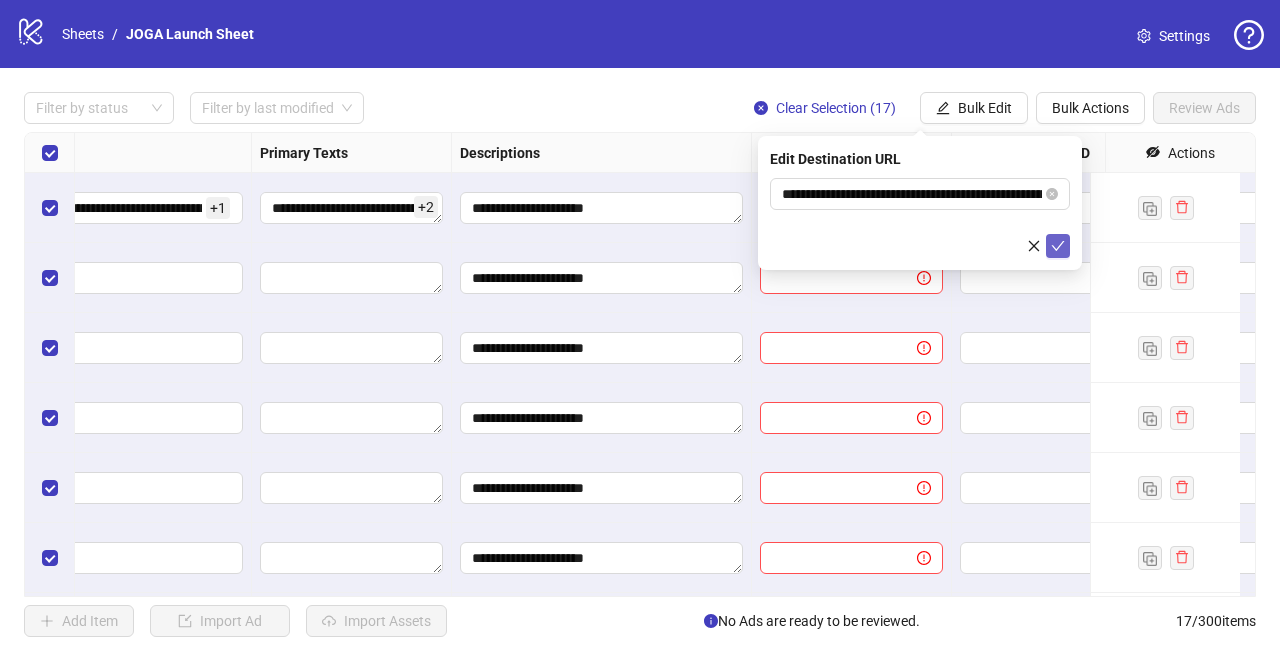 click 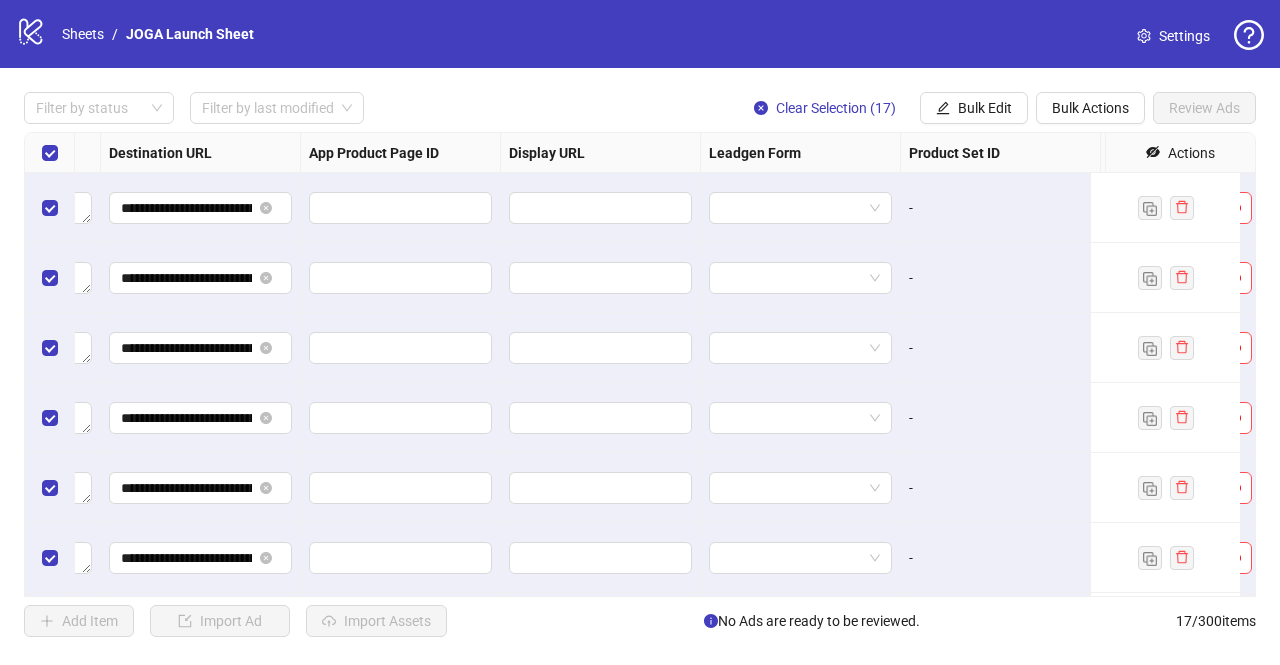 scroll, scrollTop: 0, scrollLeft: 2054, axis: horizontal 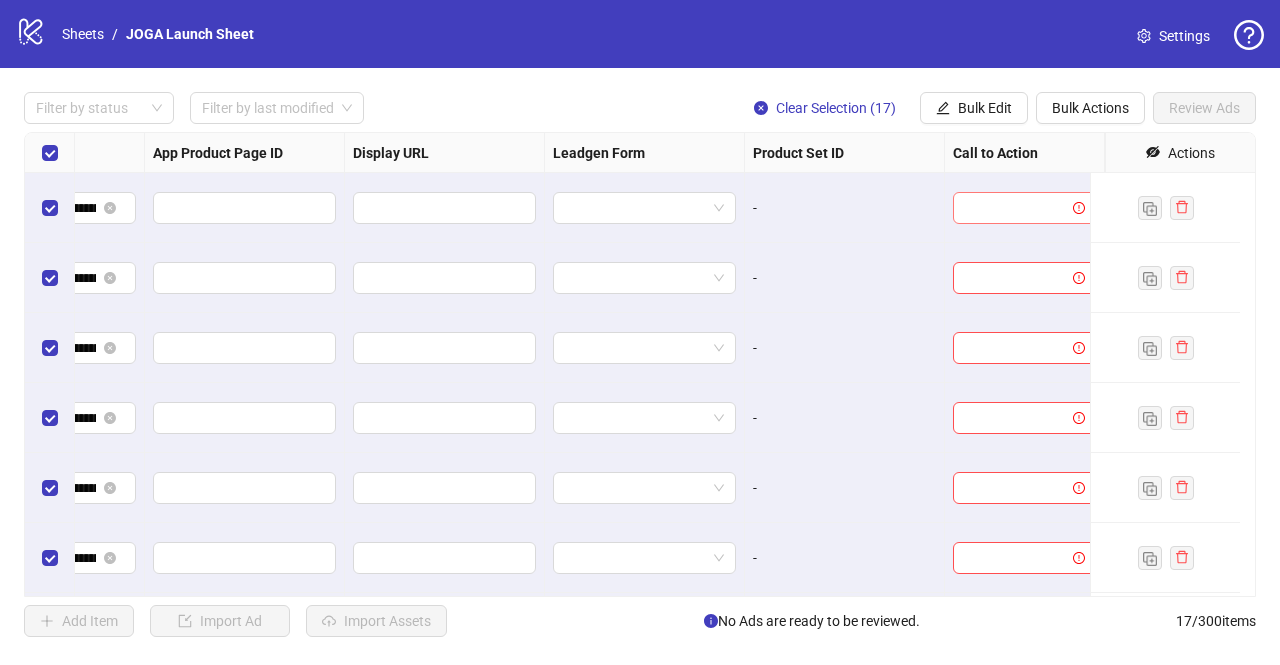 click at bounding box center [1015, 208] 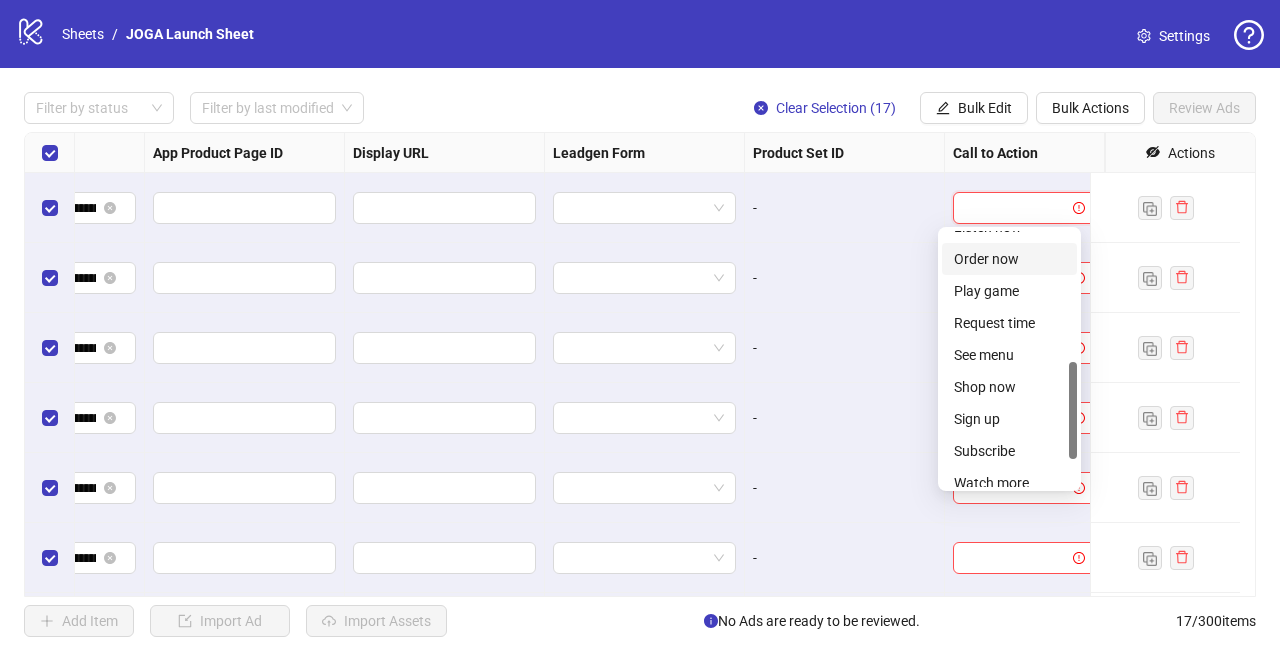 scroll, scrollTop: 343, scrollLeft: 0, axis: vertical 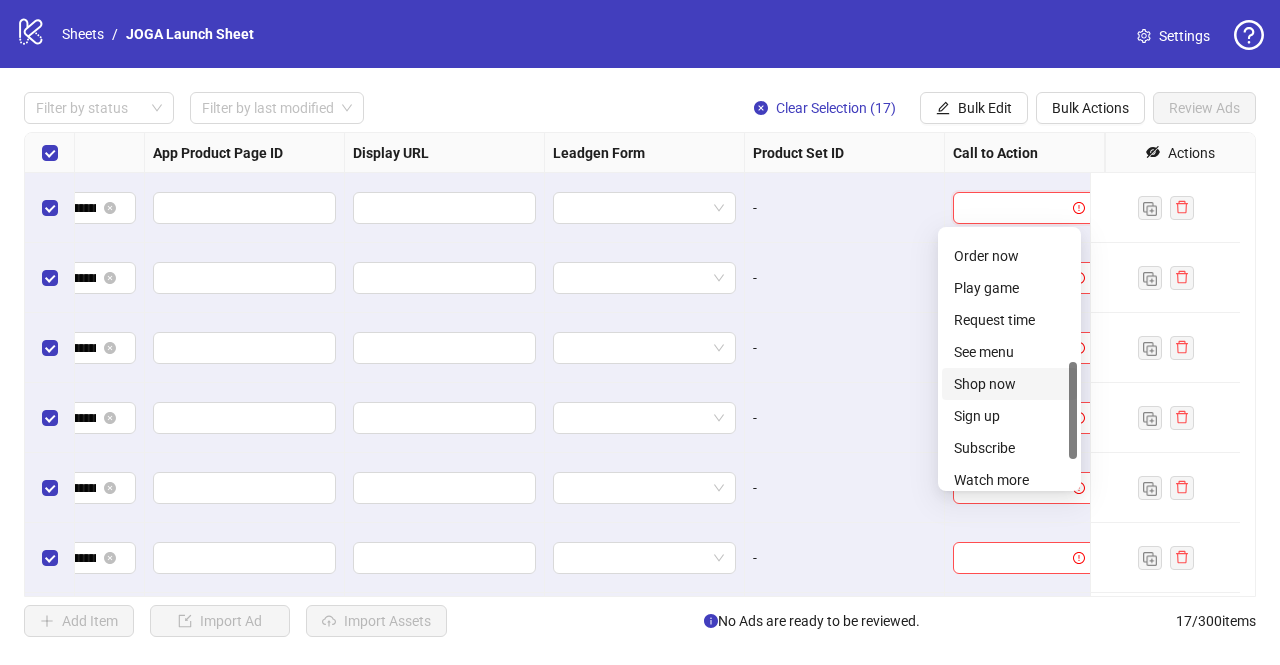 click on "Shop now" at bounding box center [1009, 384] 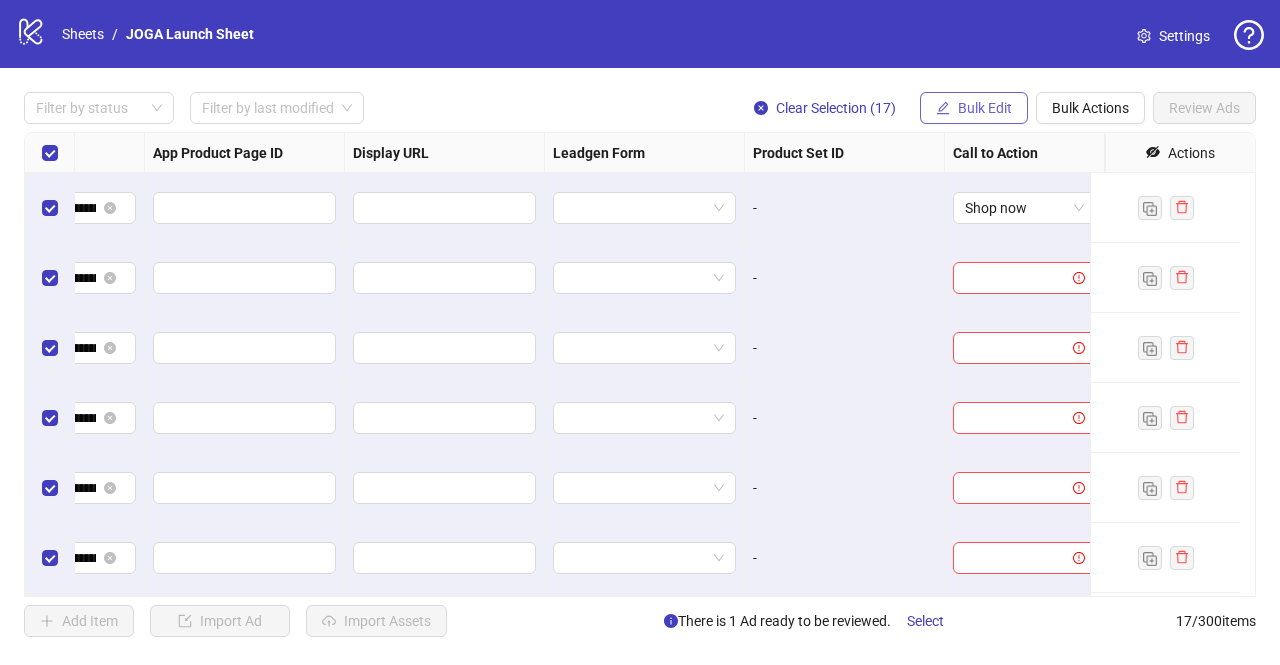 click on "Bulk Edit" at bounding box center (985, 108) 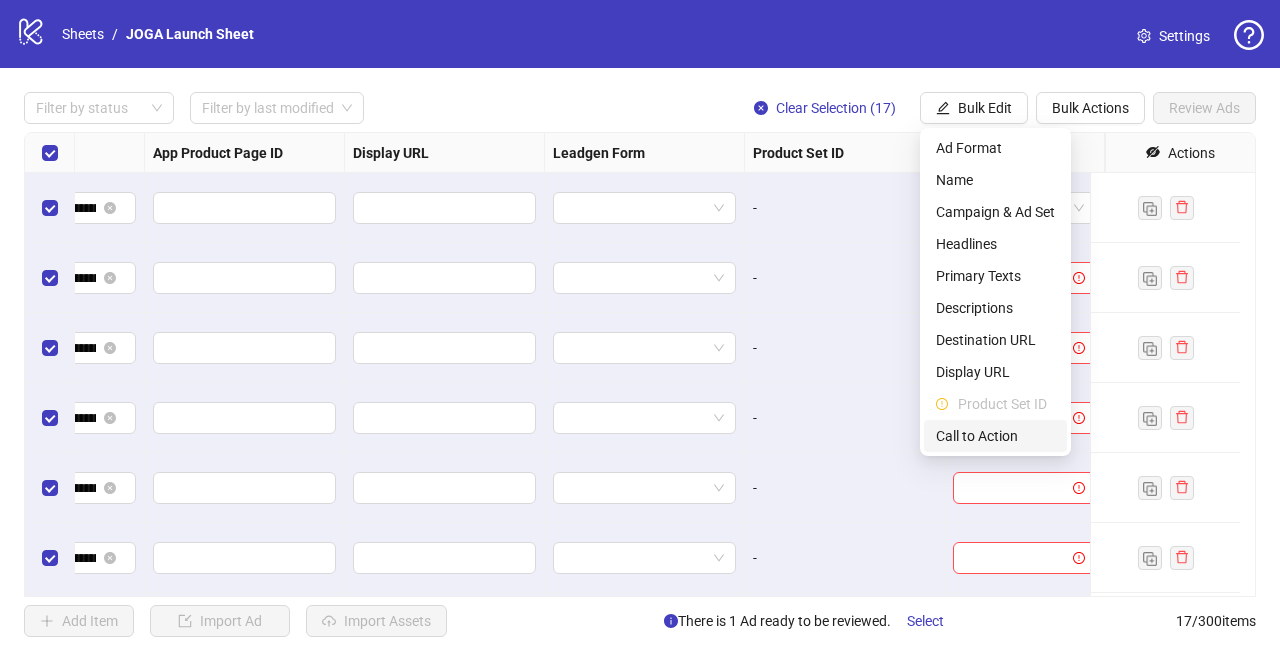 click on "Call to Action" at bounding box center [995, 436] 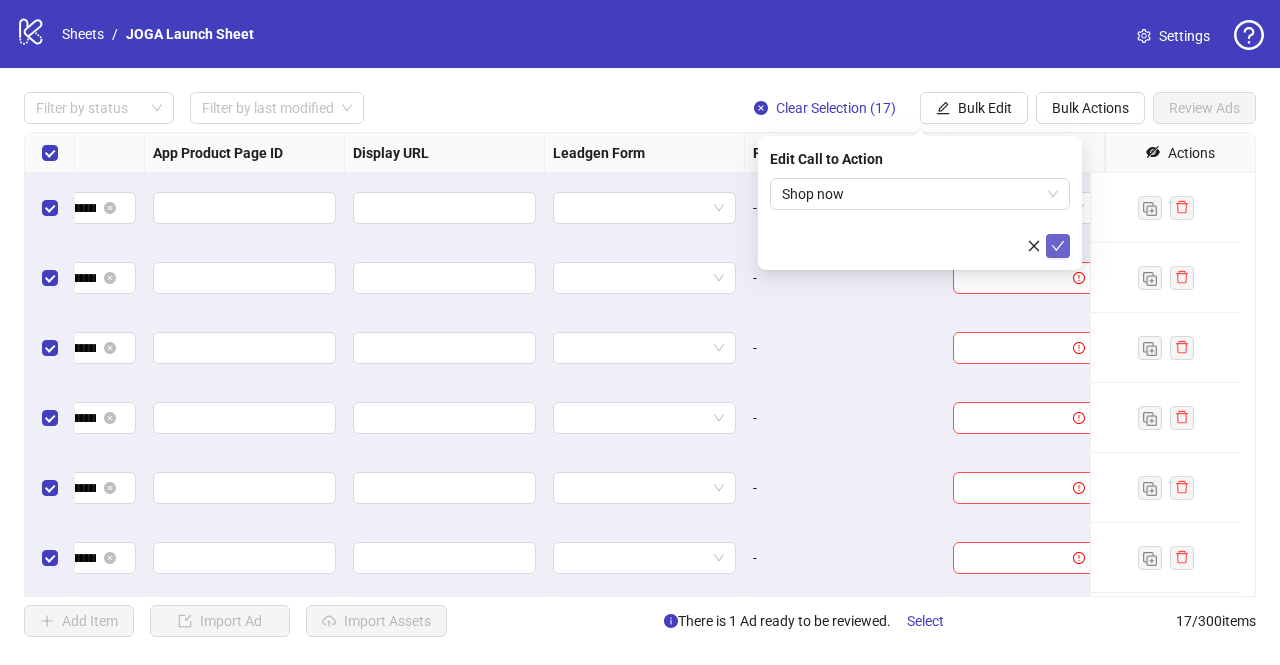 click 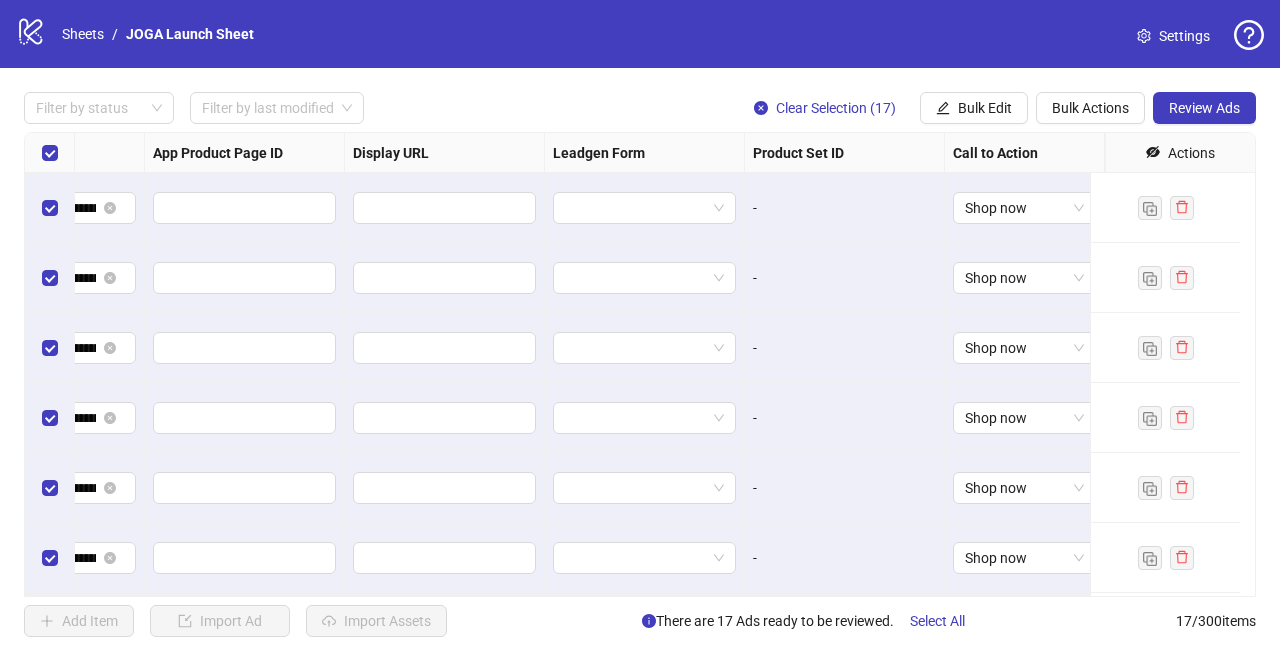 click on "-" at bounding box center (845, 278) 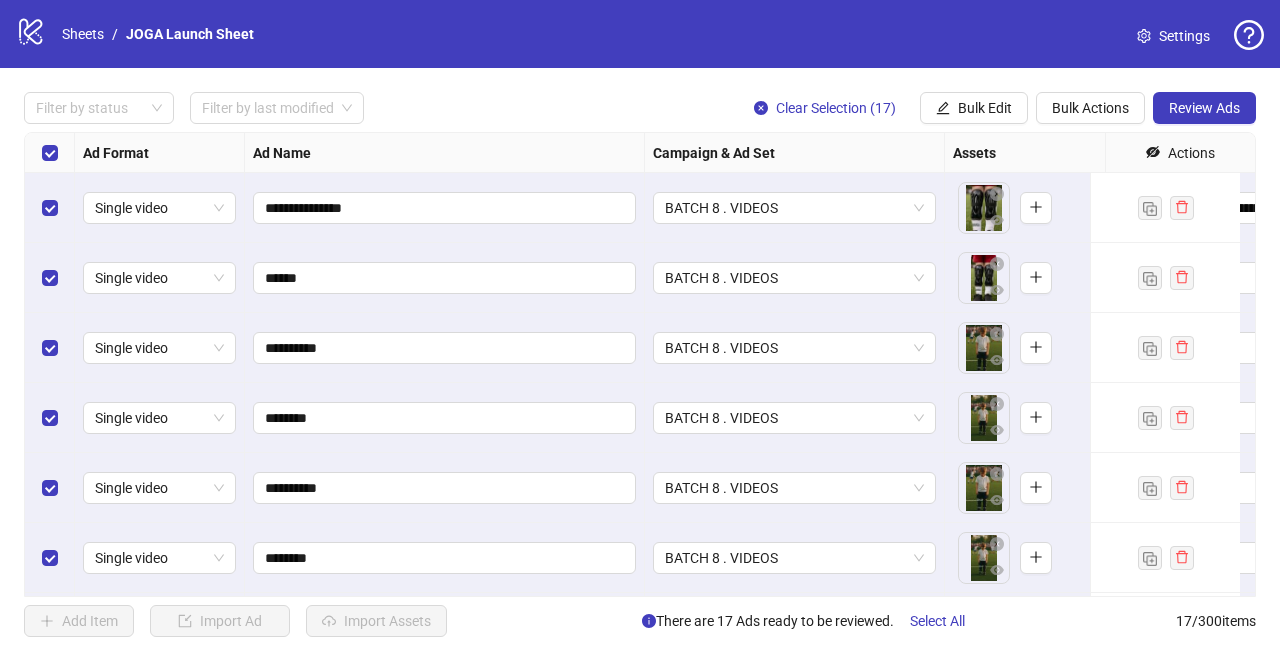scroll, scrollTop: 0, scrollLeft: 48, axis: horizontal 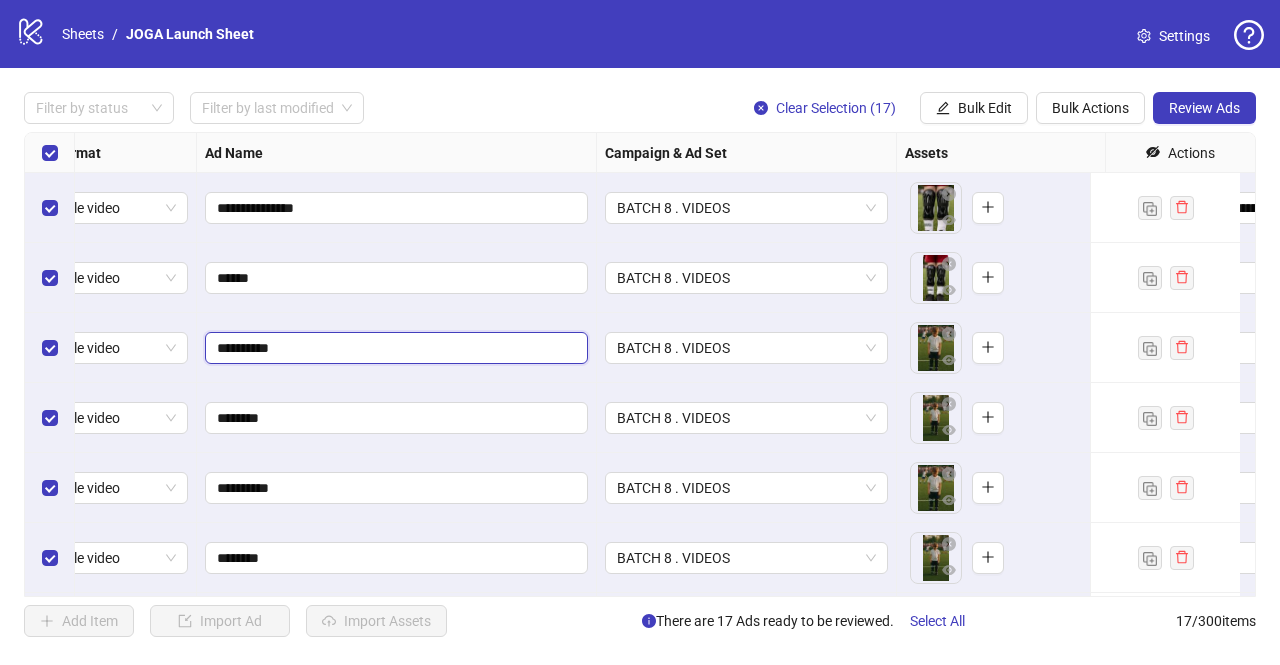 drag, startPoint x: 324, startPoint y: 349, endPoint x: 208, endPoint y: 349, distance: 116 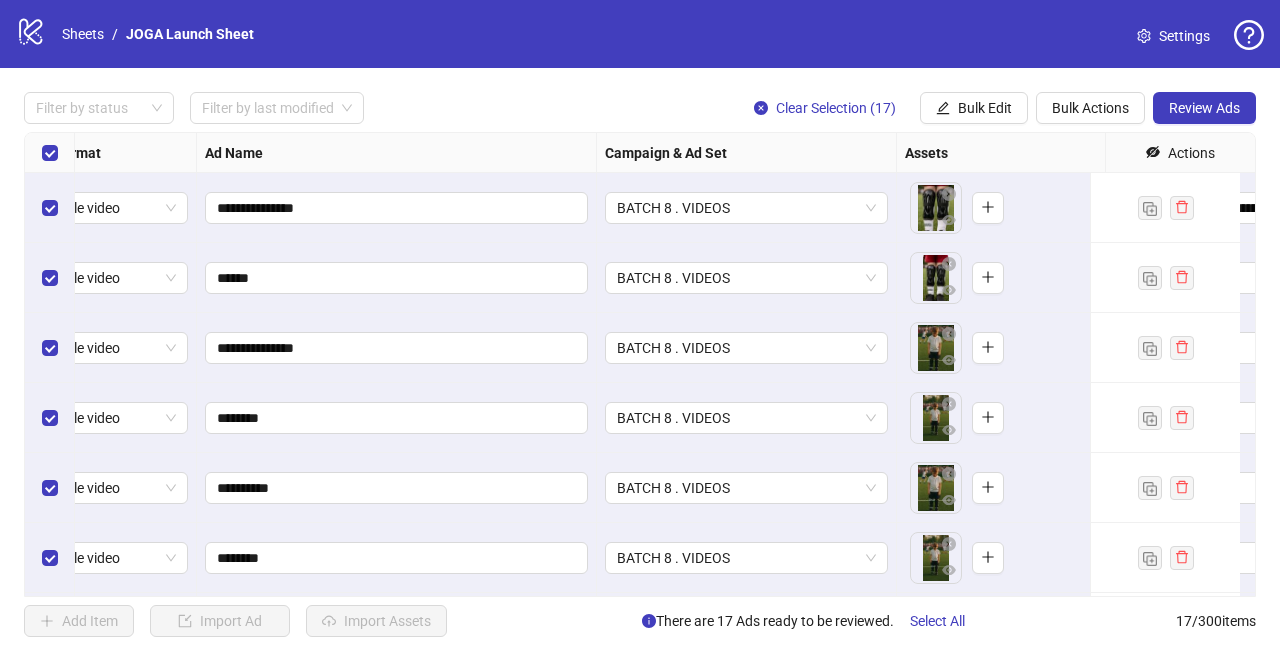click on "**********" at bounding box center [397, 348] 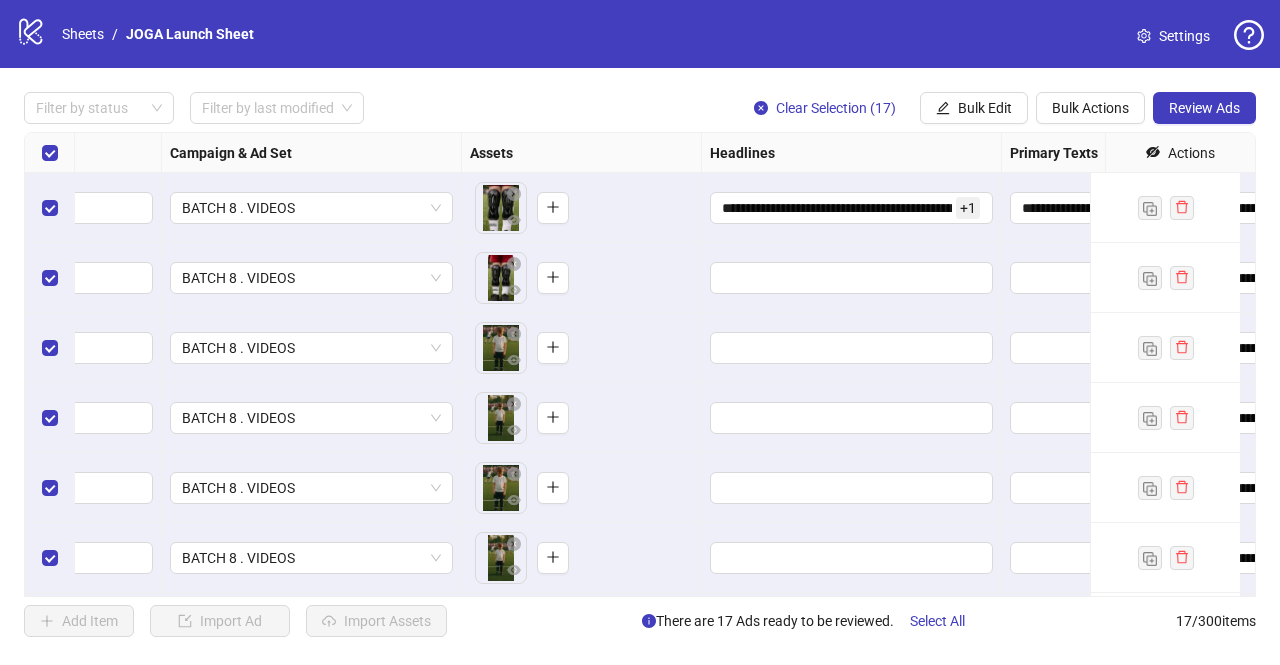scroll, scrollTop: 0, scrollLeft: 520, axis: horizontal 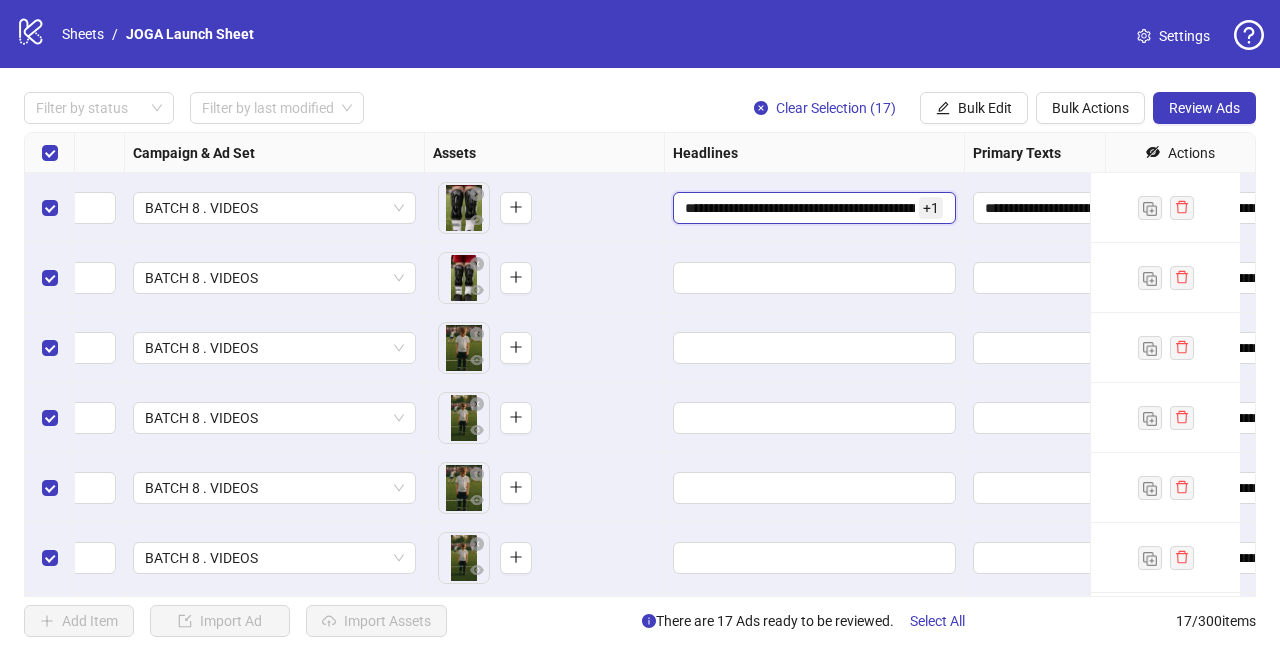 click on "**********" at bounding box center (800, 208) 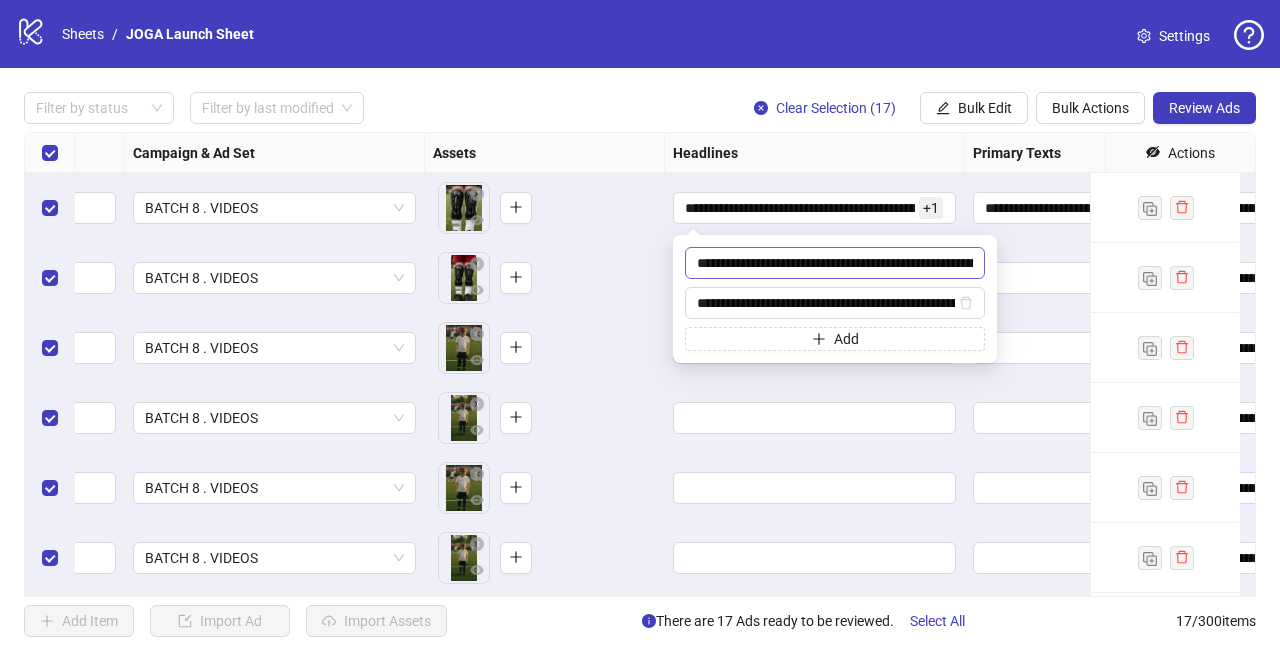 scroll, scrollTop: 0, scrollLeft: 197, axis: horizontal 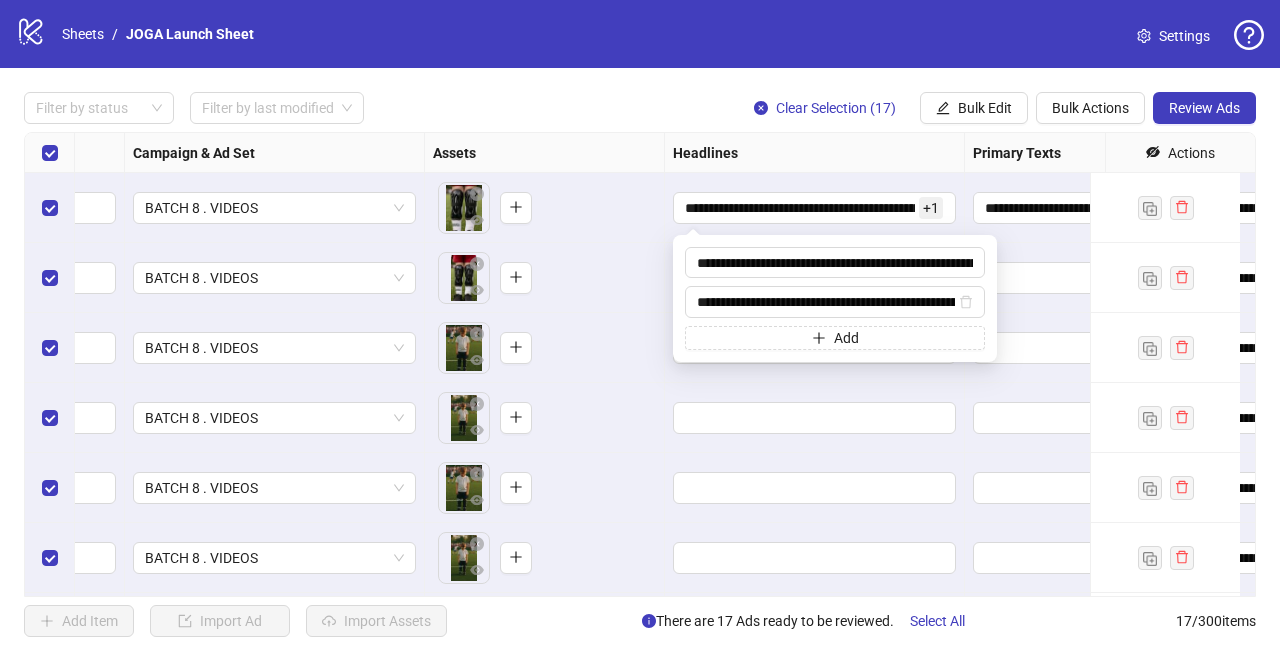 drag, startPoint x: 973, startPoint y: 263, endPoint x: 673, endPoint y: 263, distance: 300 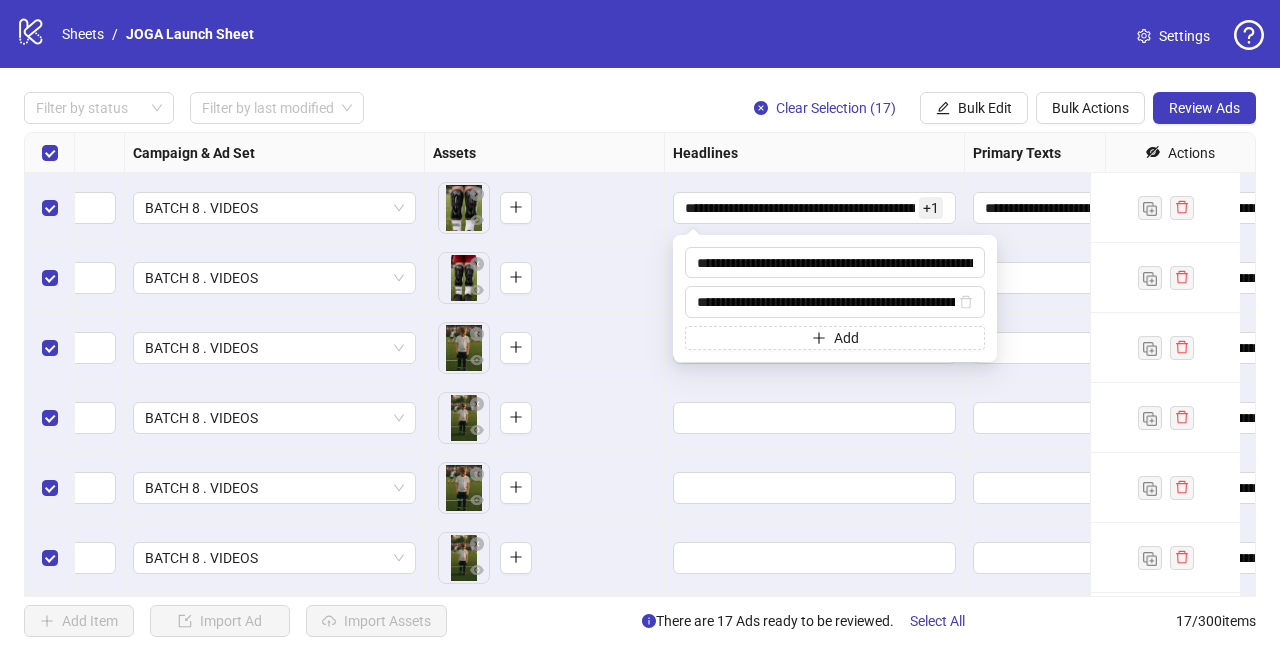 click on "To pick up a draggable item, press the space bar.
While dragging, use the arrow keys to move the item.
Press space again to drop the item in its new position, or press escape to cancel." at bounding box center [544, 348] 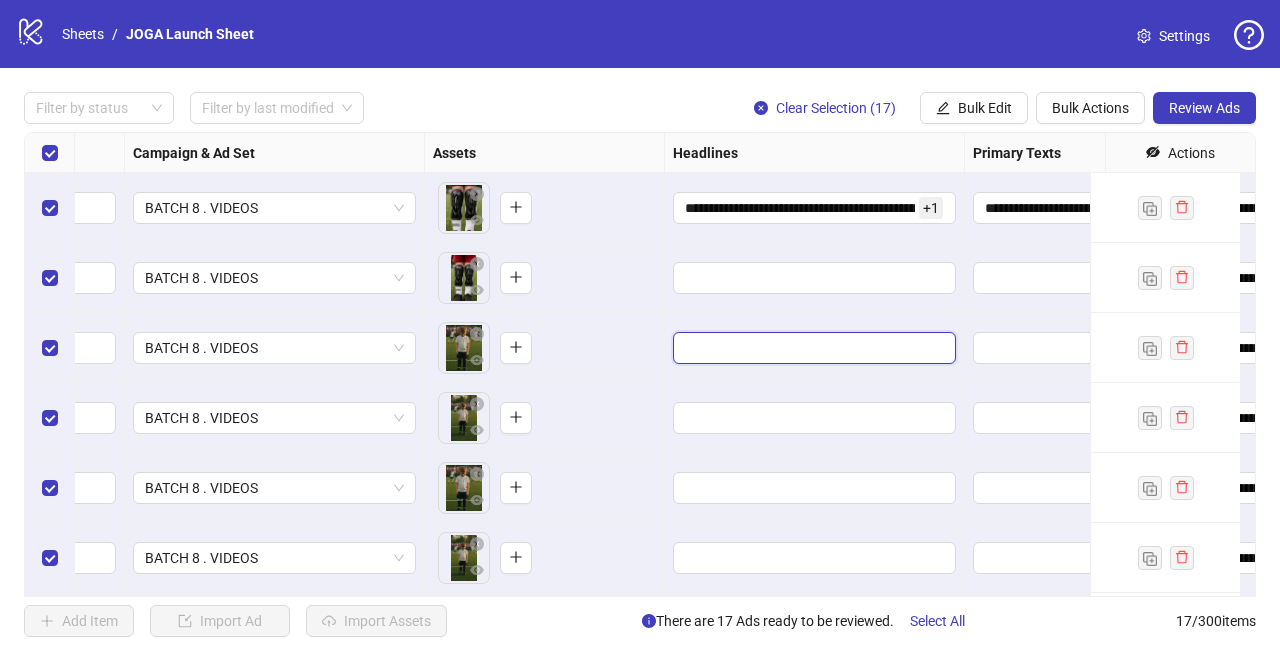 click at bounding box center [812, 348] 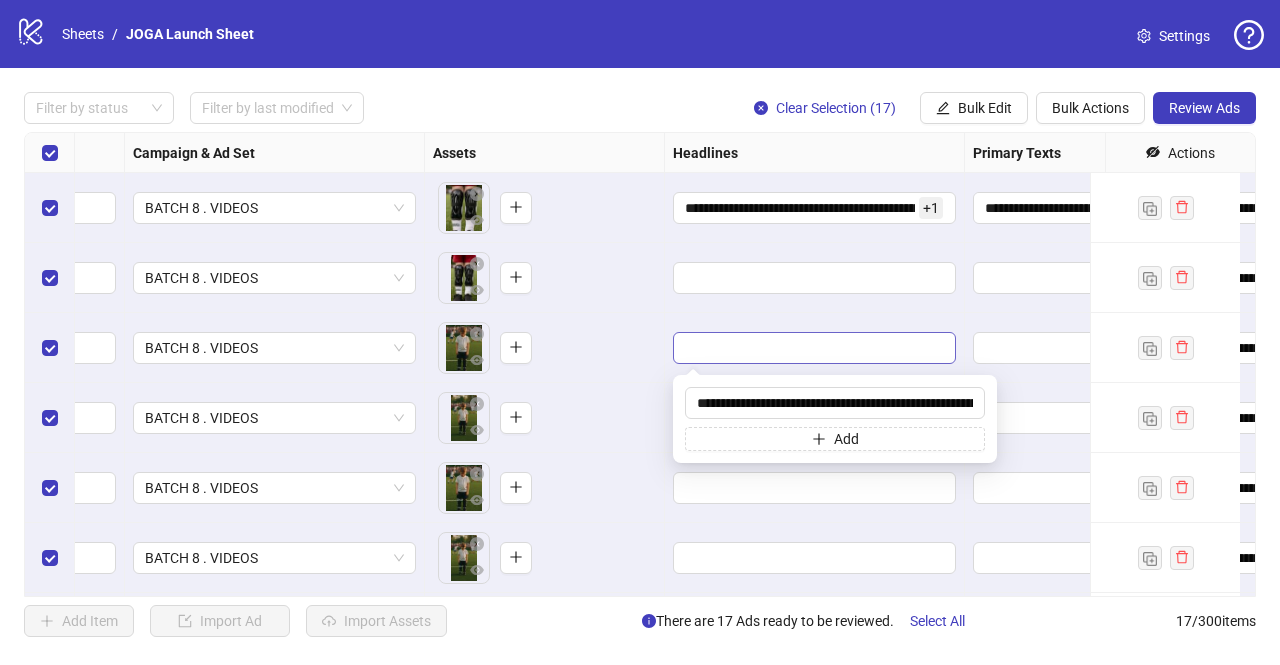 scroll, scrollTop: 0, scrollLeft: 197, axis: horizontal 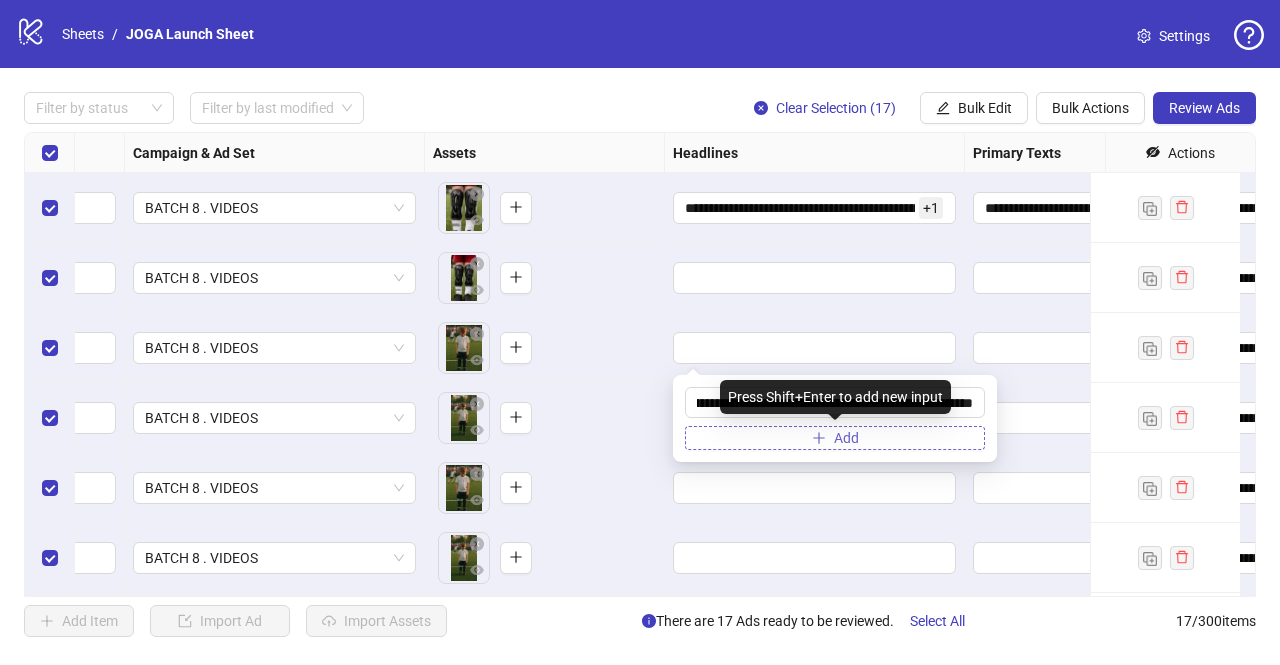 type on "**********" 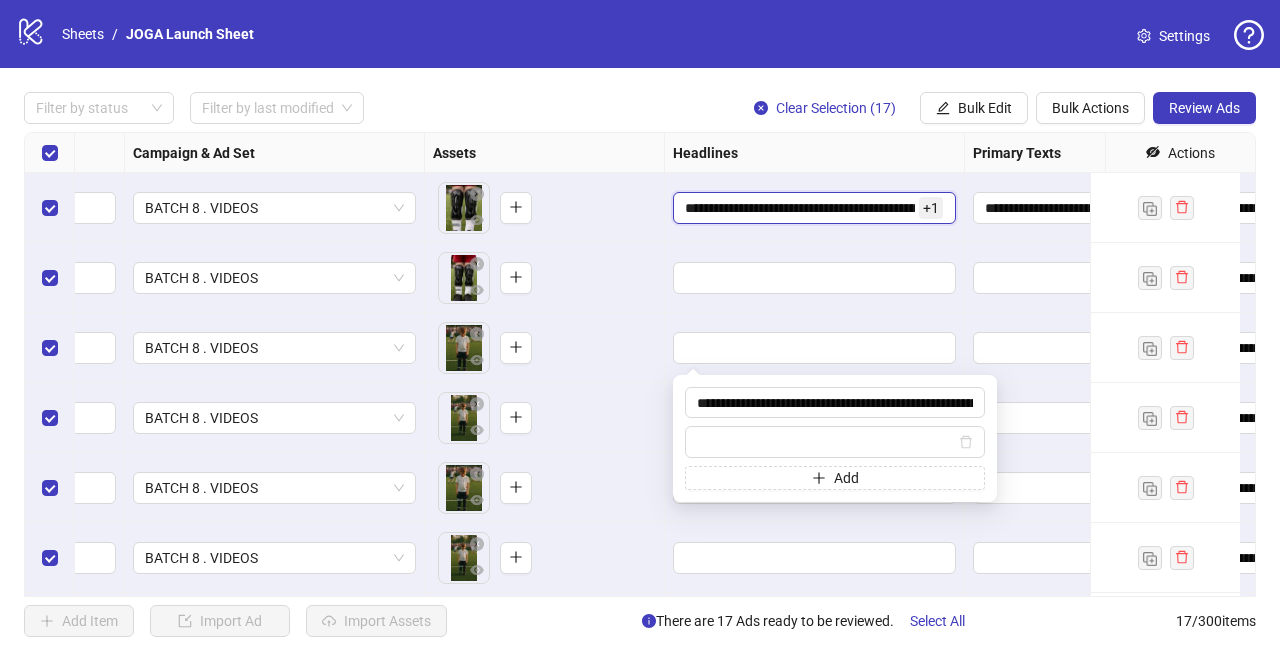 click on "**********" at bounding box center (800, 208) 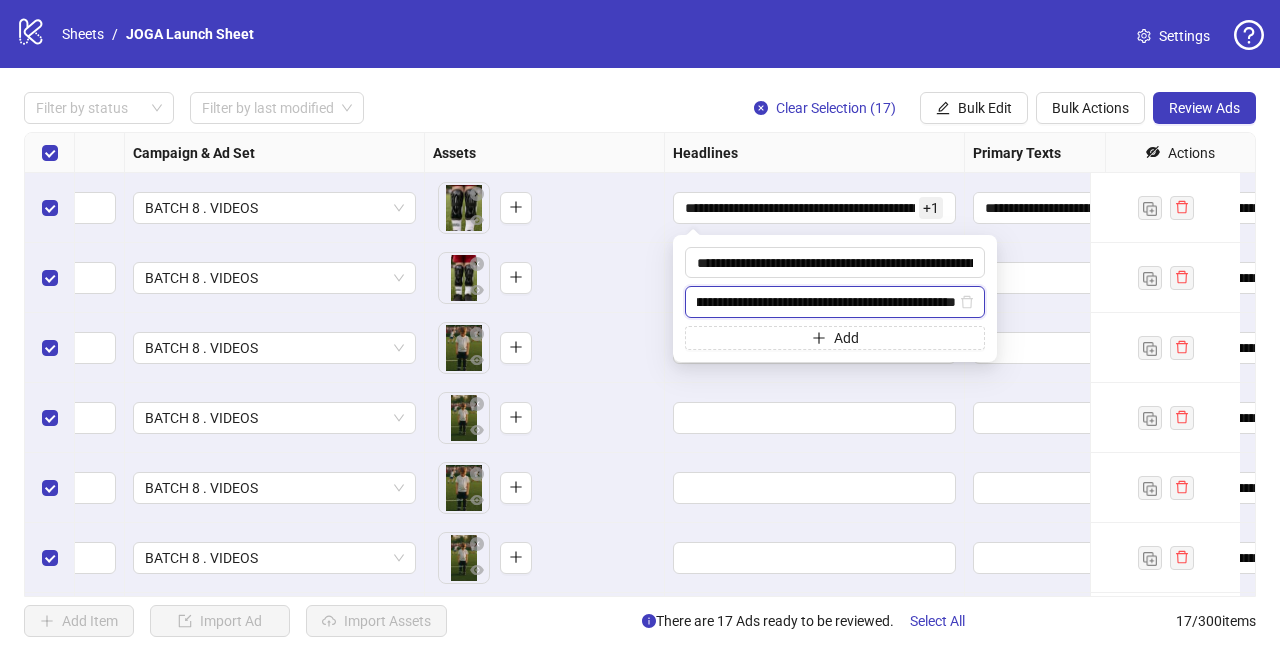 scroll, scrollTop: 0, scrollLeft: 129, axis: horizontal 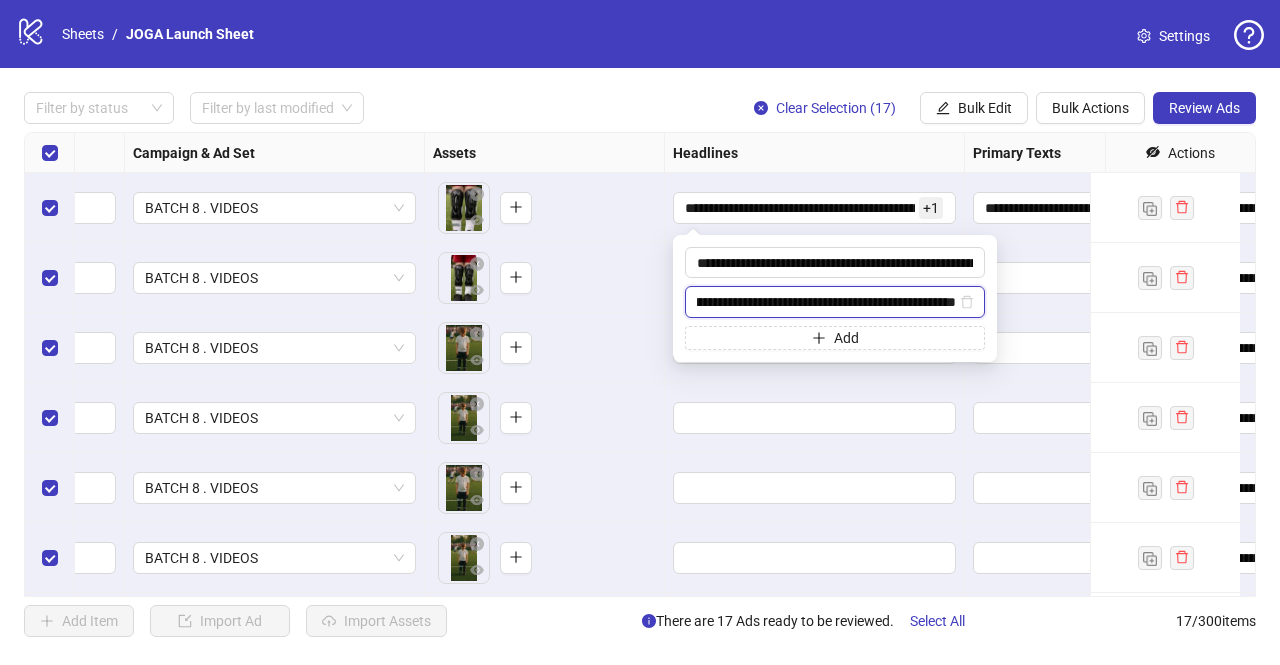 drag, startPoint x: 696, startPoint y: 301, endPoint x: 956, endPoint y: 305, distance: 260.03076 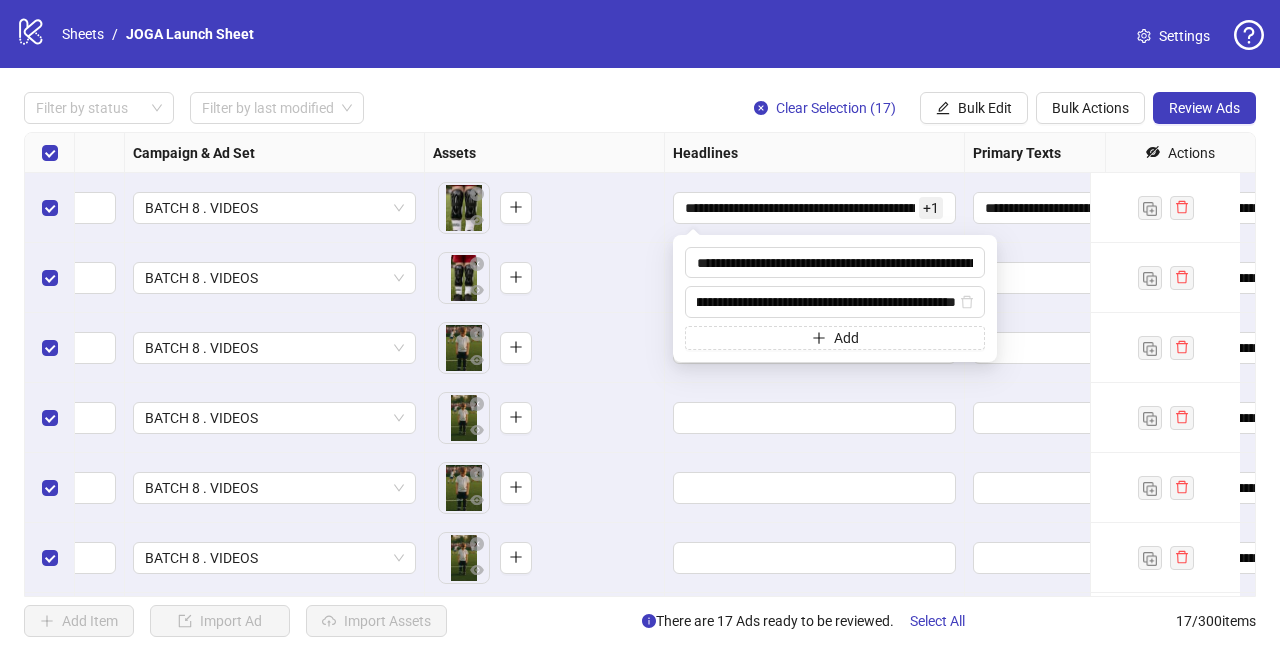 click on "To pick up a draggable item, press the space bar.
While dragging, use the arrow keys to move the item.
Press space again to drop the item in its new position, or press escape to cancel." at bounding box center (544, 418) 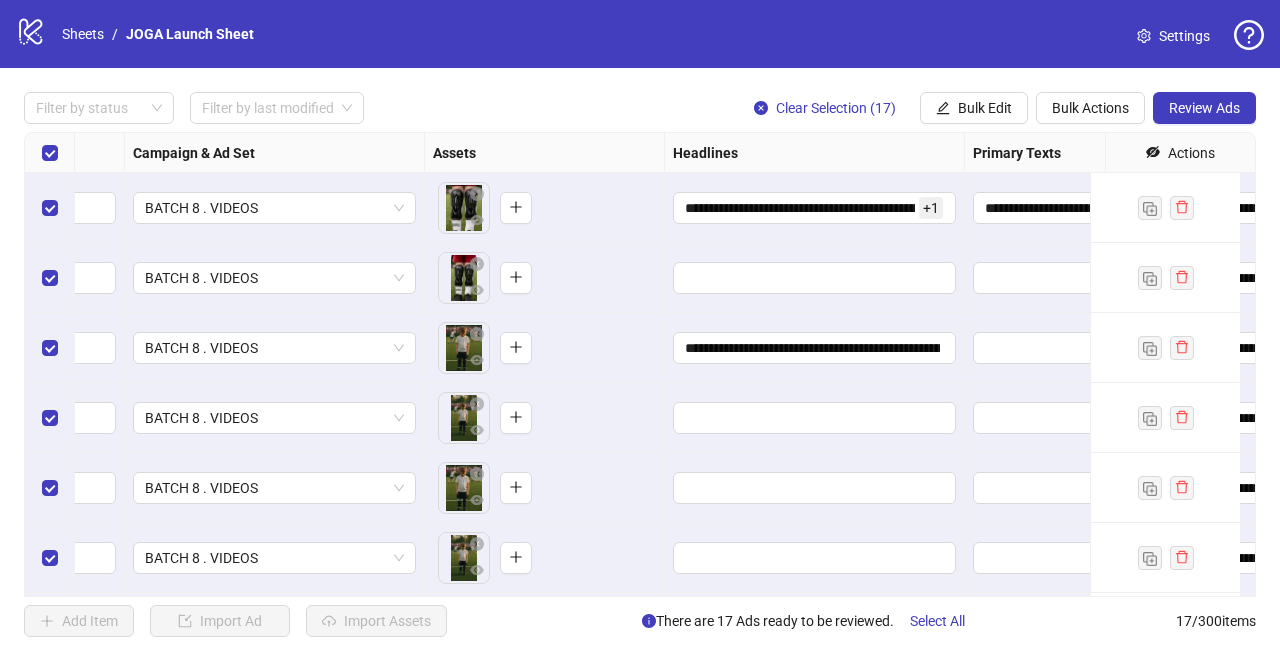 scroll, scrollTop: 0, scrollLeft: 0, axis: both 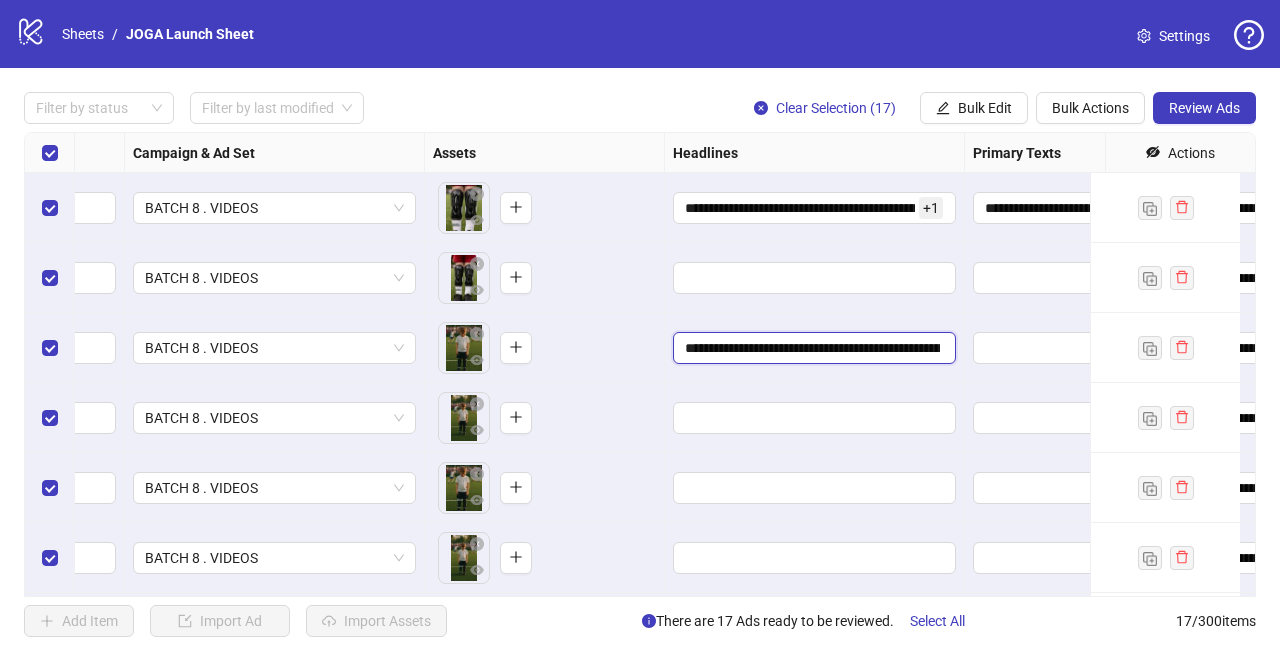 click on "**********" at bounding box center [812, 348] 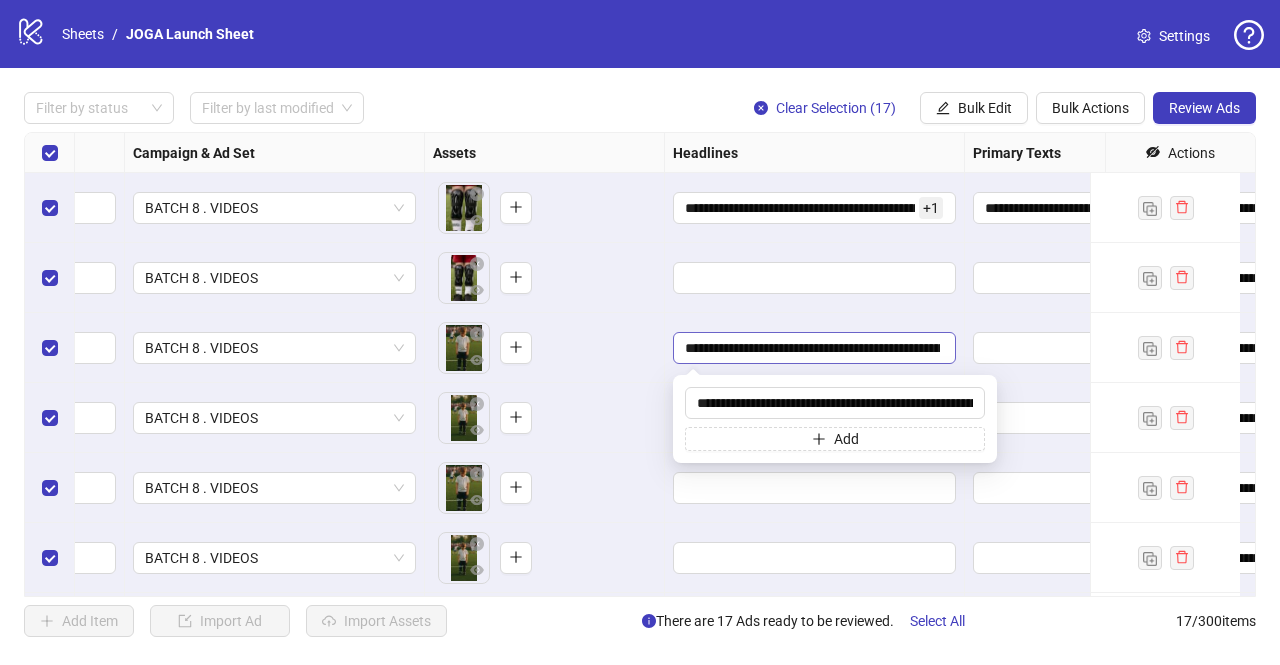 scroll, scrollTop: 0, scrollLeft: 197, axis: horizontal 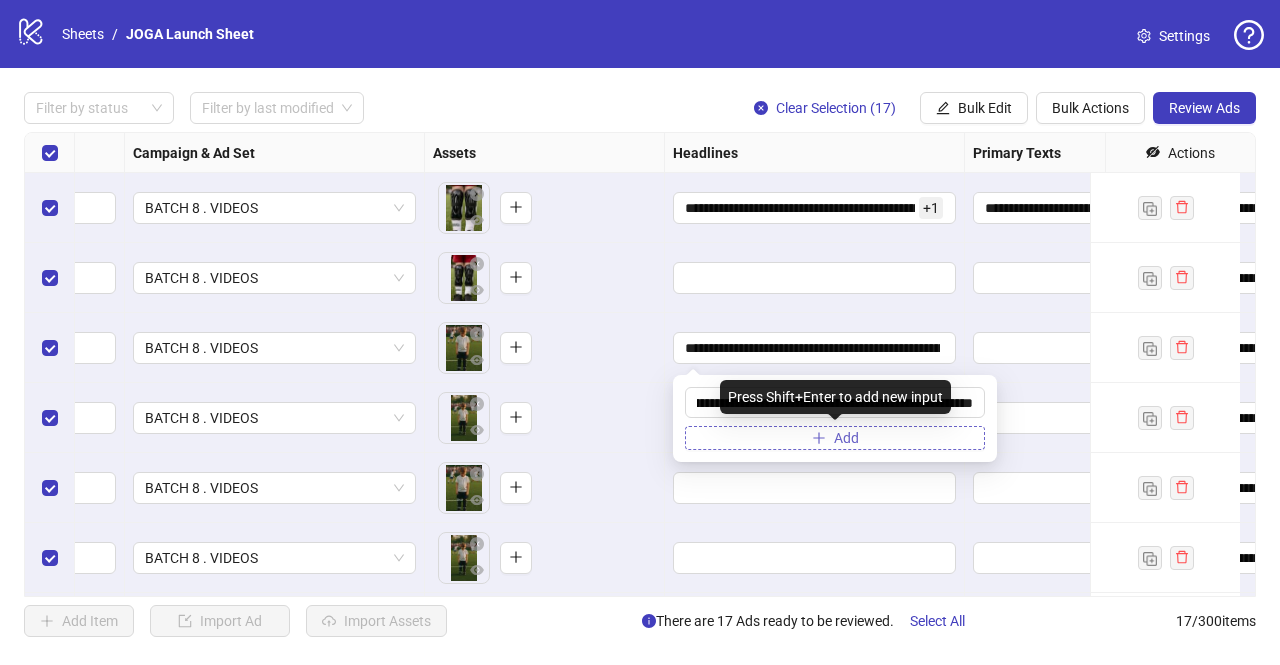 click on "Add" at bounding box center [846, 438] 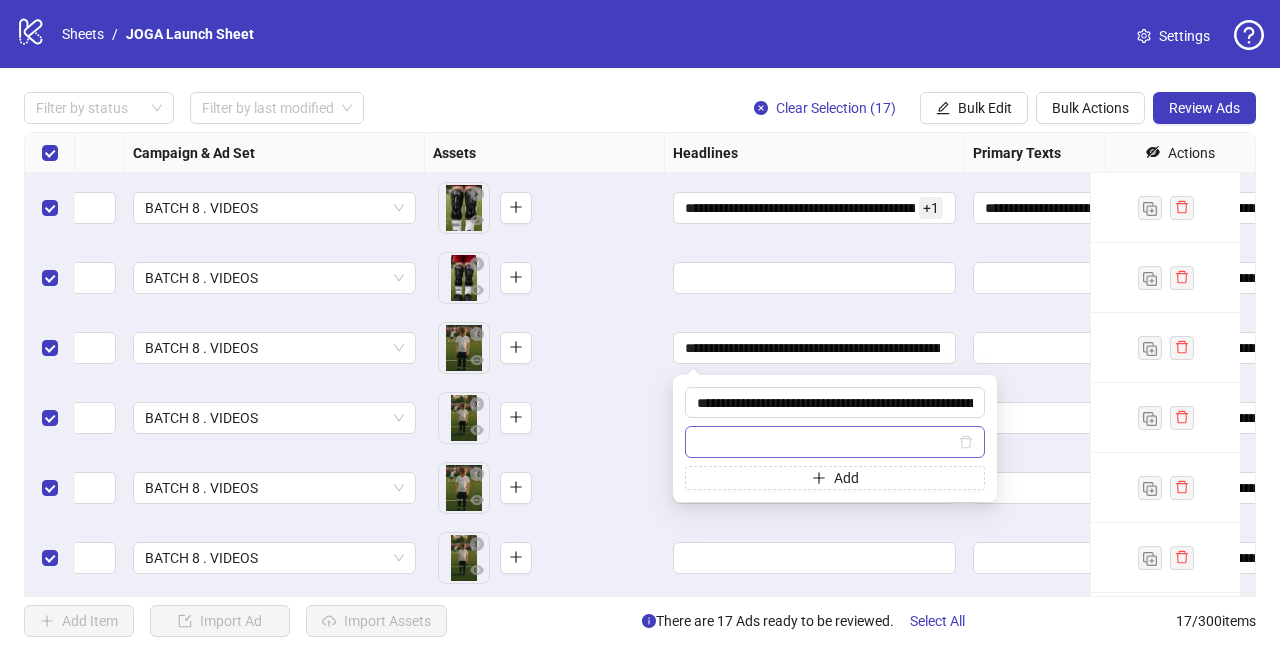 type on "**********" 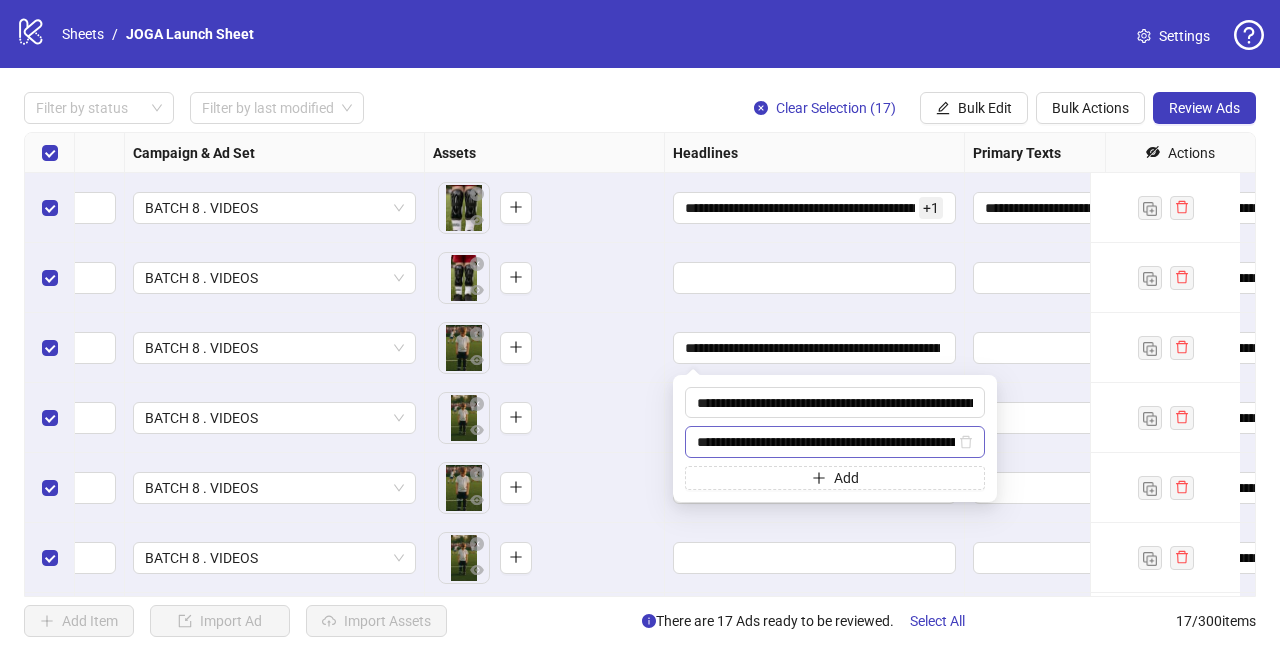 scroll, scrollTop: 0, scrollLeft: 129, axis: horizontal 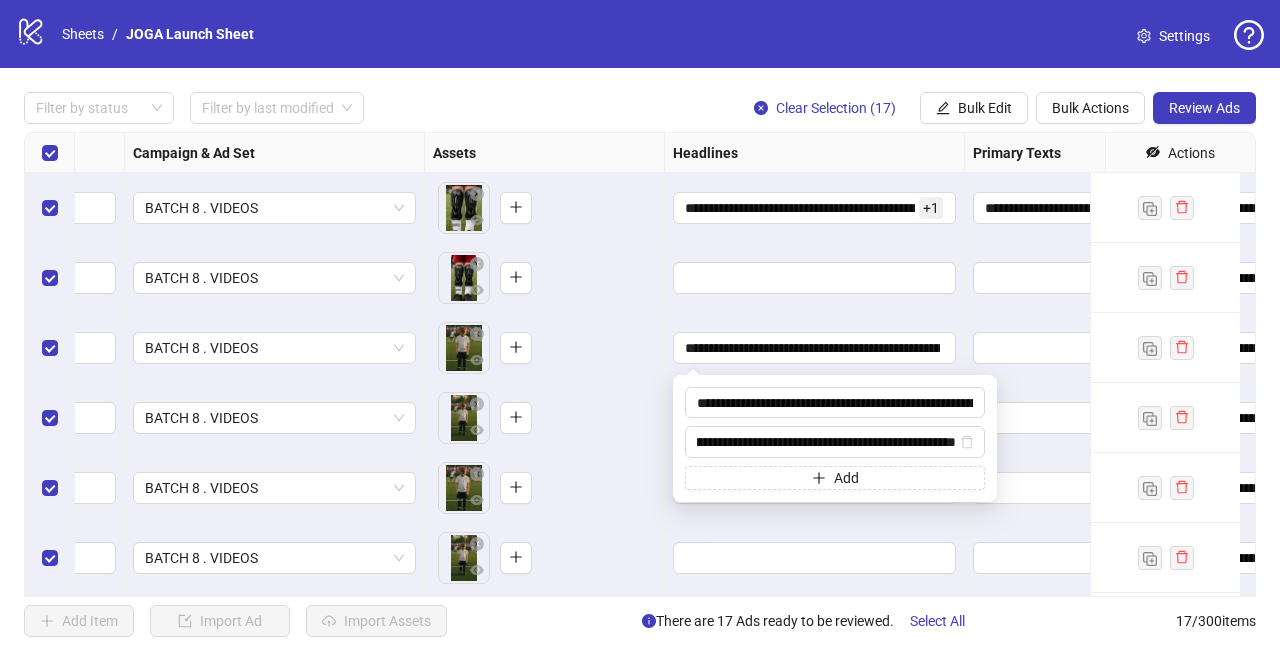 click on "To pick up a draggable item, press the space bar.
While dragging, use the arrow keys to move the item.
Press space again to drop the item in its new position, or press escape to cancel." at bounding box center [544, 418] 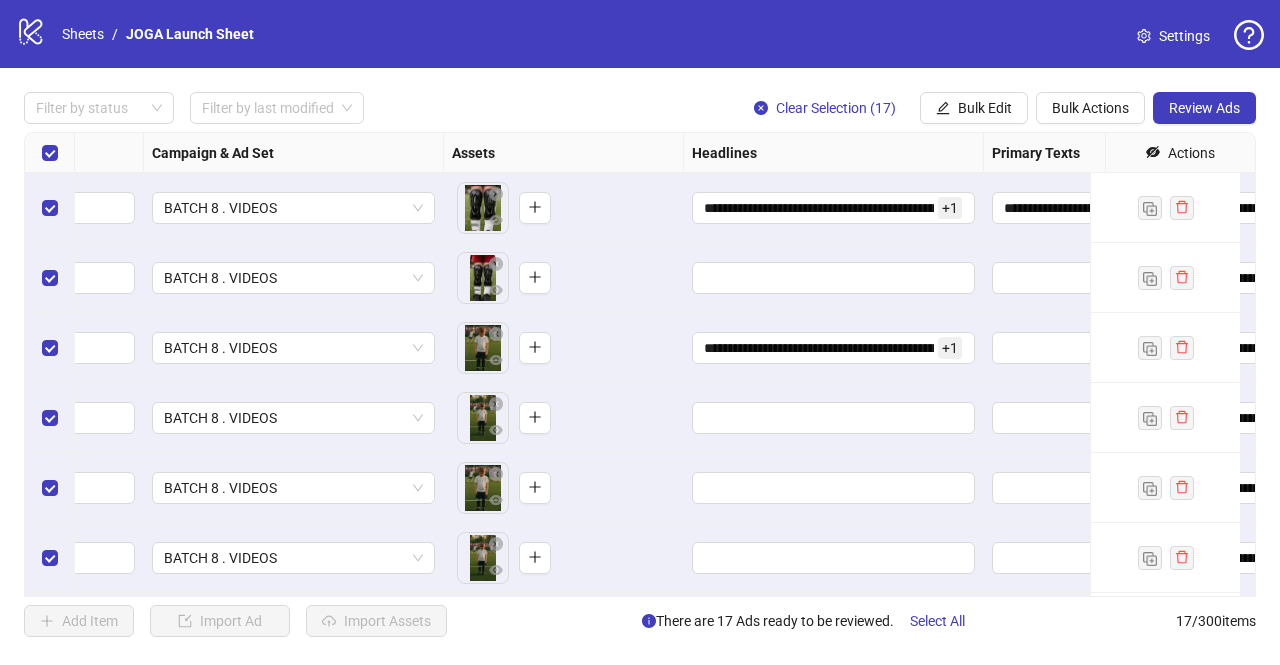 scroll, scrollTop: 0, scrollLeft: 512, axis: horizontal 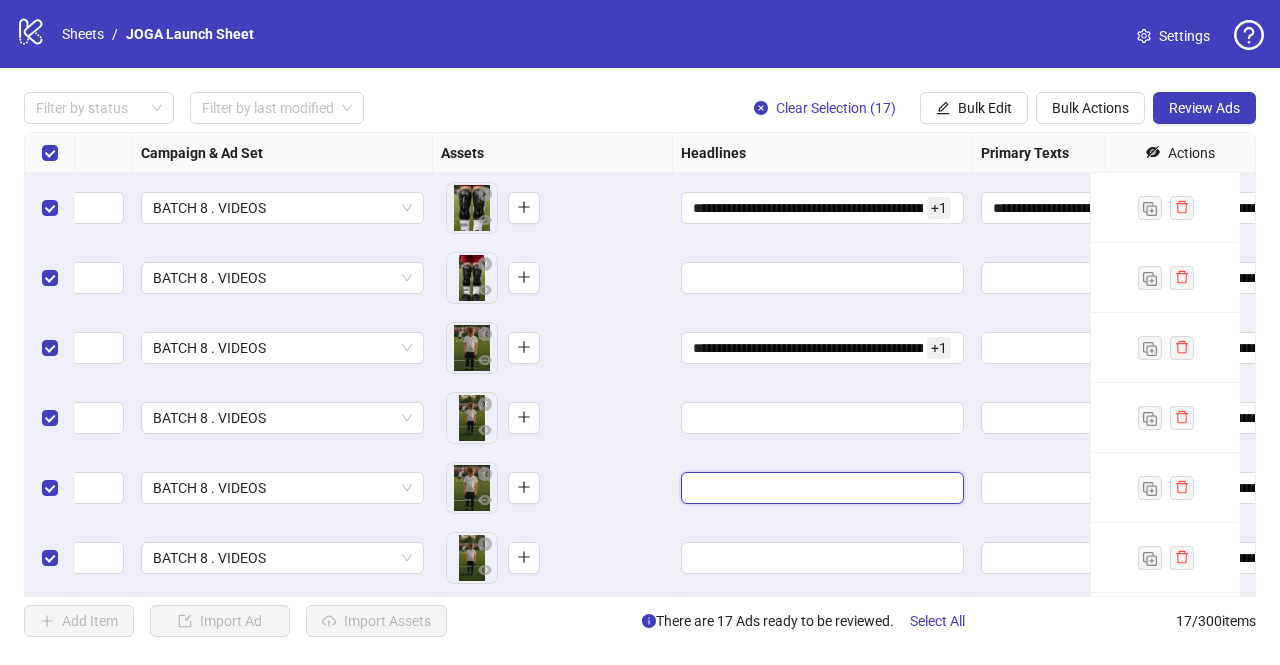 click at bounding box center (820, 488) 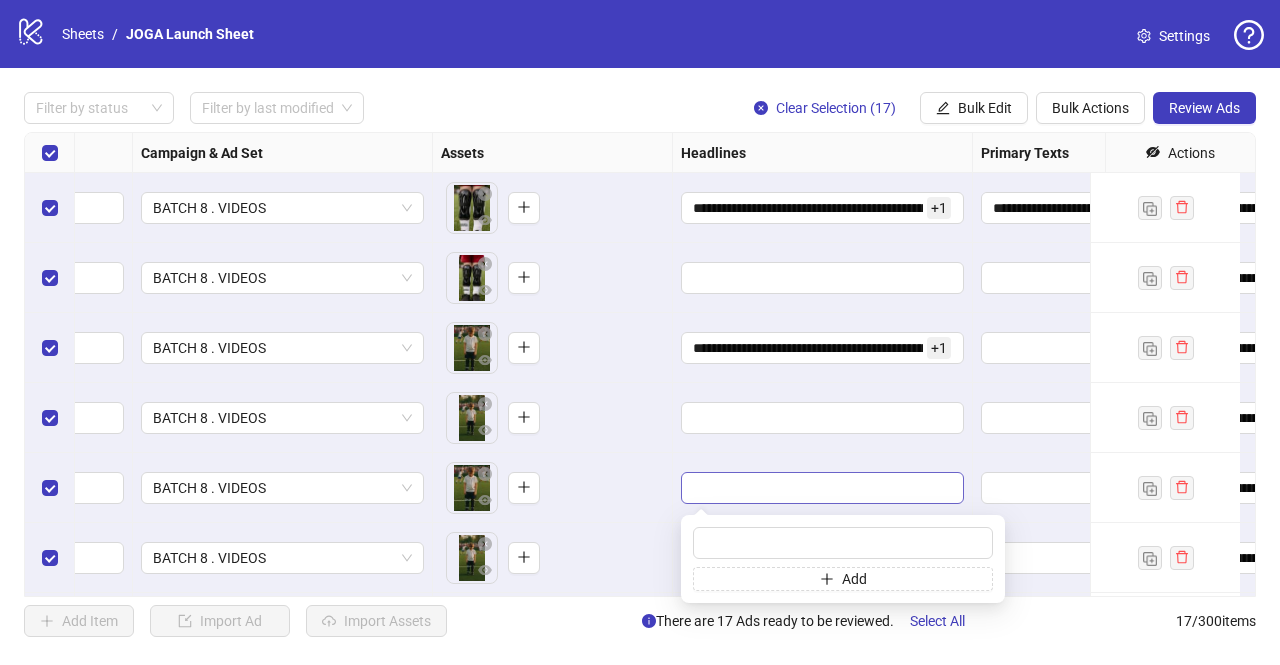 type on "**********" 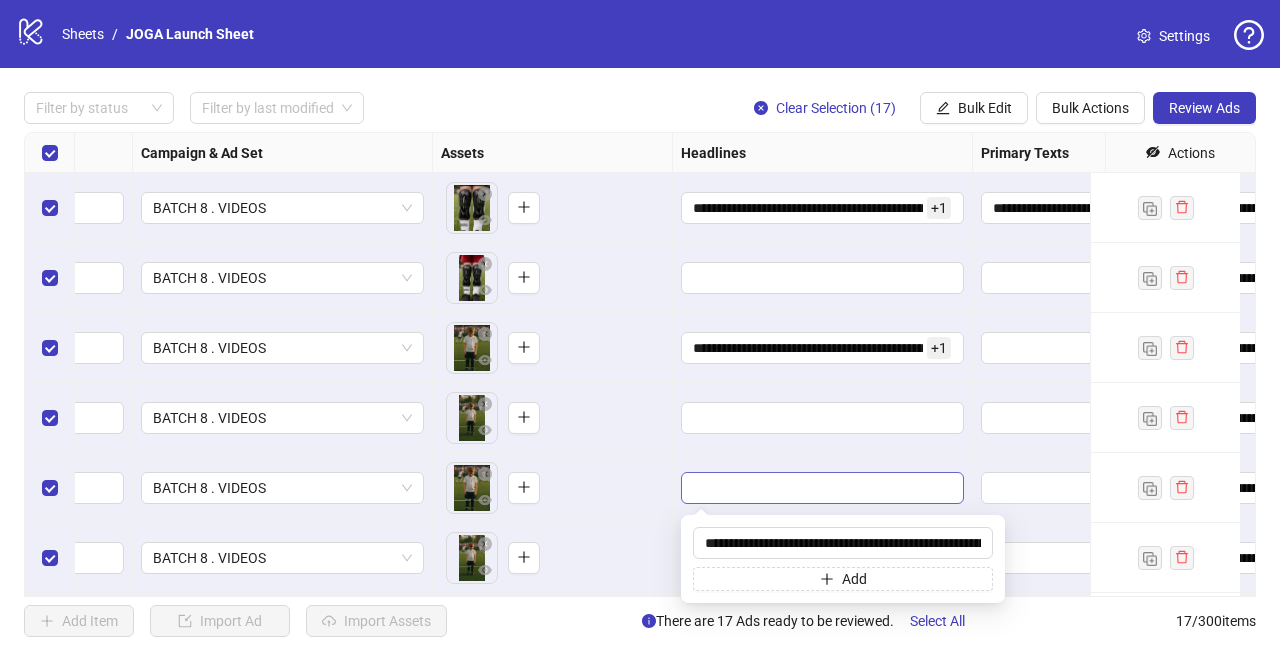 scroll, scrollTop: 0, scrollLeft: 111, axis: horizontal 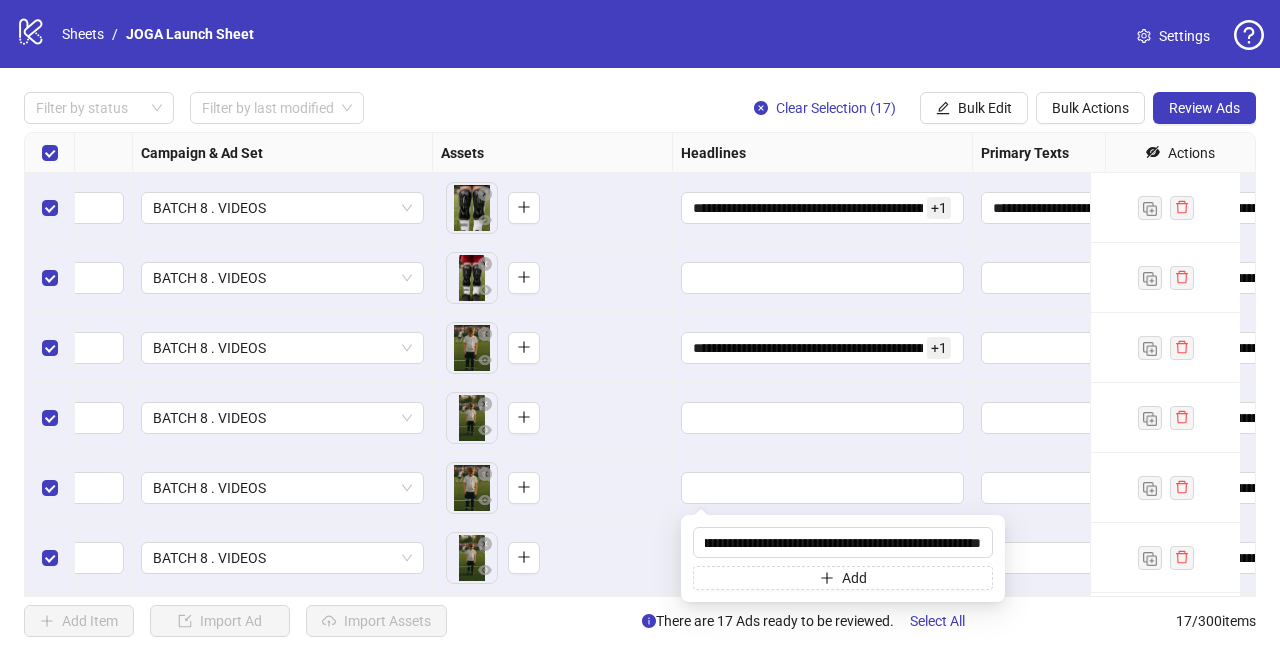 click on "To pick up a draggable item, press the space bar.
While dragging, use the arrow keys to move the item.
Press space again to drop the item in its new position, or press escape to cancel." at bounding box center (552, 488) 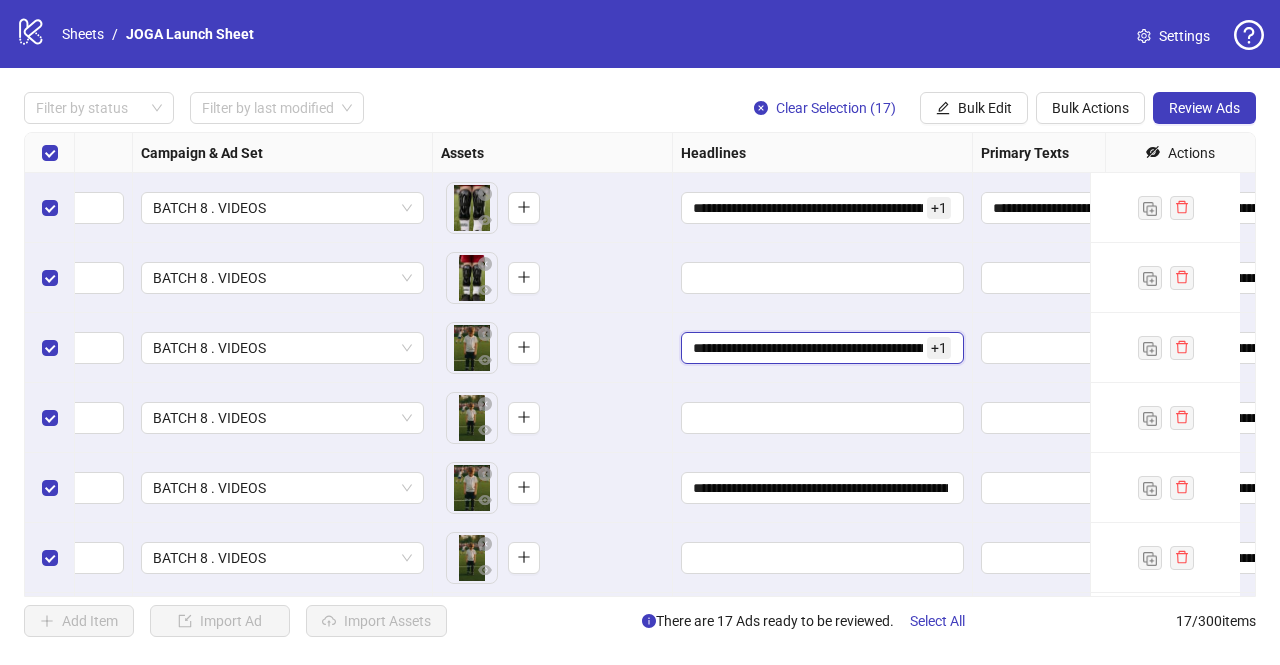 click on "**********" at bounding box center (808, 348) 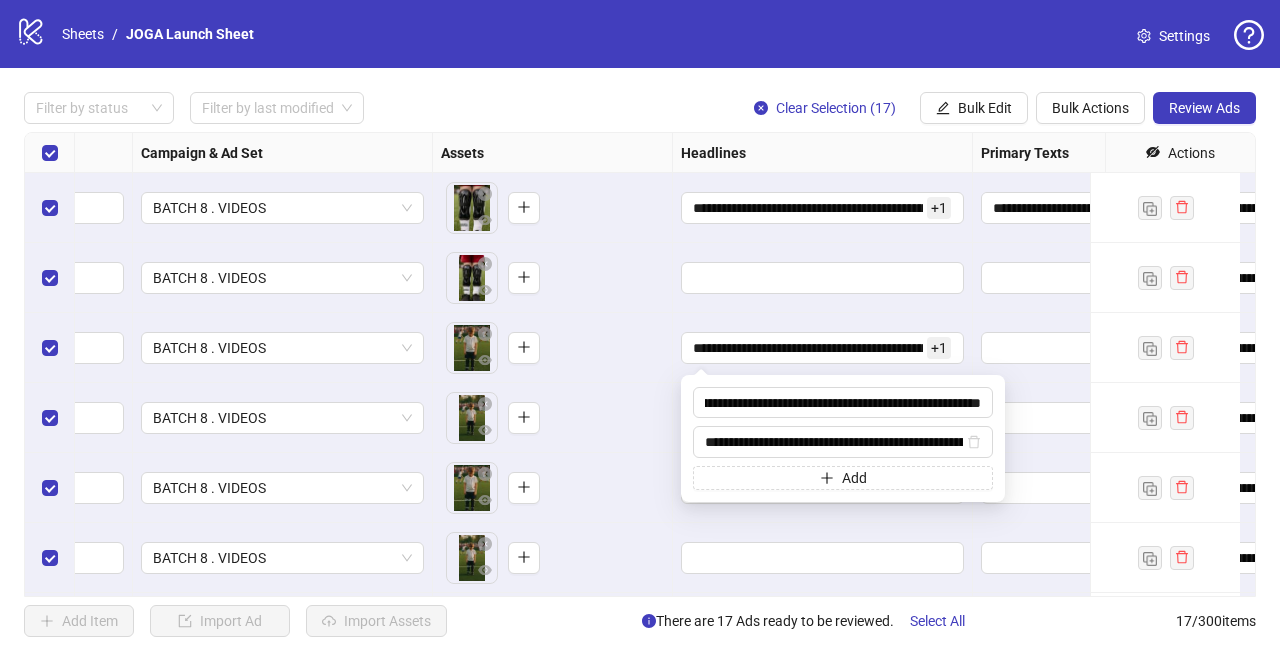 scroll, scrollTop: 0, scrollLeft: 0, axis: both 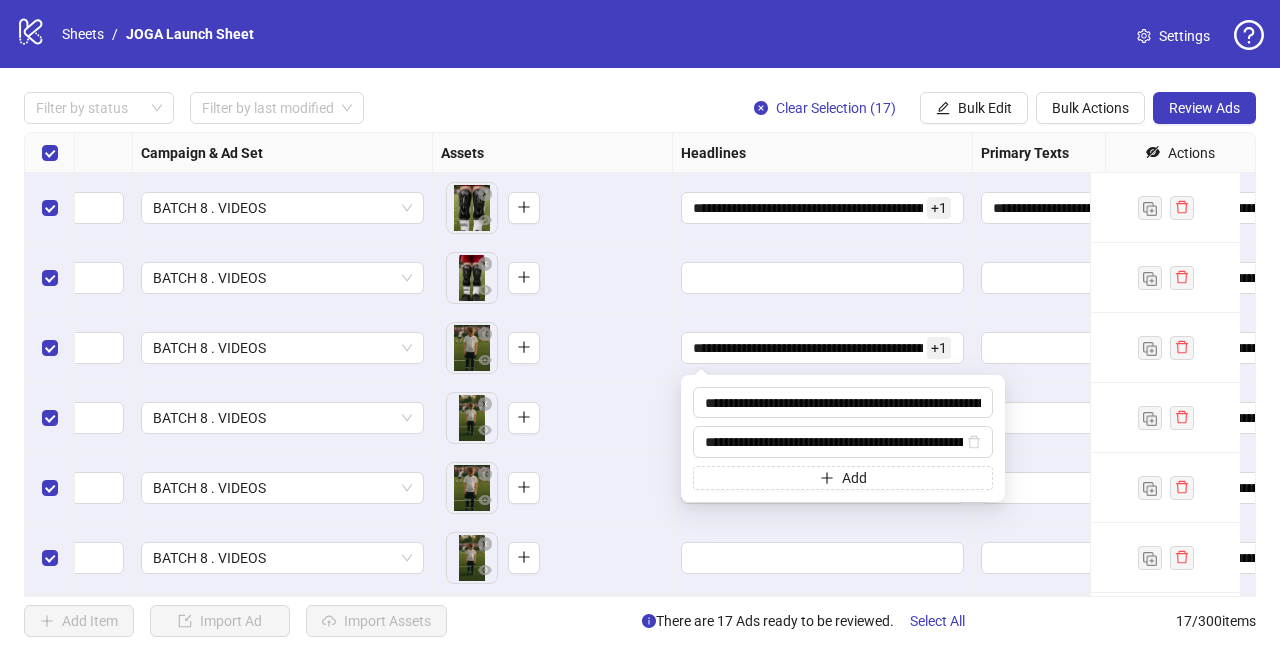drag, startPoint x: 981, startPoint y: 403, endPoint x: 596, endPoint y: 402, distance: 385.0013 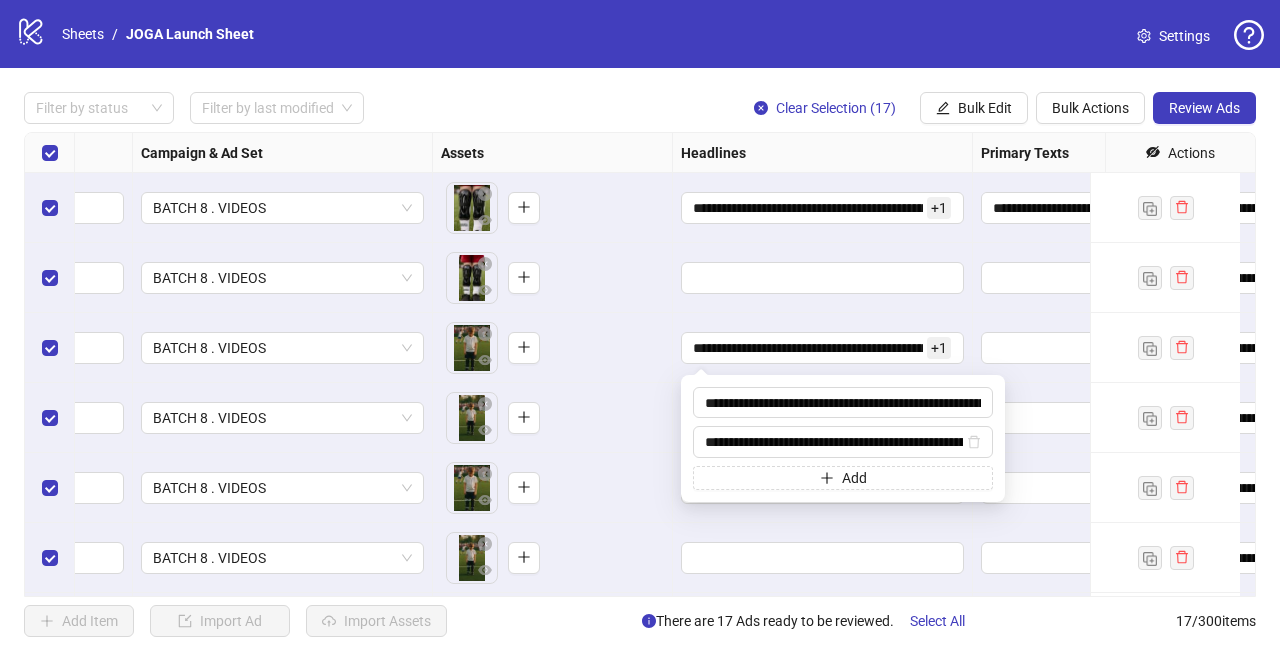 click on "To pick up a draggable item, press the space bar.
While dragging, use the arrow keys to move the item.
Press space again to drop the item in its new position, or press escape to cancel." at bounding box center (552, 418) 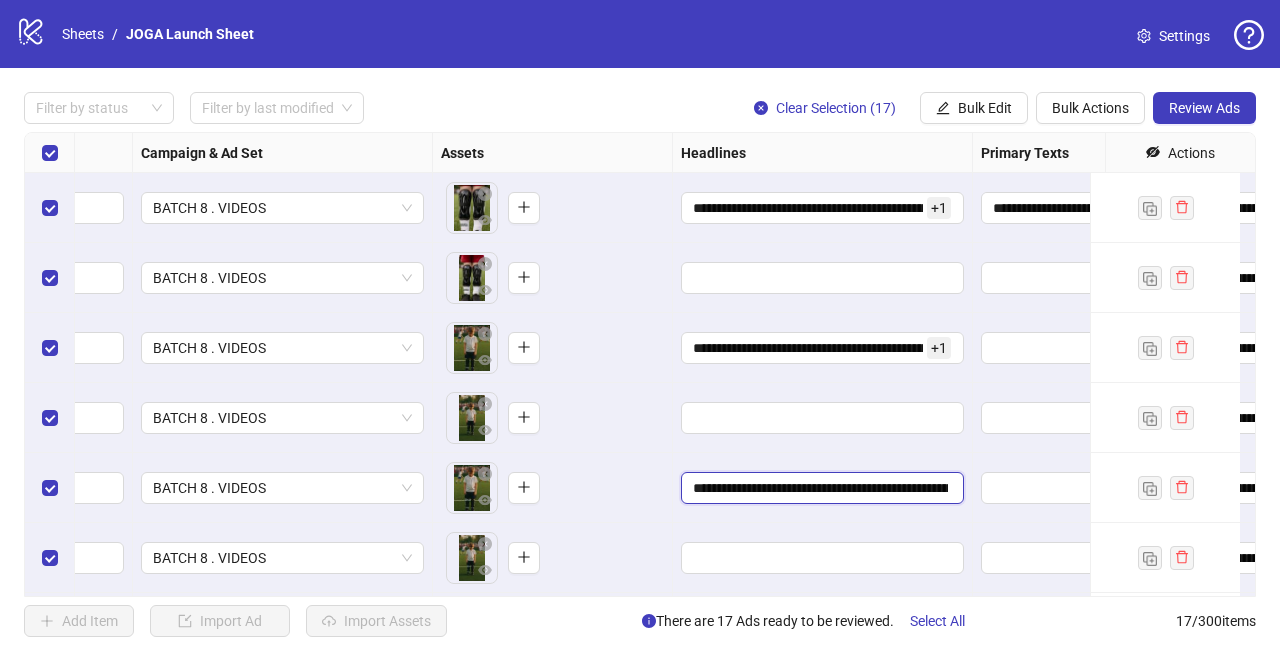 click on "**********" at bounding box center [820, 488] 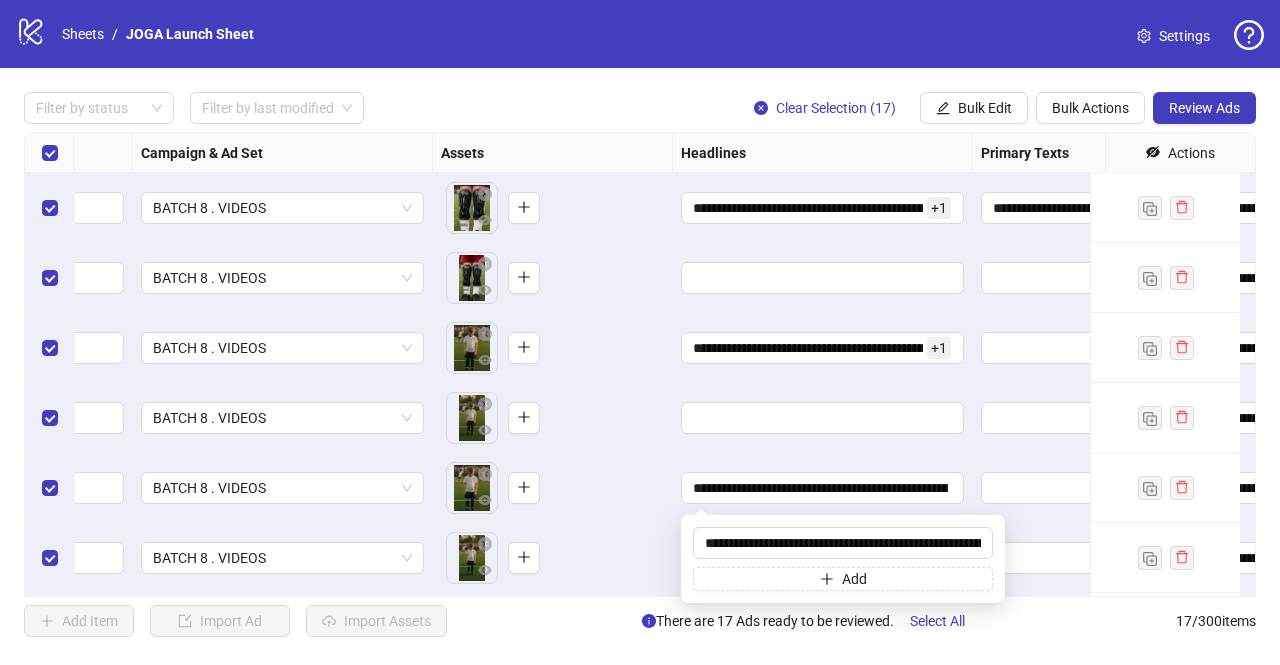scroll, scrollTop: 0, scrollLeft: 111, axis: horizontal 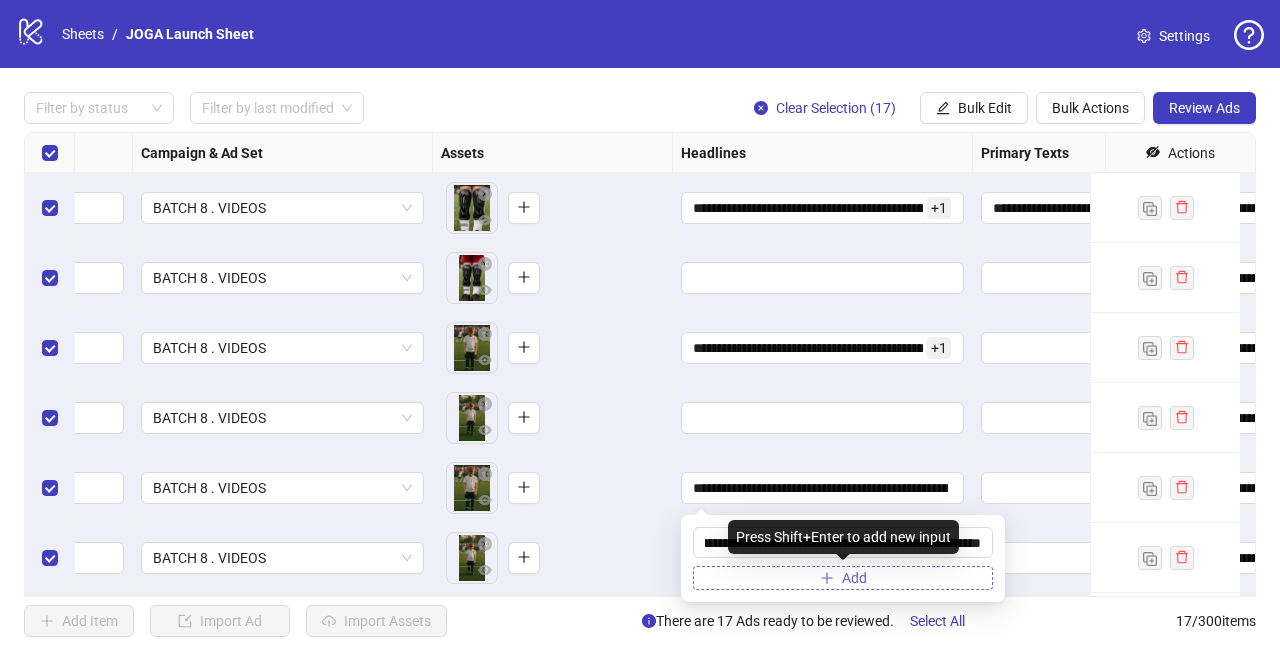 click 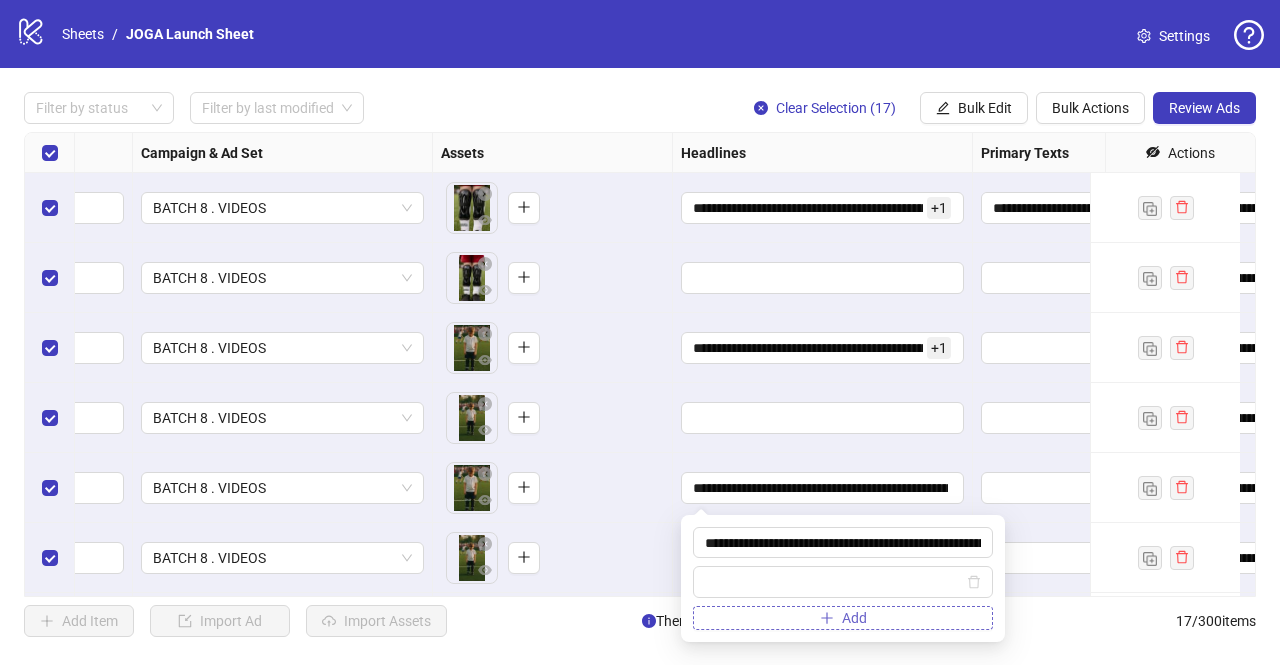 type on "**********" 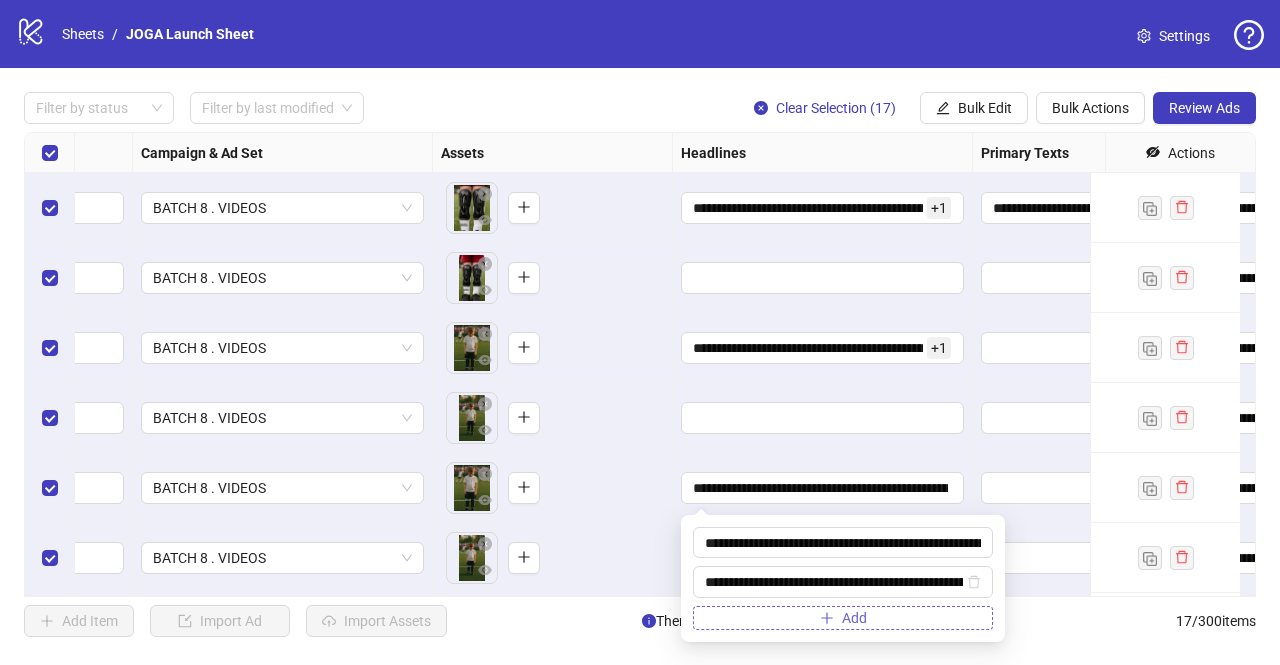 scroll, scrollTop: 0, scrollLeft: 215, axis: horizontal 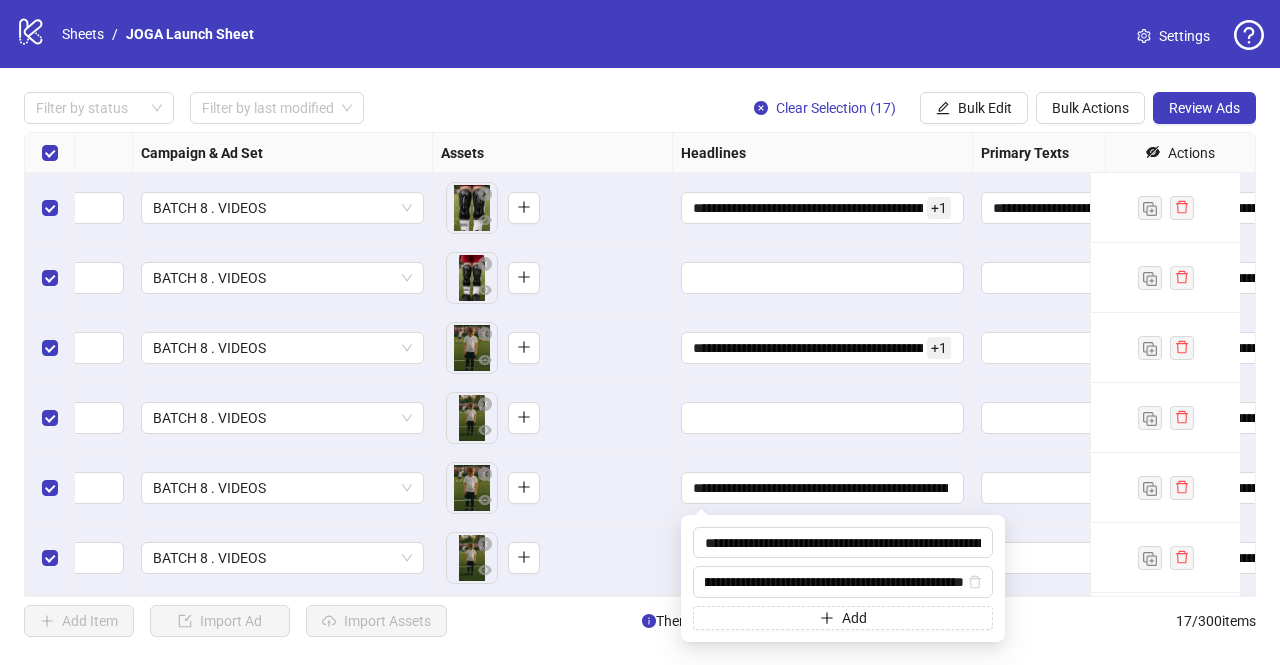 click on "To pick up a draggable item, press the space bar.
While dragging, use the arrow keys to move the item.
Press space again to drop the item in its new position, or press escape to cancel." at bounding box center (552, 488) 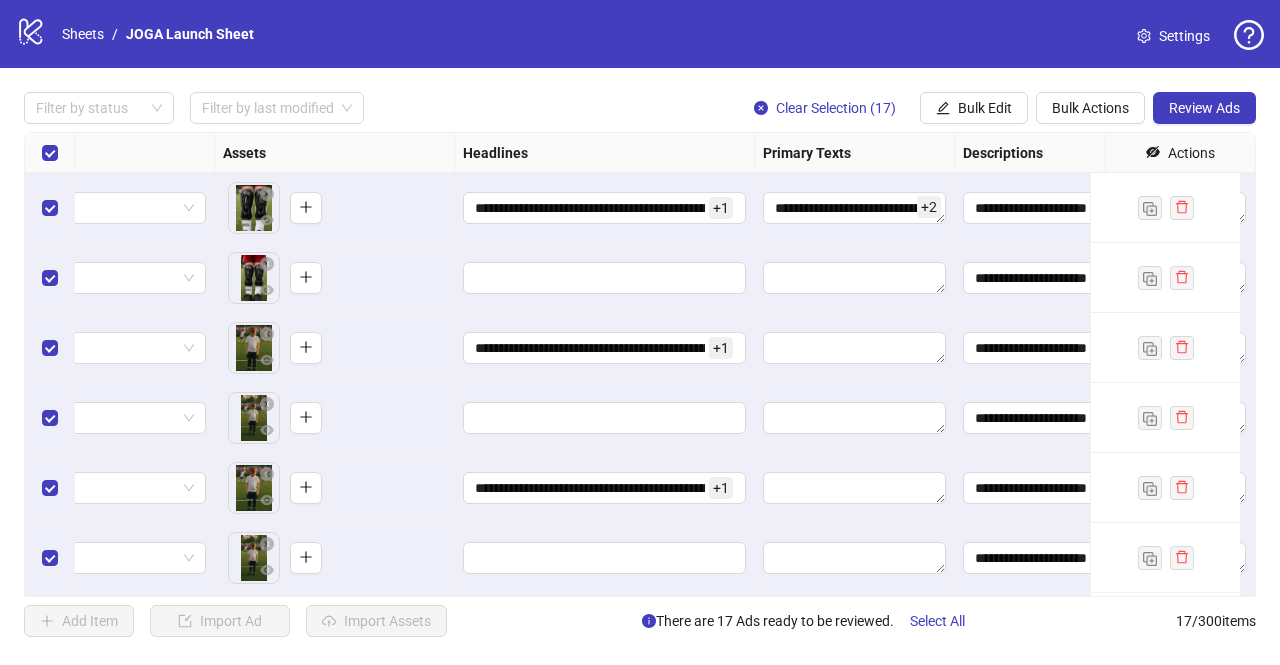 scroll, scrollTop: 0, scrollLeft: 827, axis: horizontal 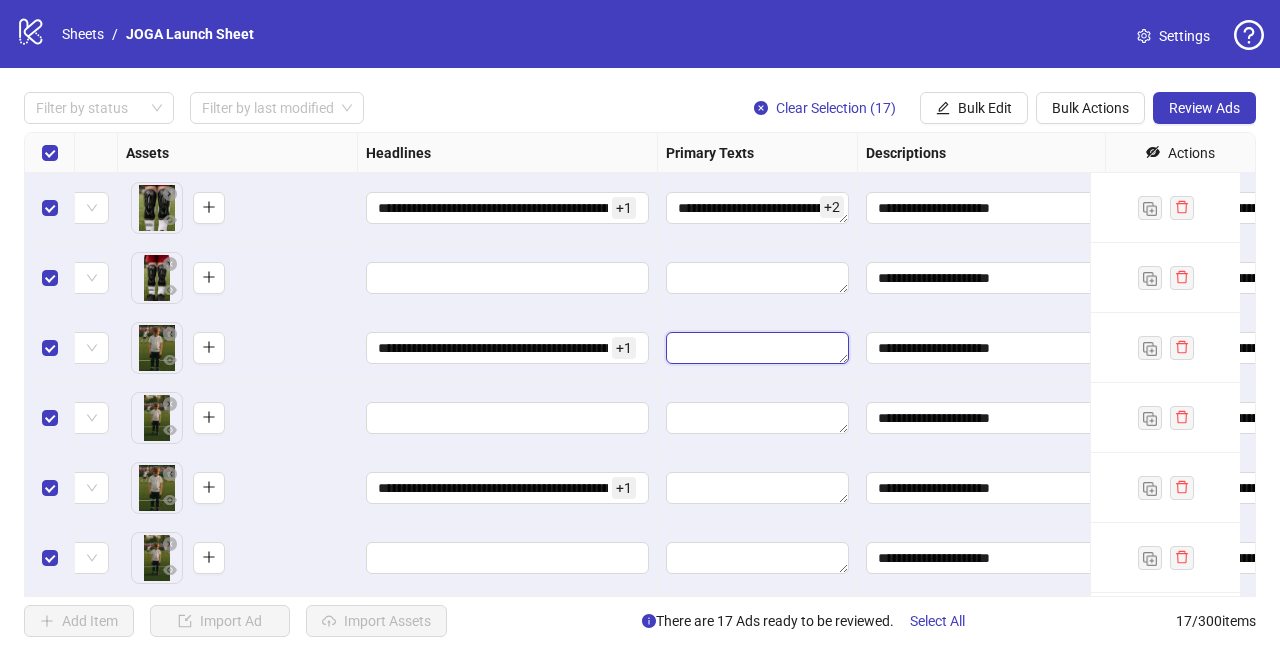 click at bounding box center (757, 348) 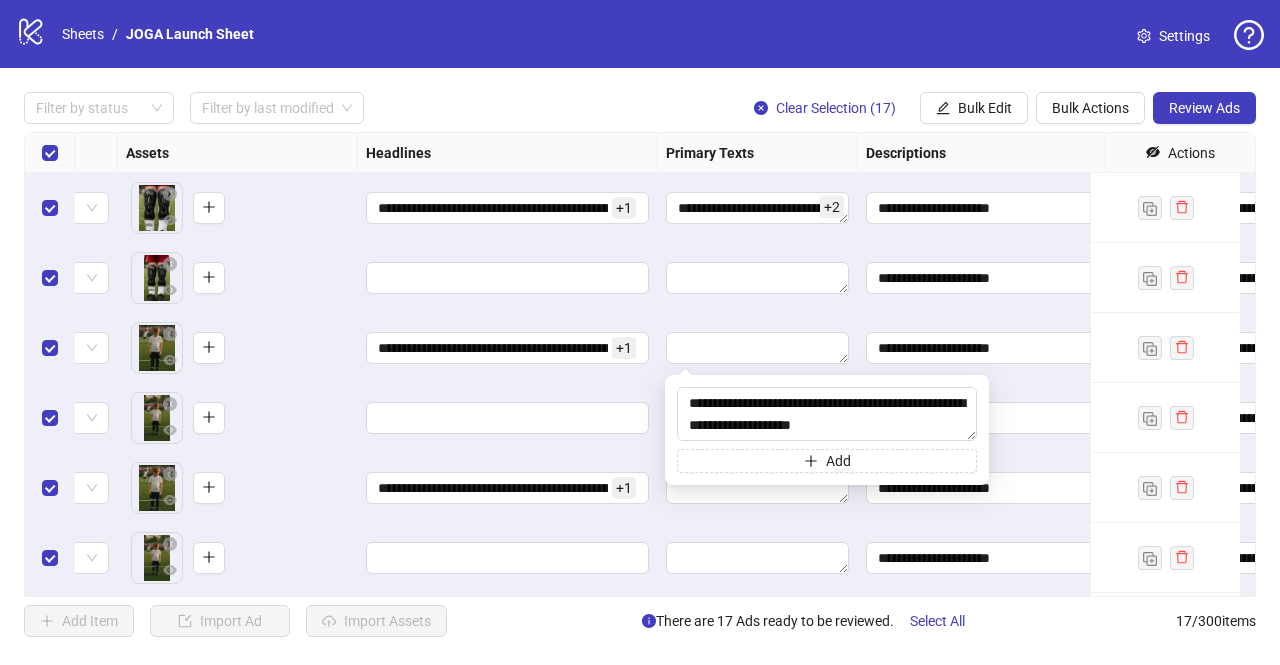 scroll, scrollTop: 324, scrollLeft: 0, axis: vertical 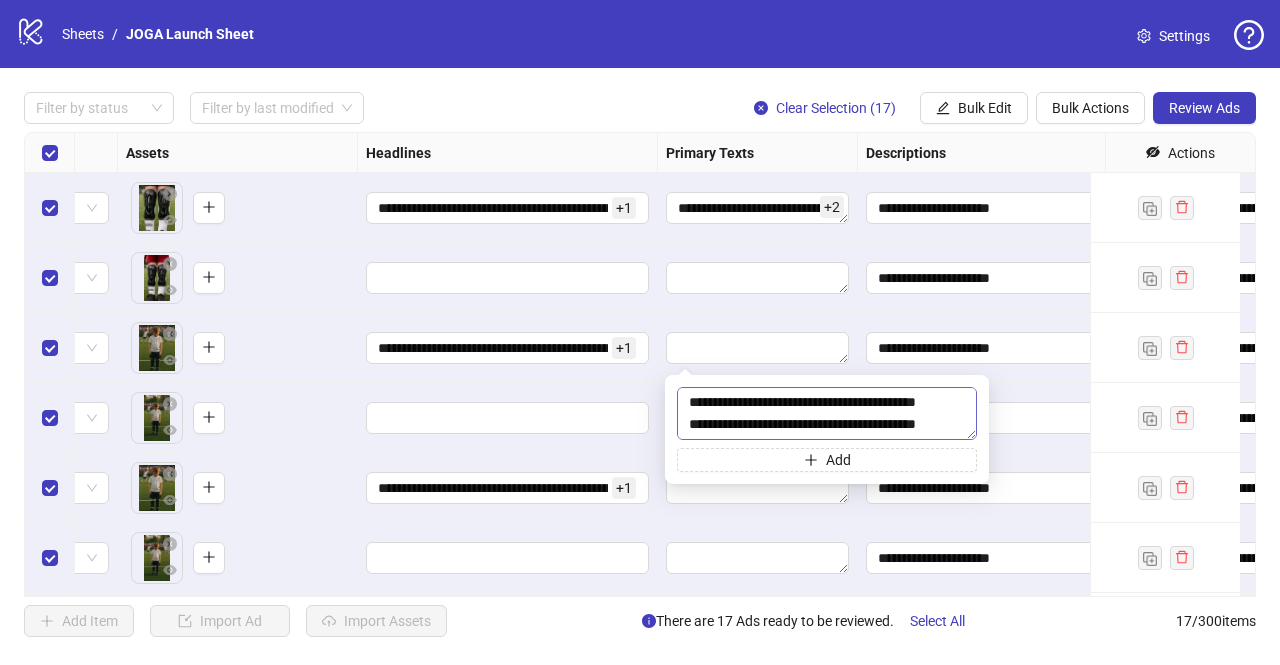 type on "**********" 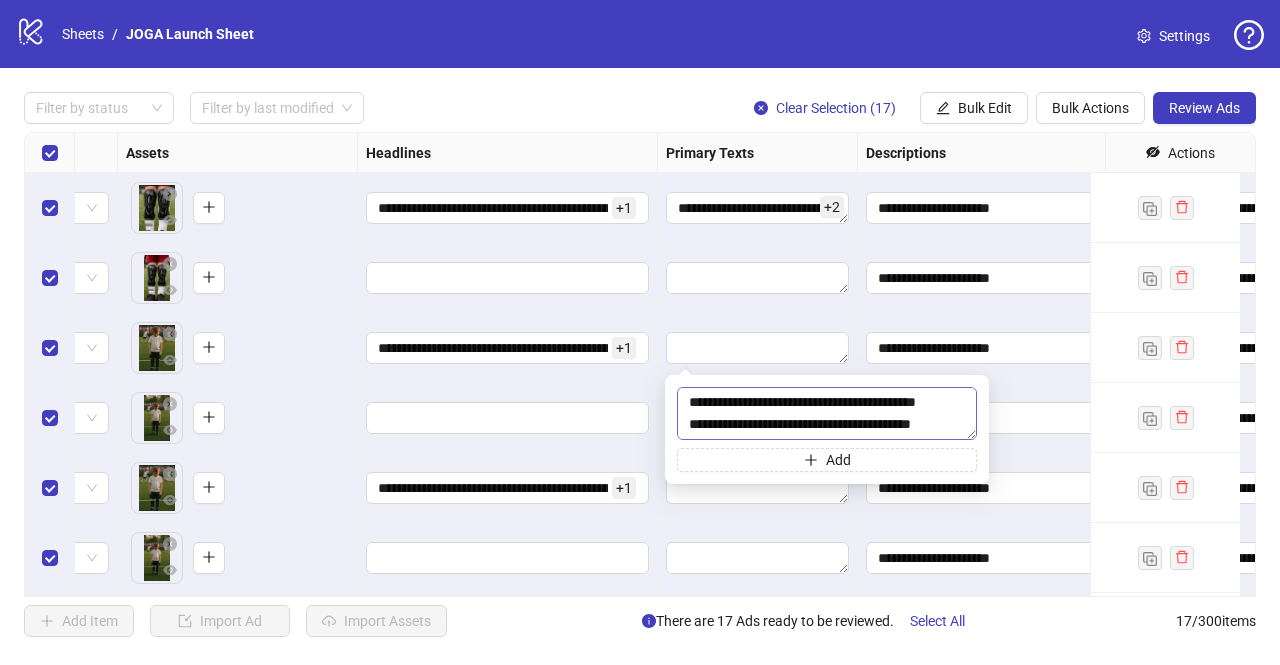 scroll, scrollTop: 308, scrollLeft: 0, axis: vertical 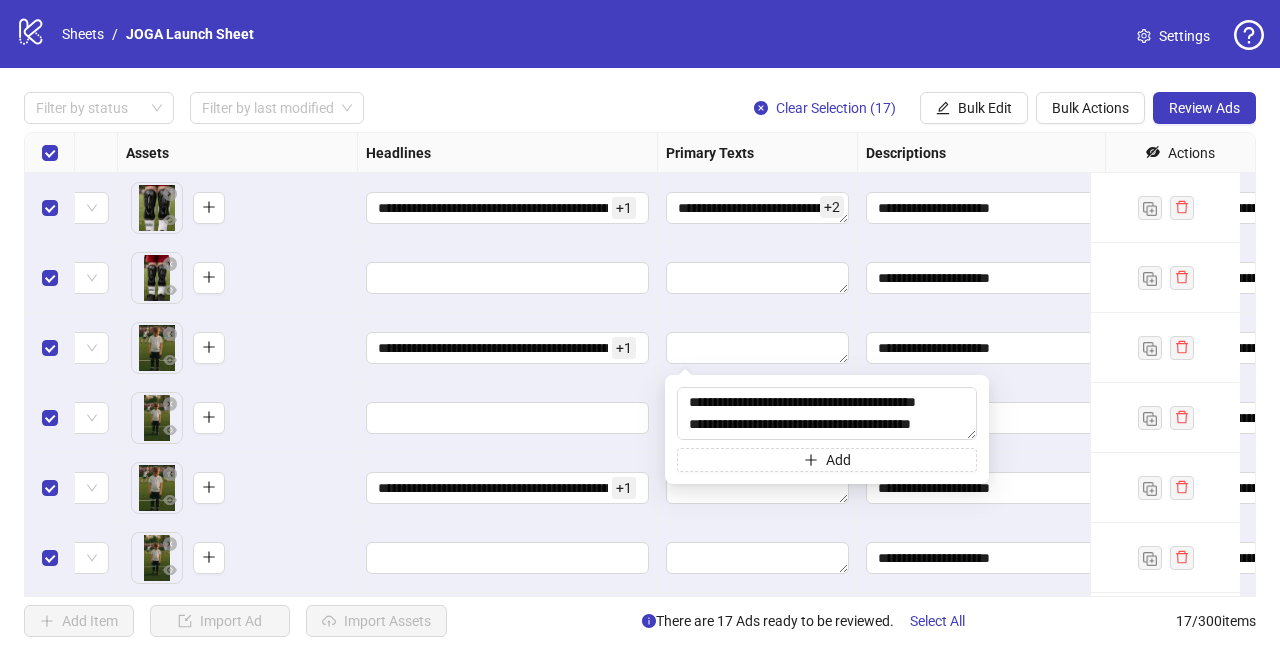click at bounding box center [508, 418] 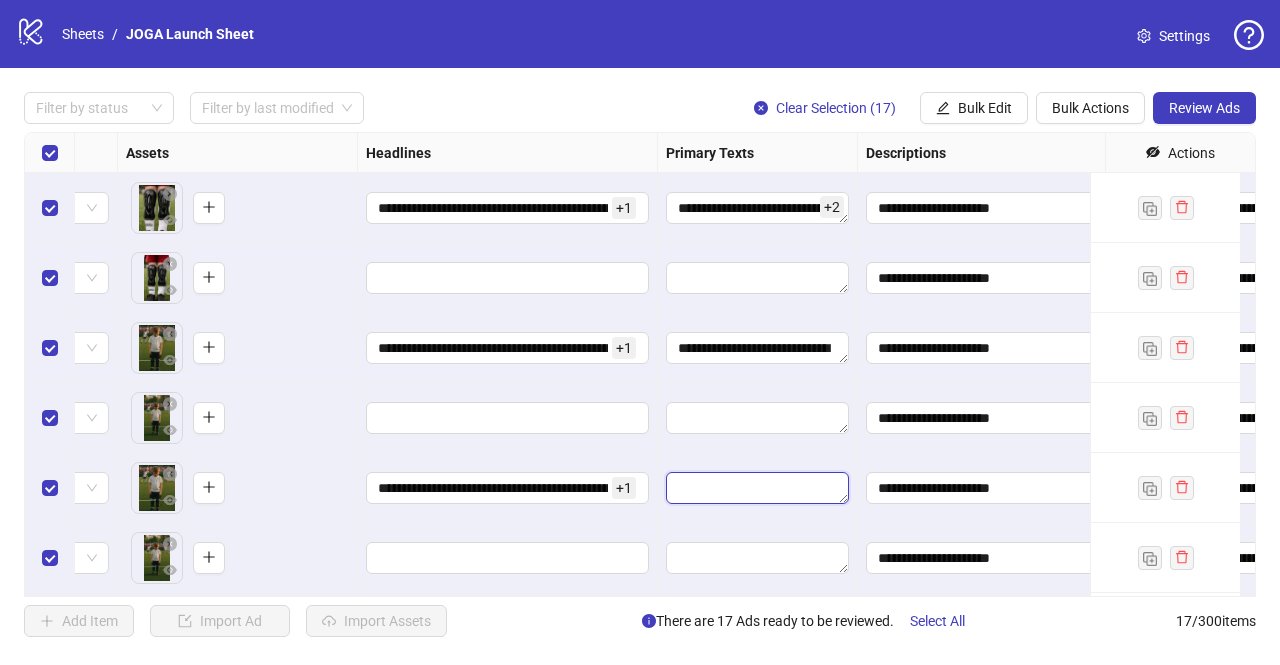 click at bounding box center (757, 488) 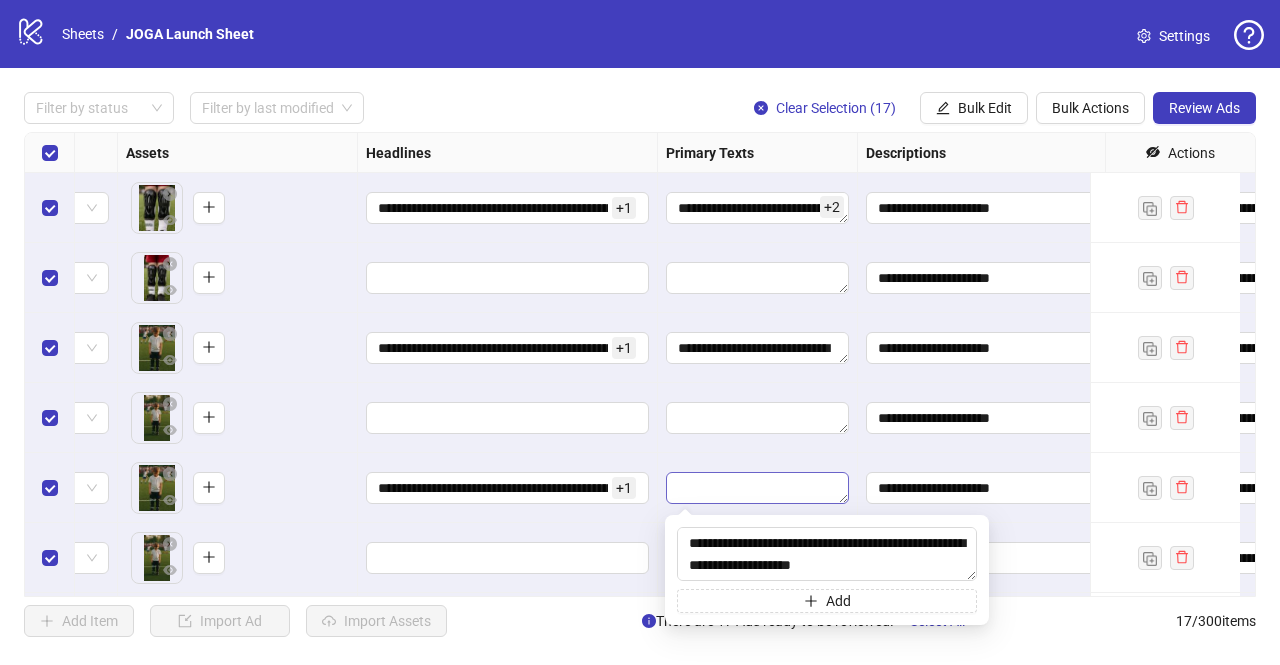 scroll, scrollTop: 324, scrollLeft: 0, axis: vertical 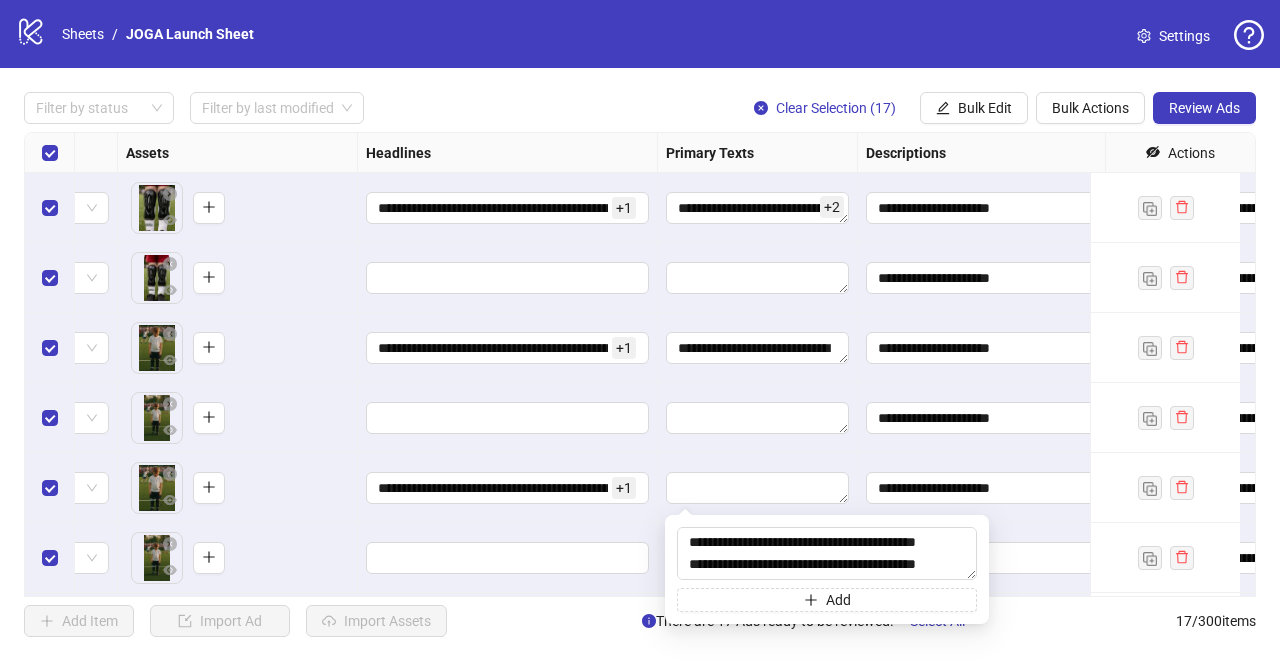 type on "**********" 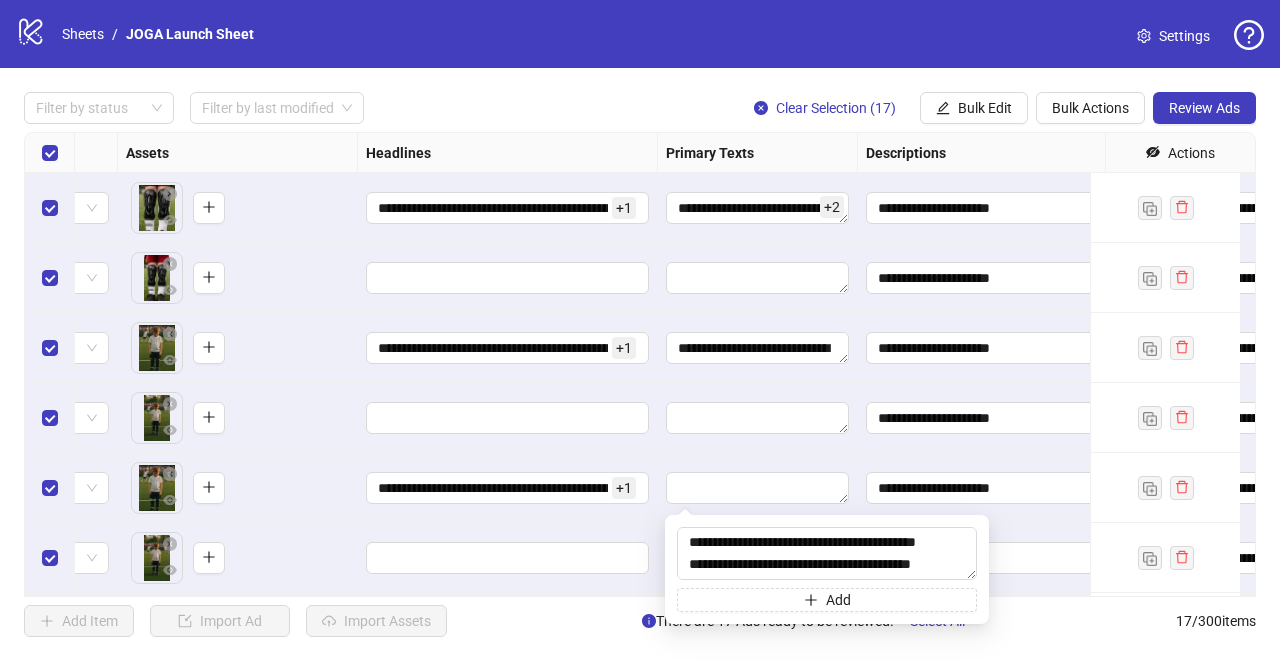 scroll, scrollTop: 308, scrollLeft: 0, axis: vertical 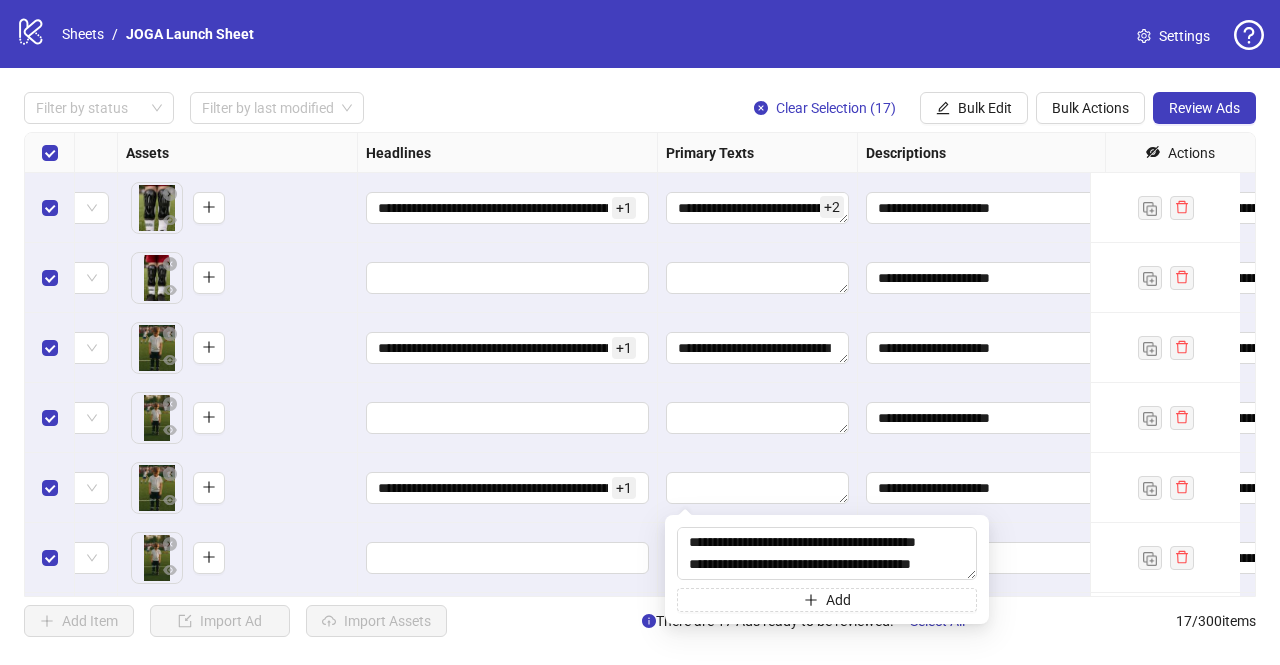click at bounding box center (508, 558) 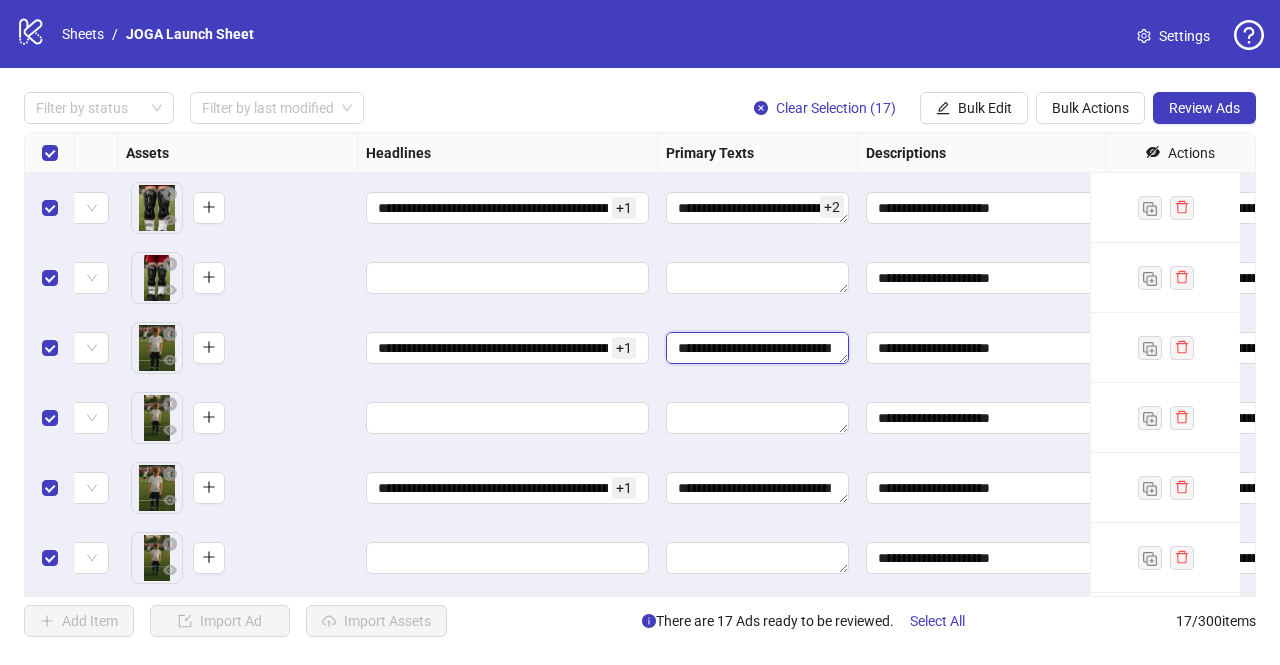 click on "**********" at bounding box center [757, 348] 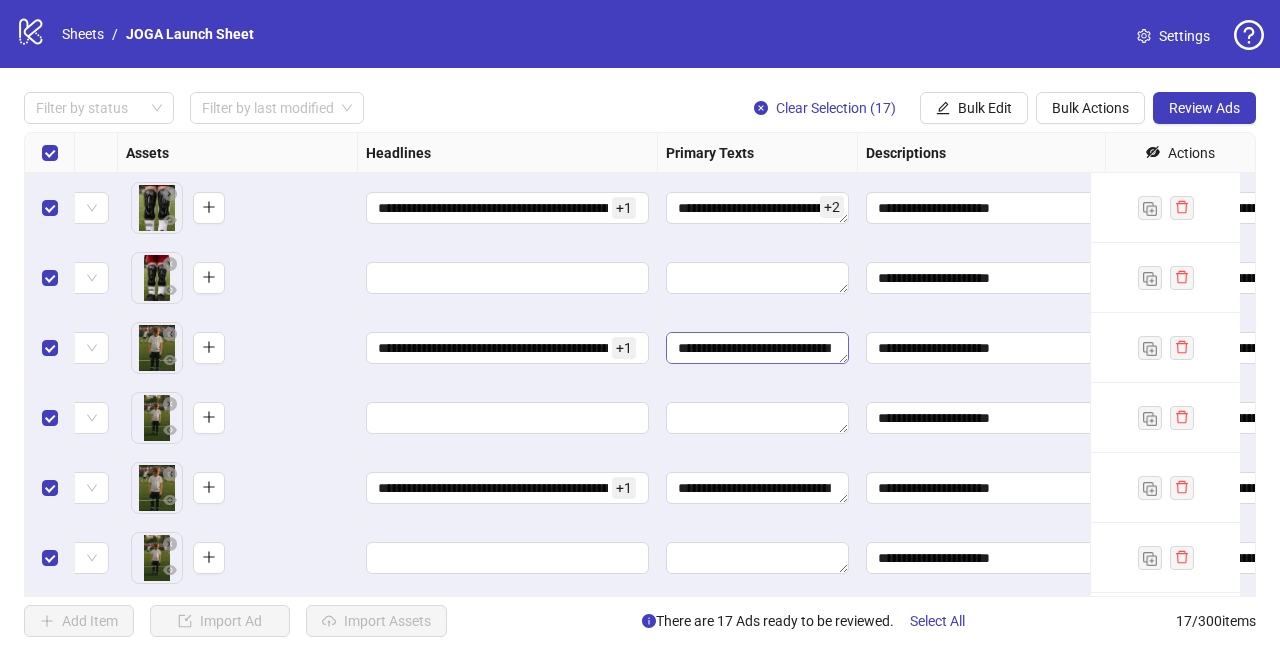scroll, scrollTop: 308, scrollLeft: 0, axis: vertical 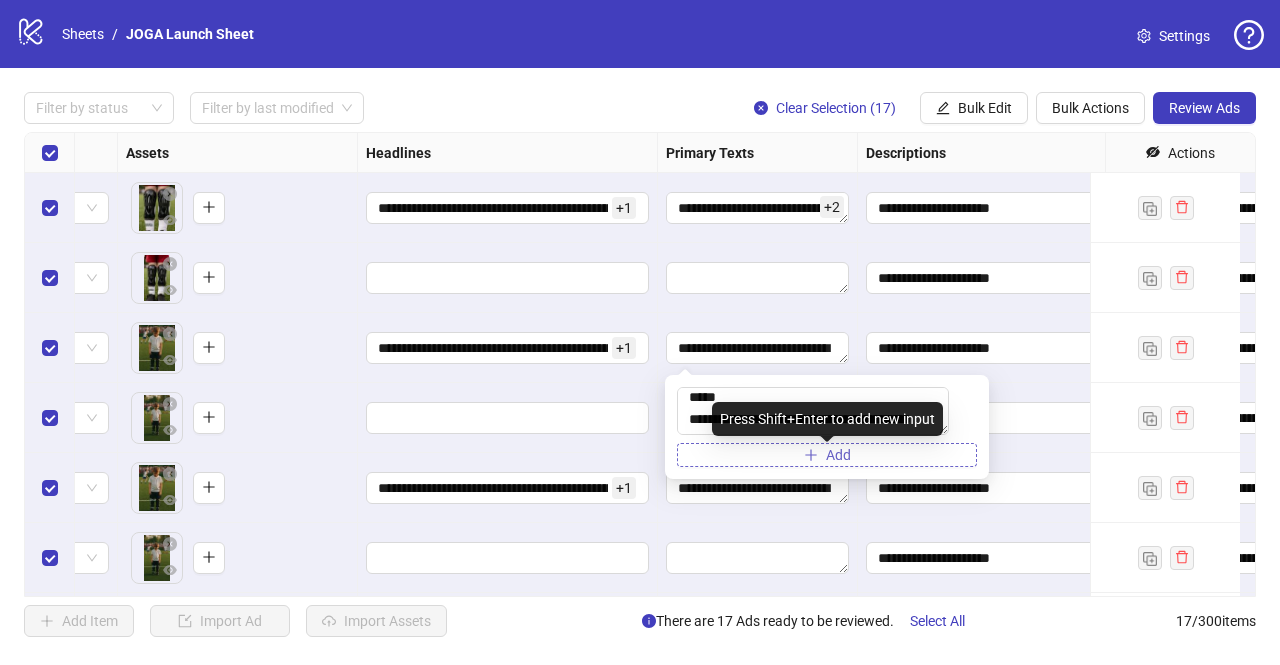 click on "Add" at bounding box center [827, 455] 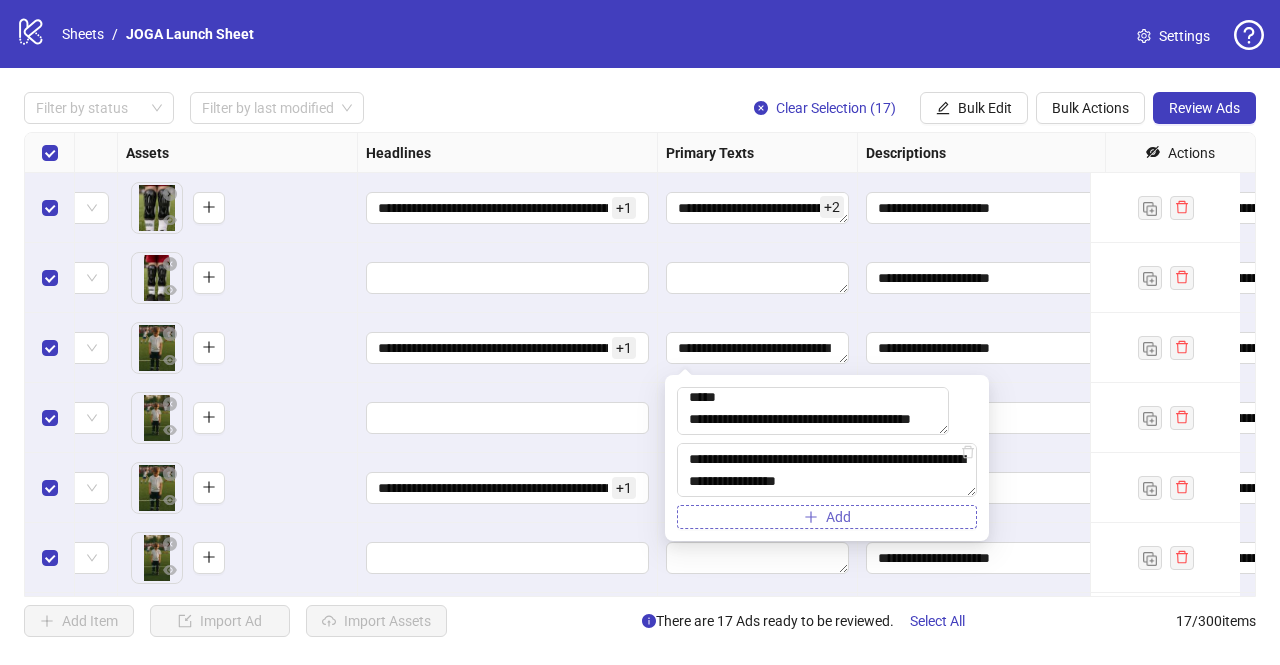 scroll, scrollTop: 324, scrollLeft: 0, axis: vertical 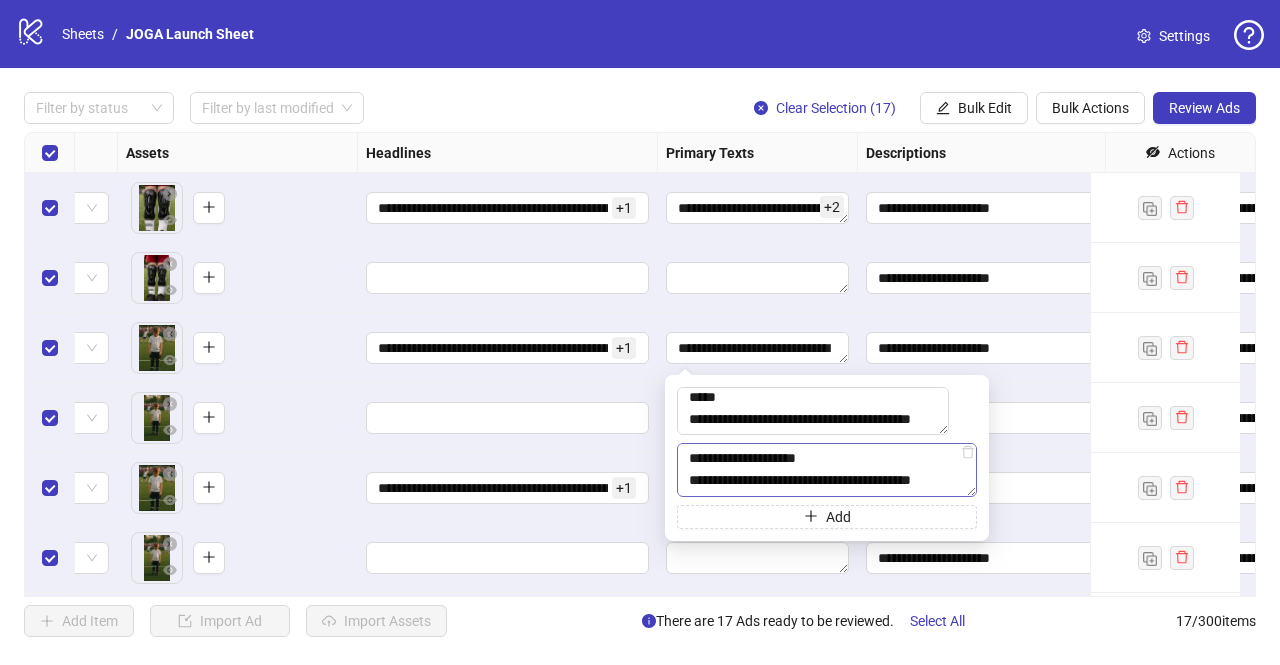 type on "[MASK]
[MASK]
[MASK]
[MASK]
[MASK]" 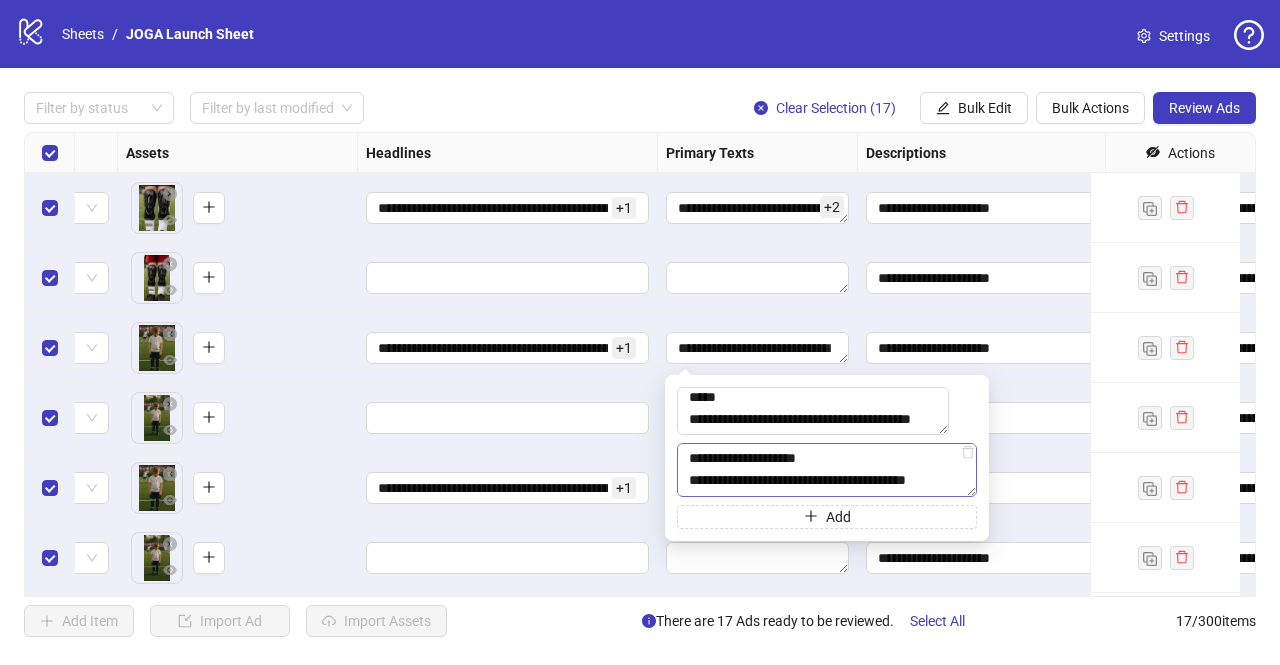 scroll, scrollTop: 308, scrollLeft: 0, axis: vertical 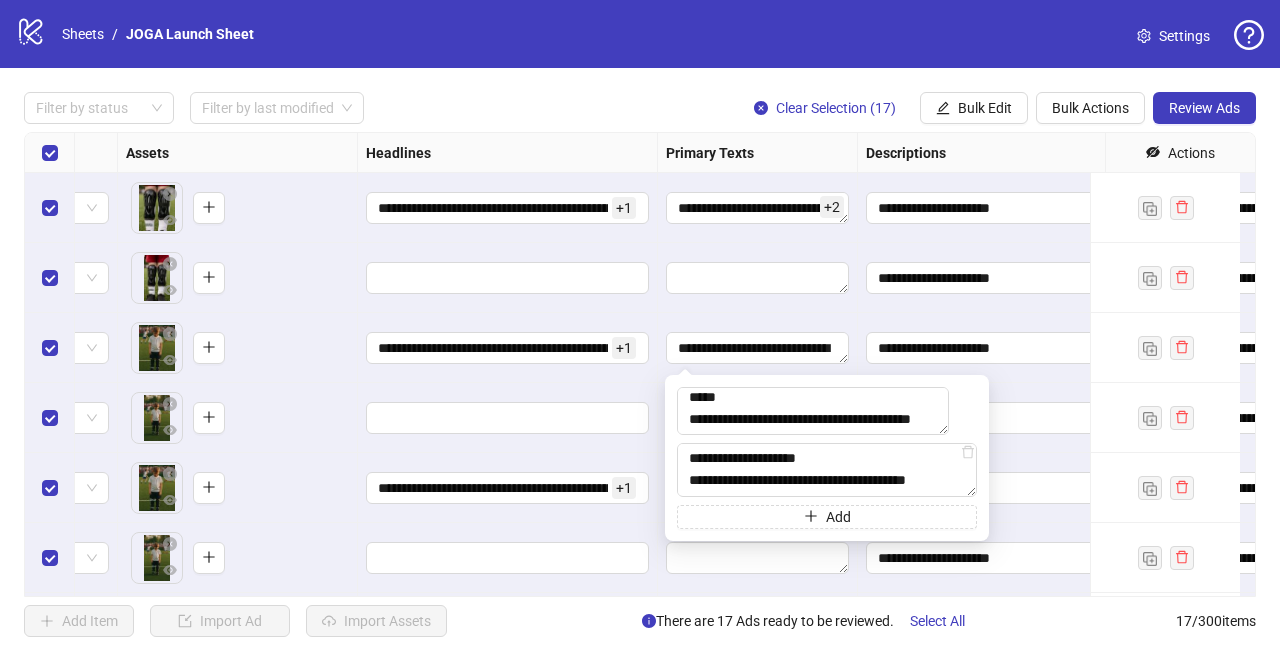 click at bounding box center [508, 418] 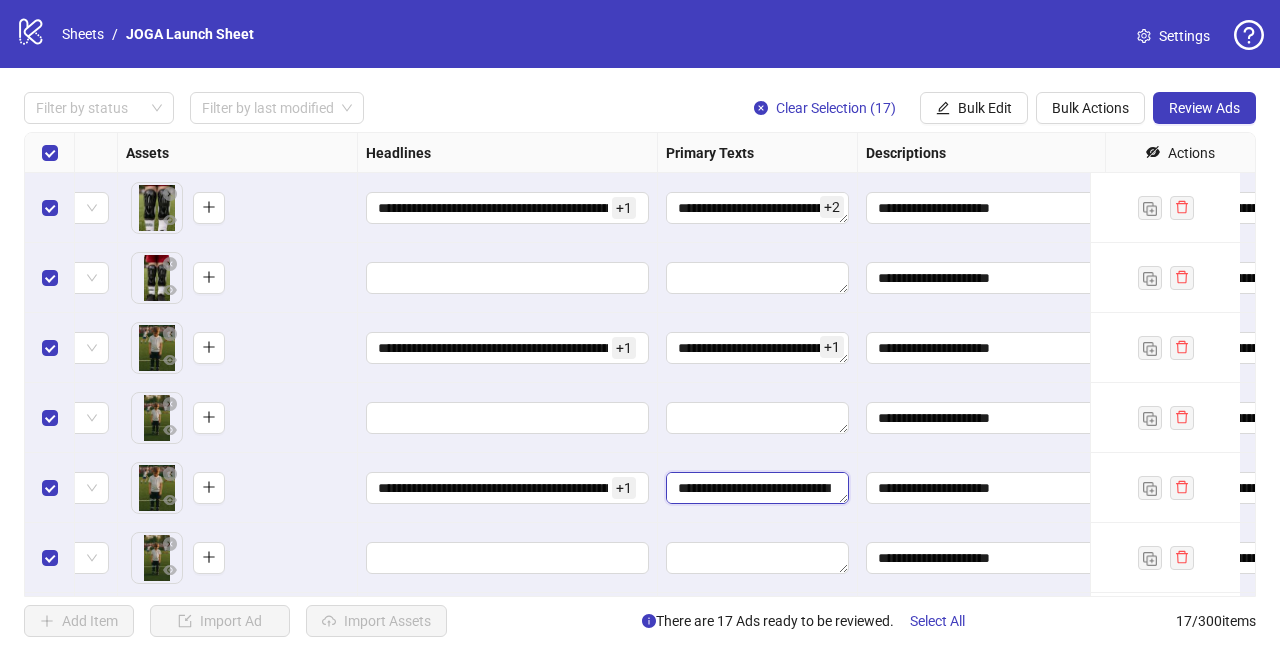 click on "**********" at bounding box center [757, 488] 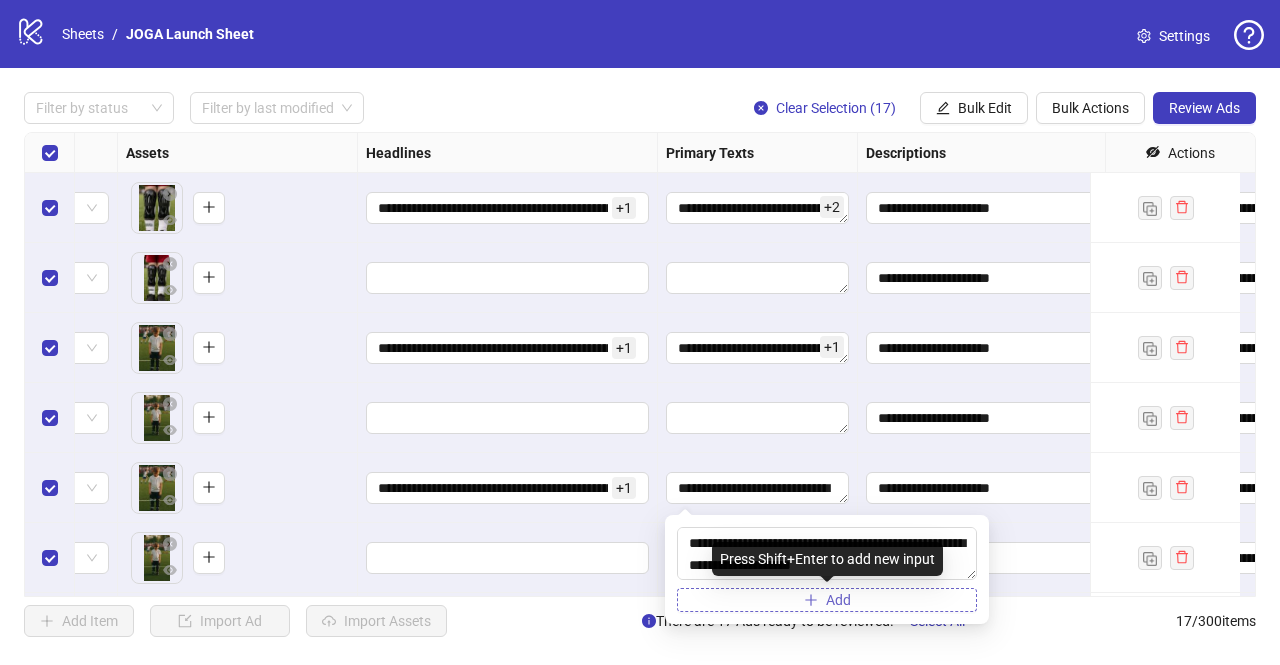 click on "Add" at bounding box center [827, 600] 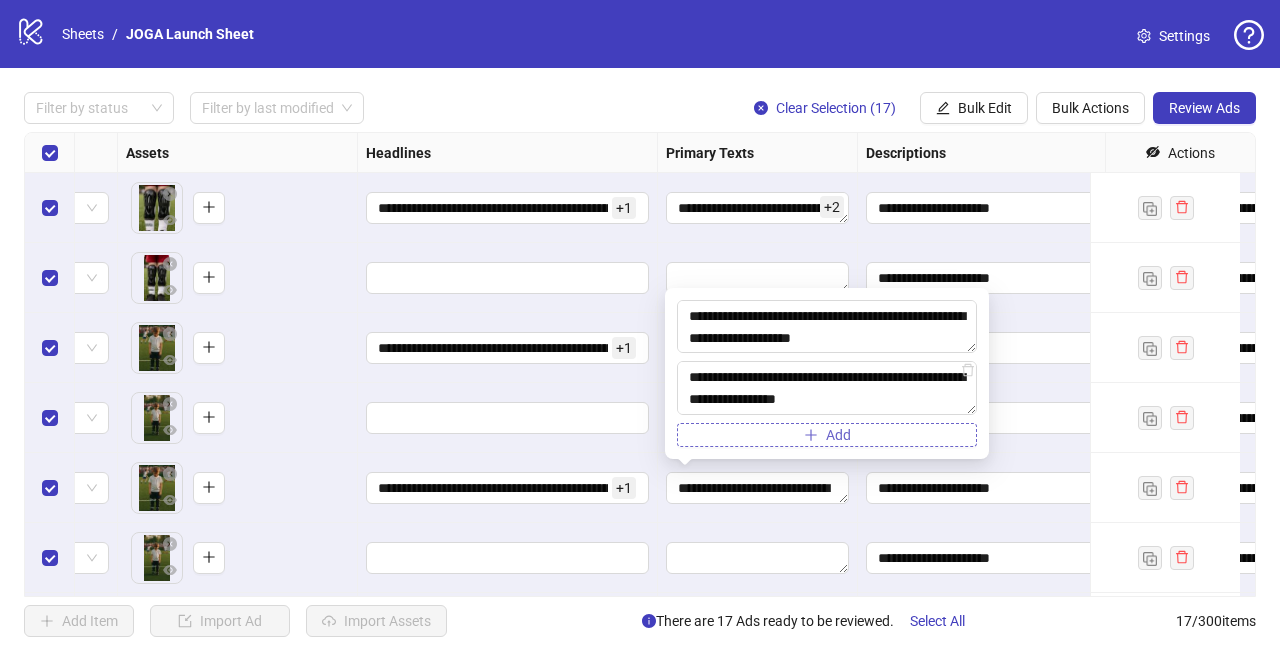 scroll, scrollTop: 323, scrollLeft: 0, axis: vertical 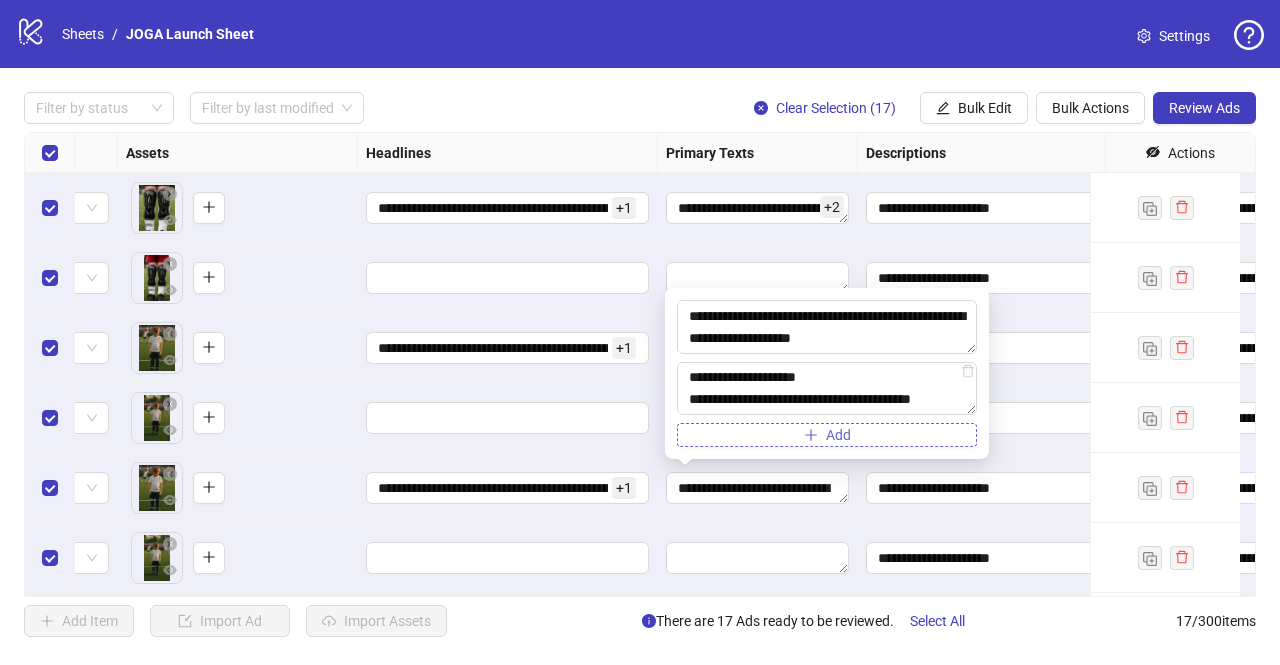 type on "[MASK]
[MASK]
[MASK]
[MASK]
[MASK]" 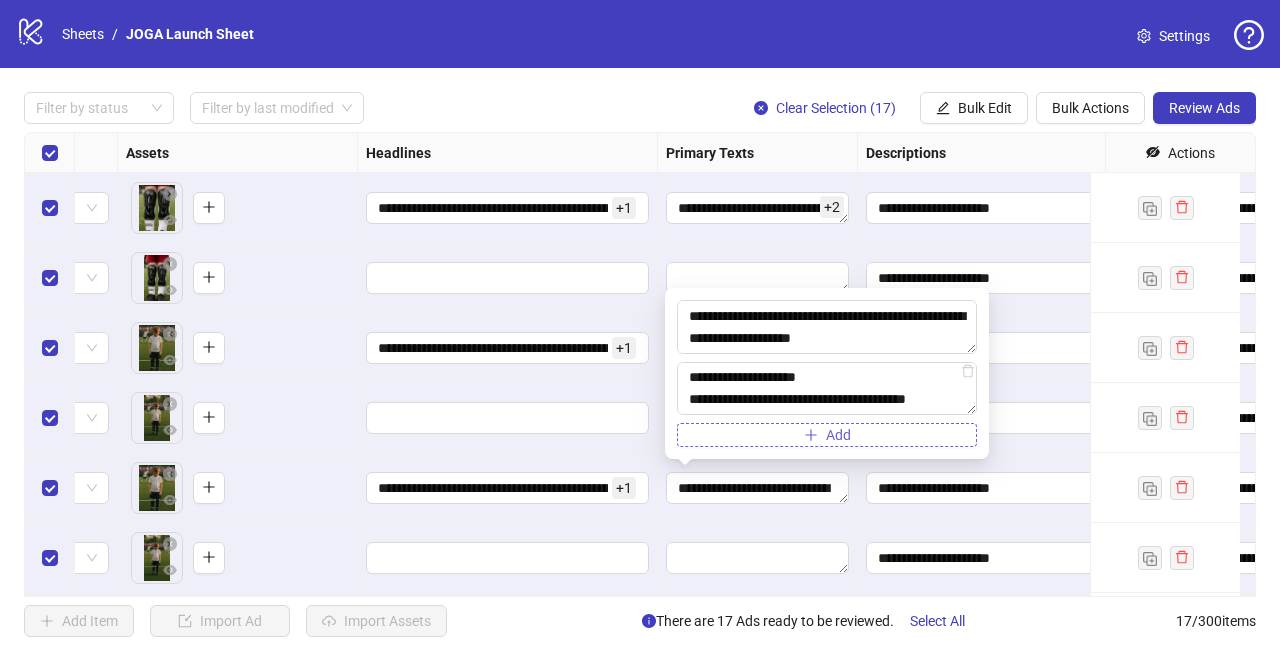 scroll, scrollTop: 308, scrollLeft: 0, axis: vertical 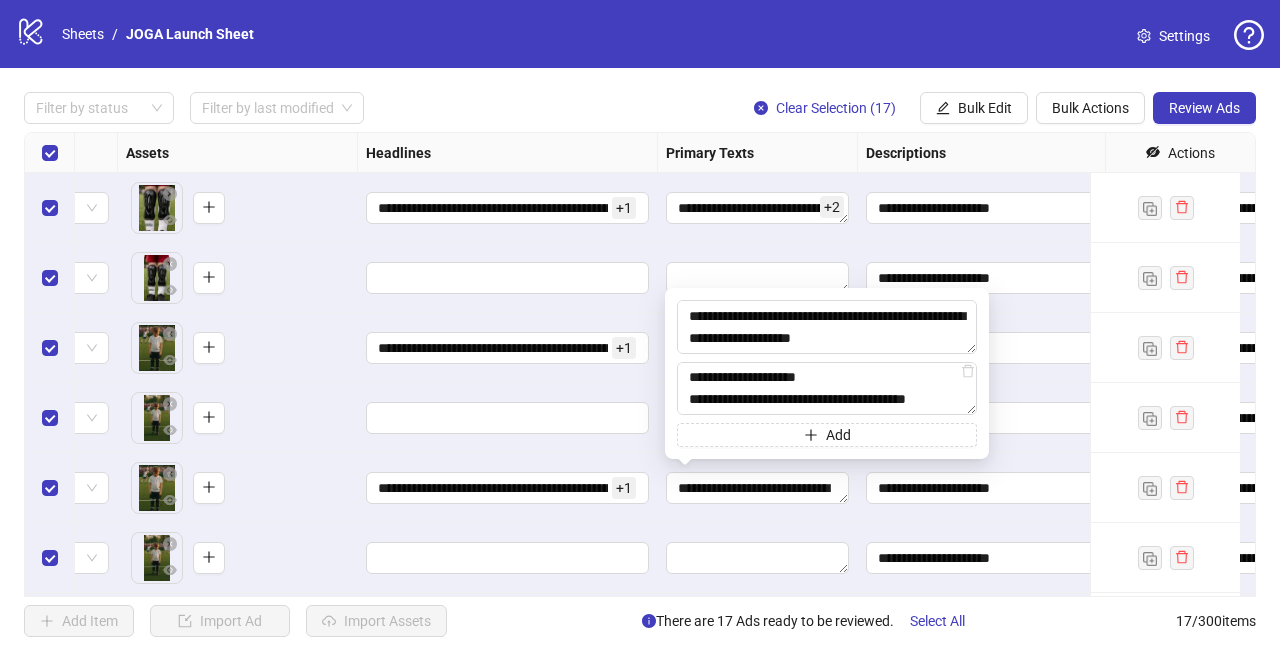 click at bounding box center (508, 418) 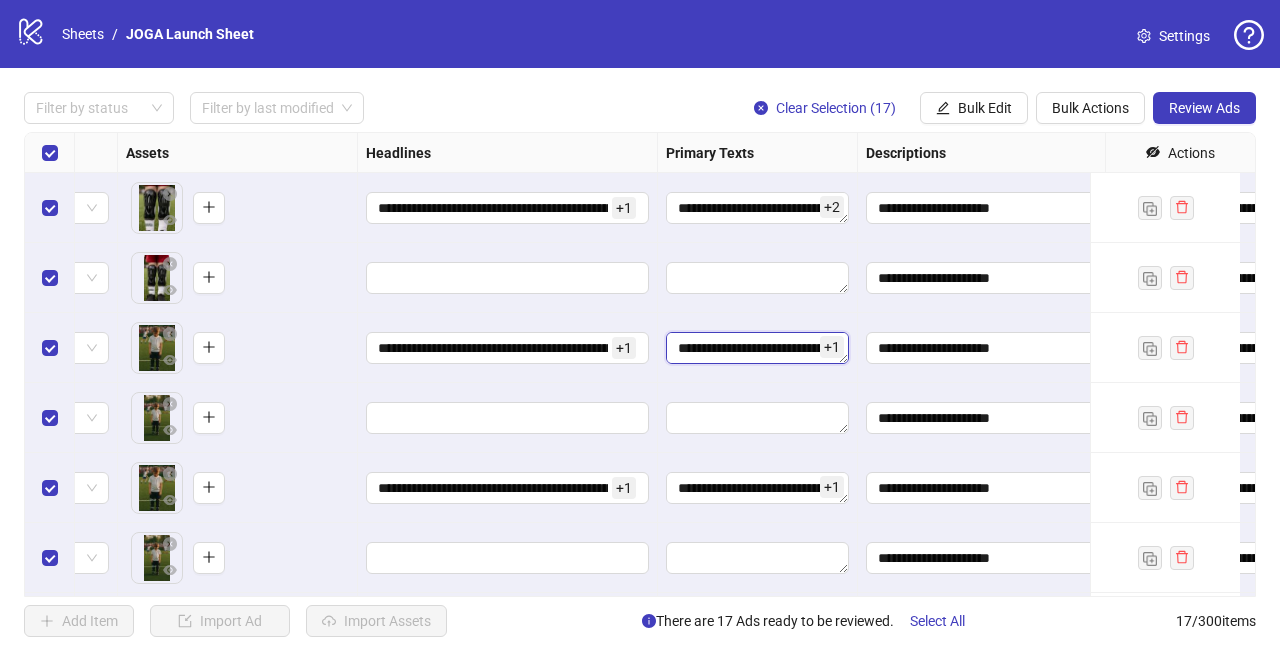 click on "**********" at bounding box center [757, 348] 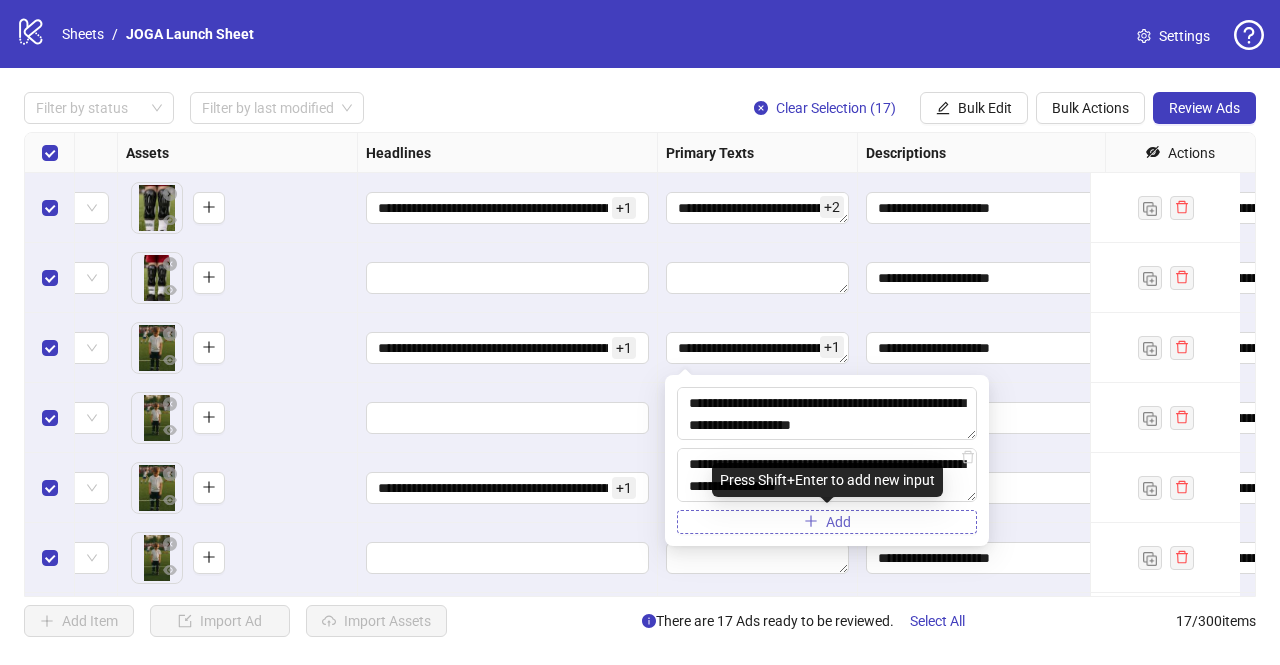 click on "Add" at bounding box center (827, 522) 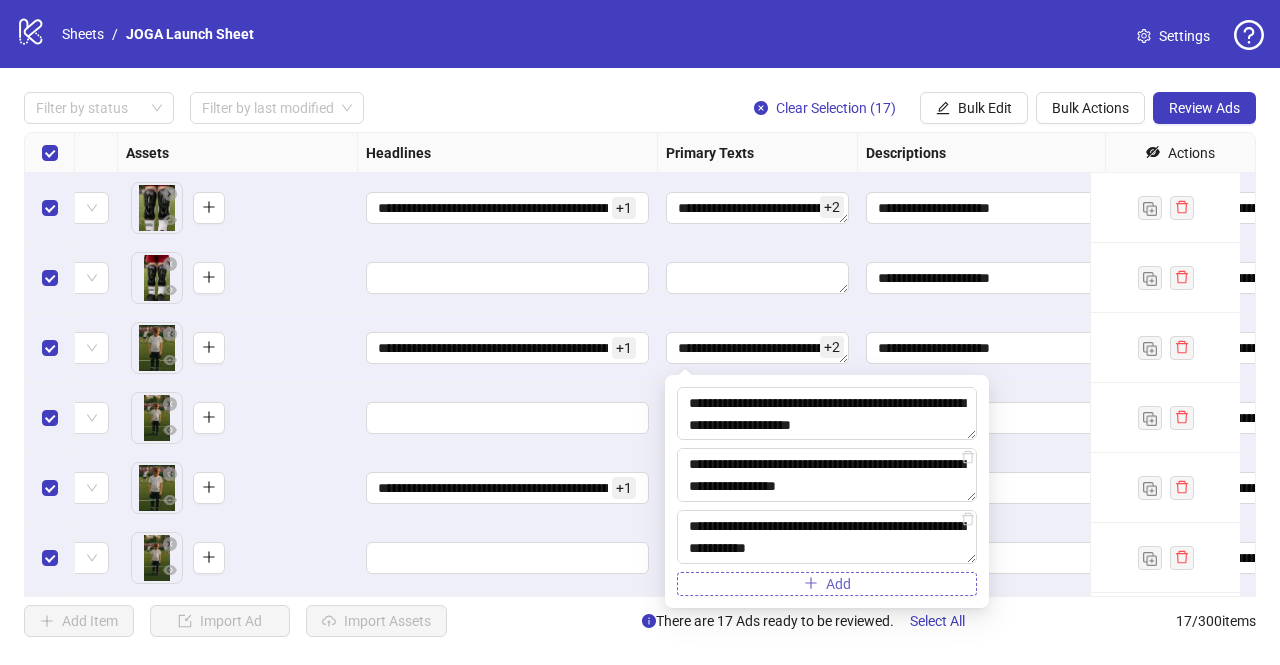 scroll, scrollTop: 302, scrollLeft: 0, axis: vertical 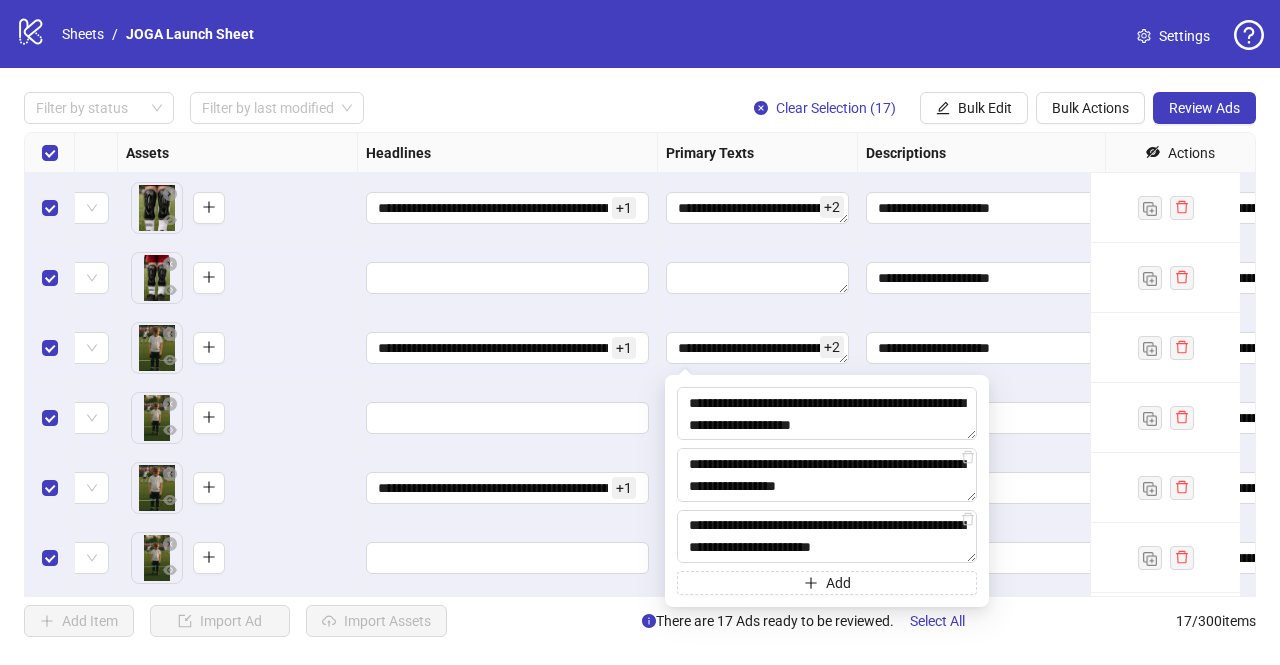 type on "**********" 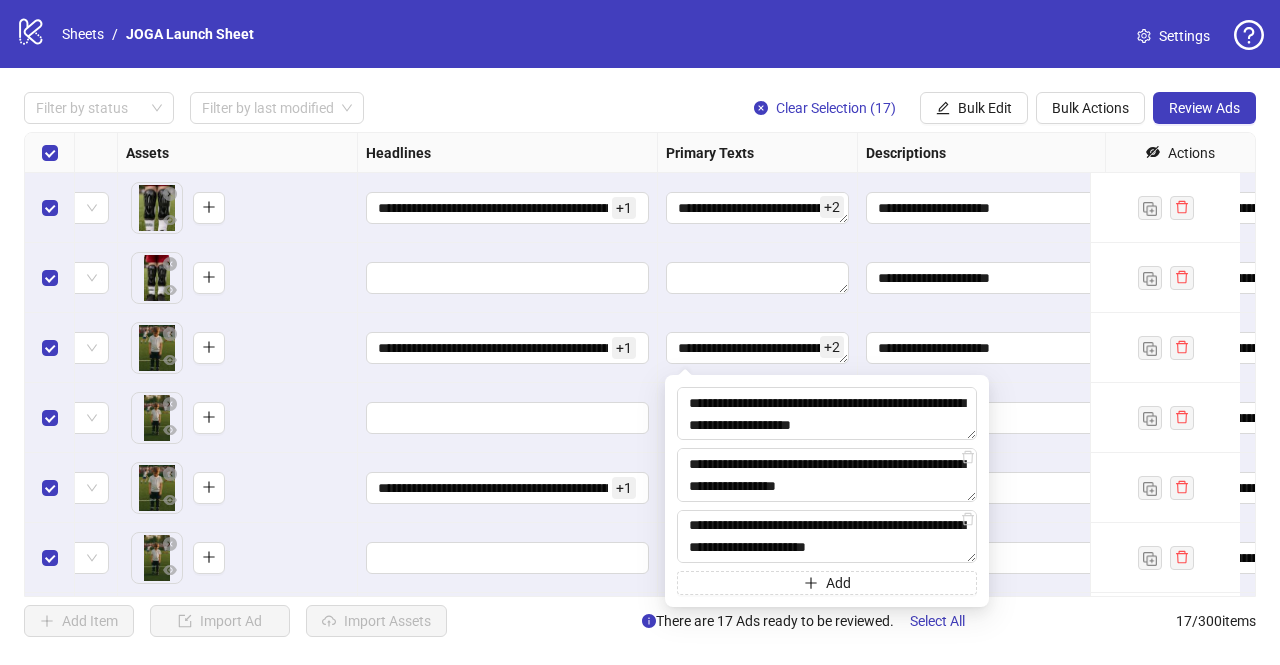 scroll, scrollTop: 286, scrollLeft: 0, axis: vertical 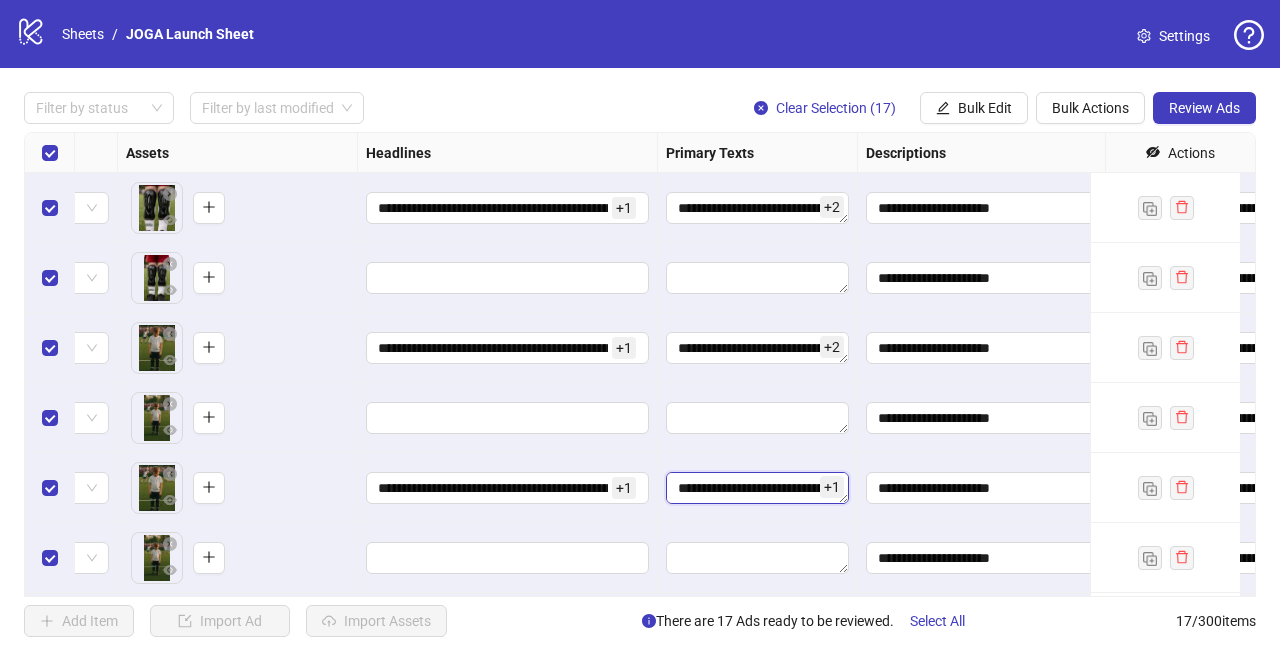 click on "**********" at bounding box center (757, 488) 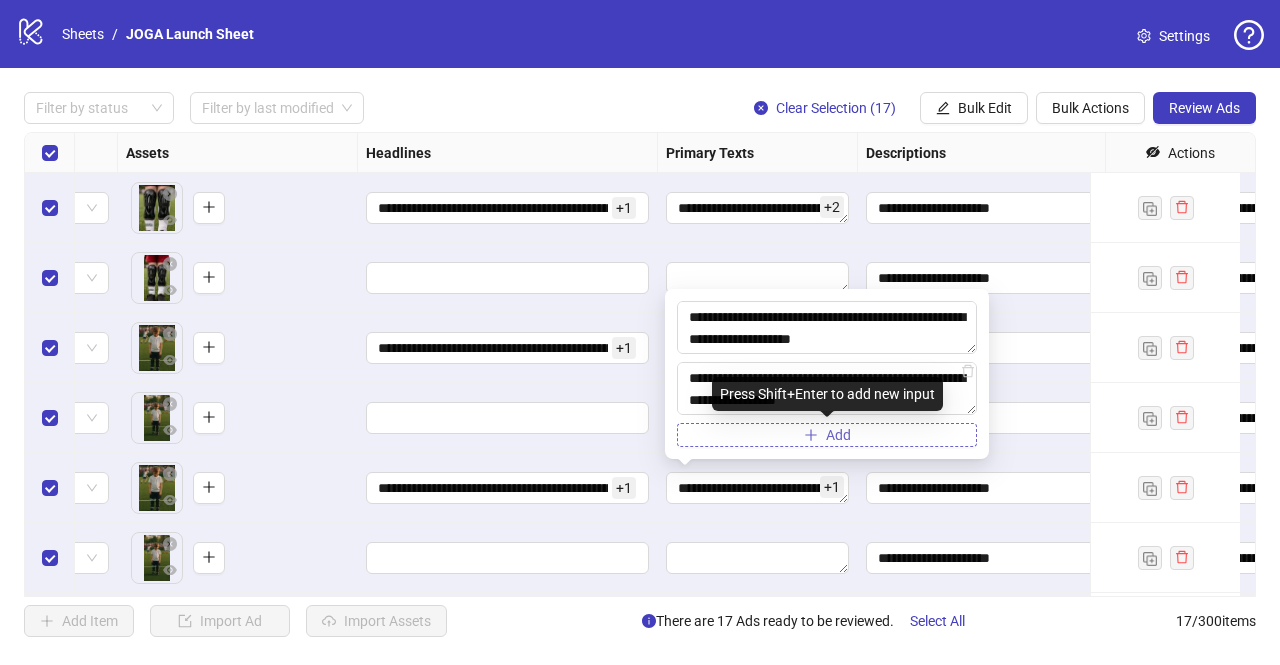 click on "Add" at bounding box center (827, 435) 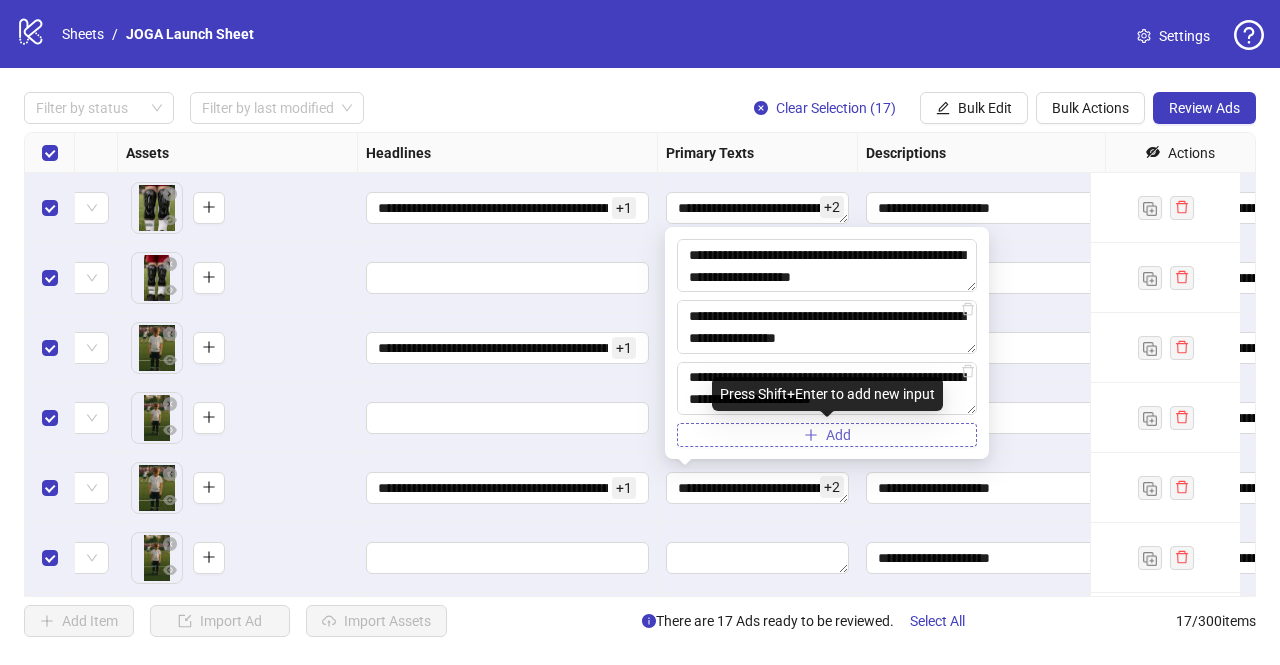 type on "**********" 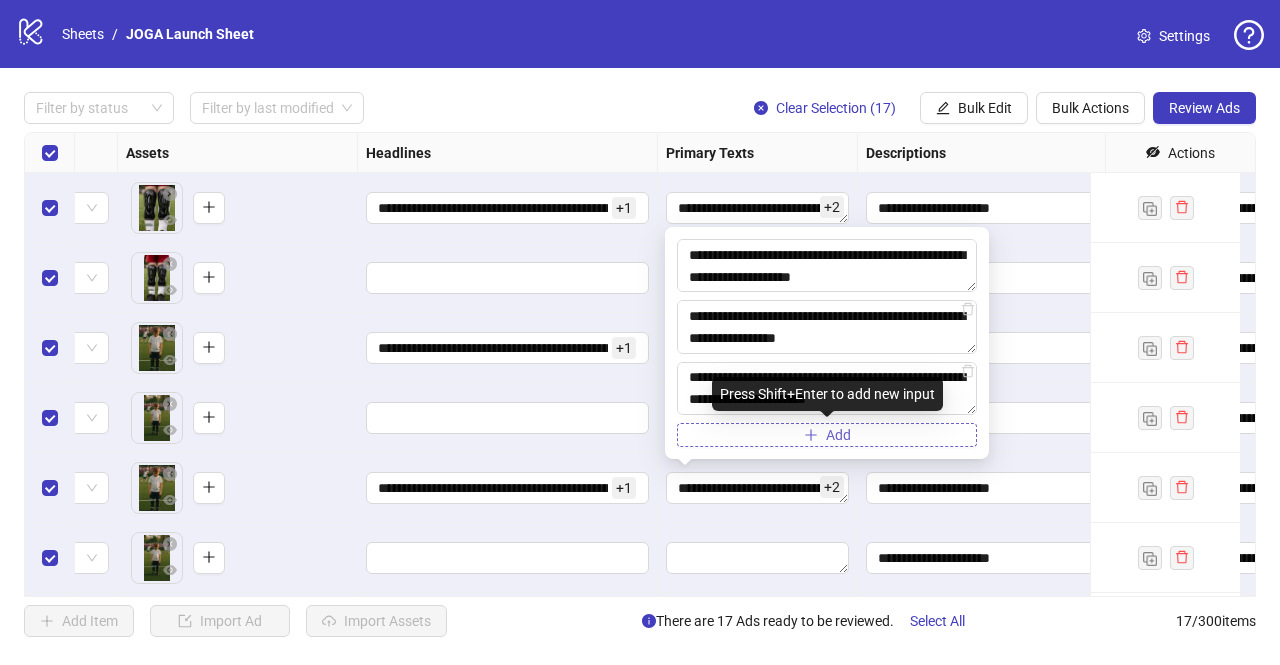 scroll, scrollTop: 286, scrollLeft: 0, axis: vertical 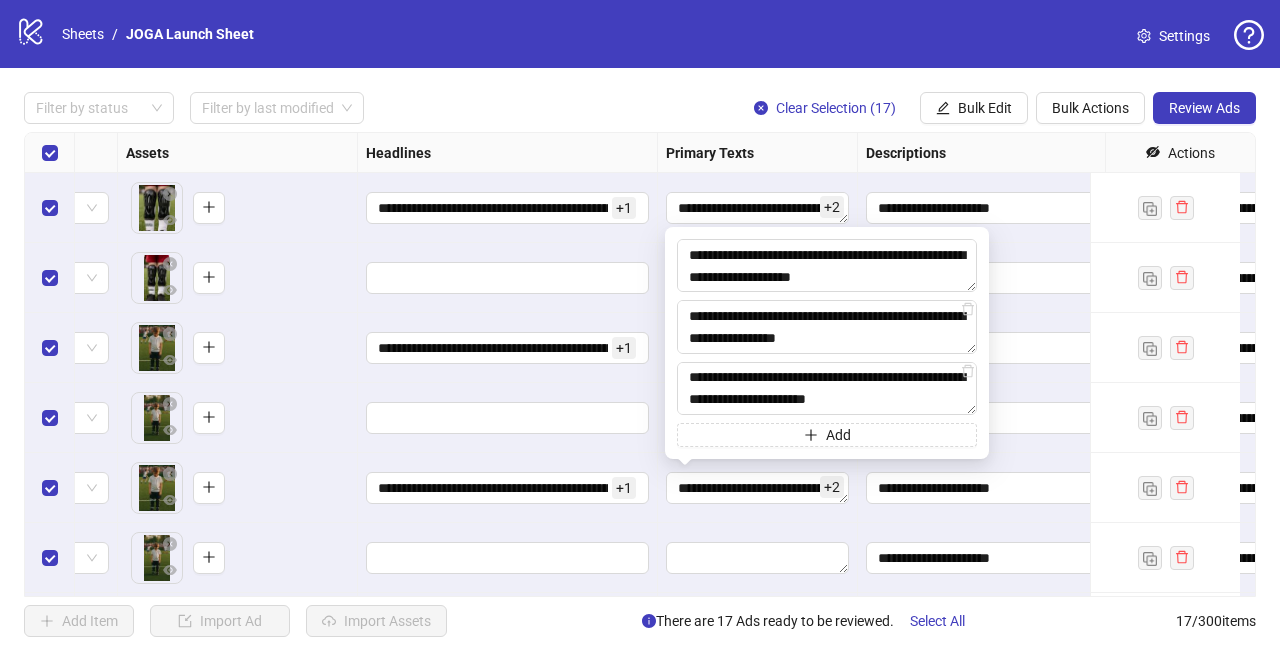 click at bounding box center [508, 418] 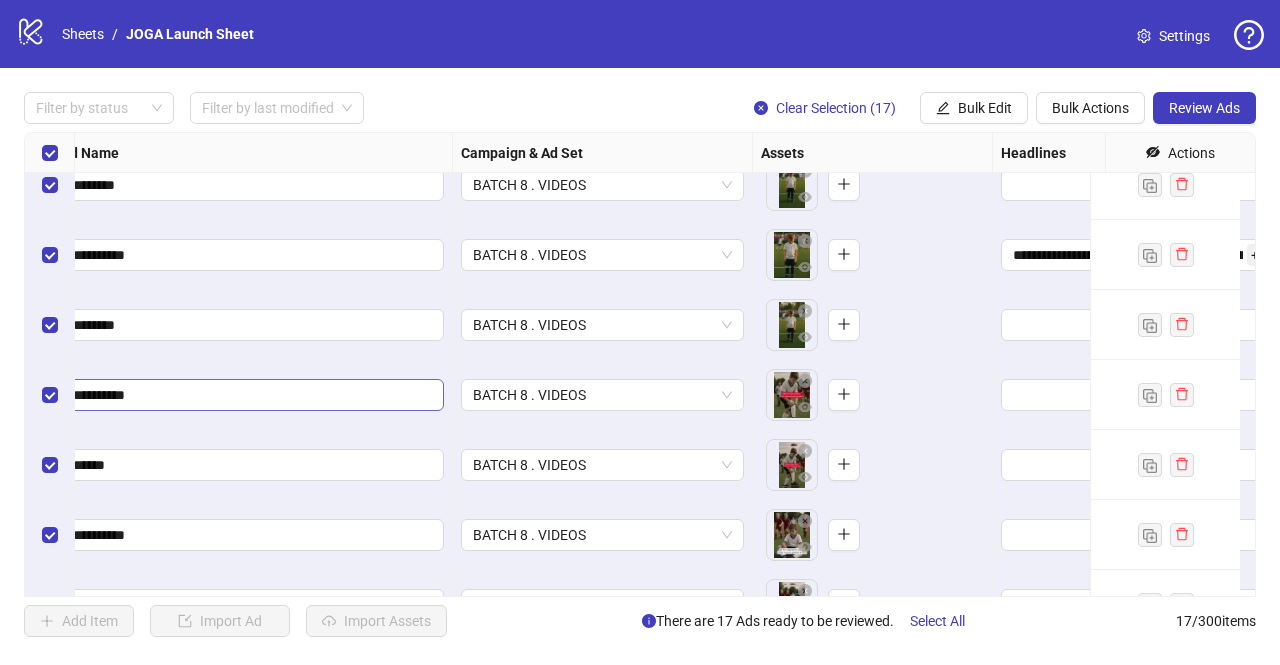 scroll, scrollTop: 233, scrollLeft: 4, axis: both 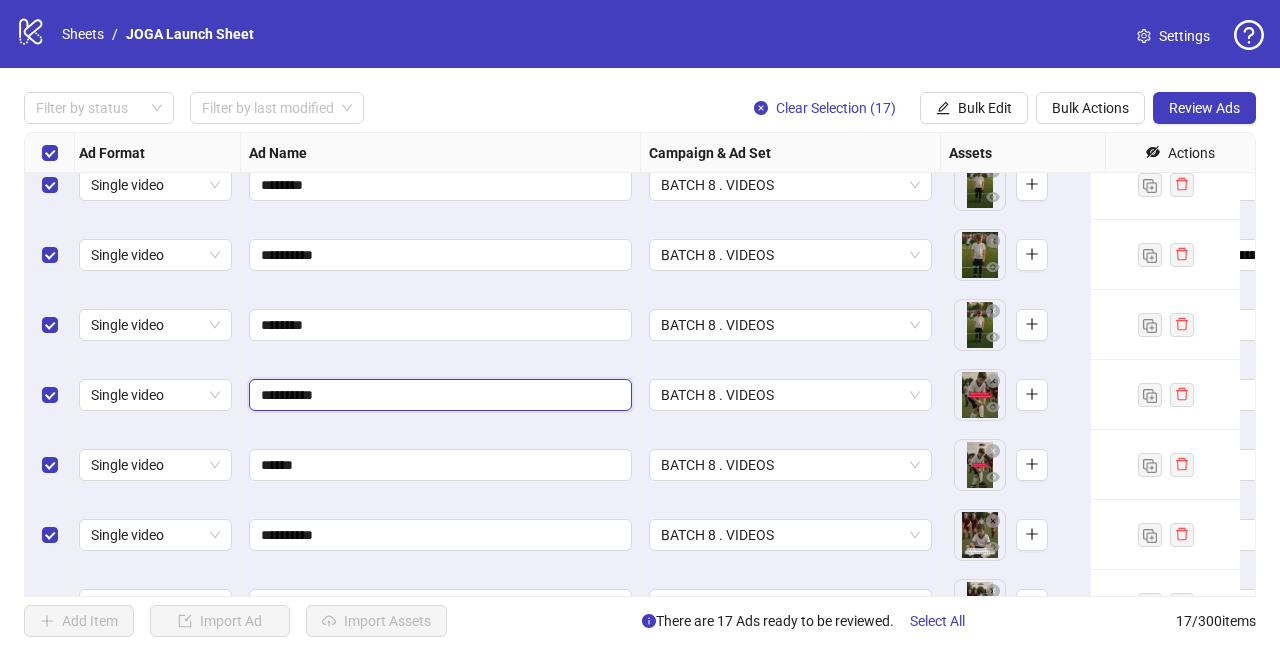 drag, startPoint x: 352, startPoint y: 392, endPoint x: 240, endPoint y: 379, distance: 112.75194 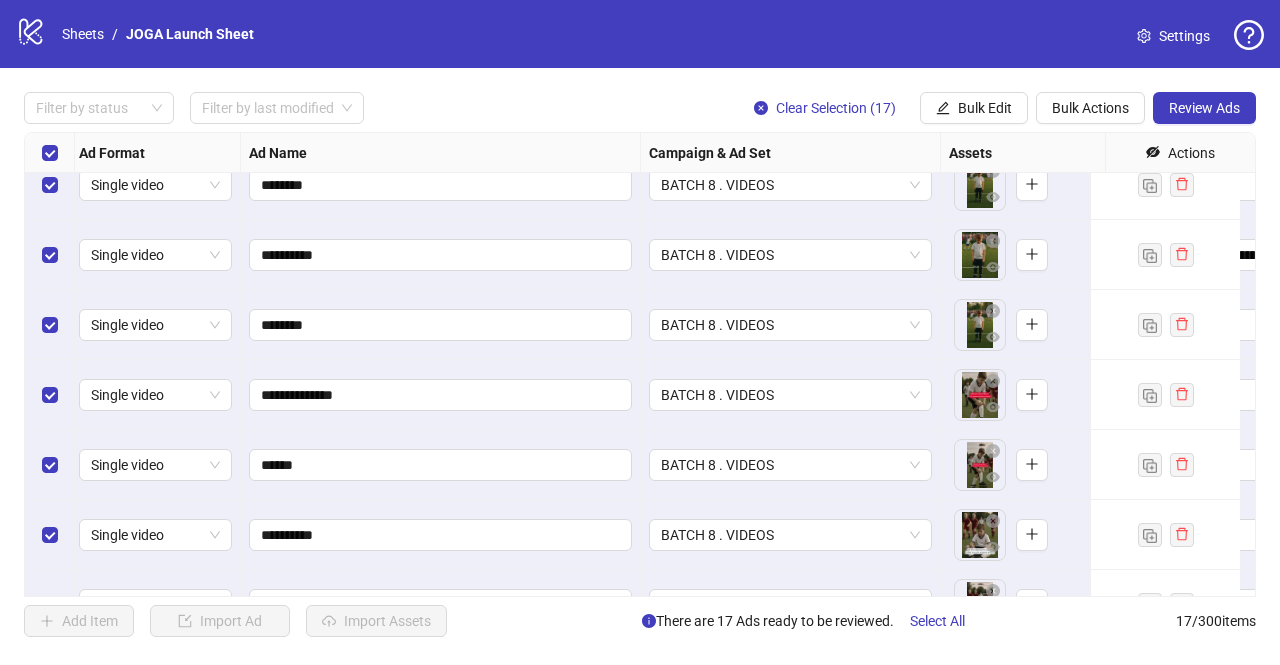 click on "********" at bounding box center (441, 325) 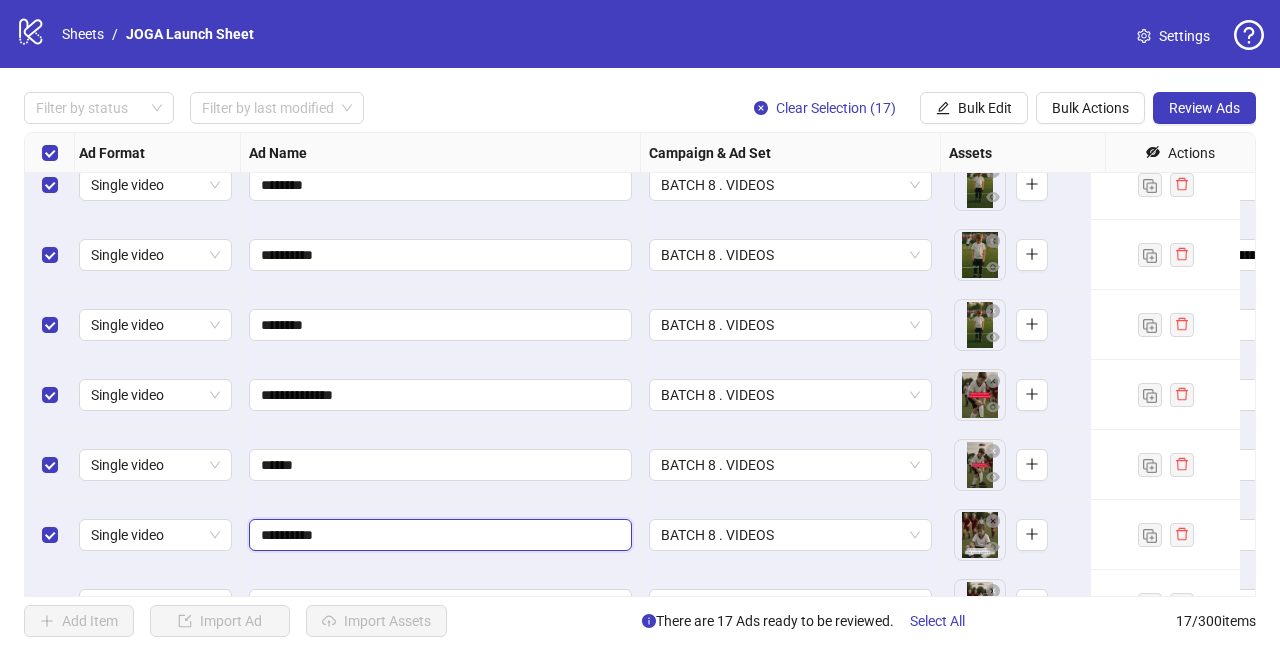 drag, startPoint x: 354, startPoint y: 537, endPoint x: 232, endPoint y: 525, distance: 122.588745 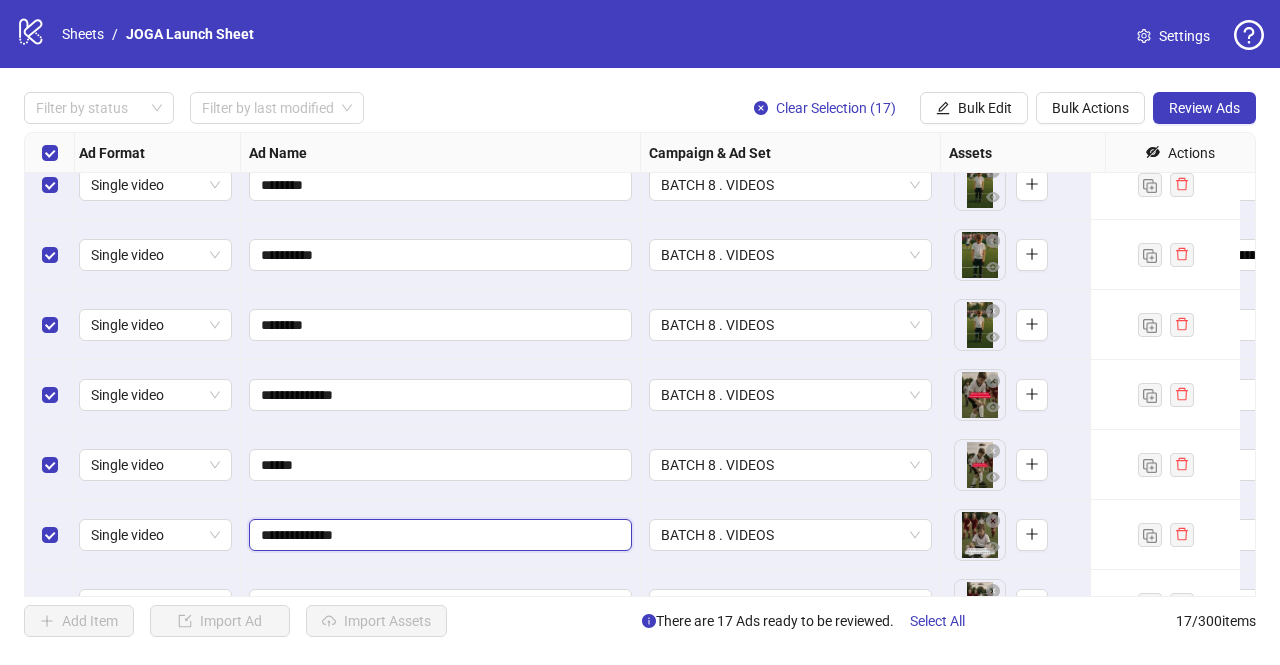 click on "**********" at bounding box center [438, 535] 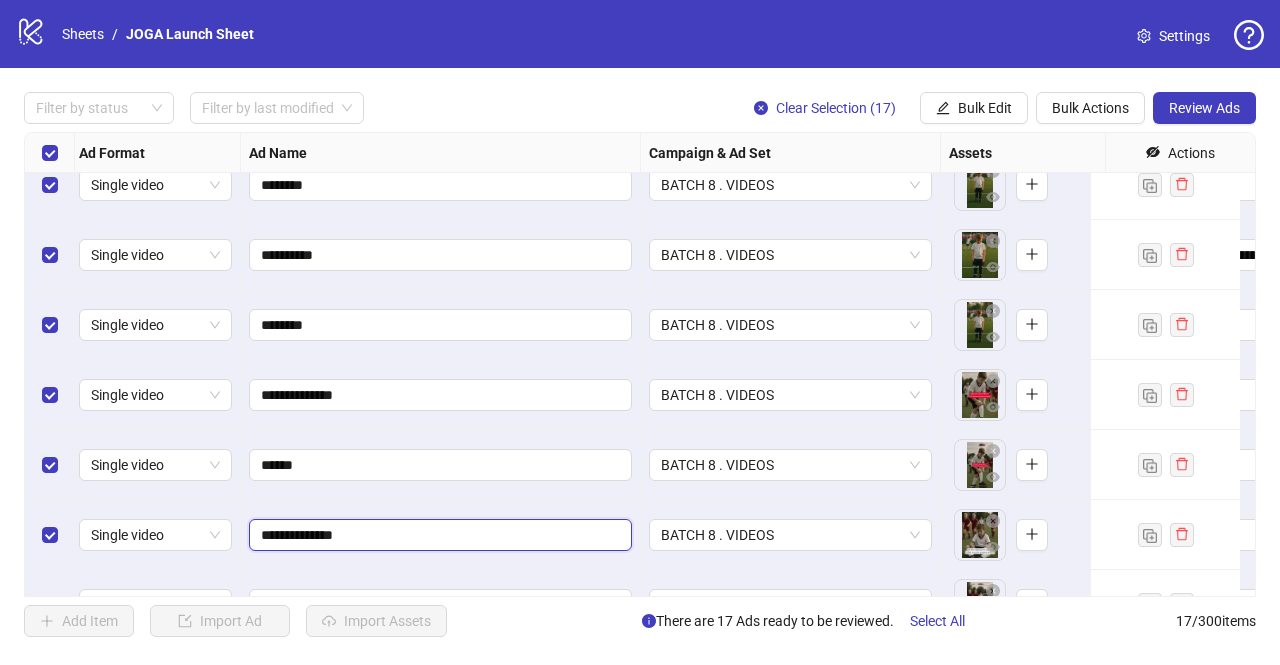 type on "**********" 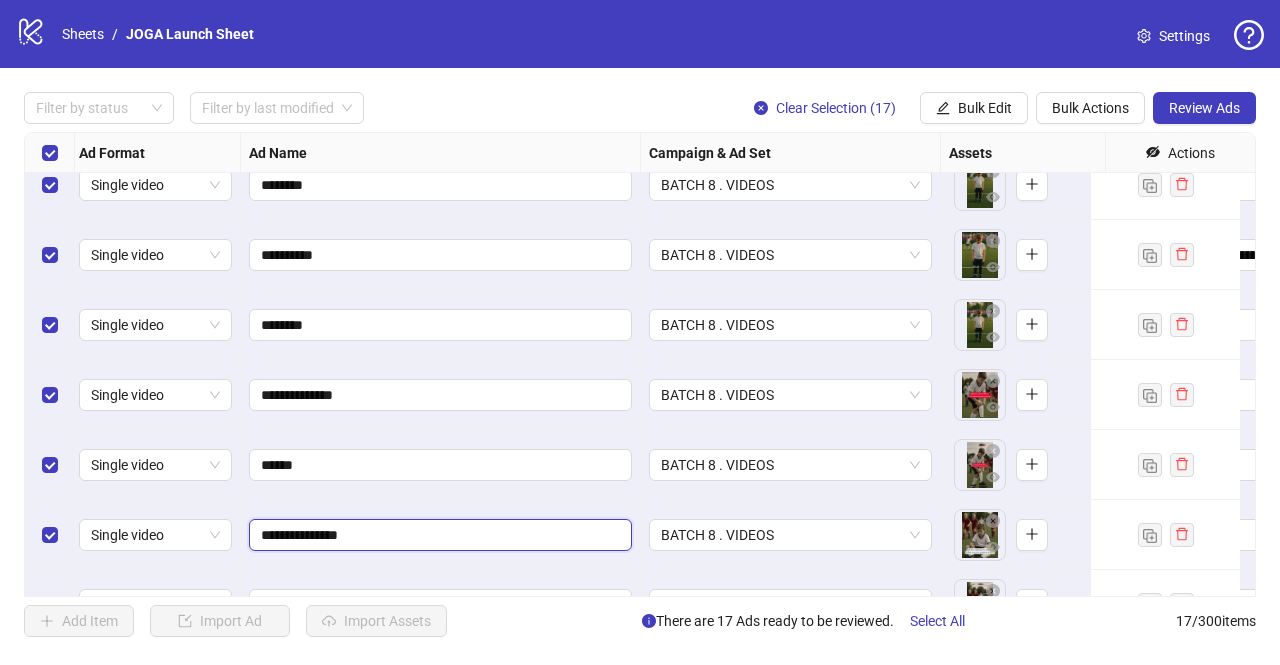 scroll, scrollTop: 261, scrollLeft: 4, axis: both 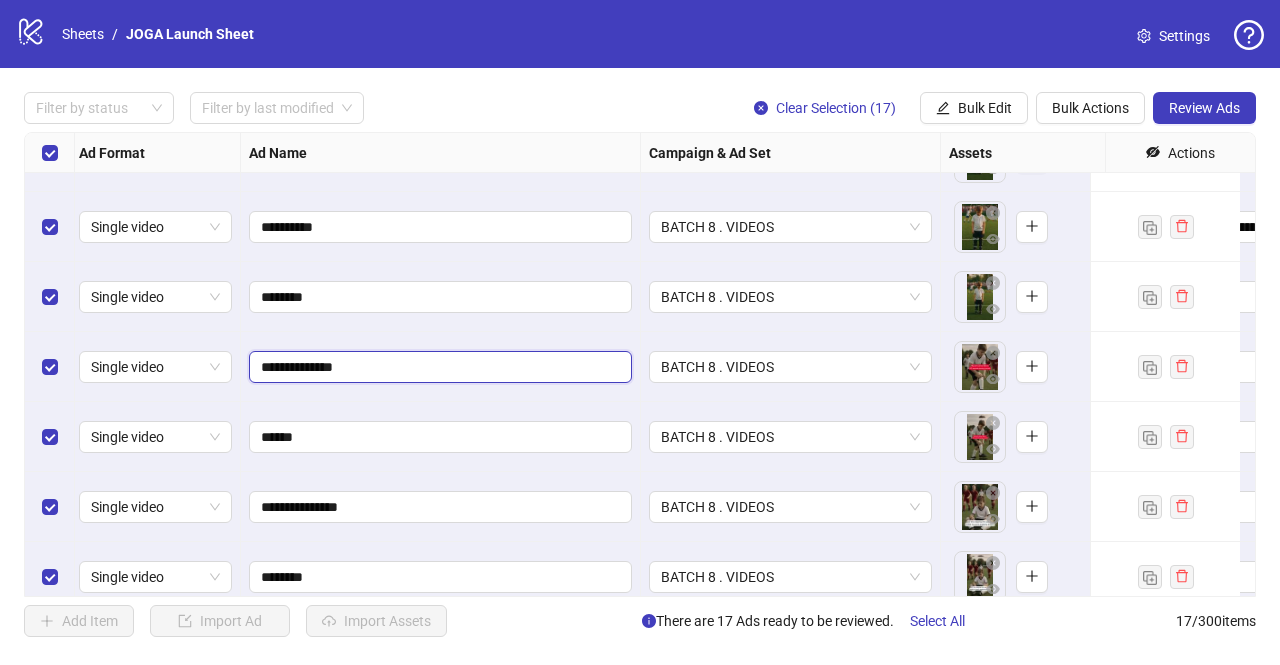 click on "**********" at bounding box center [438, 367] 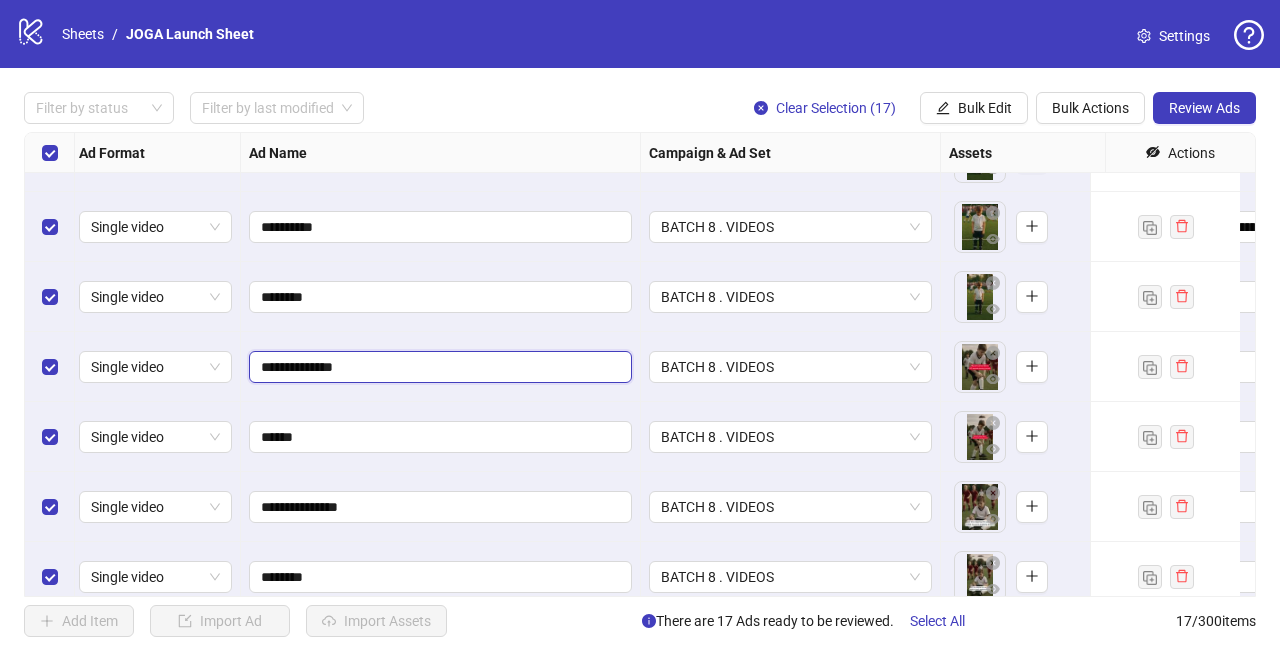 type on "**********" 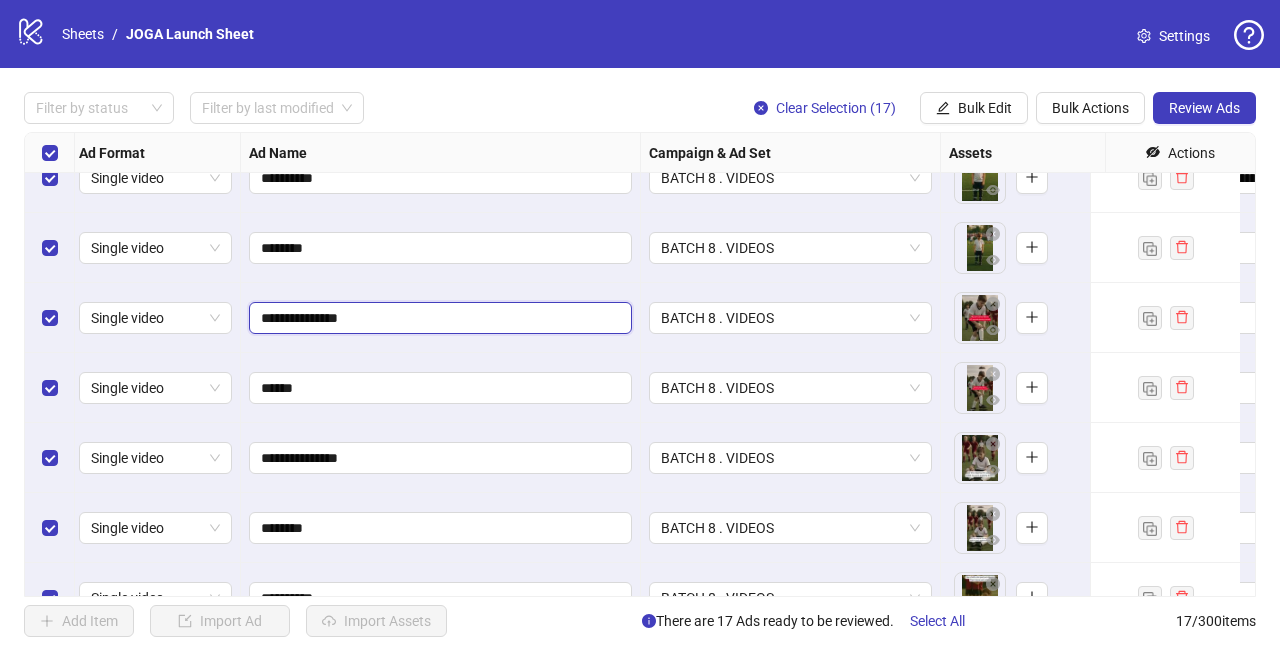 scroll, scrollTop: 424, scrollLeft: 4, axis: both 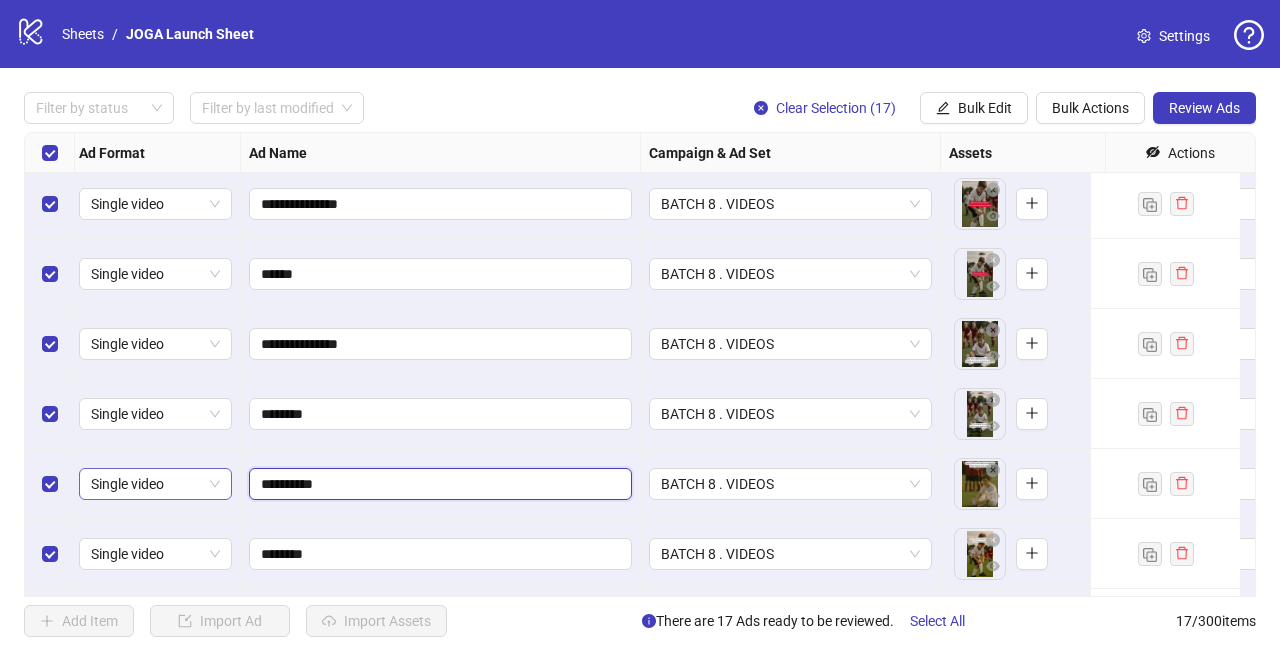 drag, startPoint x: 362, startPoint y: 482, endPoint x: 212, endPoint y: 476, distance: 150.11995 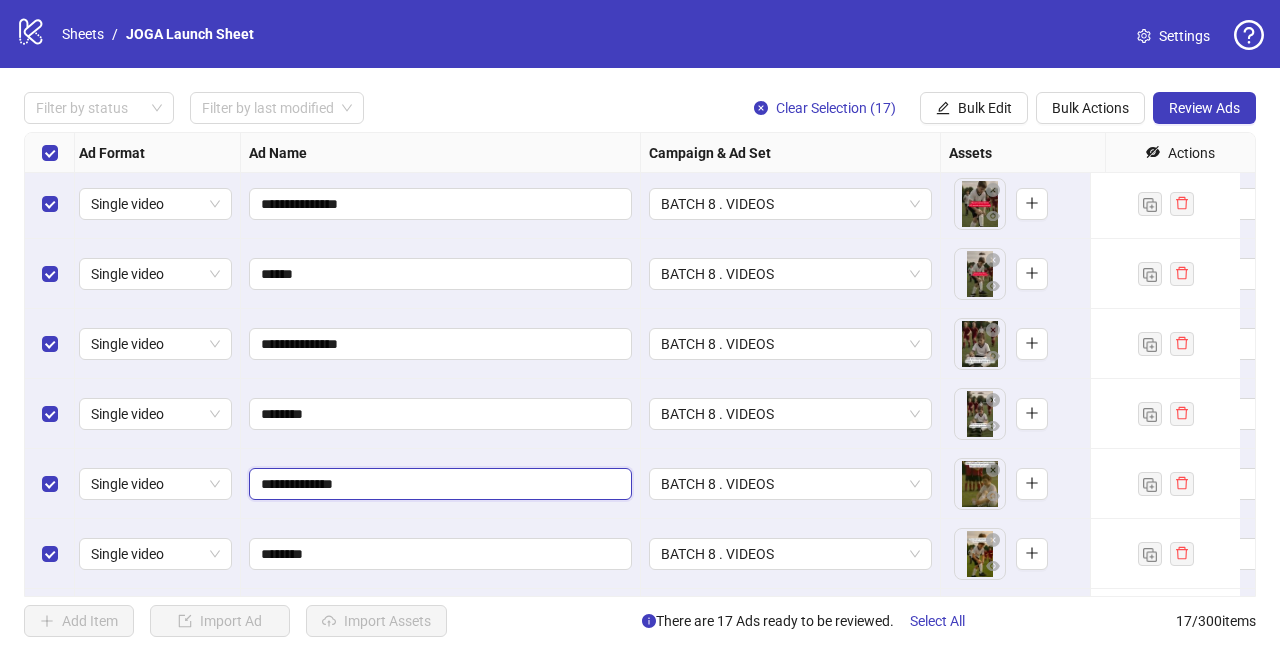 click on "**********" at bounding box center (438, 484) 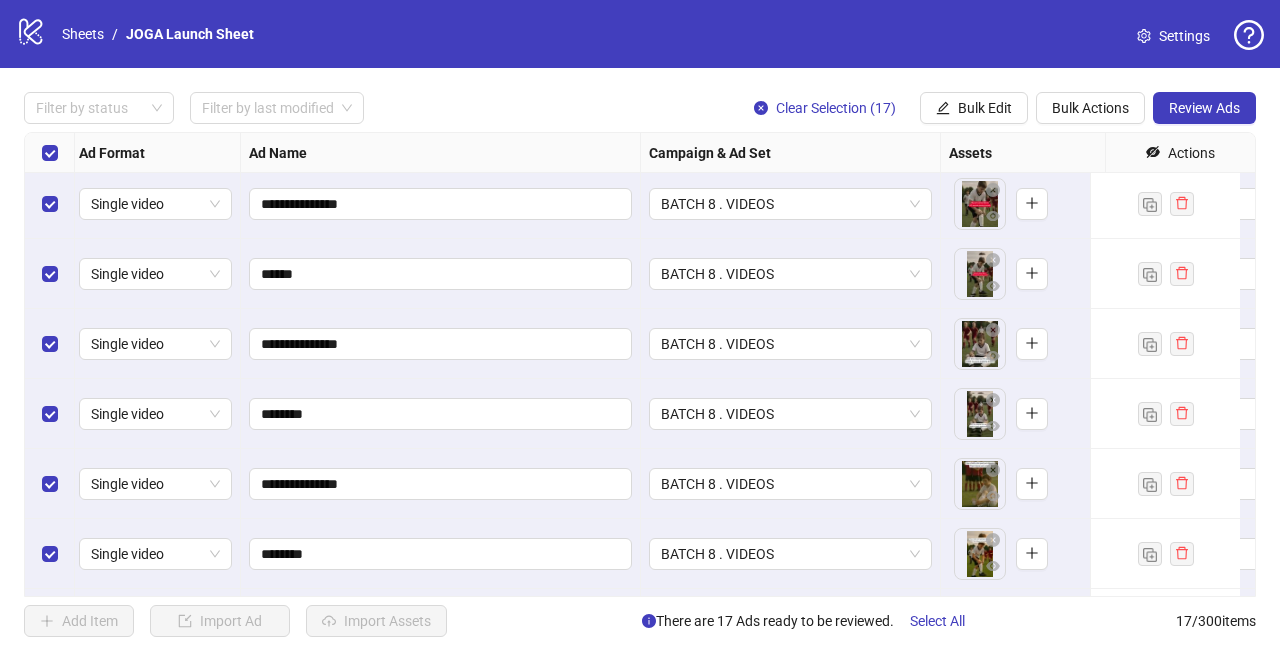 click on "********" at bounding box center [441, 414] 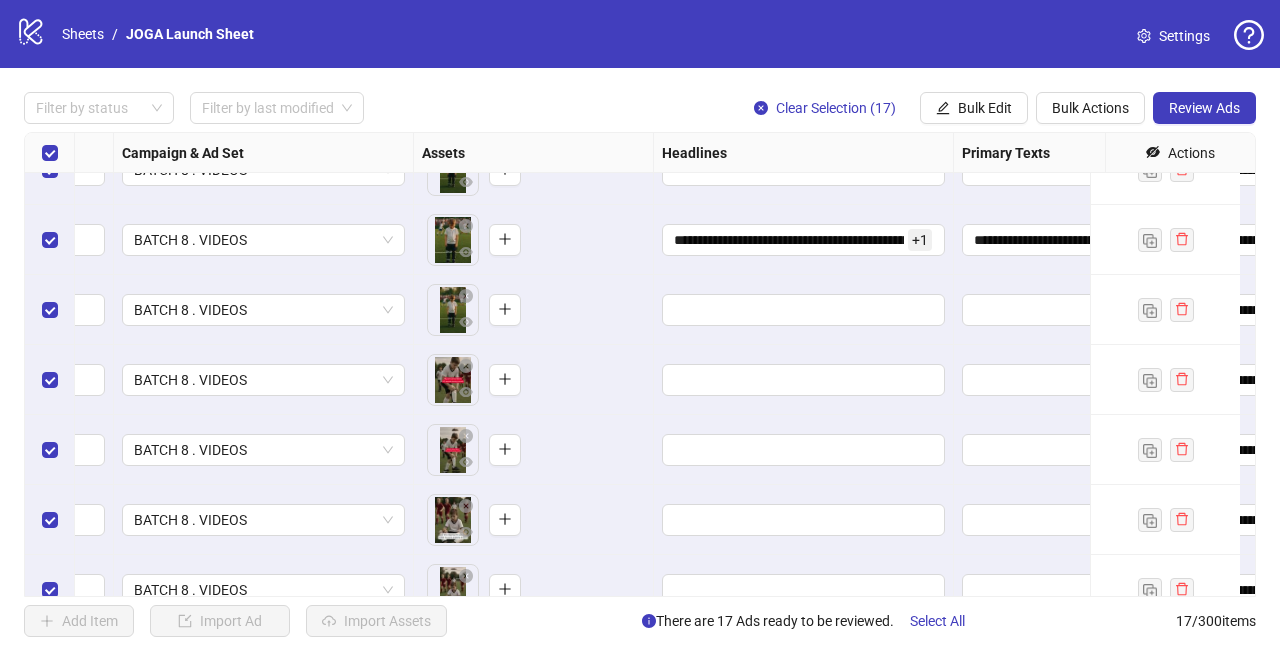 scroll, scrollTop: 248, scrollLeft: 534, axis: both 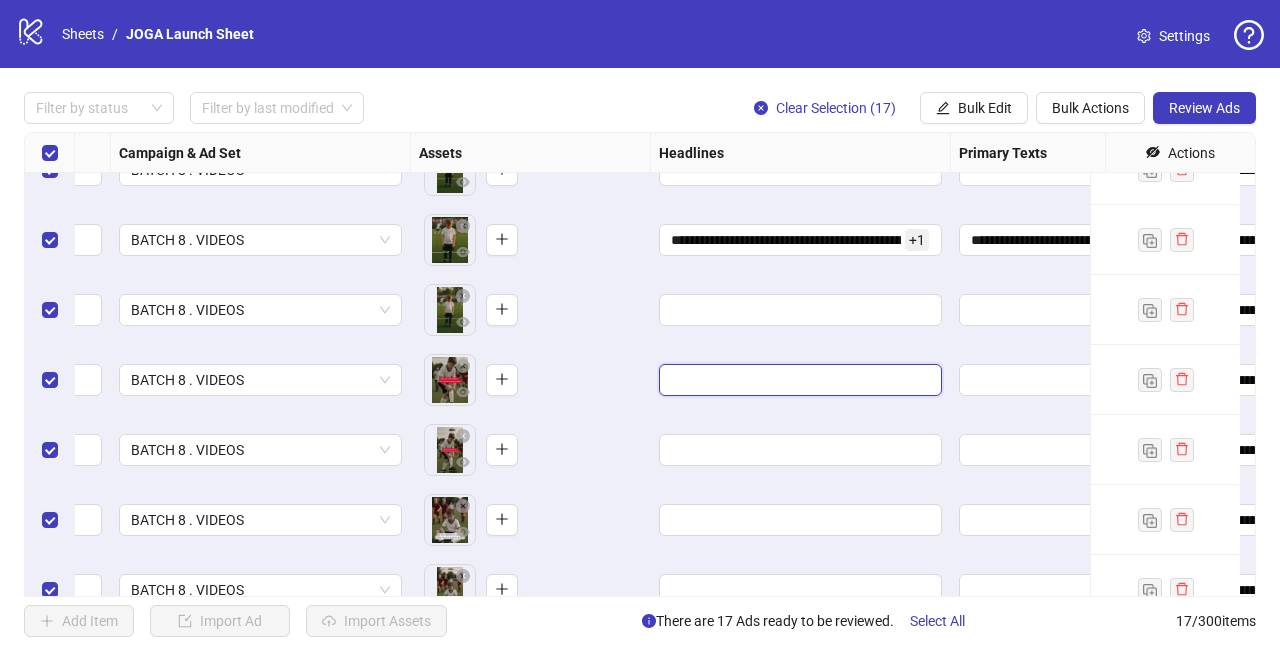 click at bounding box center (798, 380) 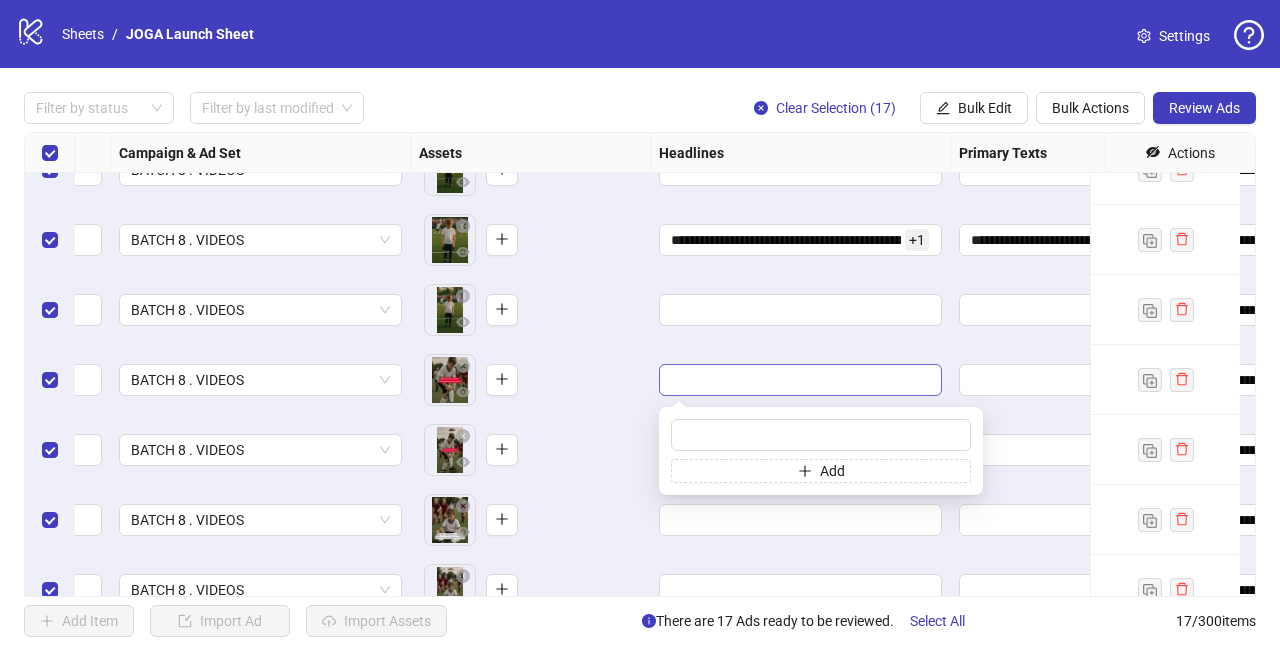 type on "[MASK]" 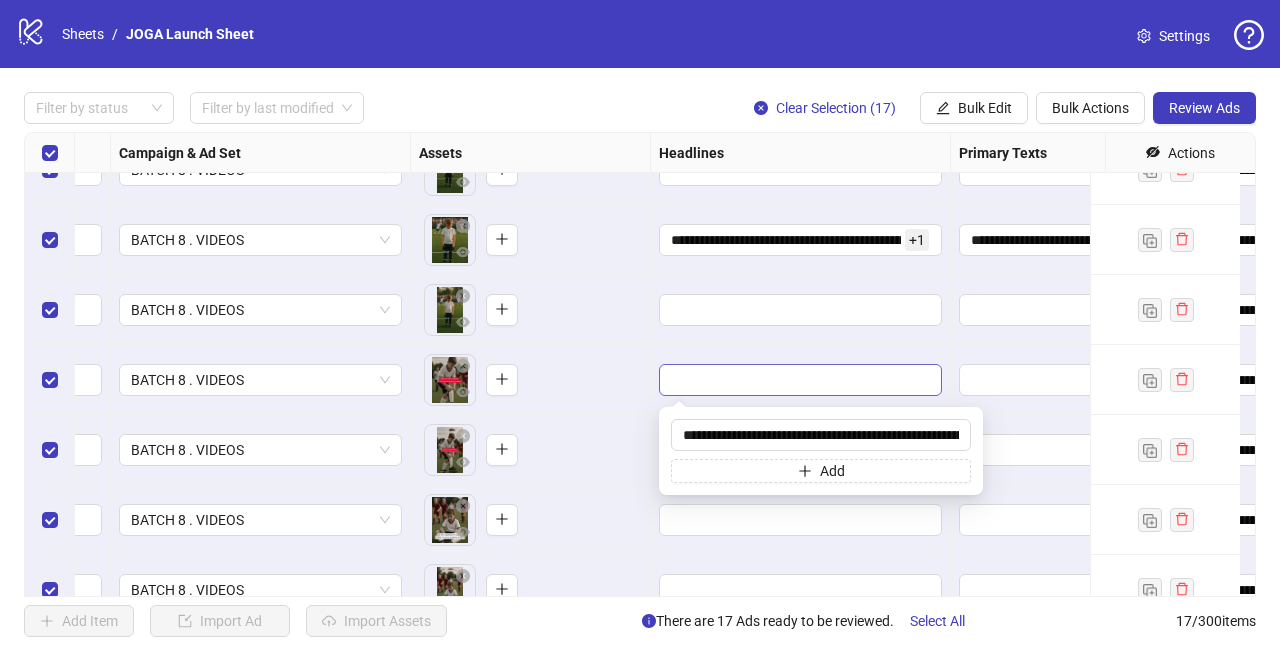 scroll, scrollTop: 0, scrollLeft: 232, axis: horizontal 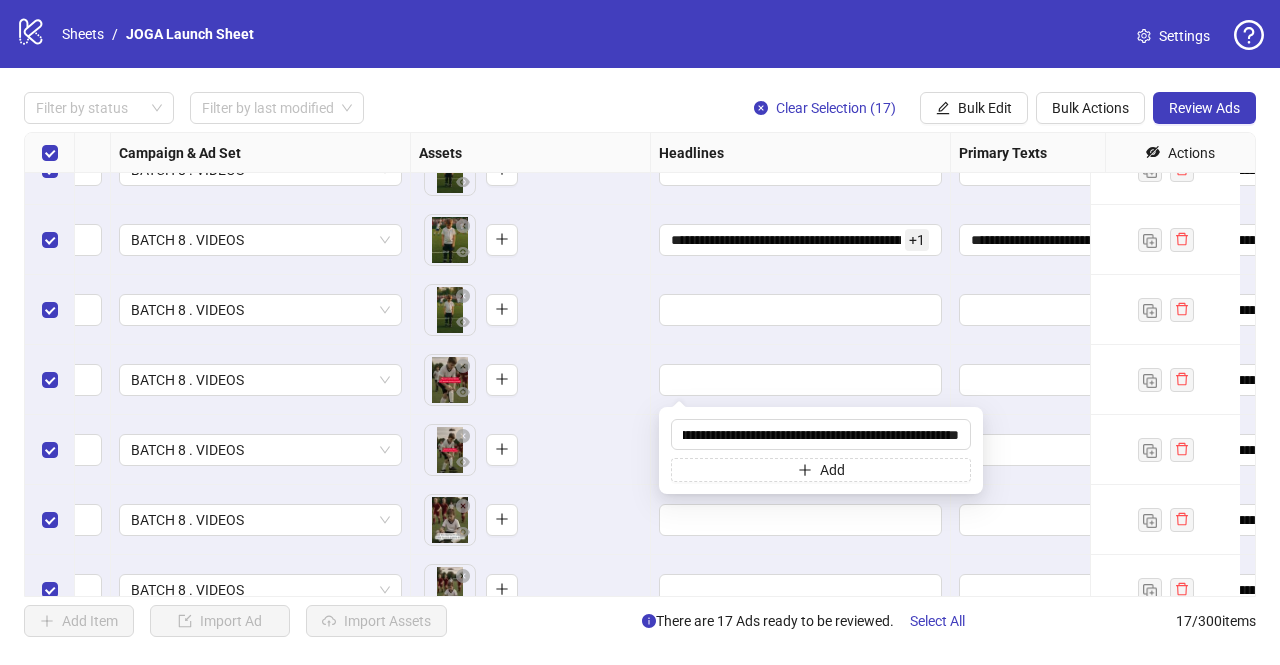 click on "To pick up a draggable item, press the space bar.
While dragging, use the arrow keys to move the item.
Press space again to drop the item in its new position, or press escape to cancel." at bounding box center [530, 380] 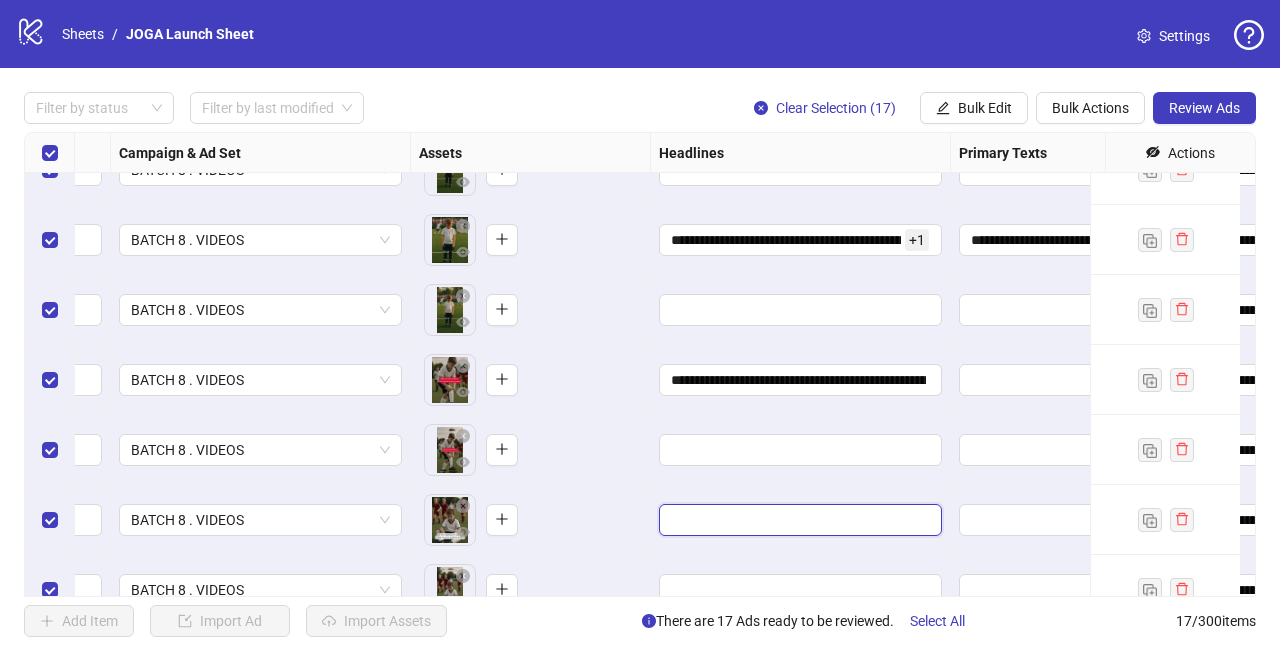 click at bounding box center (798, 520) 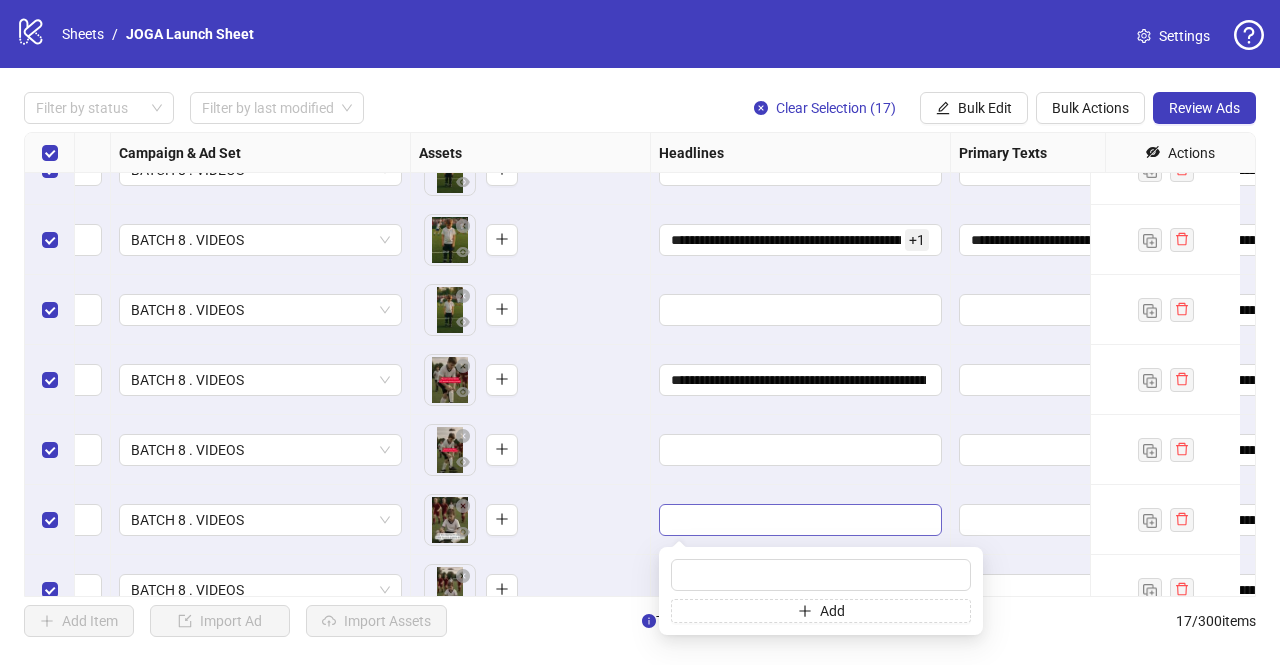 type on "[MASK]" 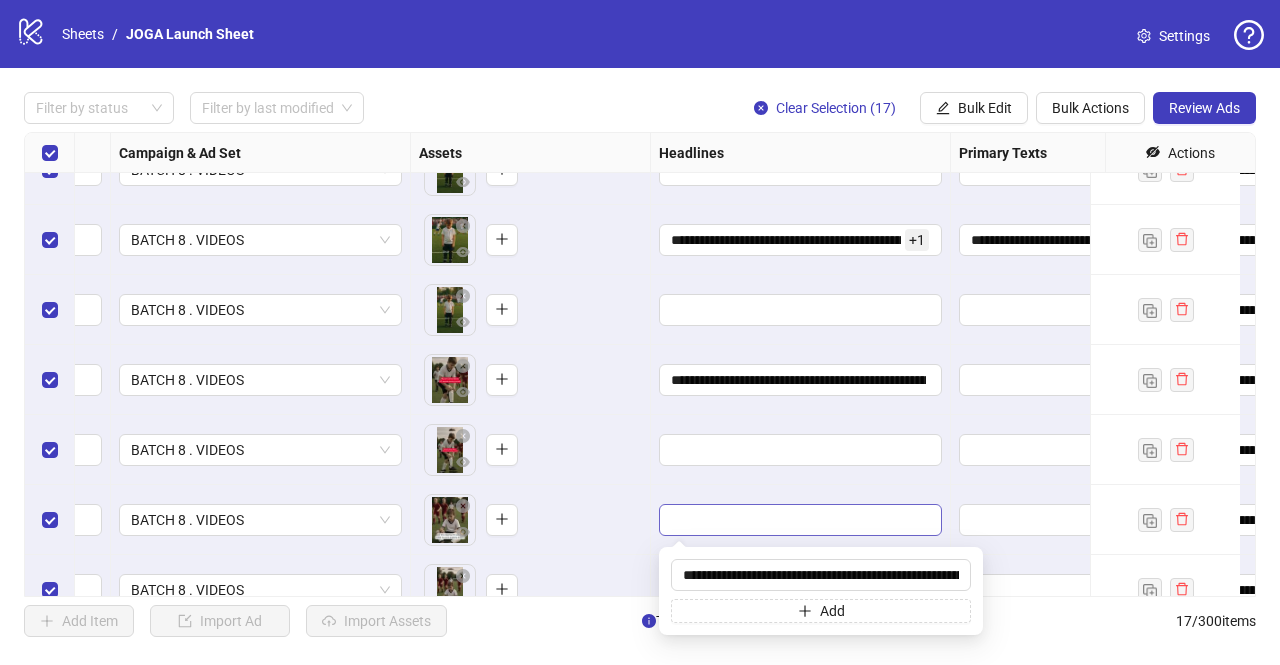 scroll, scrollTop: 0, scrollLeft: 232, axis: horizontal 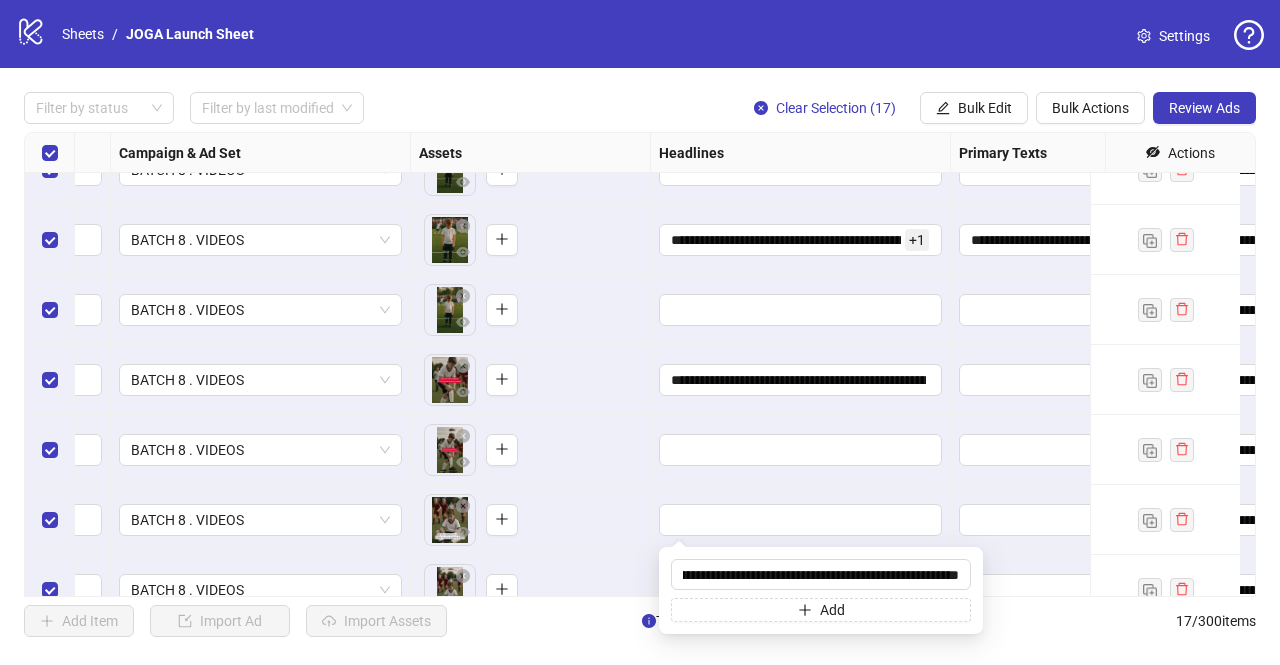 click on "To pick up a draggable item, press the space bar.
While dragging, use the arrow keys to move the item.
Press space again to drop the item in its new position, or press escape to cancel." at bounding box center [530, 520] 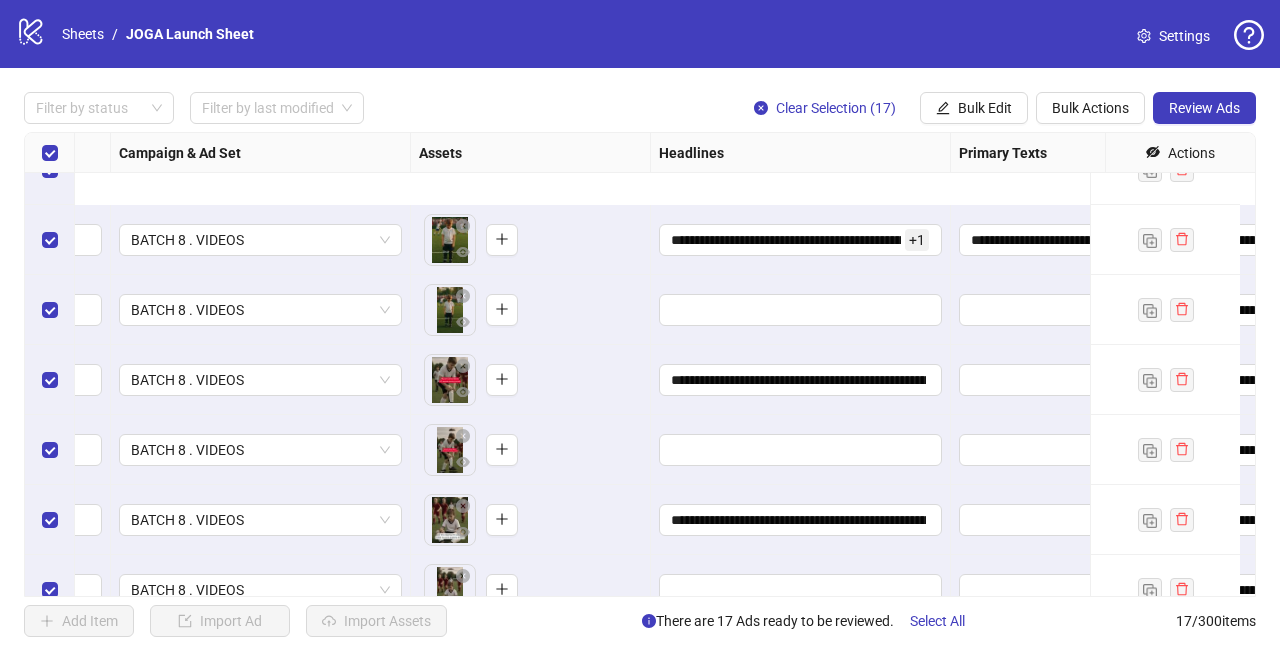 scroll, scrollTop: 458, scrollLeft: 534, axis: both 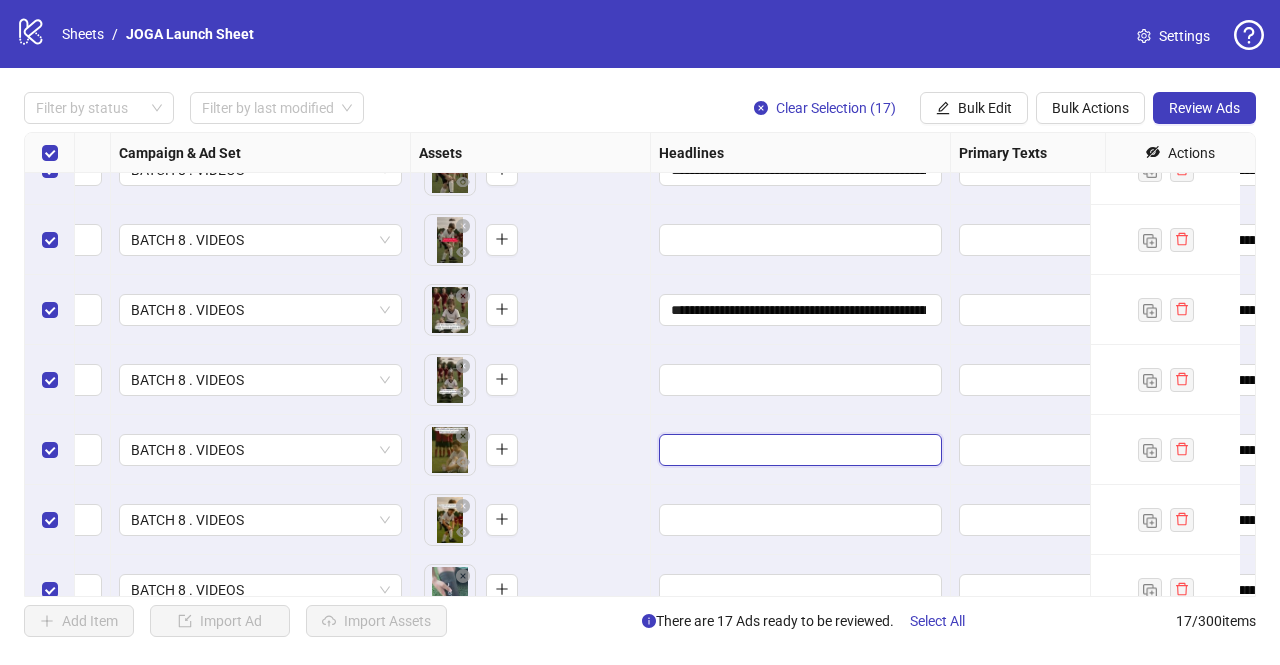 click at bounding box center [798, 450] 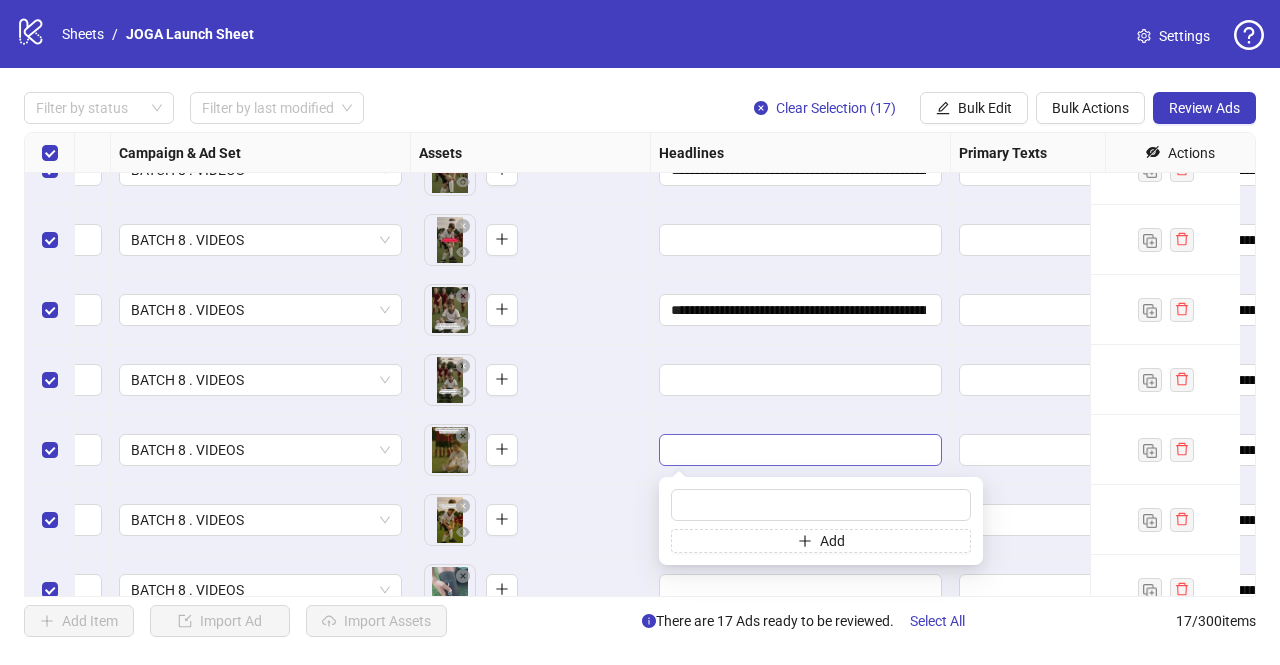 type on "[MASK]" 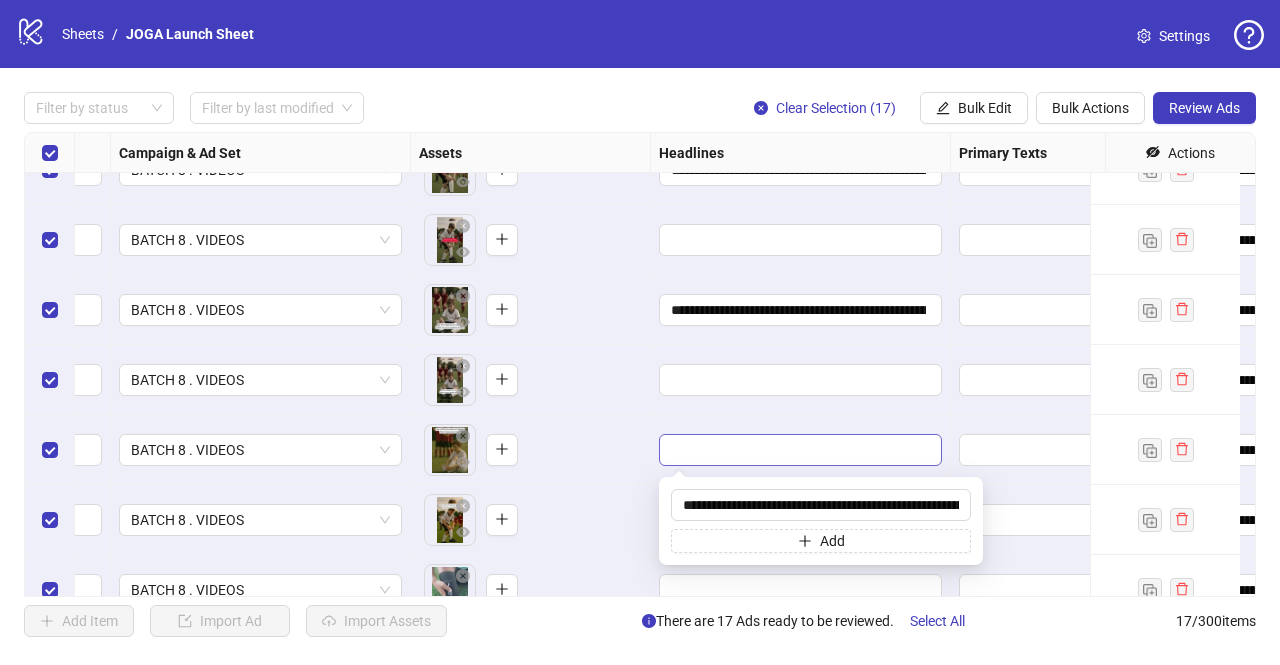 scroll, scrollTop: 0, scrollLeft: 232, axis: horizontal 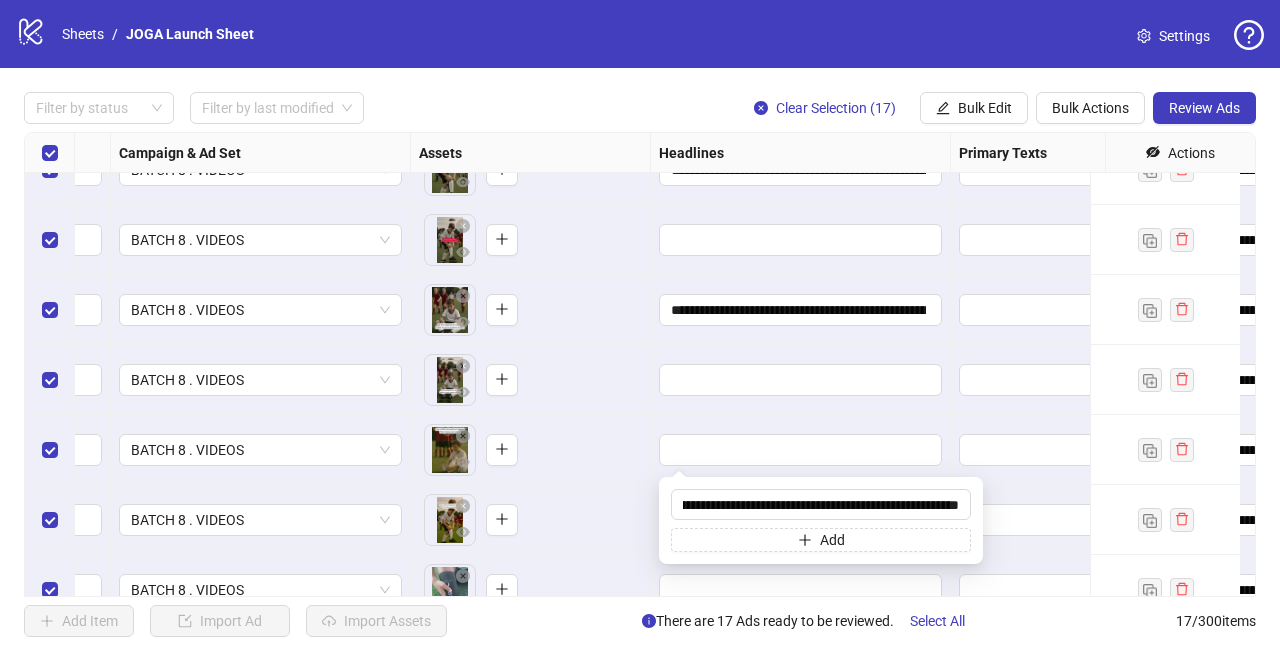click on "To pick up a draggable item, press the space bar.
While dragging, use the arrow keys to move the item.
Press space again to drop the item in its new position, or press escape to cancel." at bounding box center [530, 450] 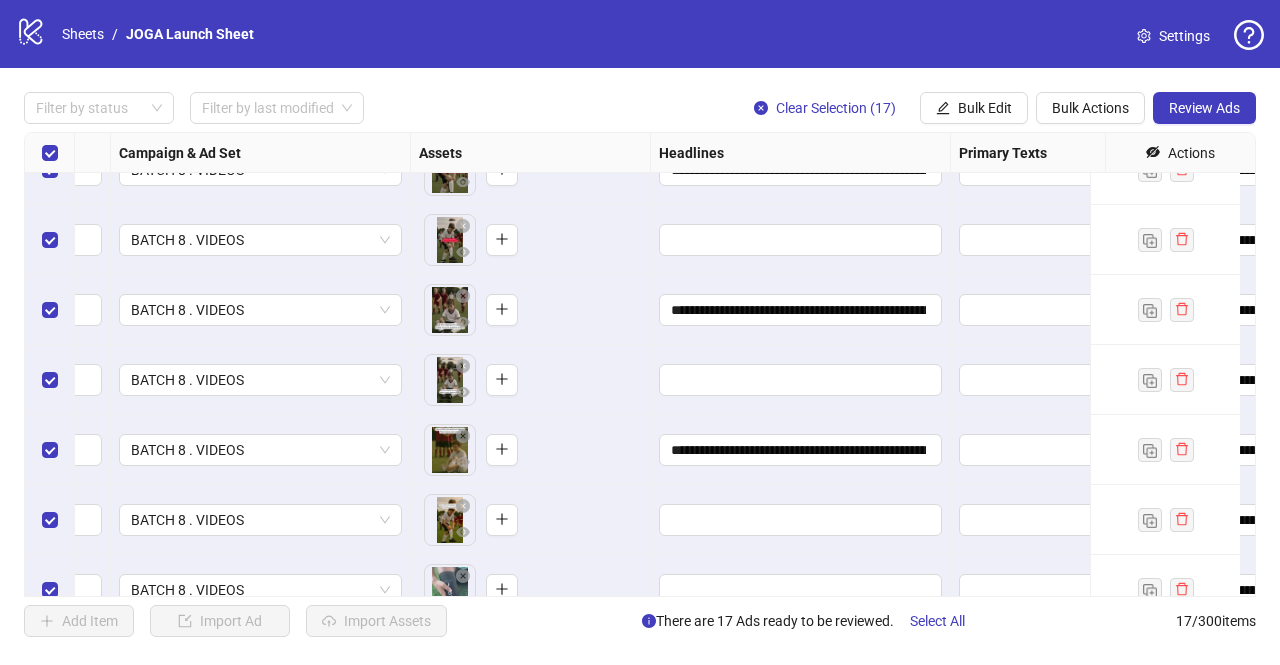 scroll, scrollTop: 369, scrollLeft: 534, axis: both 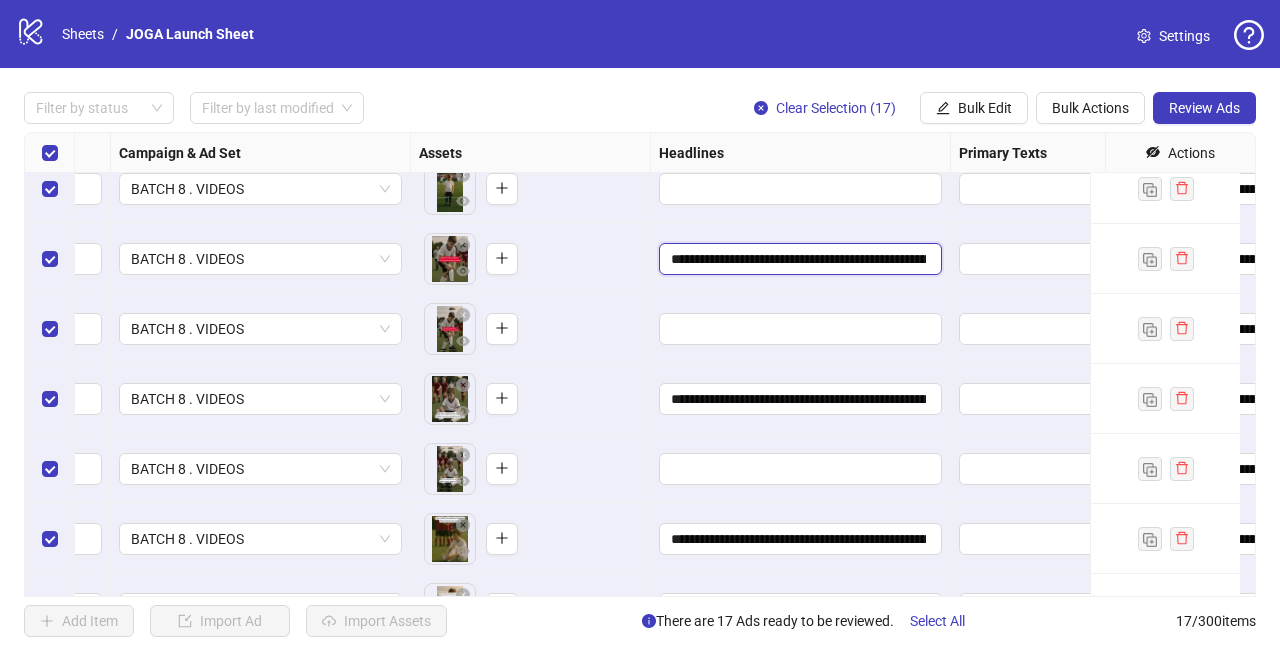 click on "[MASK]" at bounding box center (798, 259) 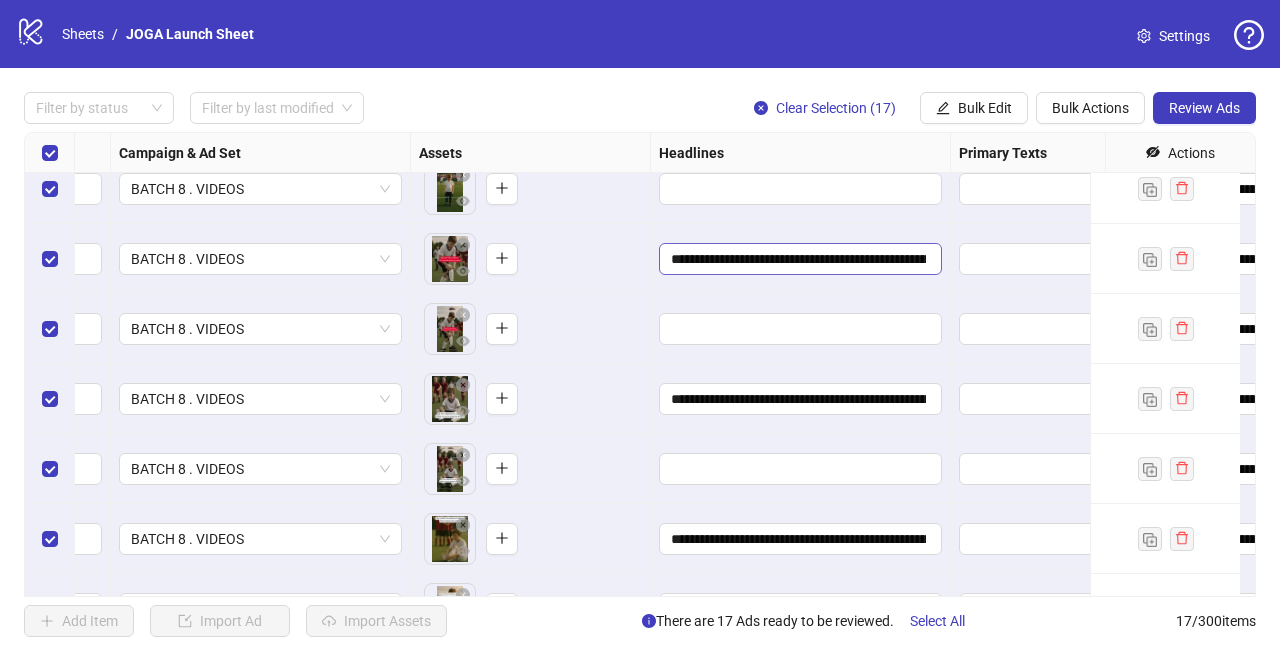 scroll, scrollTop: 0, scrollLeft: 232, axis: horizontal 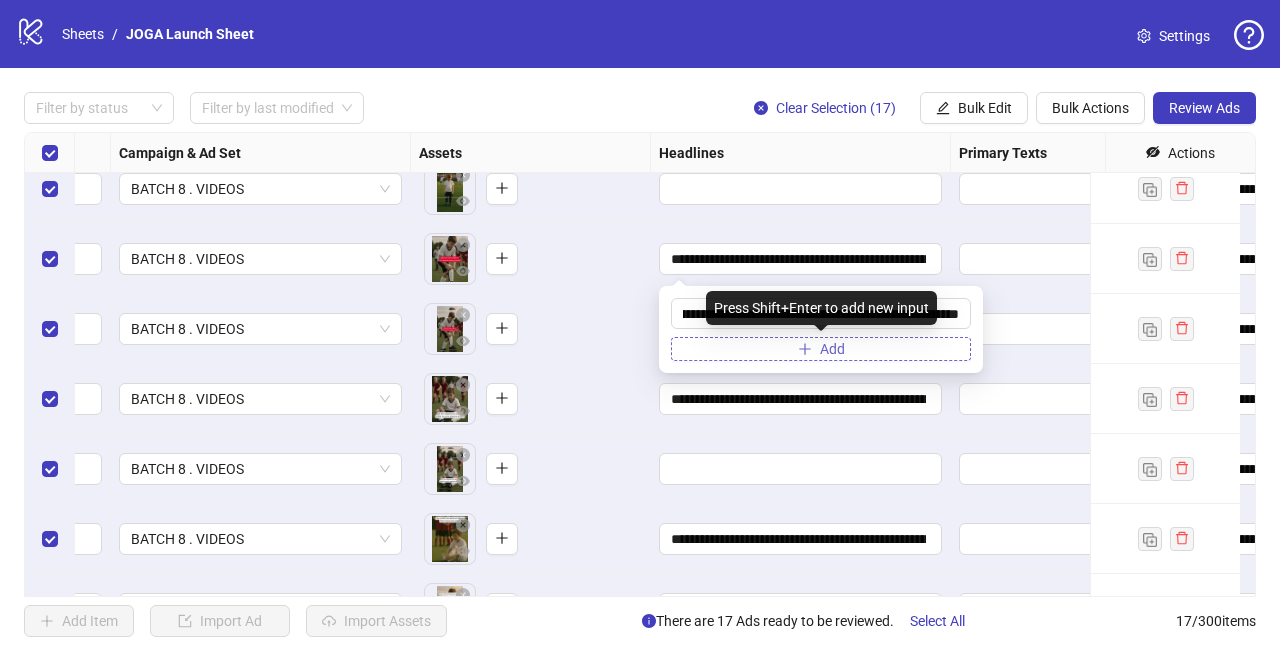 click on "Add" at bounding box center [821, 349] 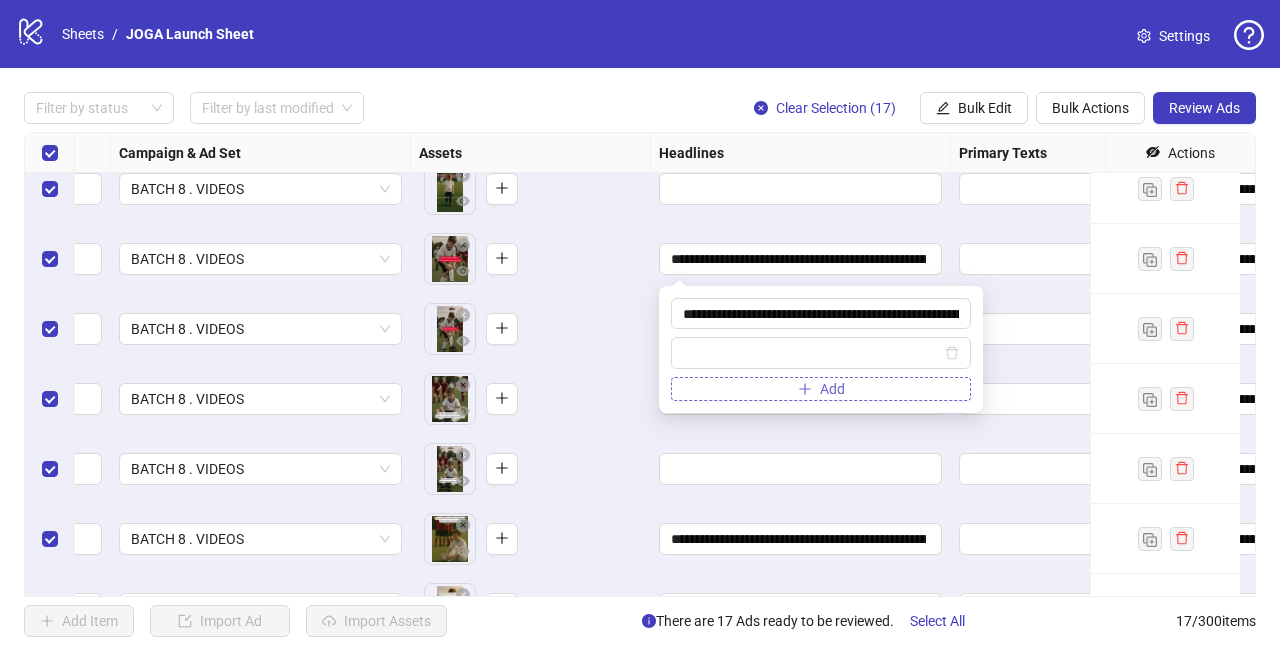 type on "[MASK]" 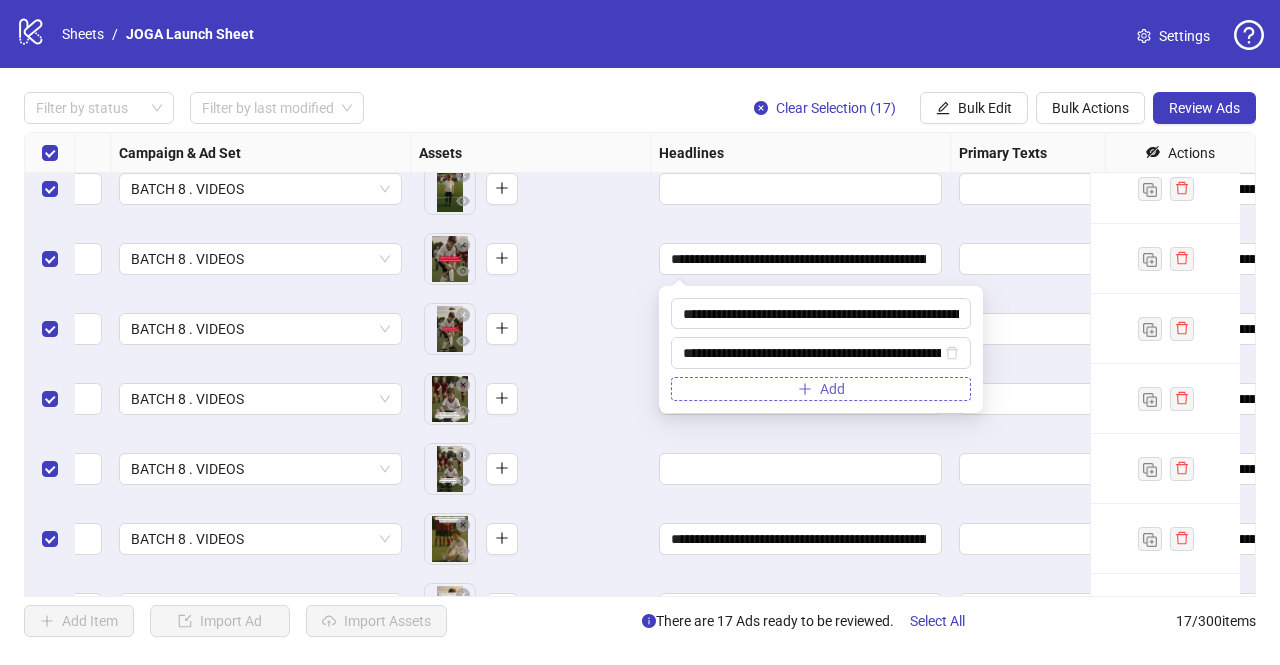scroll, scrollTop: 0, scrollLeft: 156, axis: horizontal 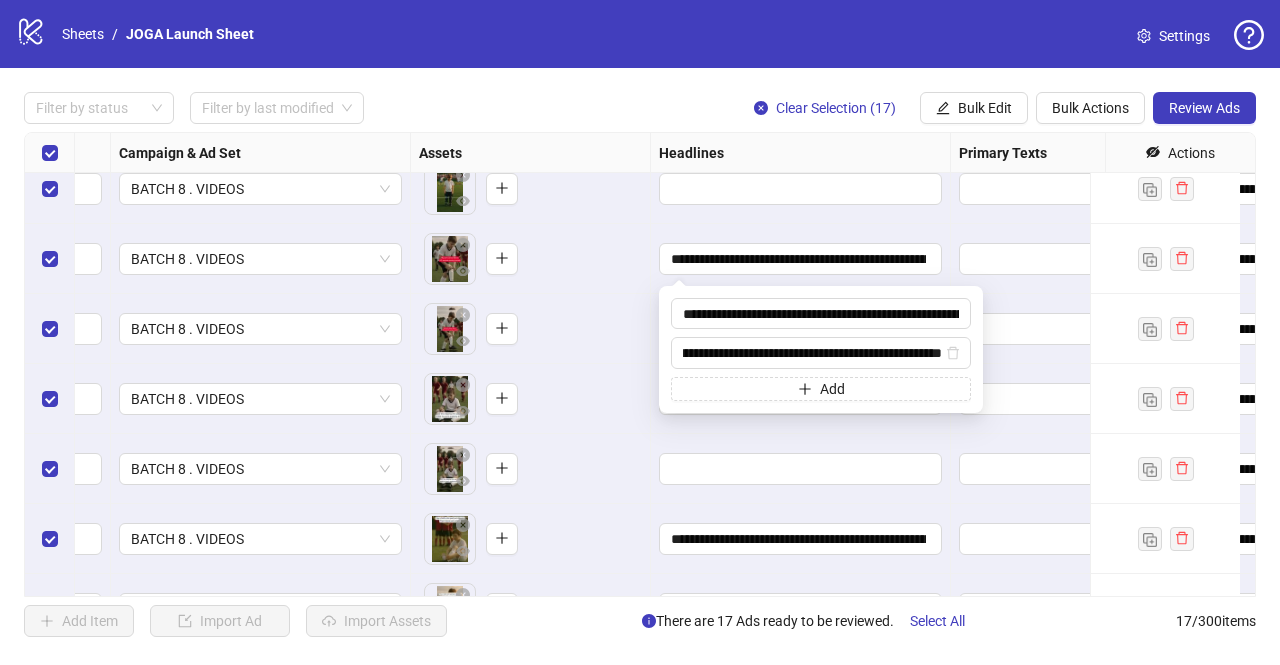 click on "To pick up a draggable item, press the space bar.
While dragging, use the arrow keys to move the item.
Press space again to drop the item in its new position, or press escape to cancel." at bounding box center (531, 399) 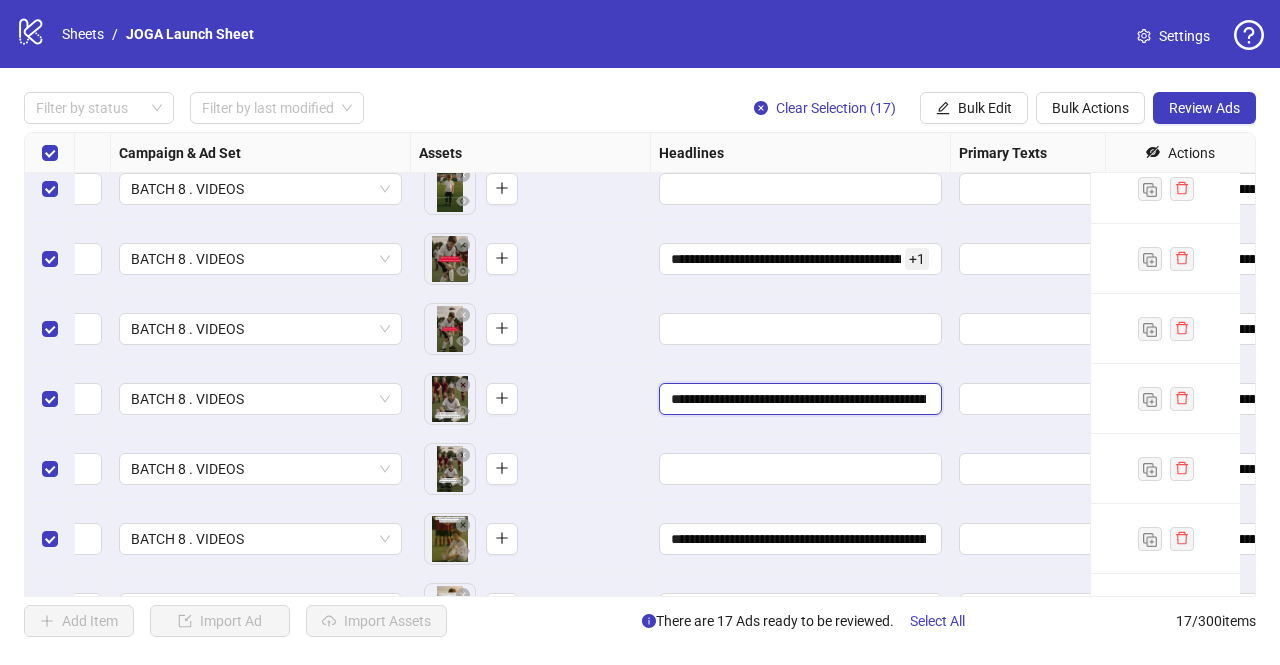 click on "[MASK]" at bounding box center [798, 399] 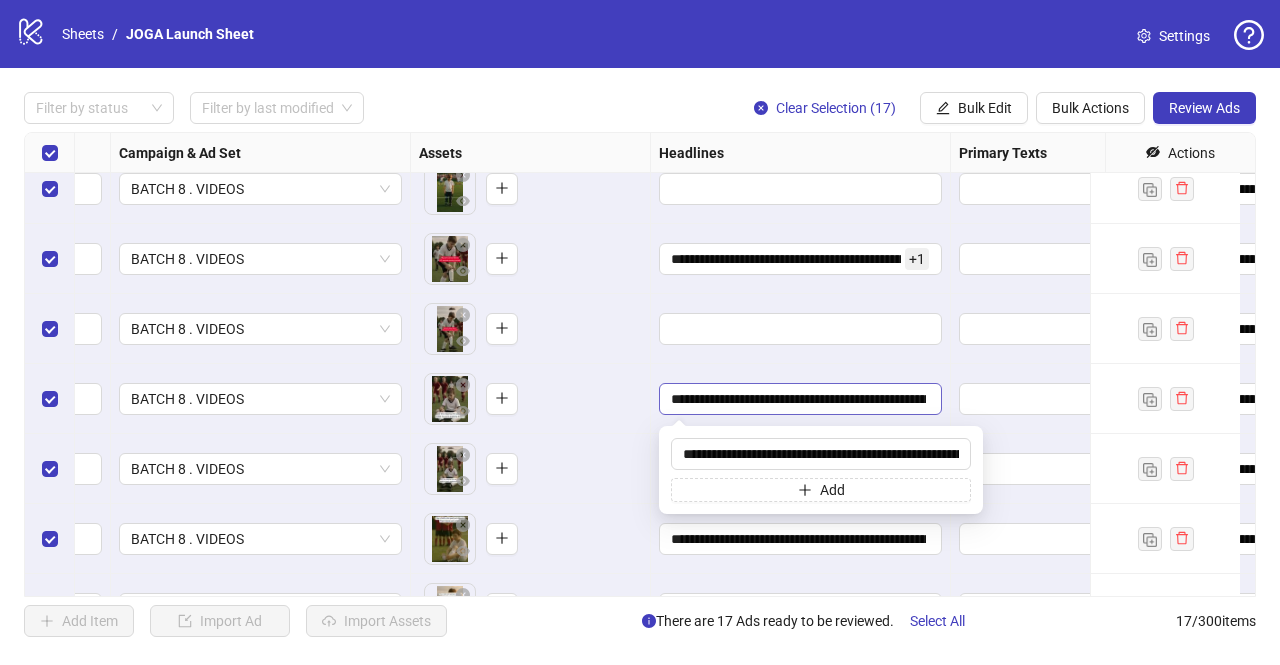 scroll, scrollTop: 0, scrollLeft: 232, axis: horizontal 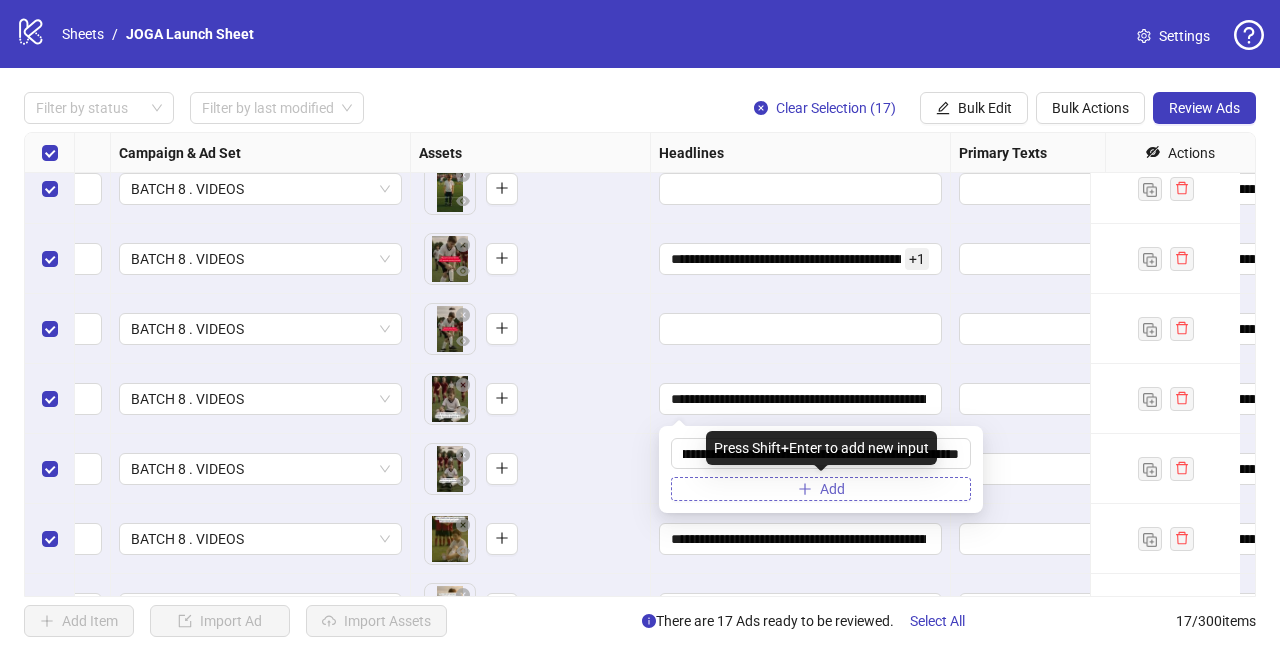 click on "Add" at bounding box center (821, 489) 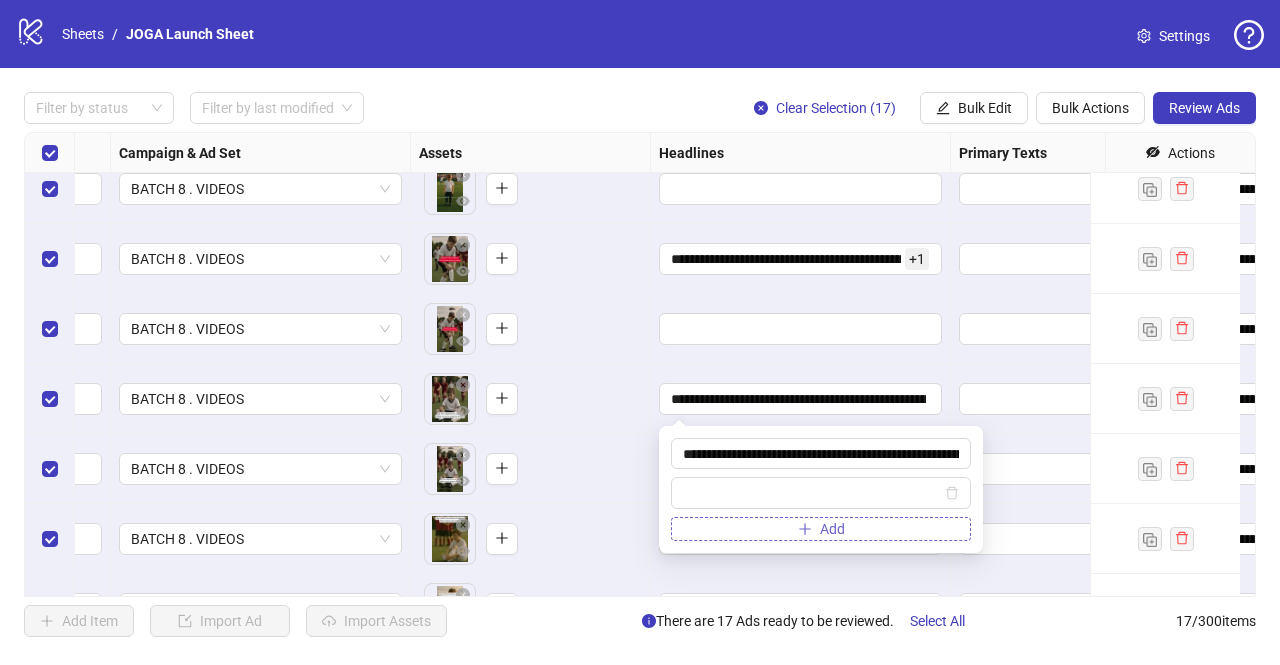 type on "[MASK]" 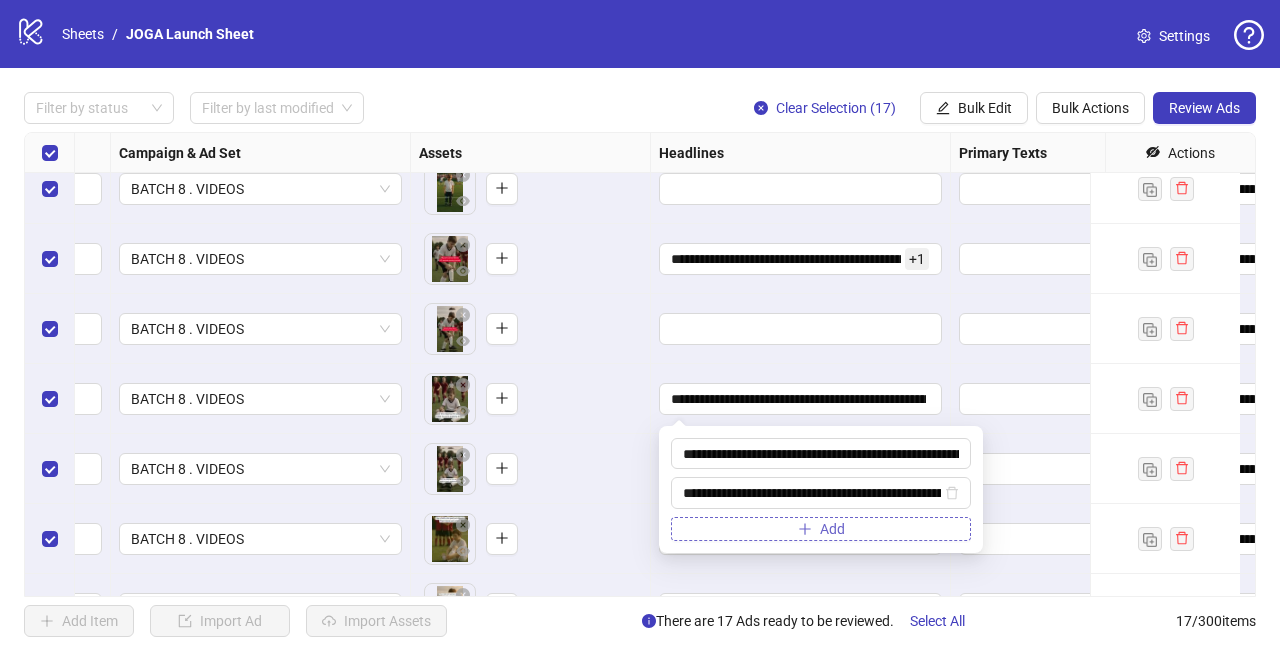 scroll, scrollTop: 0, scrollLeft: 156, axis: horizontal 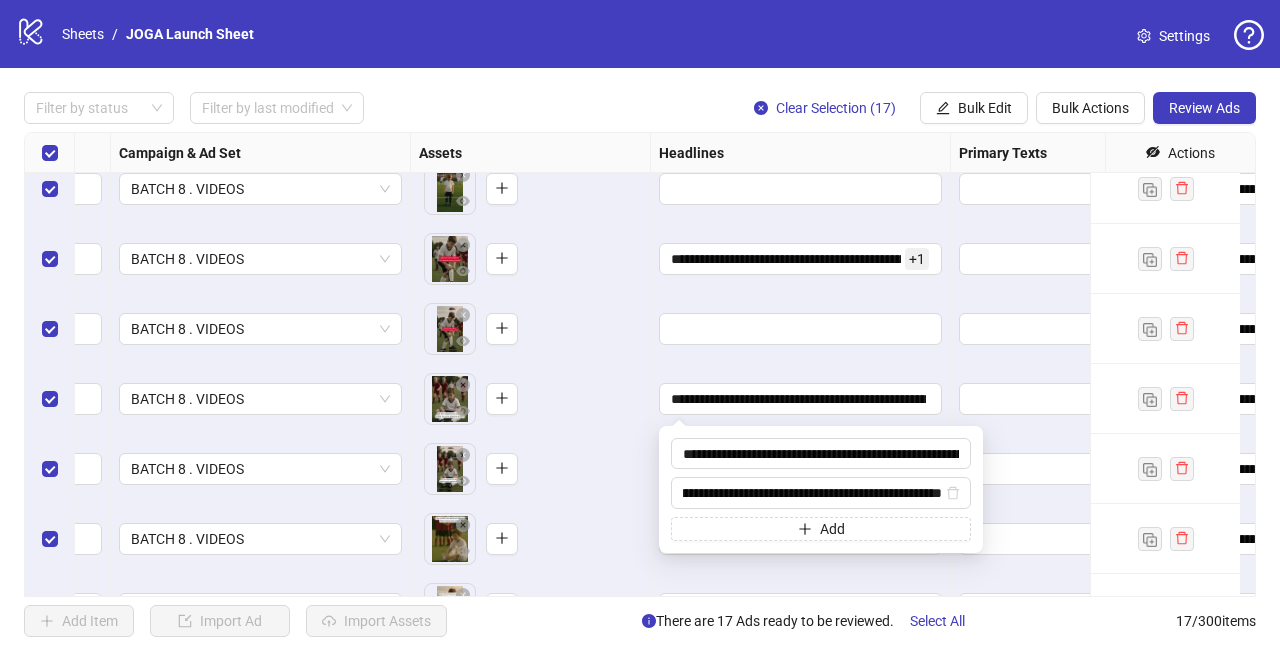 click on "To pick up a draggable item, press the space bar.
While dragging, use the arrow keys to move the item.
Press space again to drop the item in its new position, or press escape to cancel." at bounding box center [530, 469] 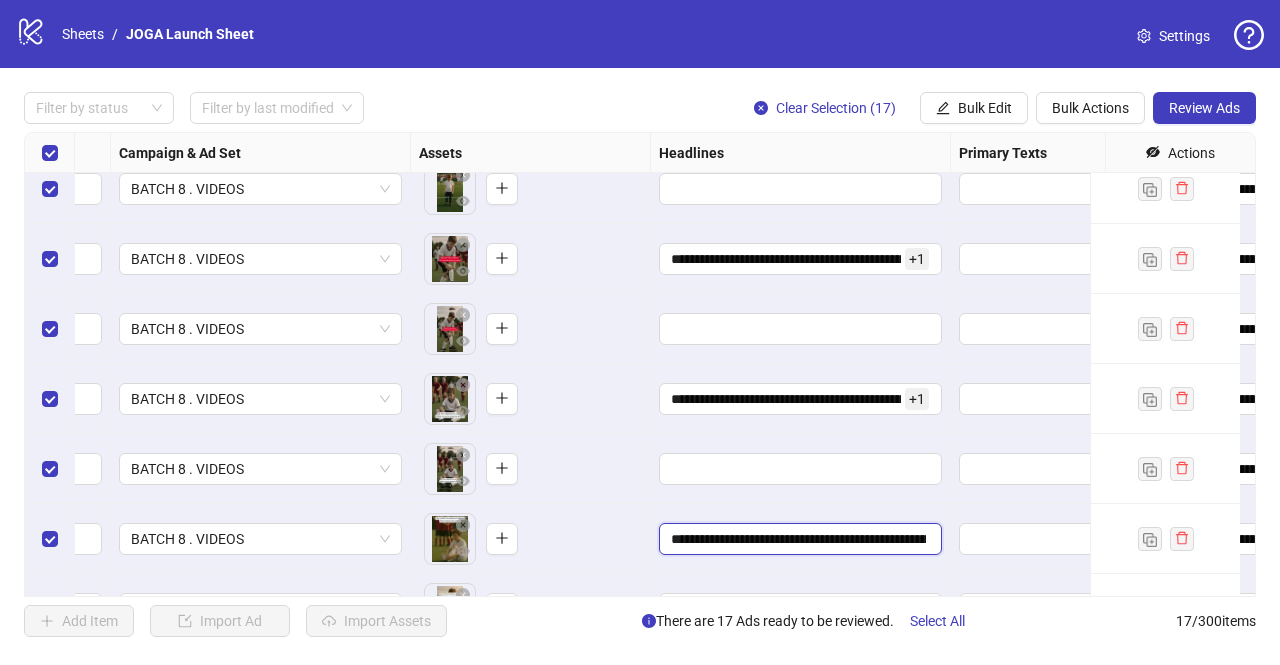 click on "[MASK]" at bounding box center (798, 539) 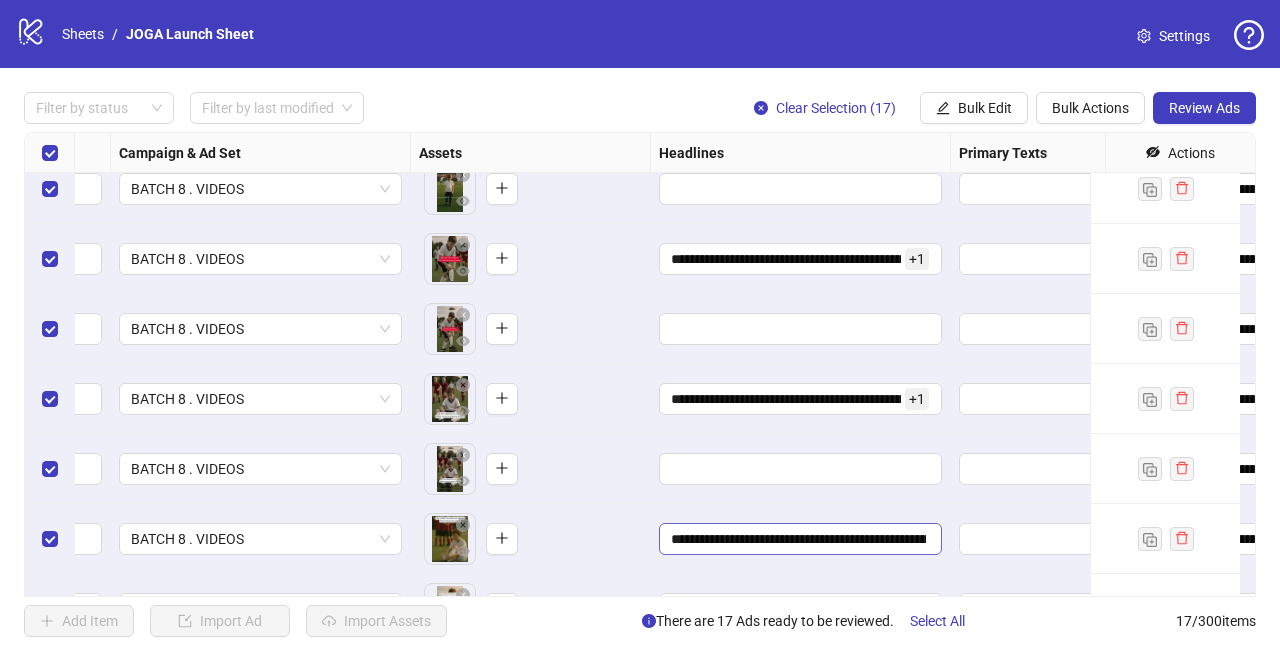 scroll, scrollTop: 0, scrollLeft: 232, axis: horizontal 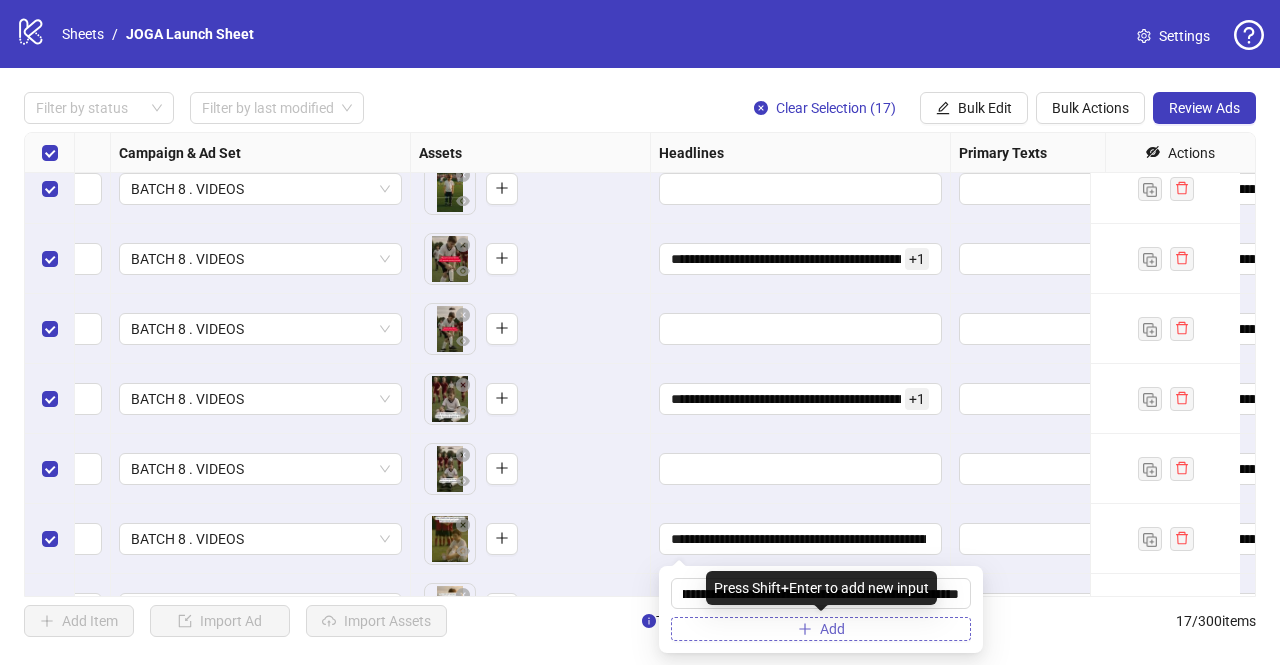 click on "Add" at bounding box center (821, 629) 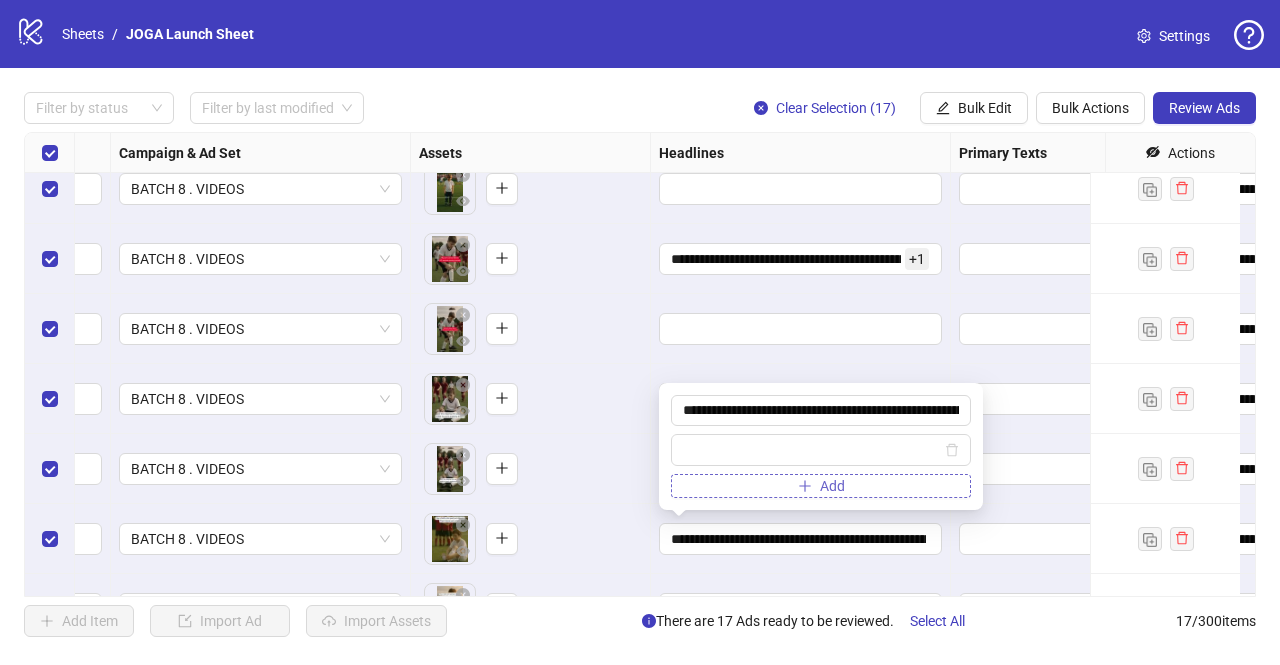 type on "[MASK]" 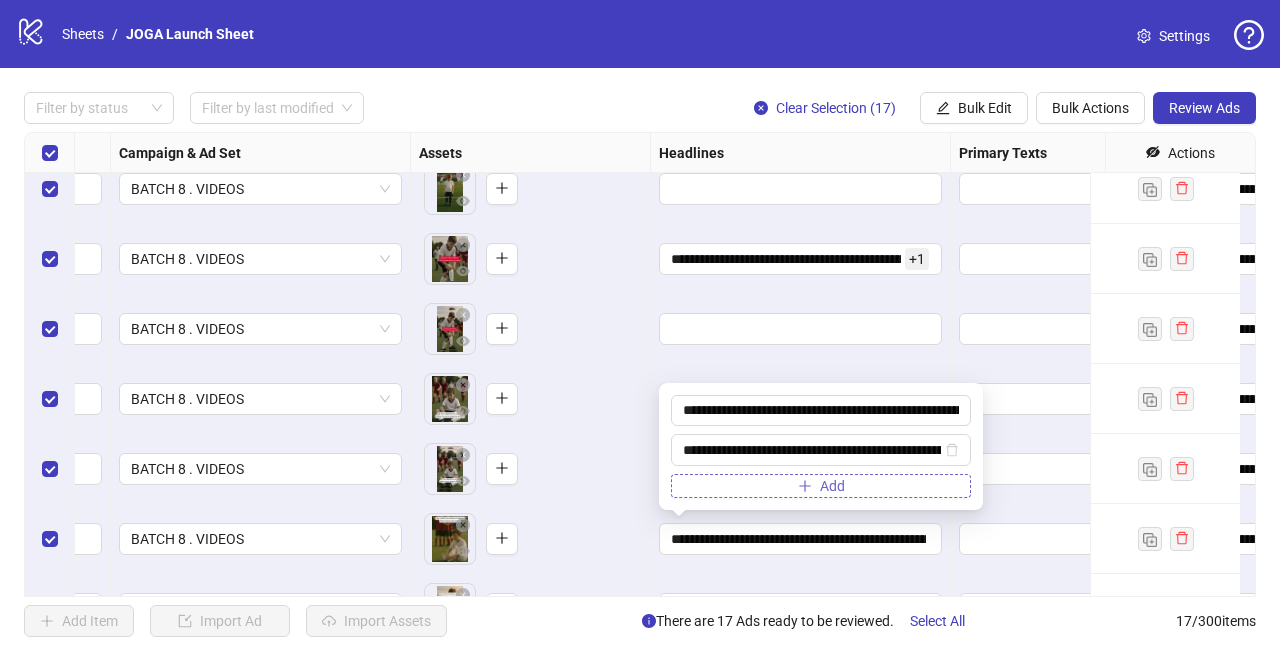 scroll, scrollTop: 0, scrollLeft: 156, axis: horizontal 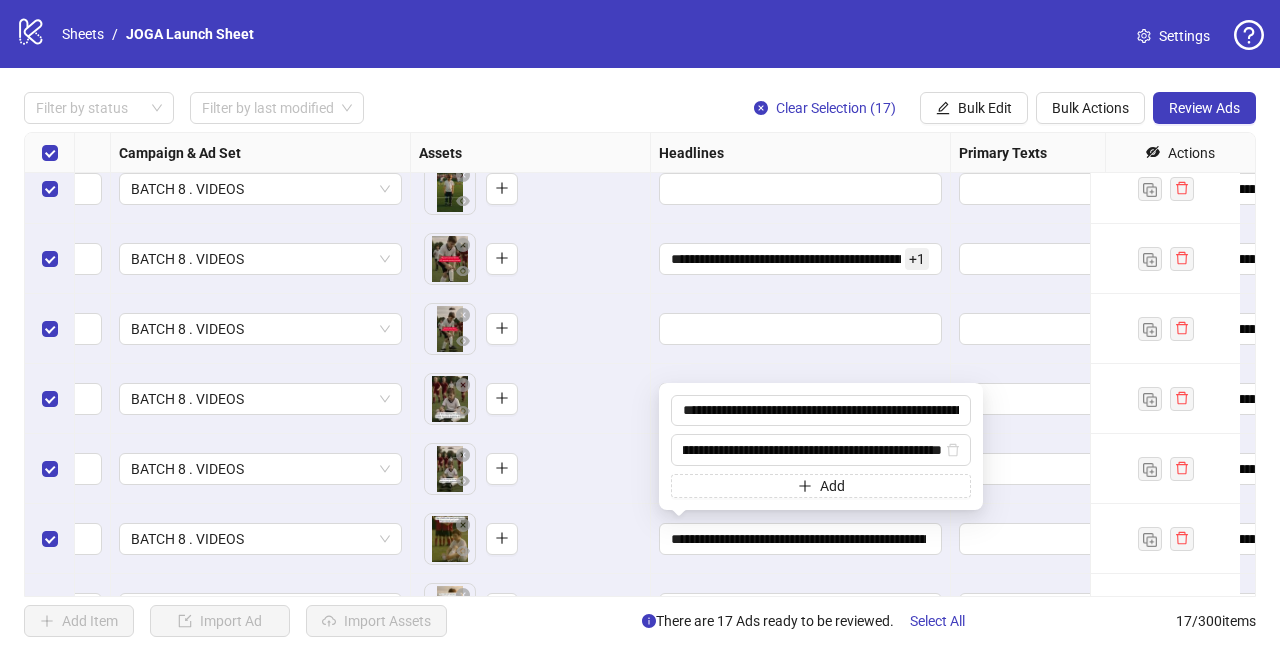 click on "To pick up a draggable item, press the space bar.
While dragging, use the arrow keys to move the item.
Press space again to drop the item in its new position, or press escape to cancel." at bounding box center (530, 539) 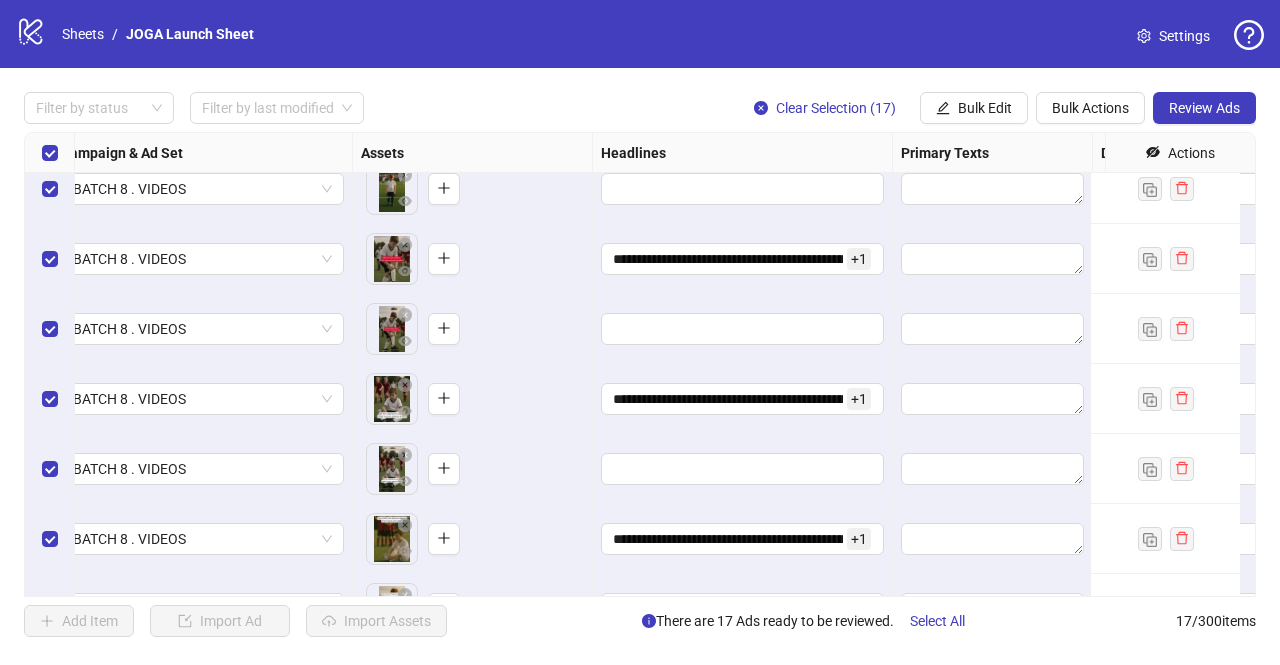 scroll, scrollTop: 358, scrollLeft: 592, axis: both 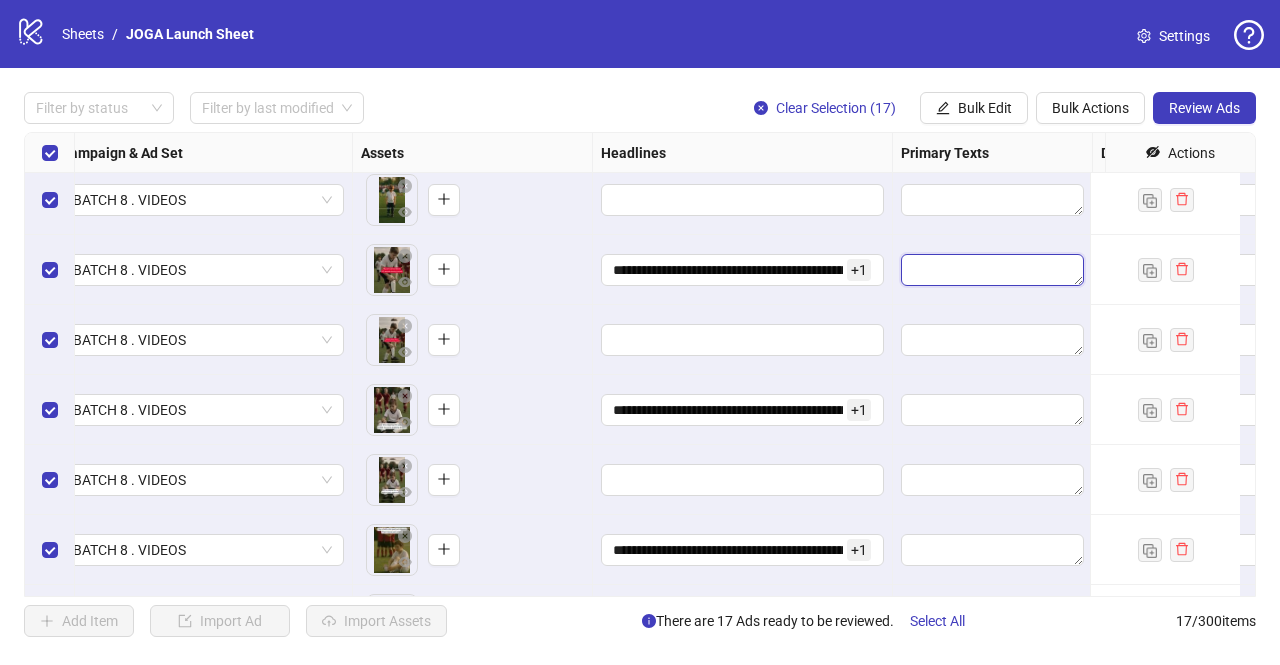 click at bounding box center [992, 270] 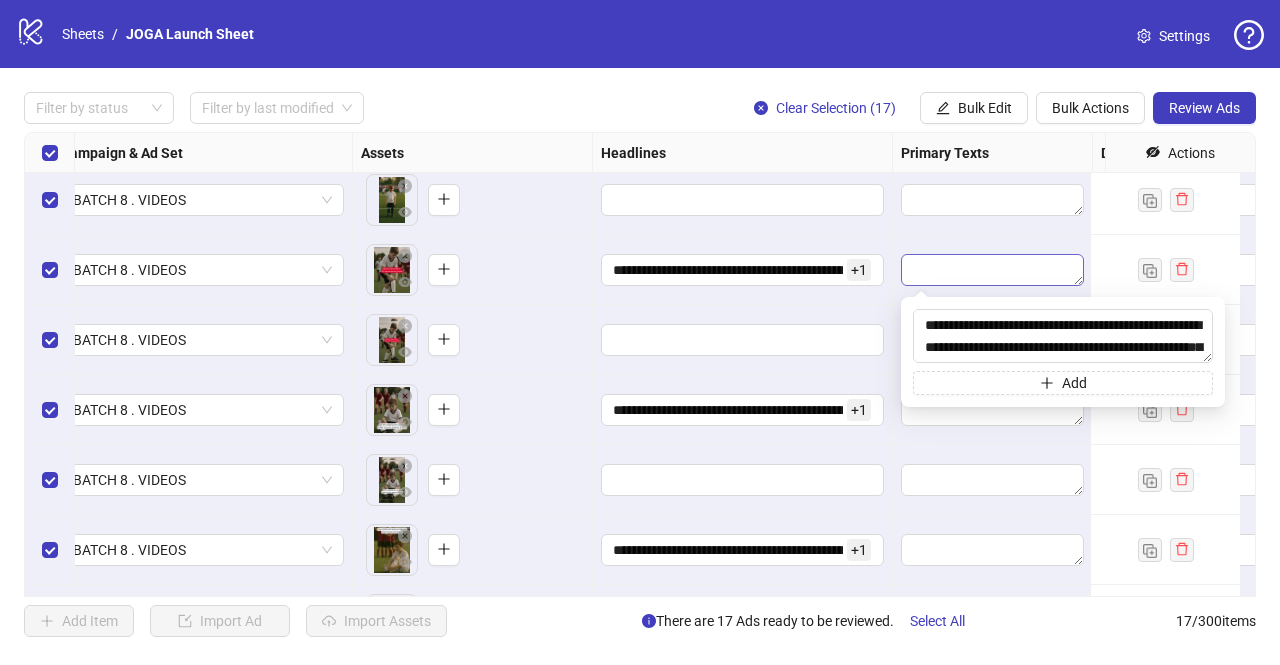 scroll, scrollTop: 368, scrollLeft: 0, axis: vertical 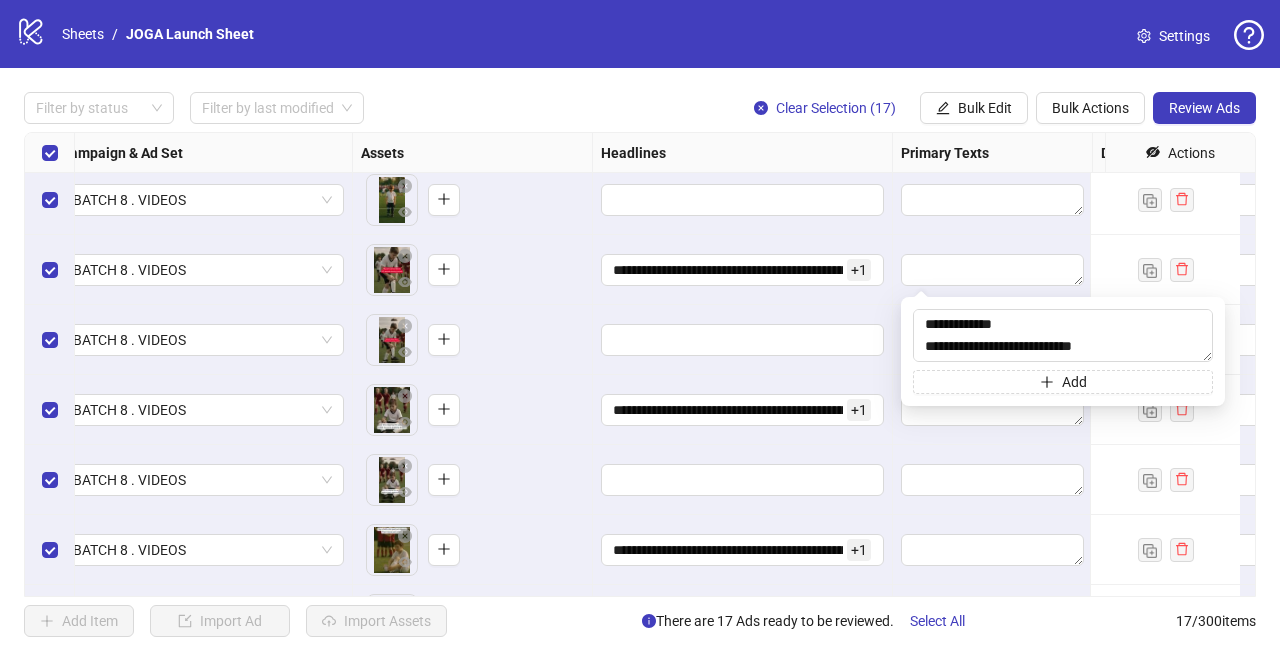 type on "[MASK]
[MASK]
[MASK]
[MASK]
[MASK]
[MASK]" 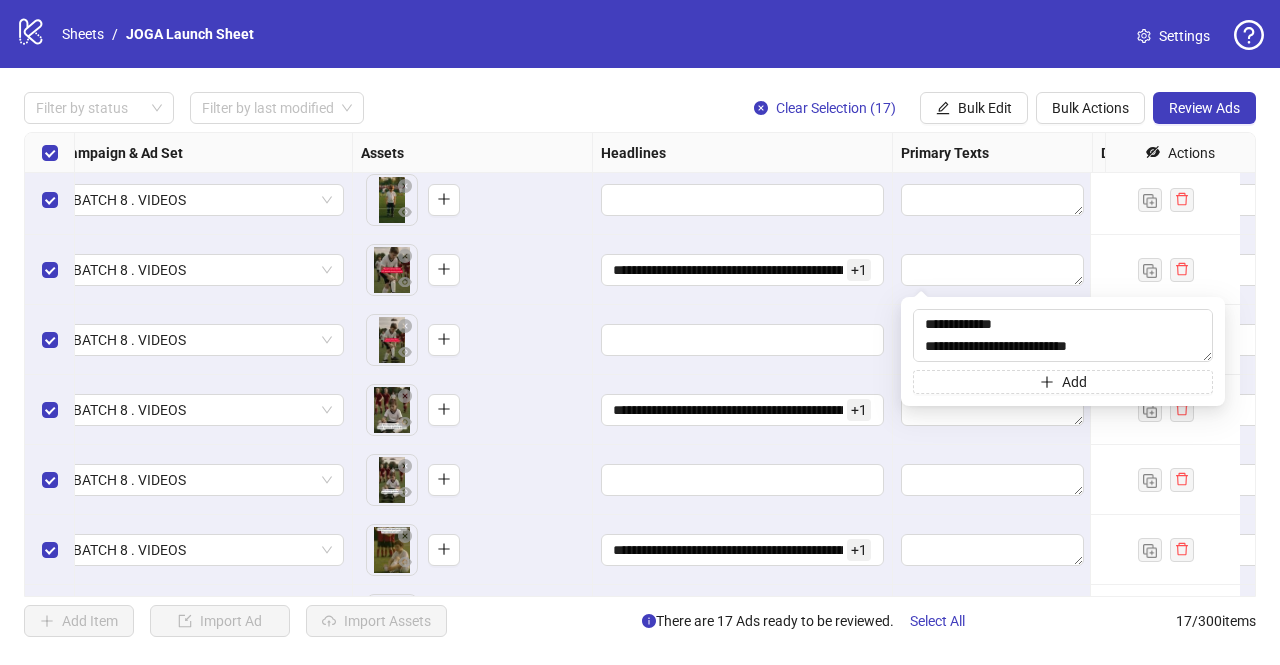 scroll, scrollTop: 352, scrollLeft: 0, axis: vertical 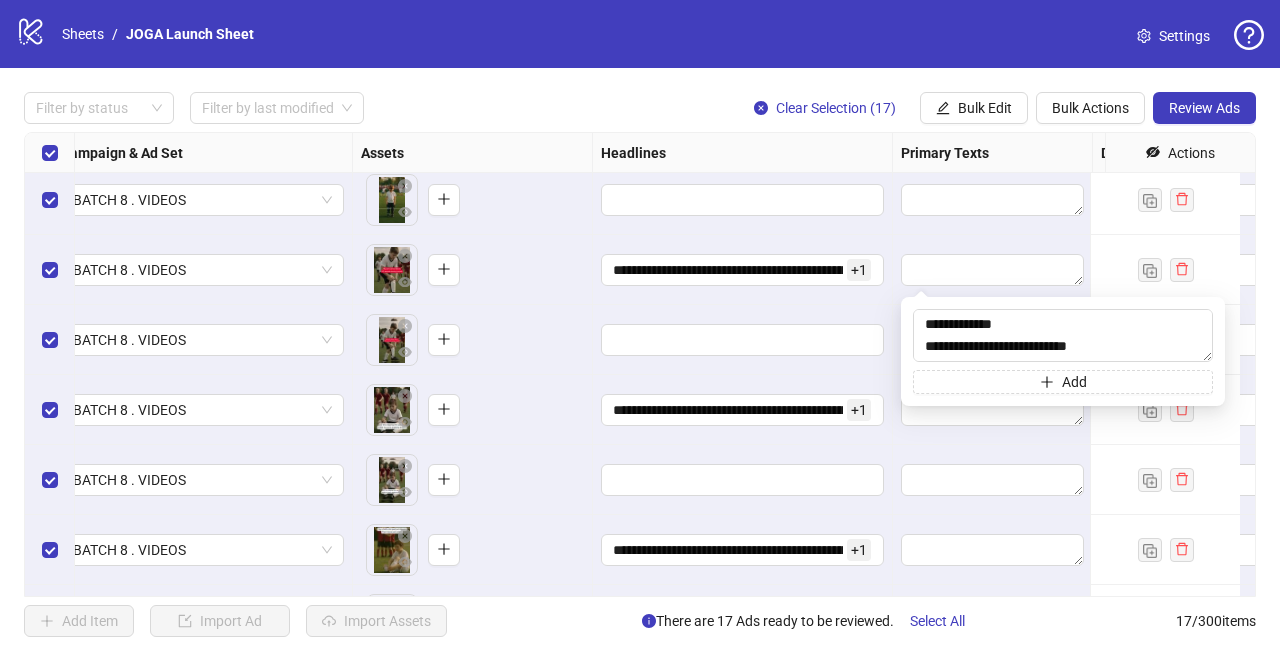 click at bounding box center [743, 340] 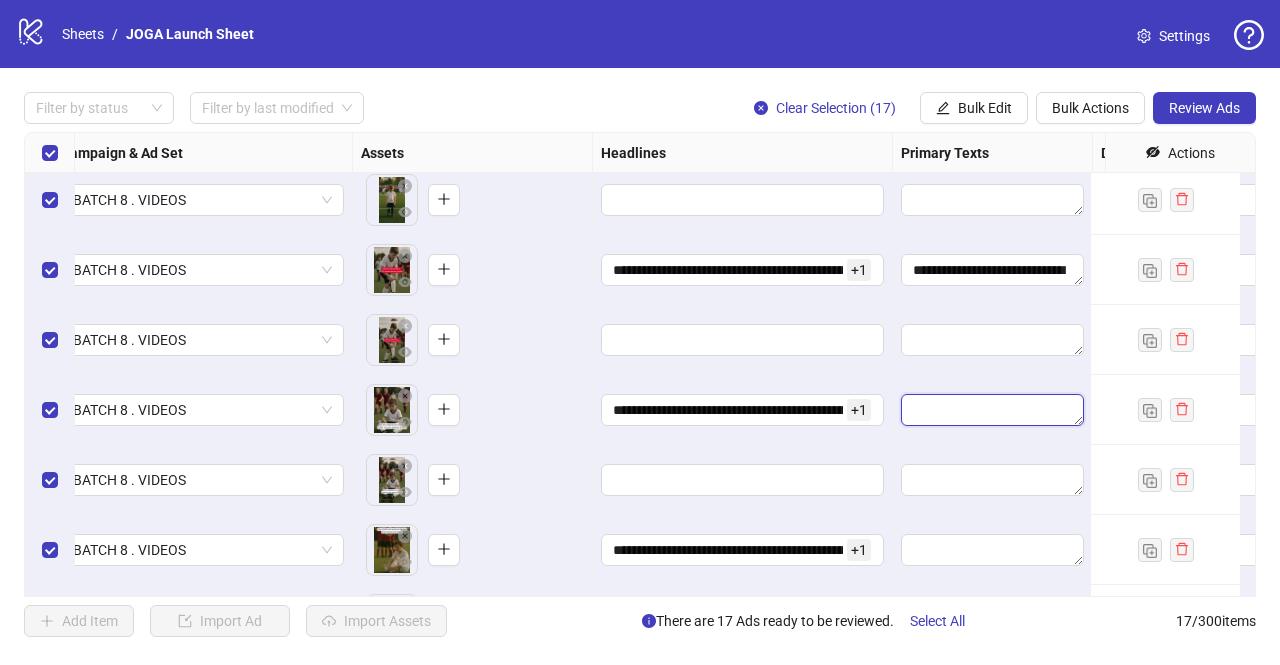 click at bounding box center [992, 410] 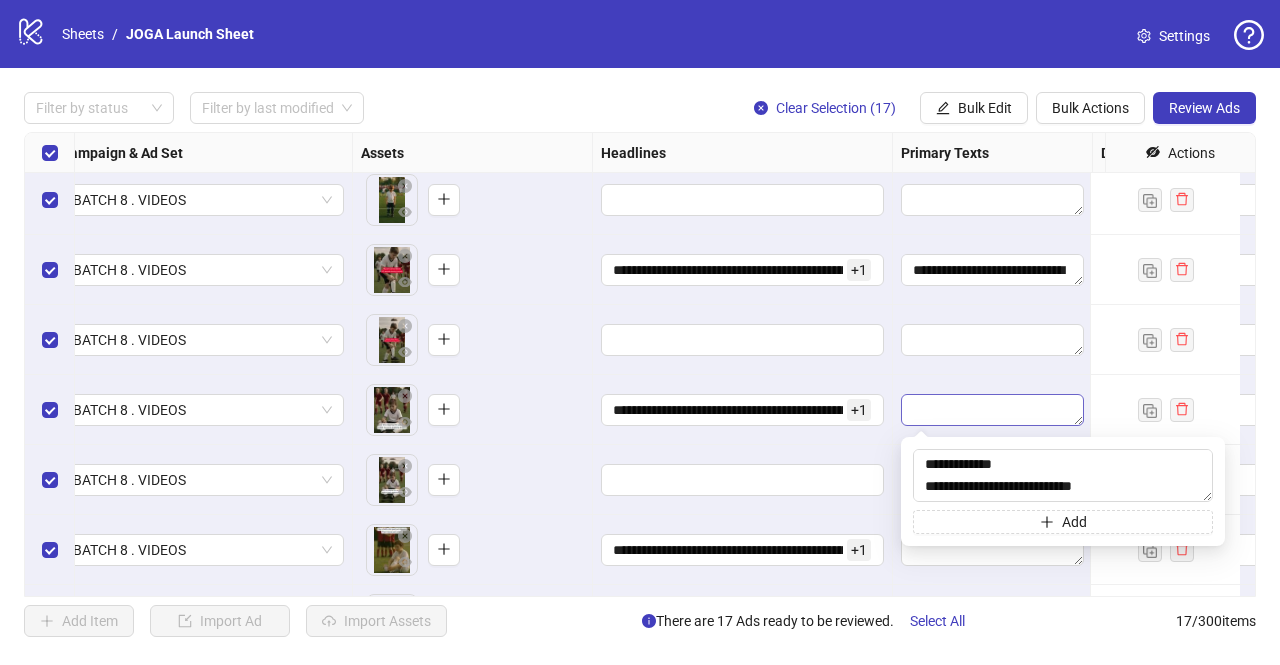 type on "[MASK]
[MASK]
[MASK]
[MASK]
[MASK]
[MASK]" 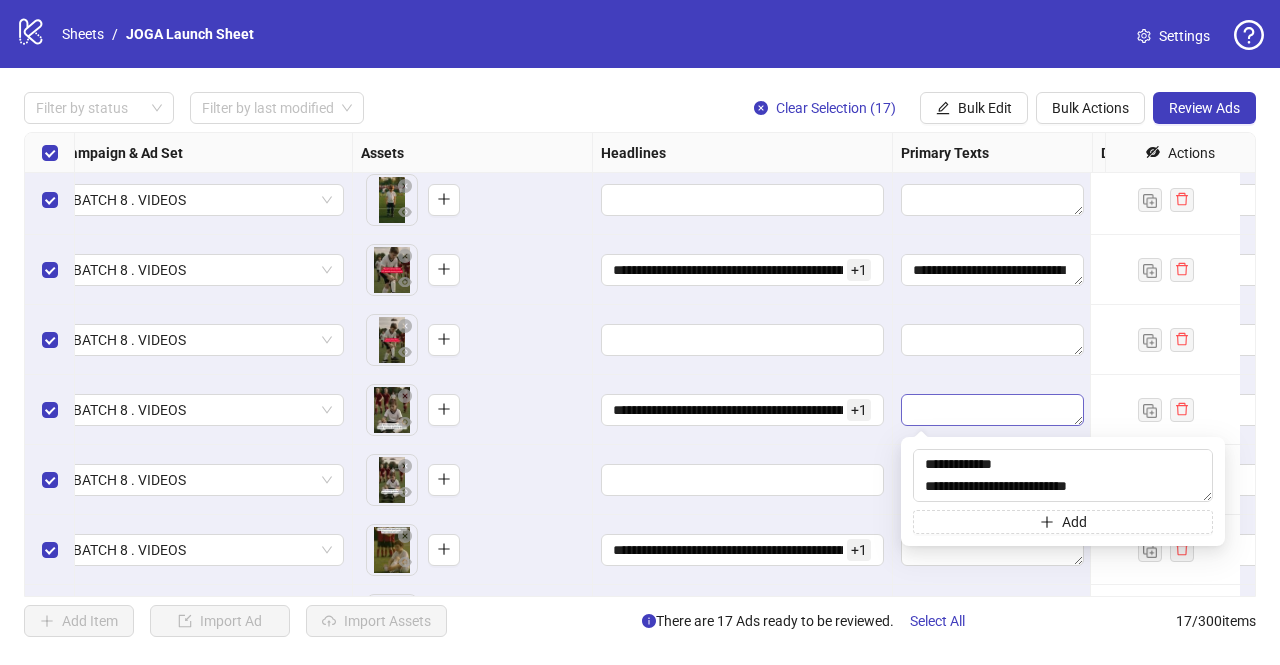 scroll, scrollTop: 352, scrollLeft: 0, axis: vertical 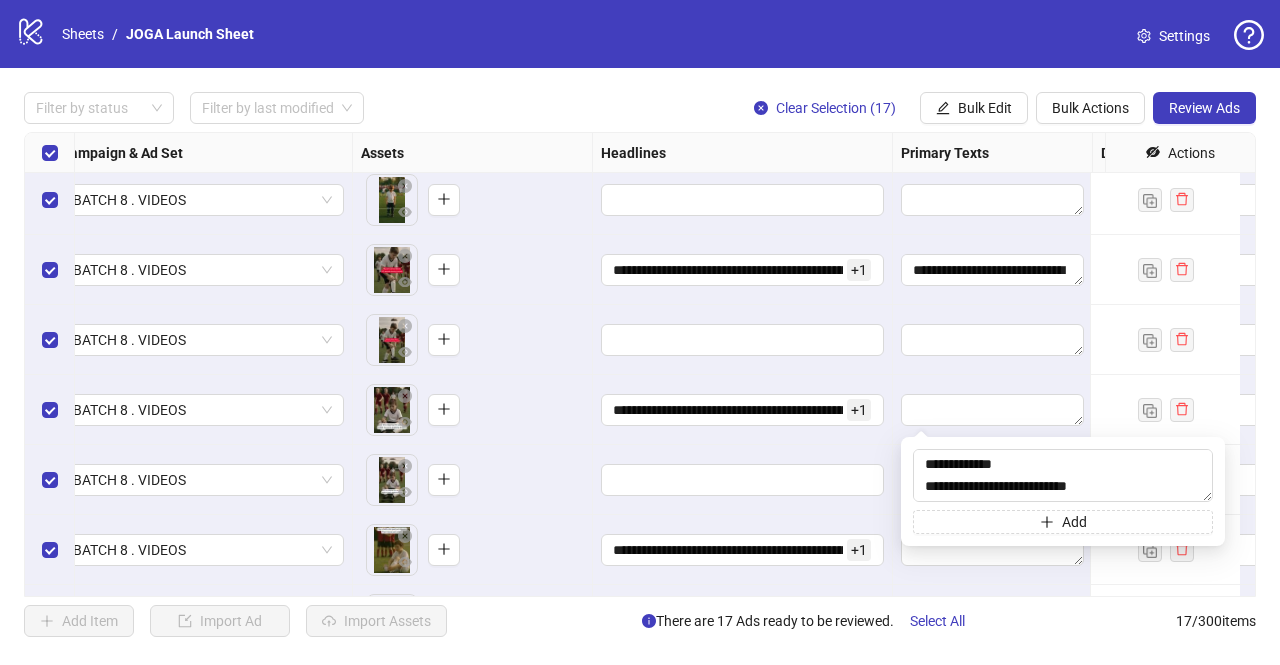 click on "**********" at bounding box center [743, 410] 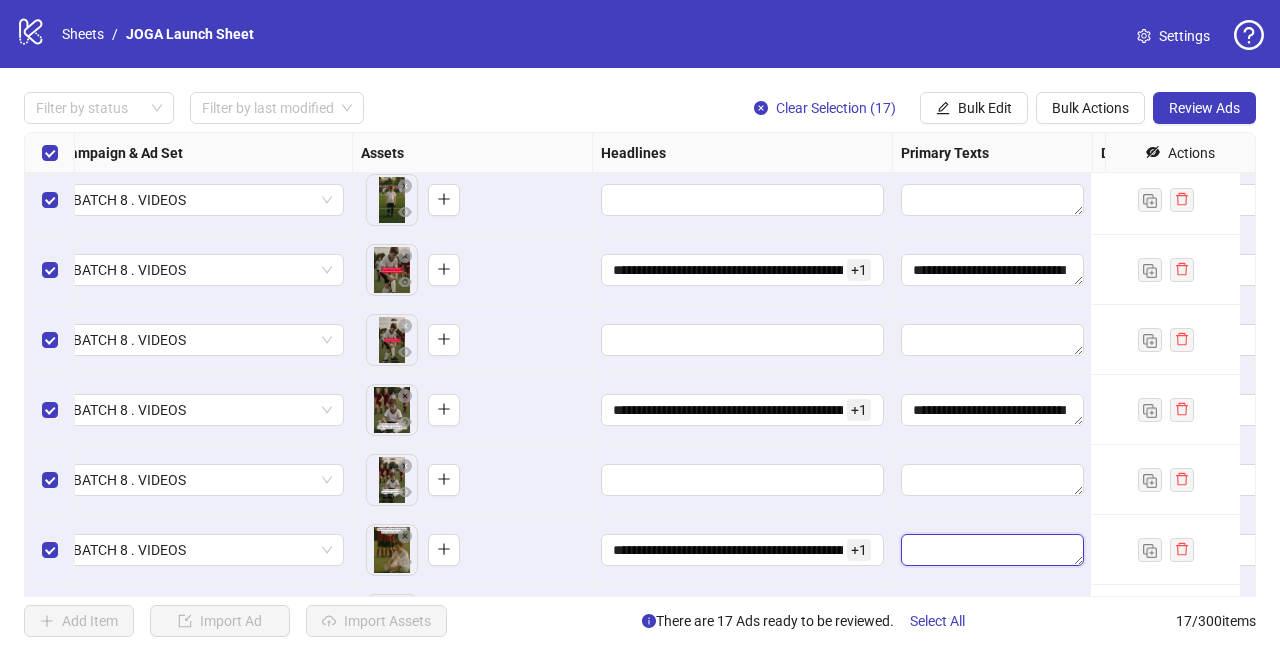 click at bounding box center [992, 550] 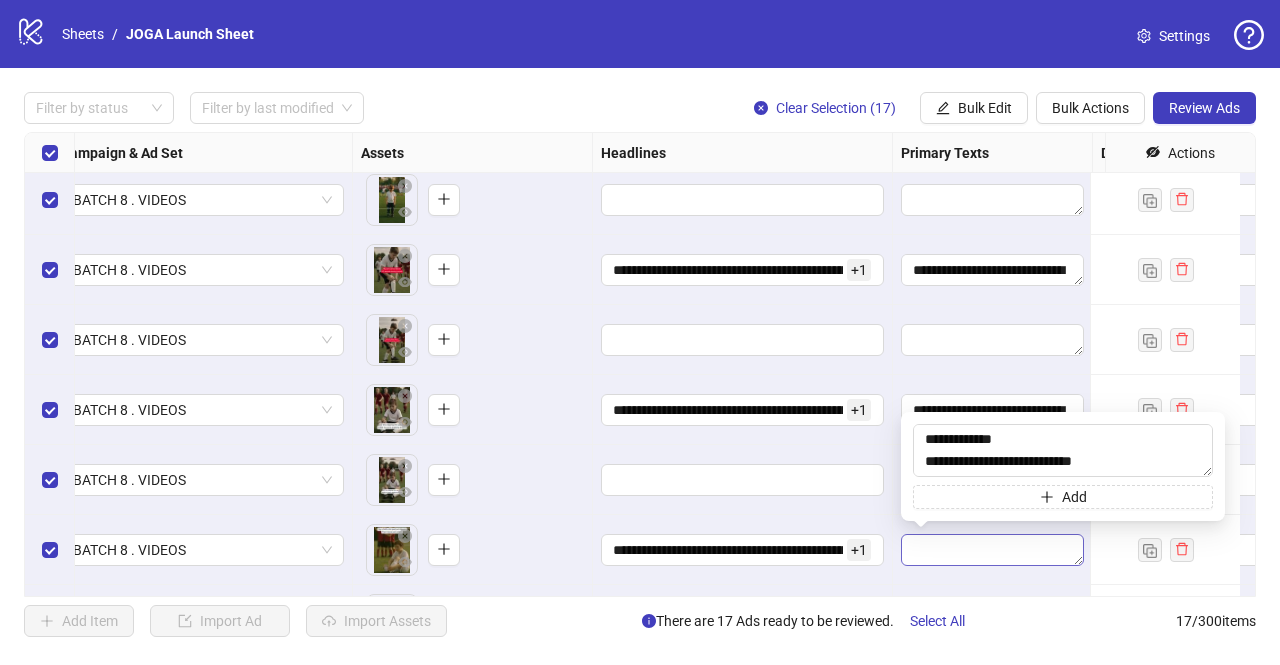 type on "[MASK]
[MASK]
[MASK]
[MASK]
[MASK]
[MASK]" 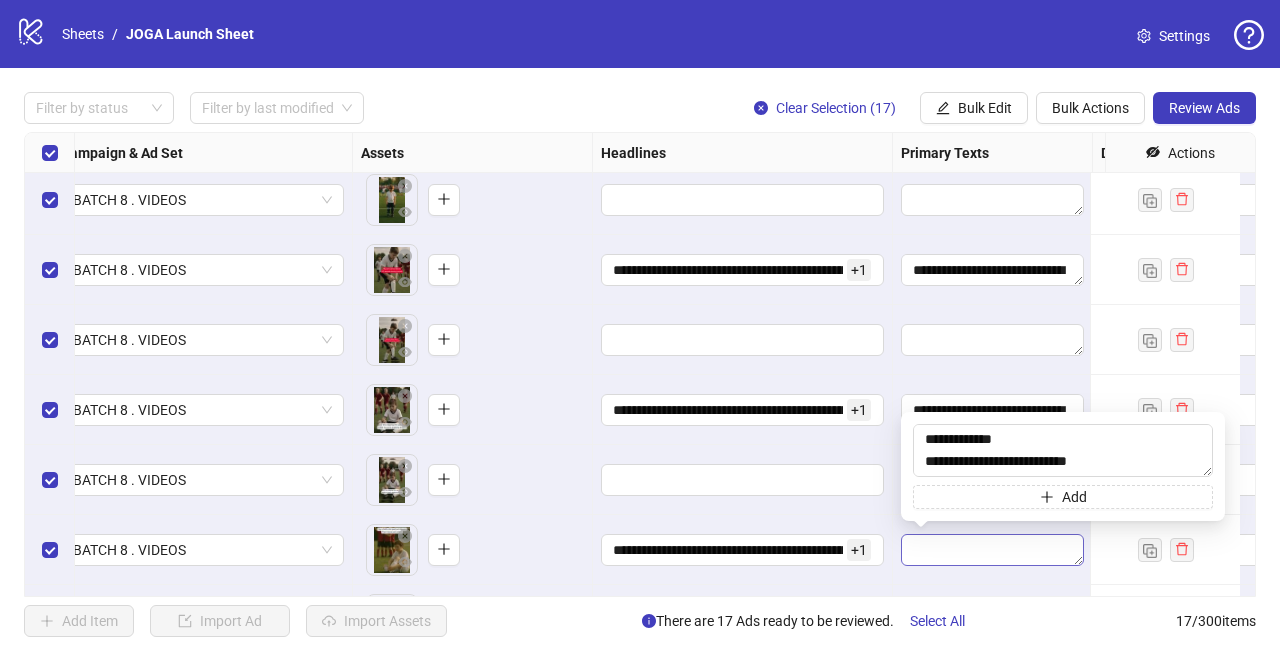 scroll, scrollTop: 352, scrollLeft: 0, axis: vertical 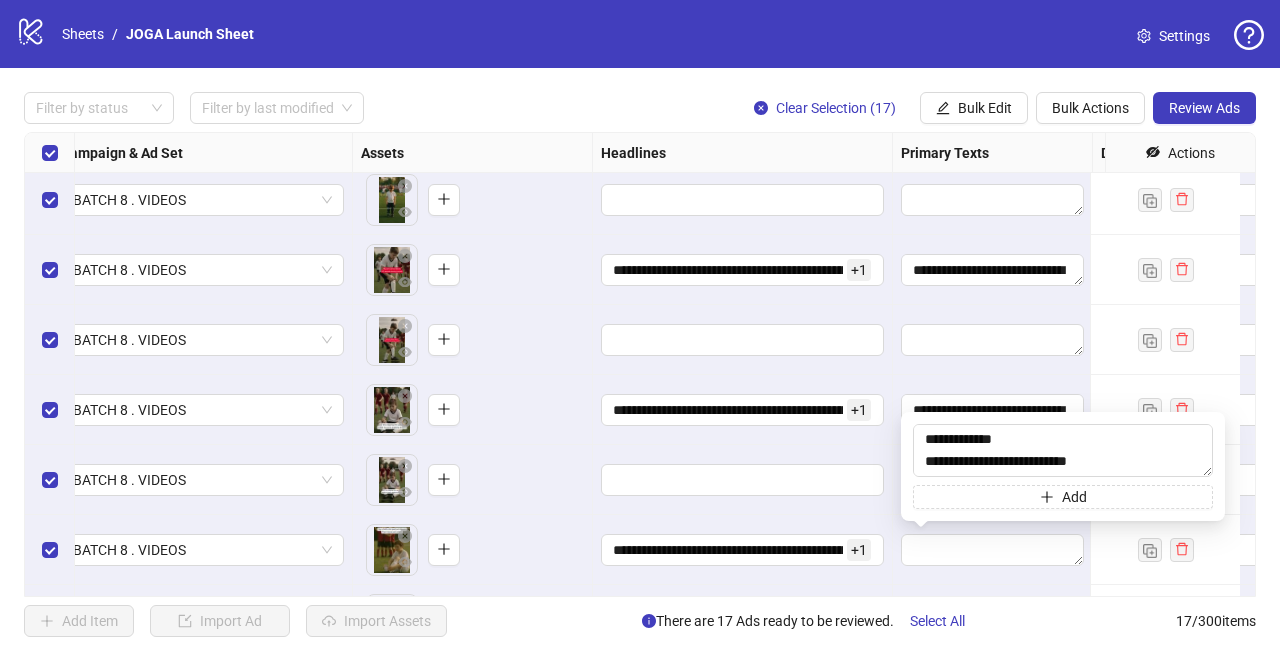 click at bounding box center [743, 480] 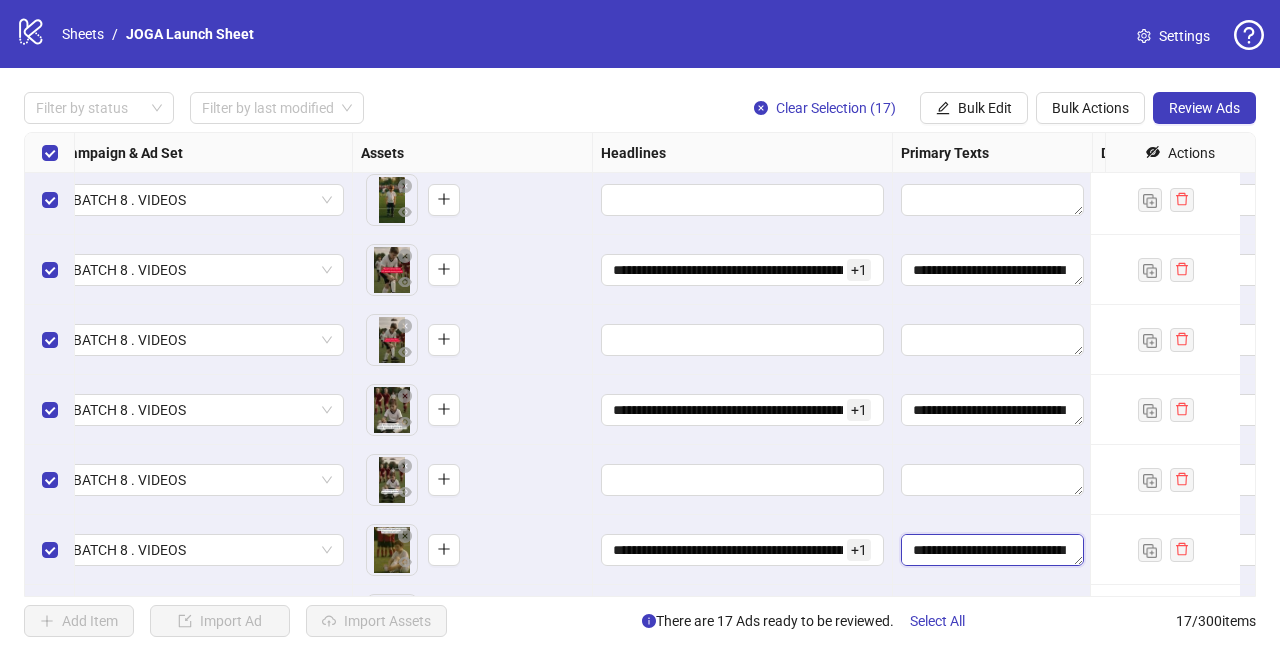 click on "[MASK]
[MASK]
[MASK]
[MASK]
[MASK]
[MASK]" at bounding box center (992, 550) 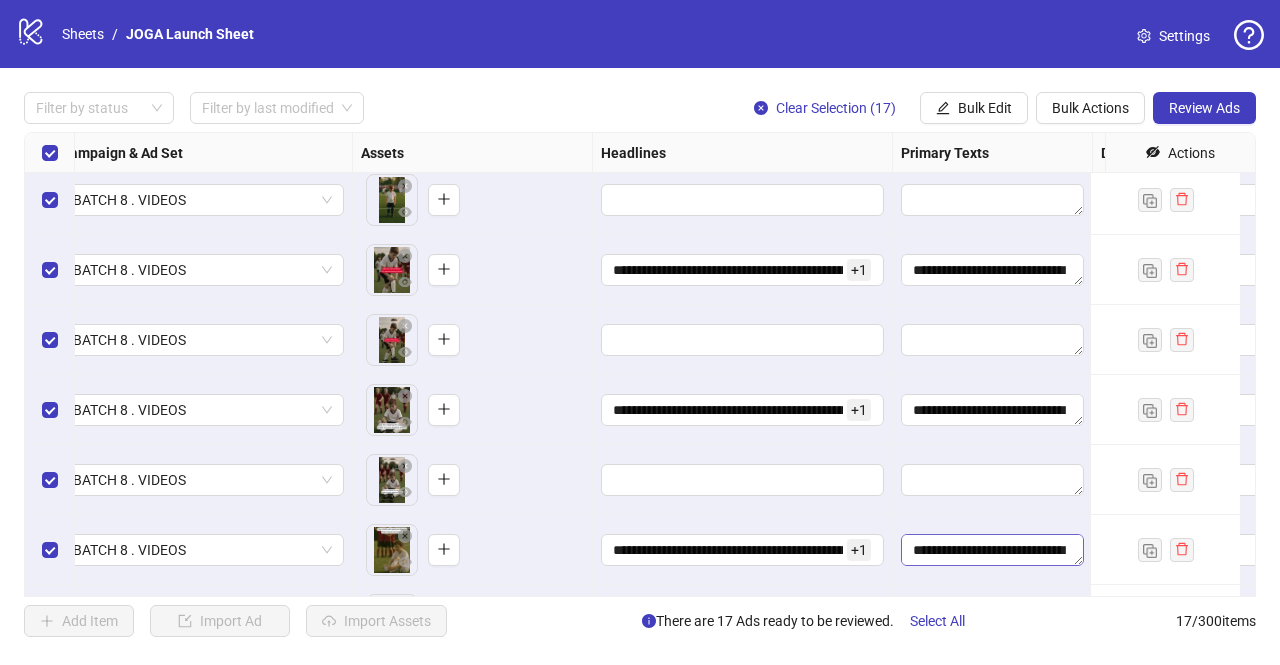scroll, scrollTop: 352, scrollLeft: 0, axis: vertical 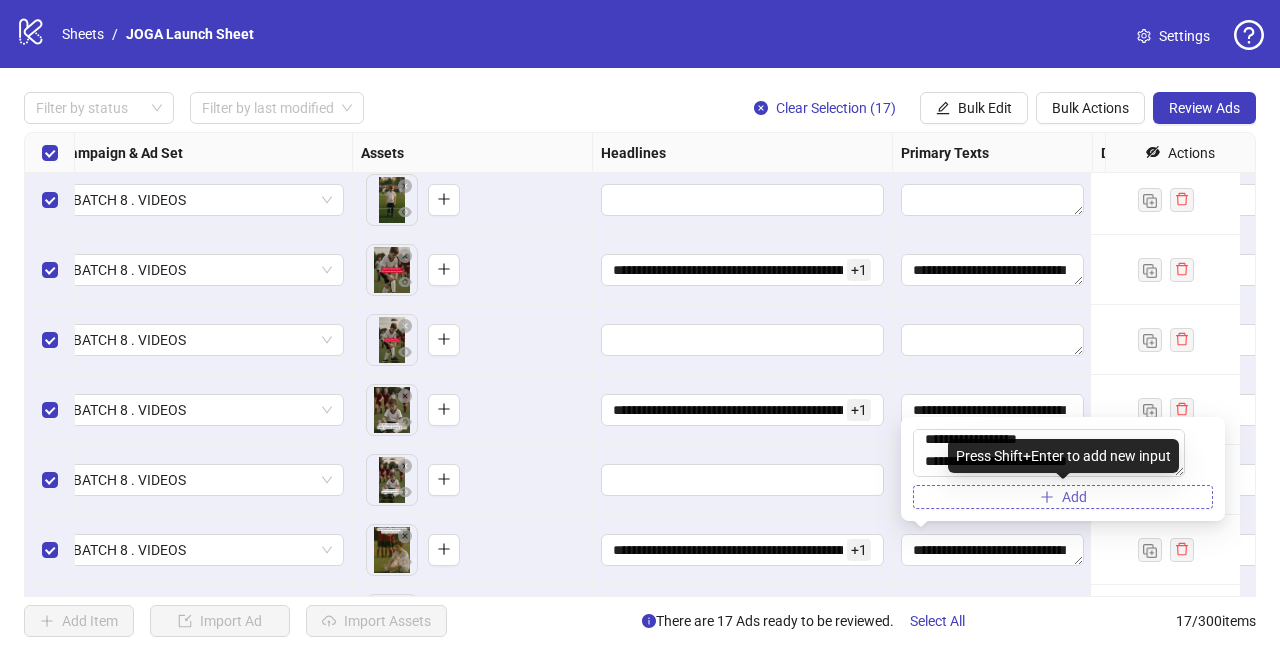 click on "Add" at bounding box center [1063, 497] 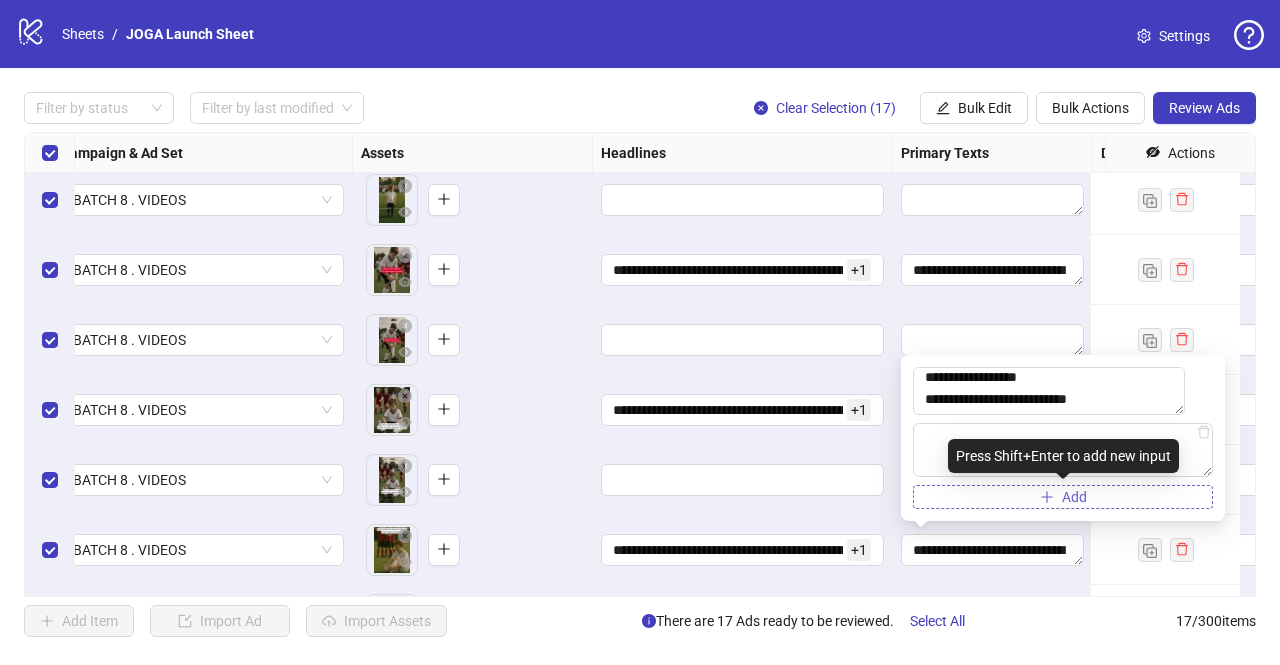 type on "[MASK]
[MASK]
[MASK]
[MASK]
[MASK]" 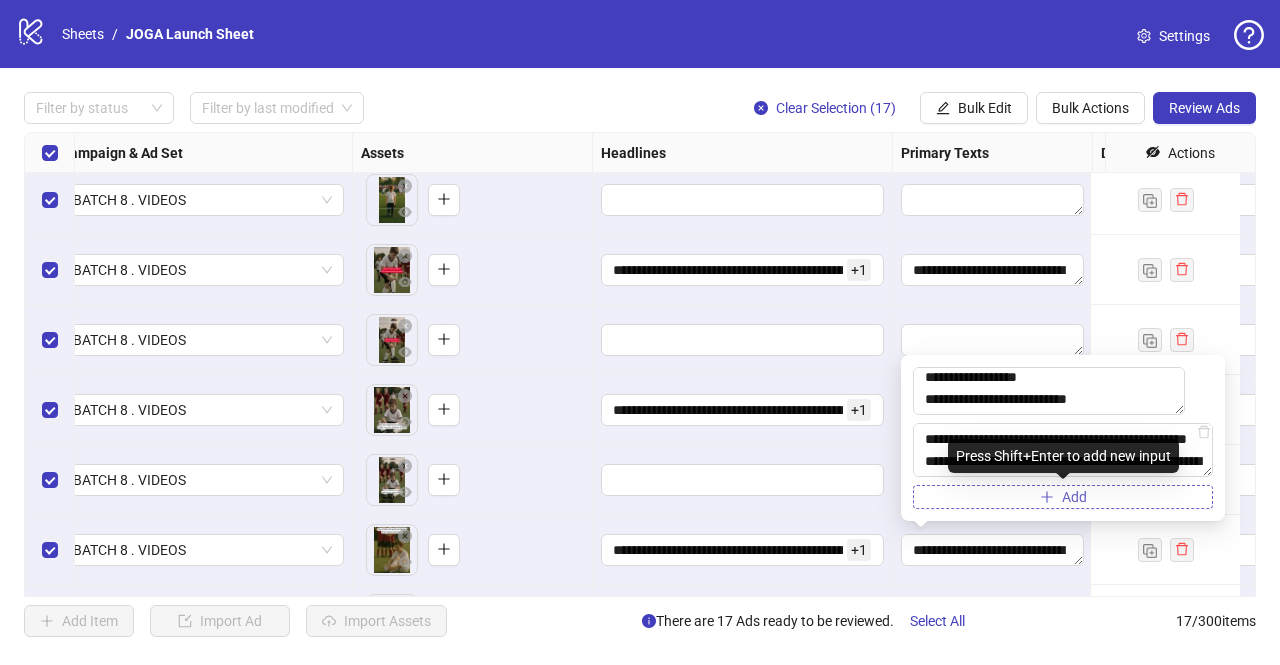 type 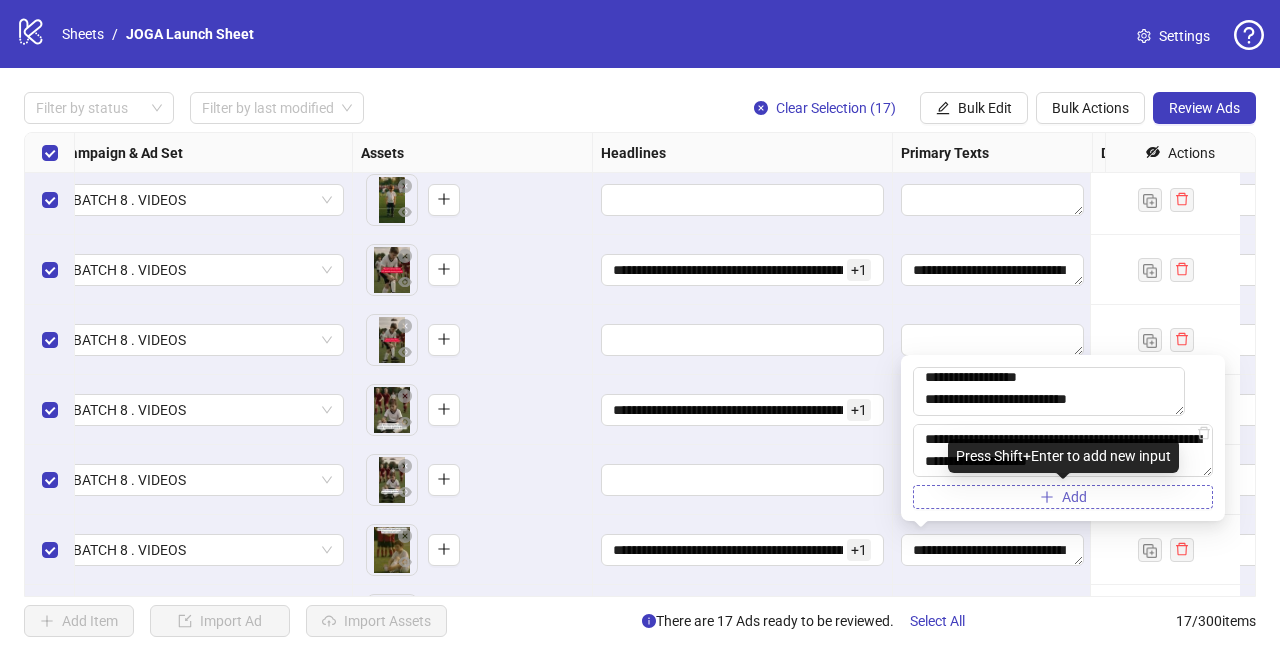 click on "Add" at bounding box center (1063, 497) 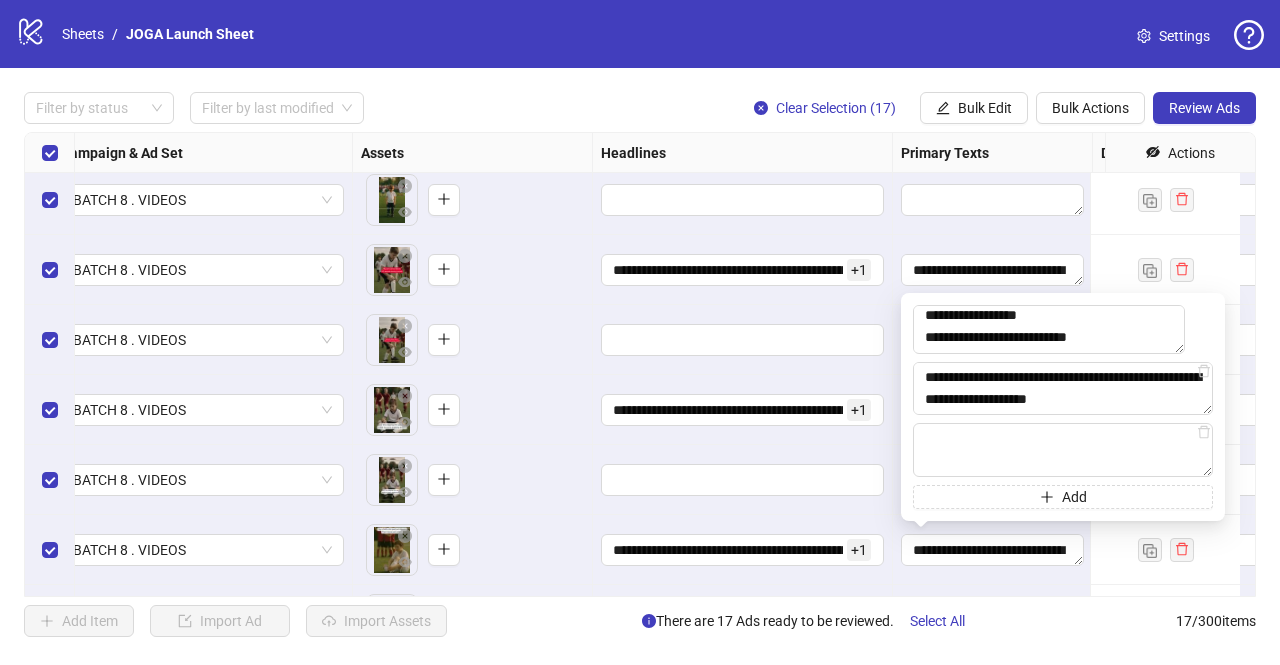 click at bounding box center [743, 340] 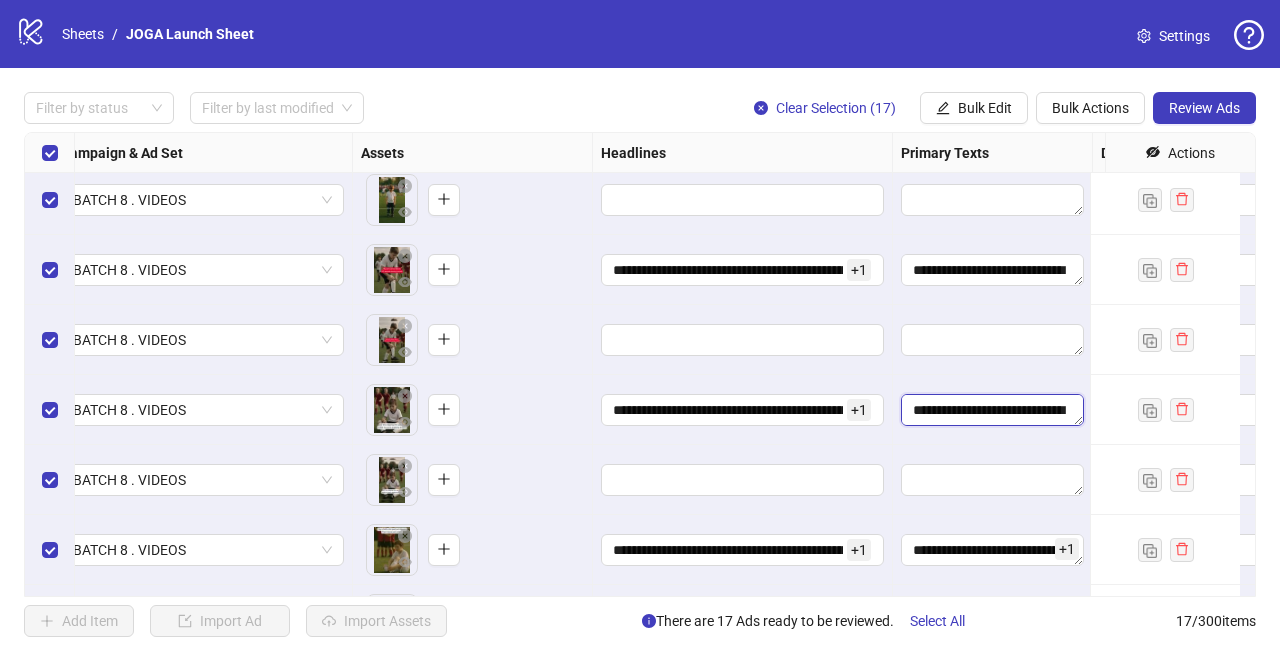click on "[MASK]
[MASK]
[MASK]
[MASK]
[MASK]
[MASK]" at bounding box center (992, 410) 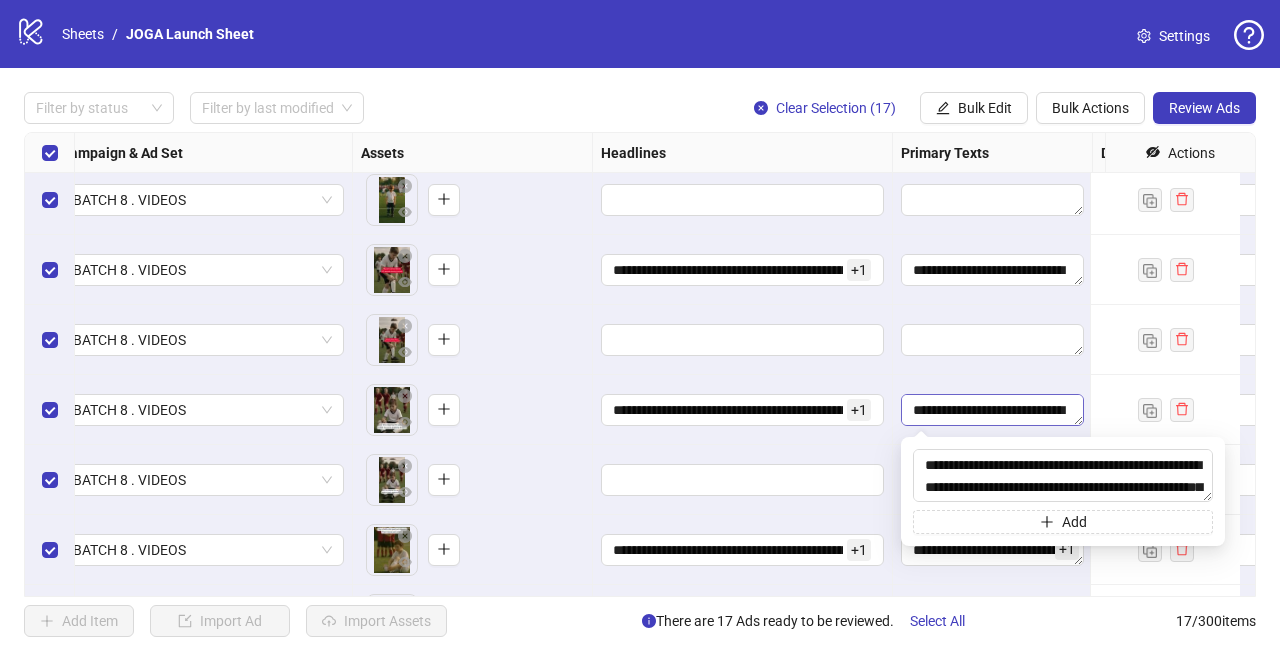 scroll, scrollTop: 352, scrollLeft: 0, axis: vertical 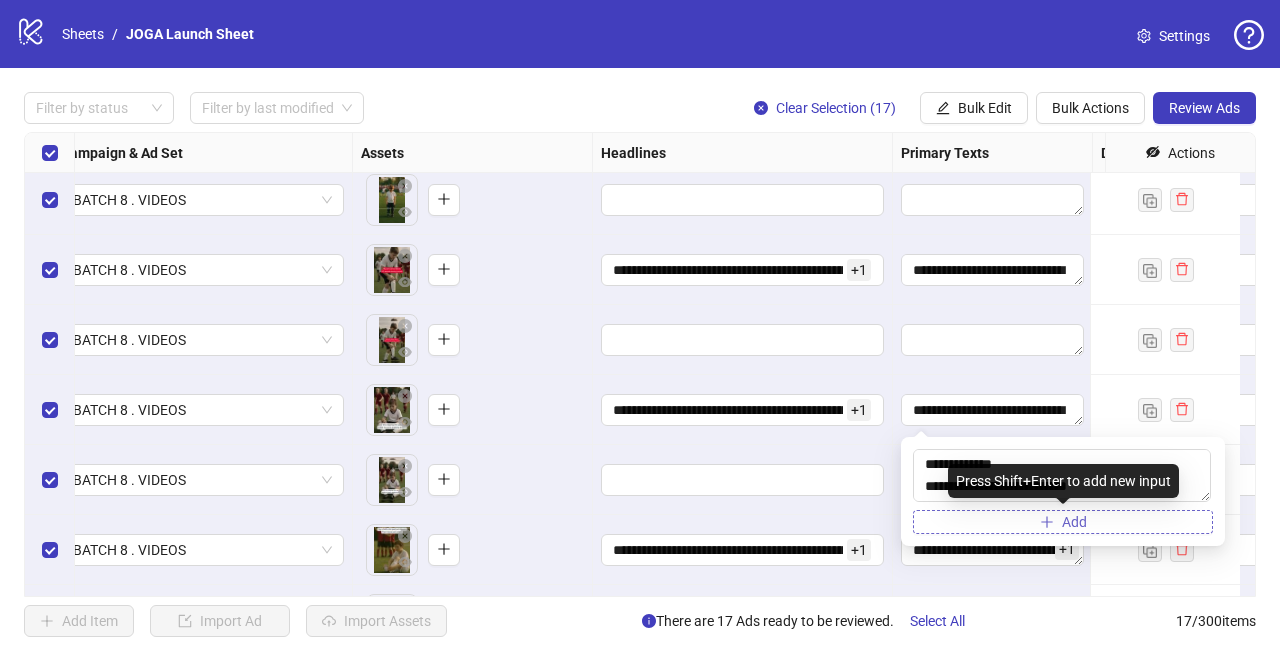 click on "Add" at bounding box center (1063, 522) 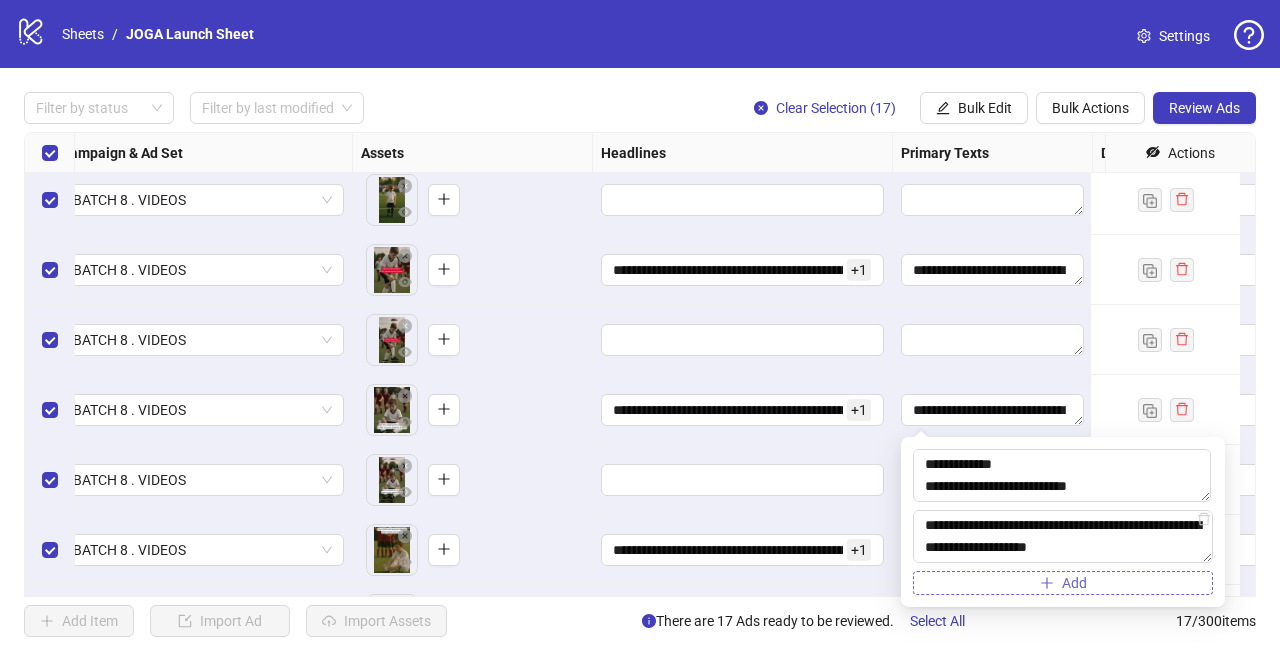 type on "[MASK]
[MASK]
[MASK]
[MASK]
[MASK]" 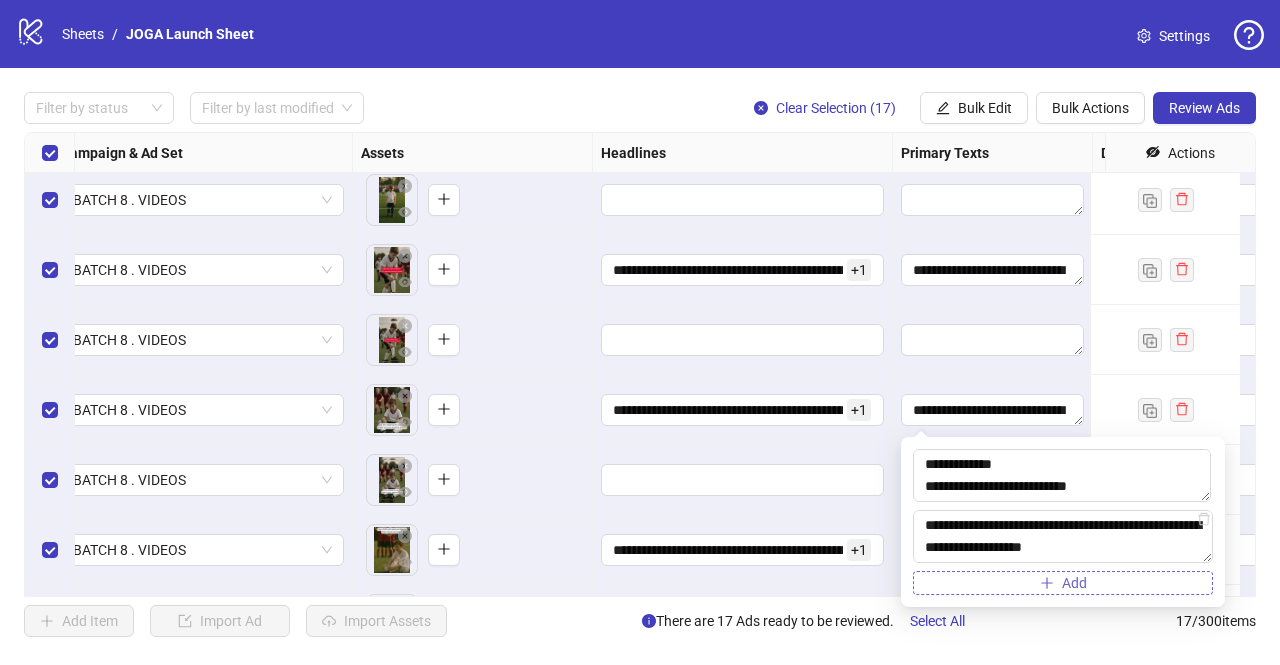 scroll, scrollTop: 330, scrollLeft: 0, axis: vertical 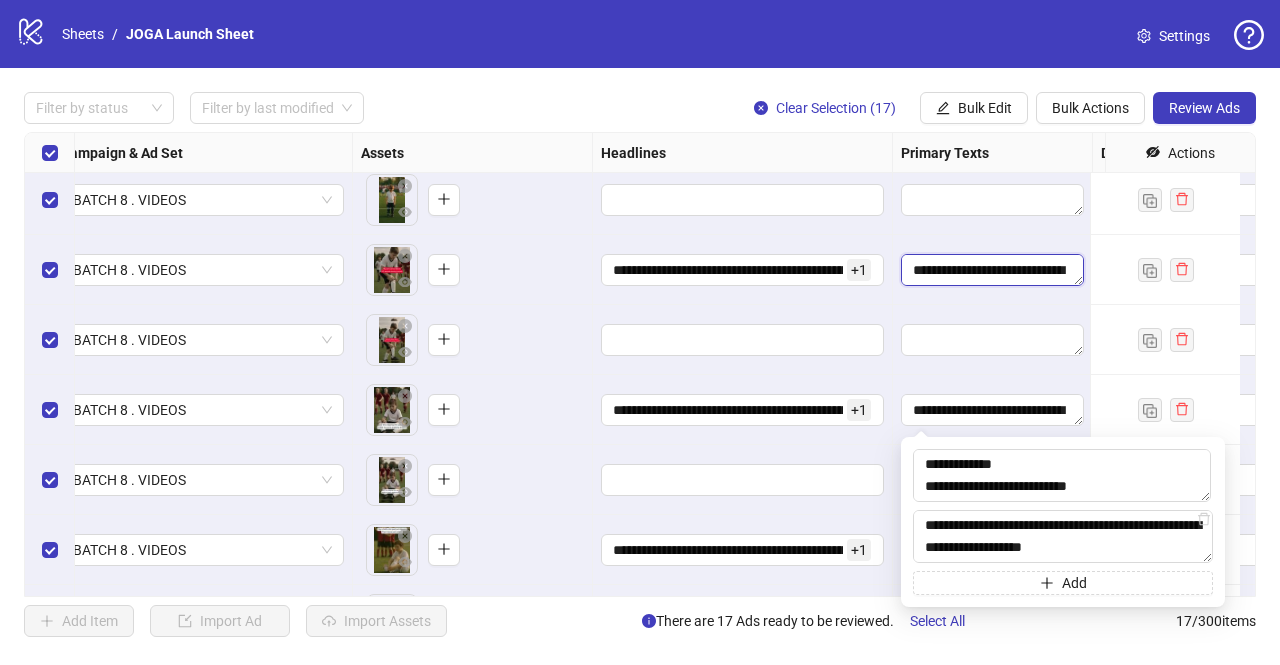 click on "[MASK]
[MASK]
[MASK]
[MASK]
[MASK]
[MASK]" at bounding box center (992, 270) 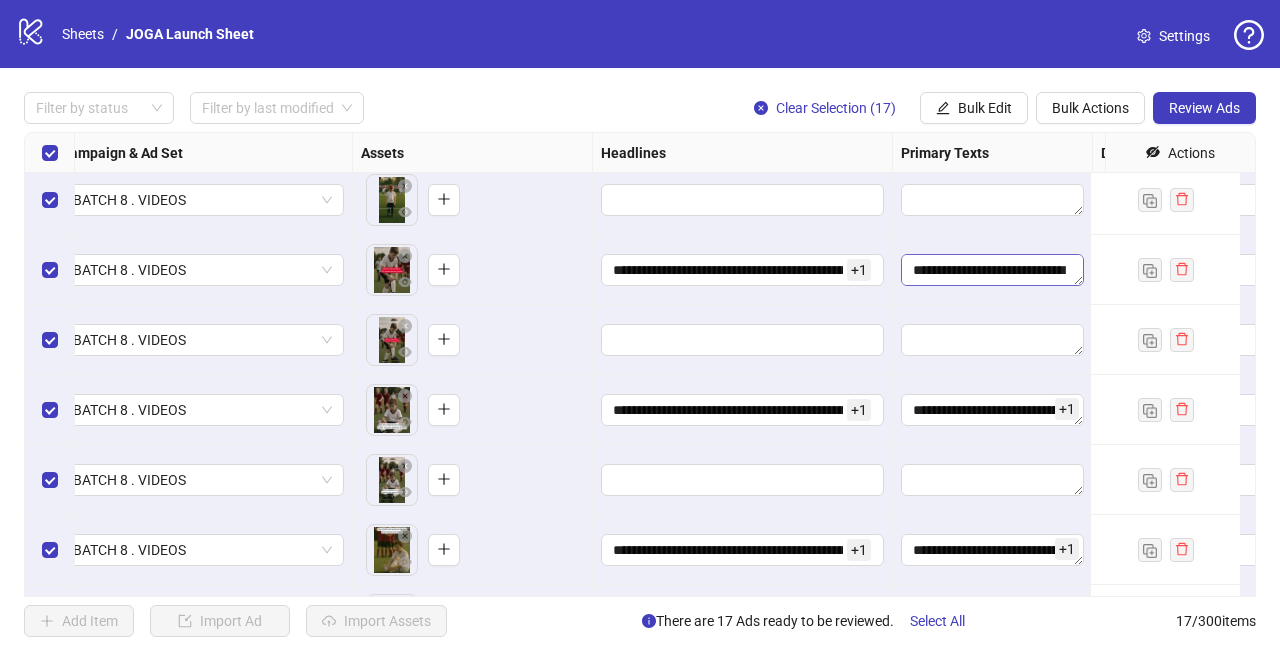 scroll, scrollTop: 252, scrollLeft: 0, axis: vertical 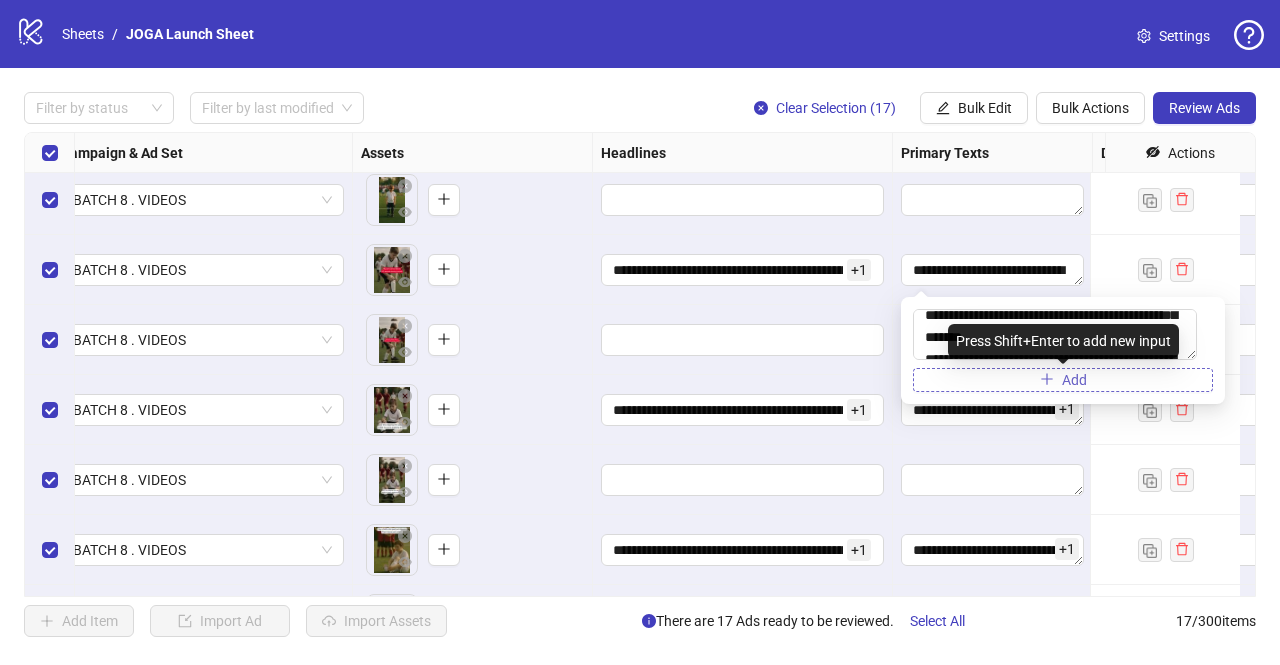 click on "Add" at bounding box center (1063, 380) 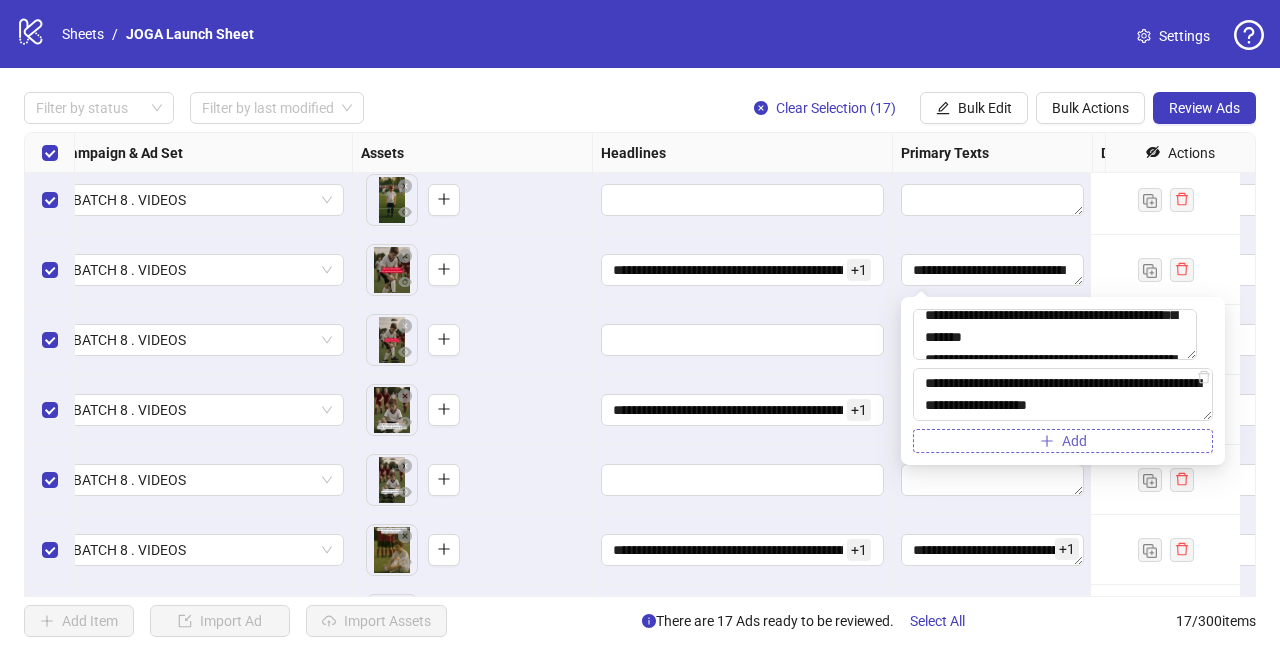 type on "[MASK]
[MASK]
[MASK]
[MASK]
[MASK]" 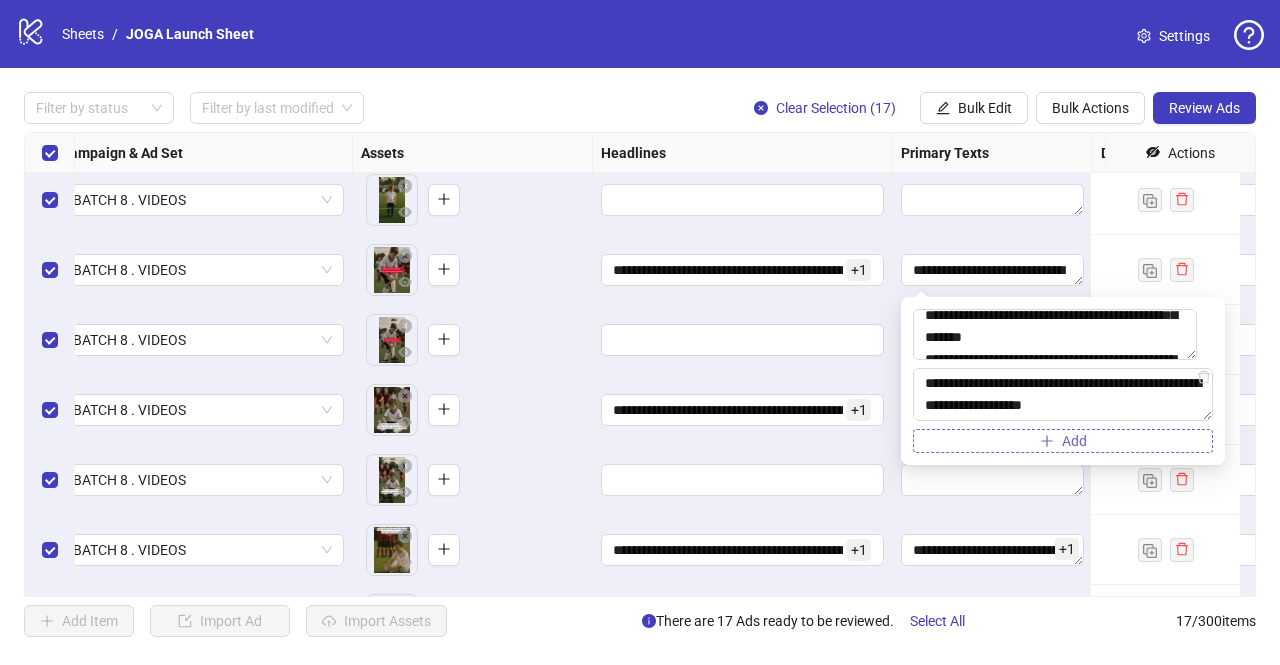 scroll, scrollTop: 330, scrollLeft: 0, axis: vertical 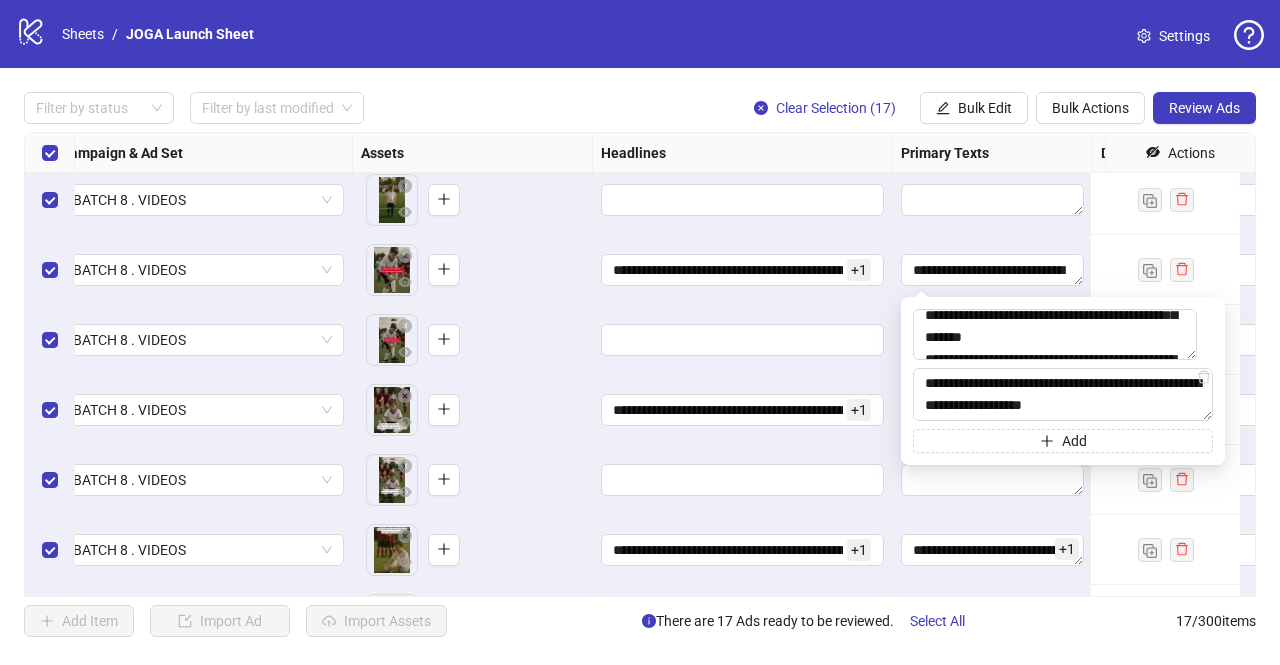 click on "**********" at bounding box center [743, 270] 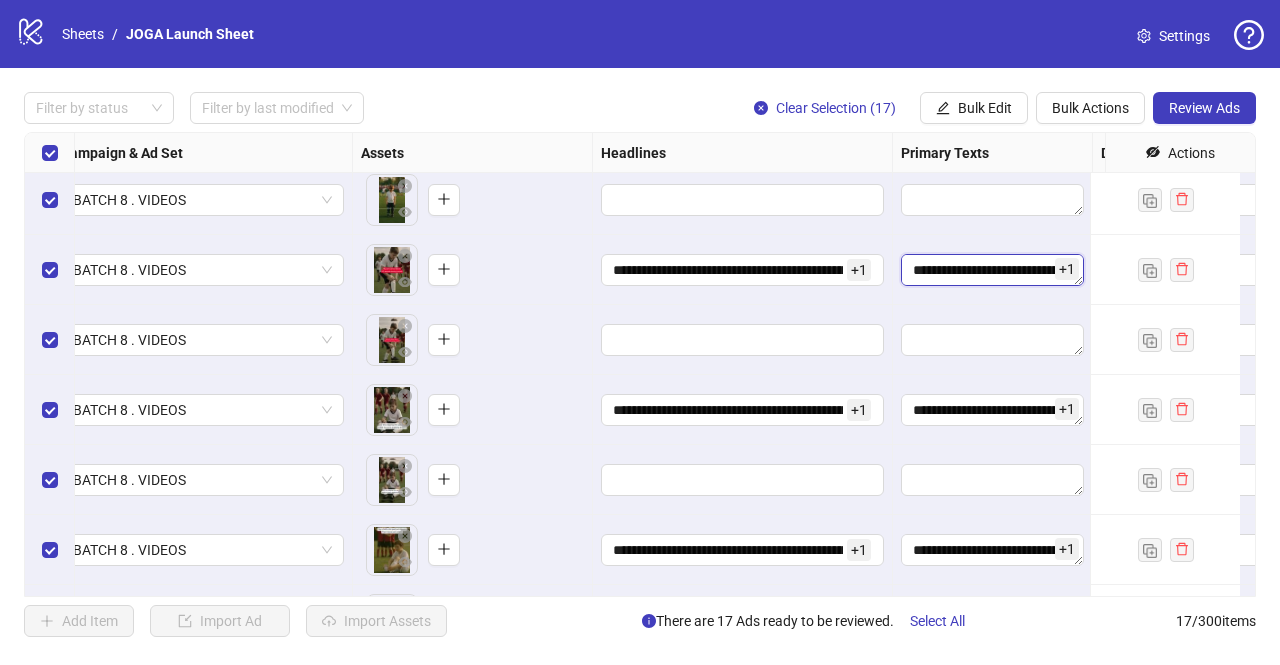 click on "[MASK]
[MASK]
[MASK]
[MASK]
[MASK]
[MASK]" at bounding box center [992, 270] 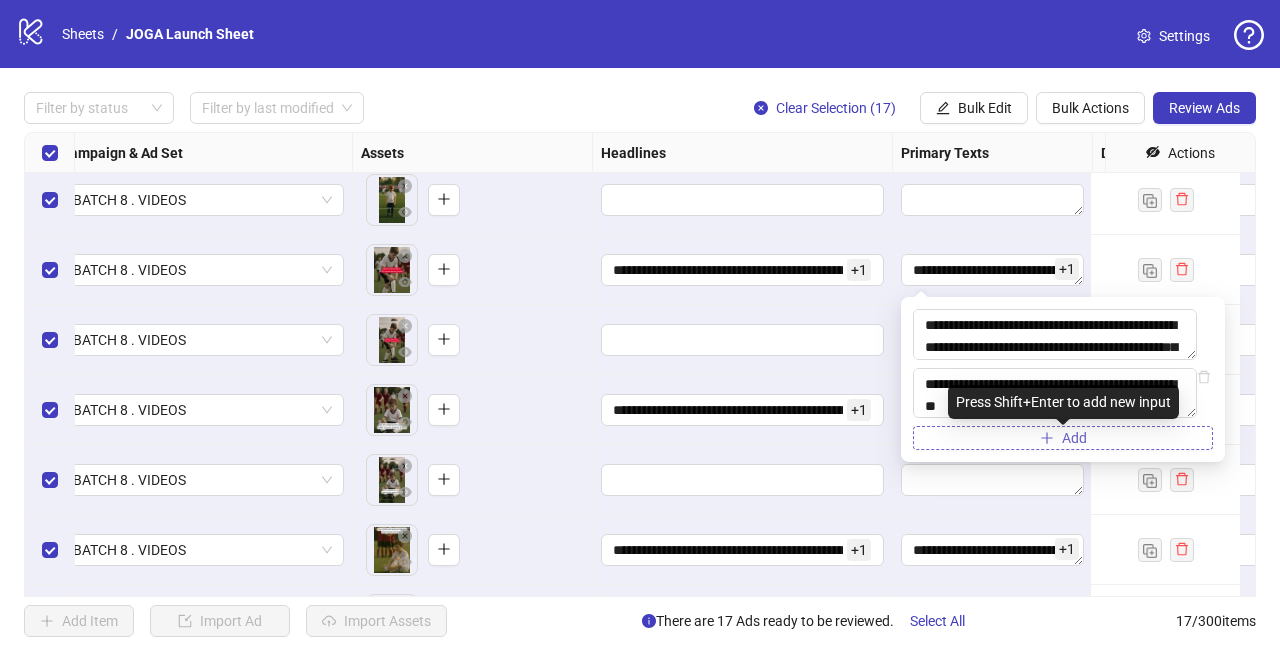 click on "Add" at bounding box center [1063, 438] 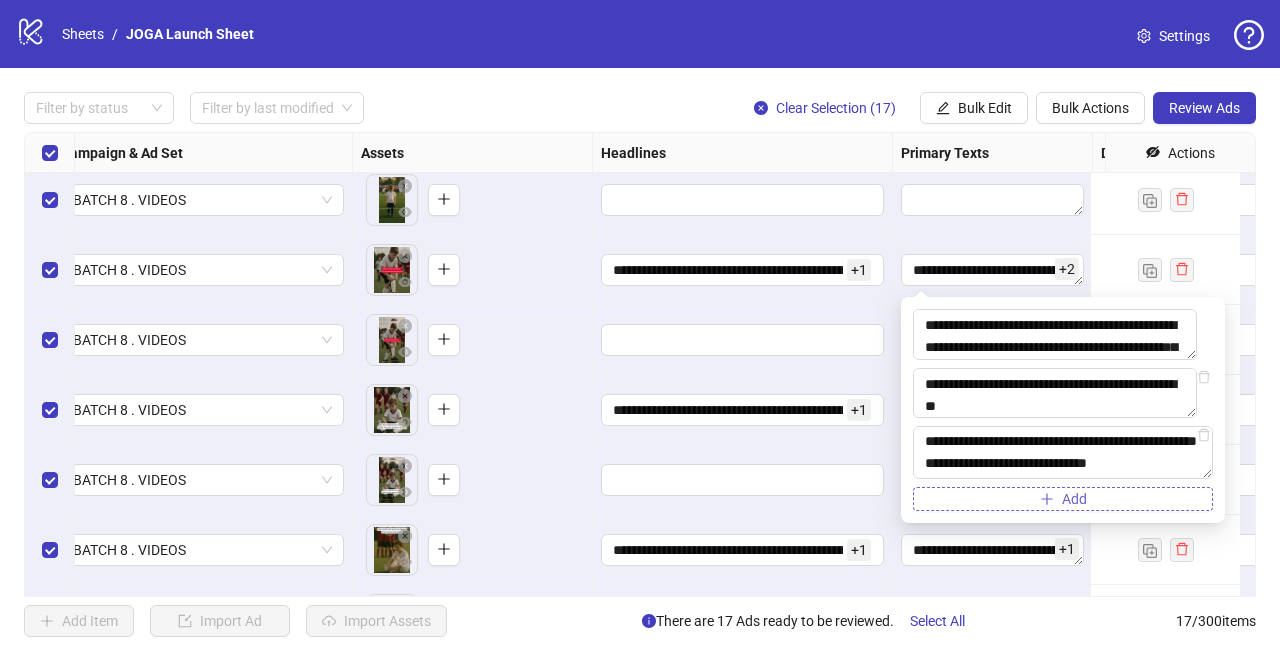 type on "[MASK]
[MASK]
[MASK]
[MASK]
[MASK]
[MASK] + 2" 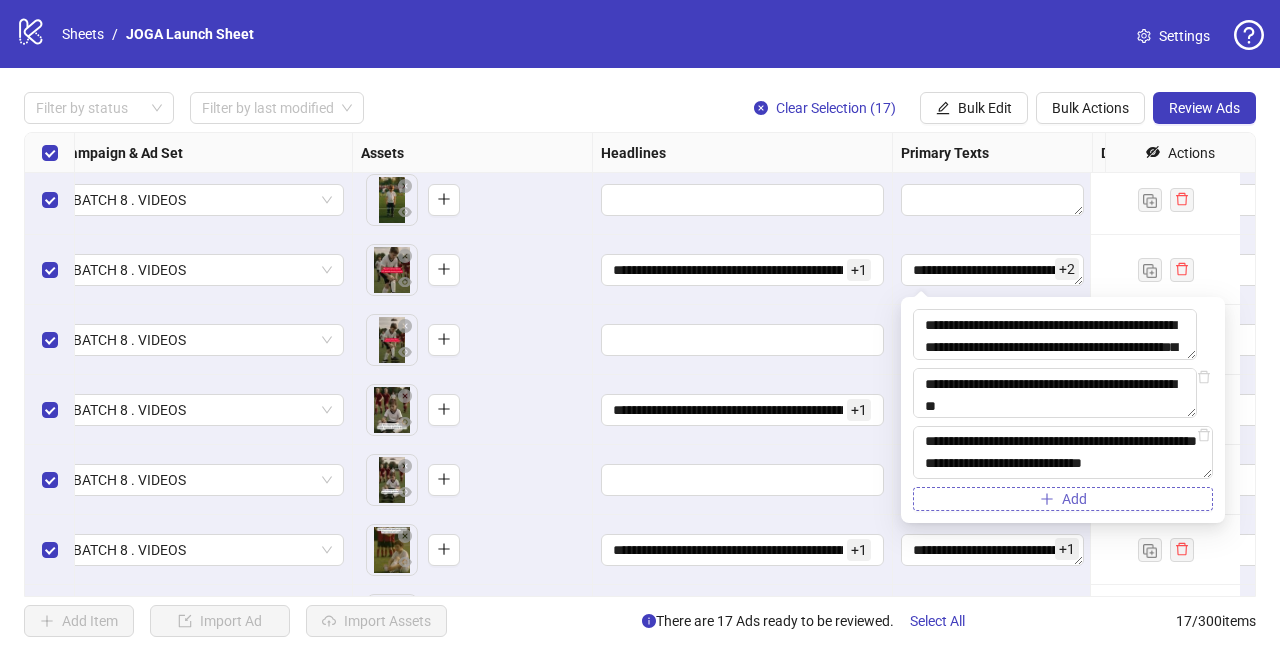 scroll, scrollTop: 308, scrollLeft: 0, axis: vertical 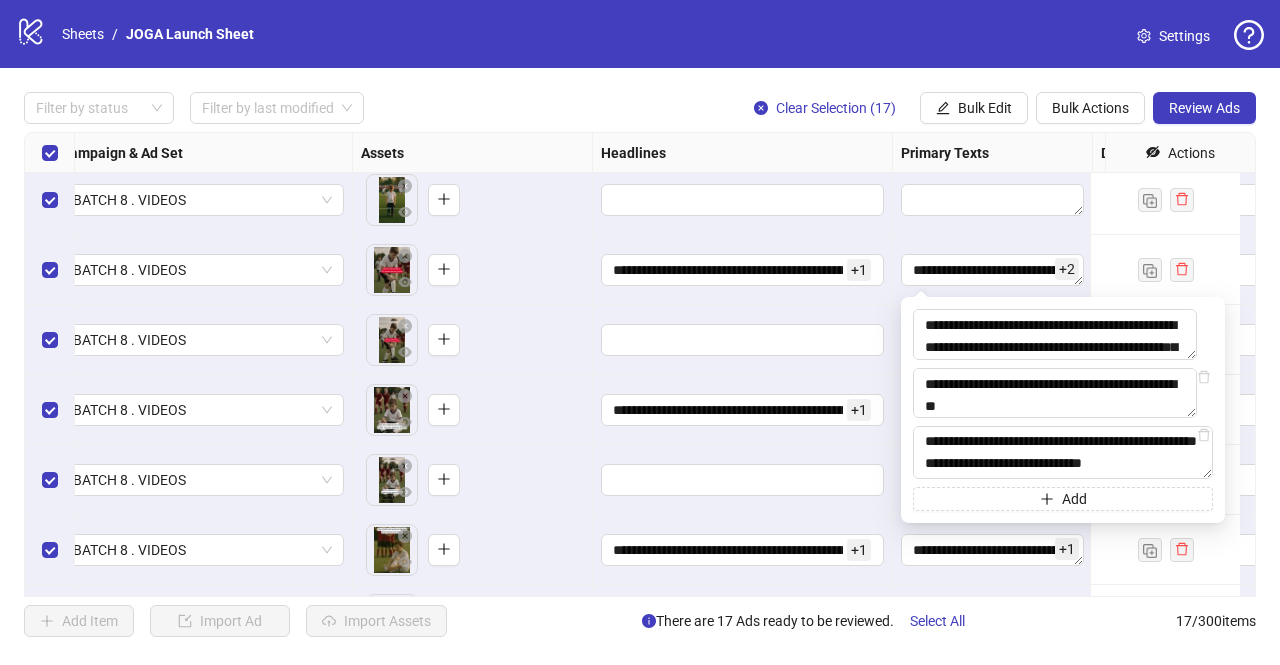 click on "**********" at bounding box center (743, 410) 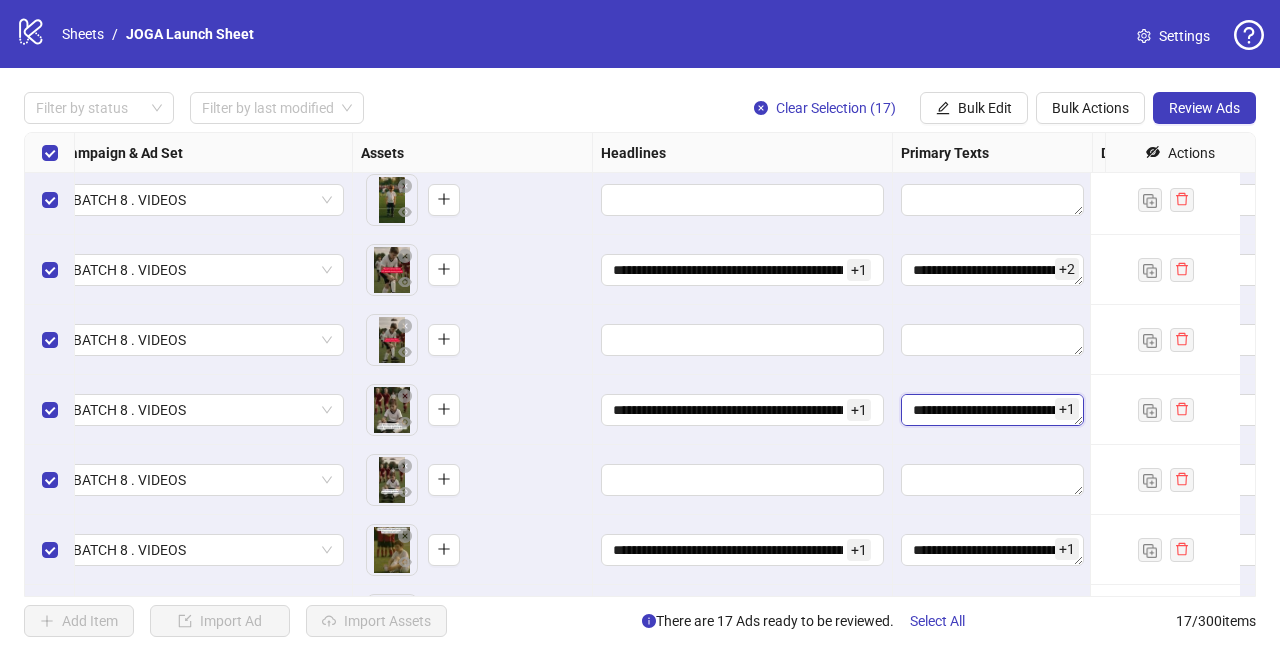 click on "[MASK]
[MASK]
[MASK]
[MASK]
[MASK]
[MASK]" at bounding box center (992, 410) 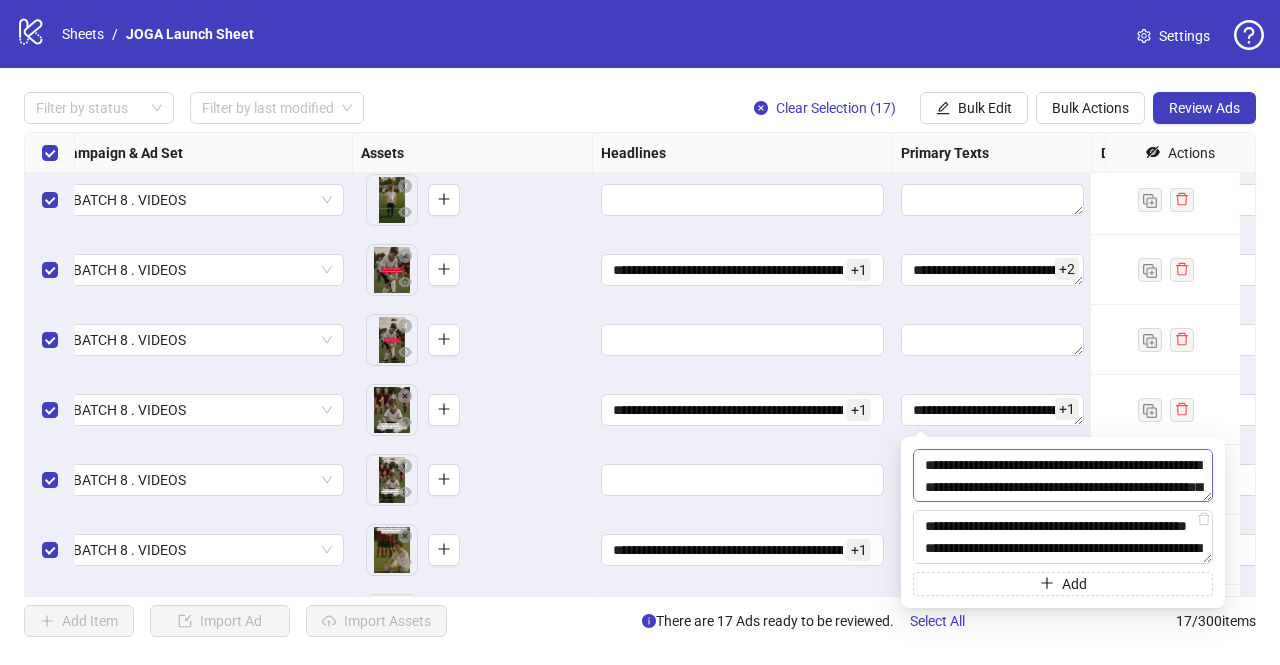 scroll, scrollTop: 352, scrollLeft: 0, axis: vertical 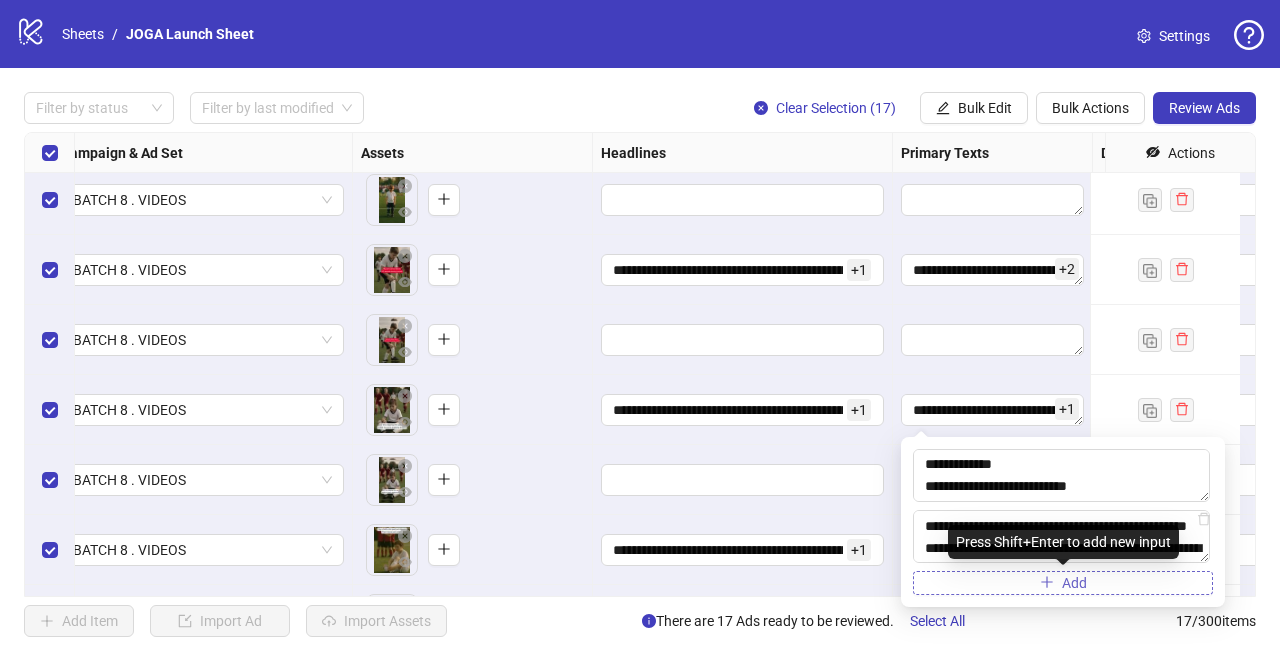 click on "Add" at bounding box center [1063, 583] 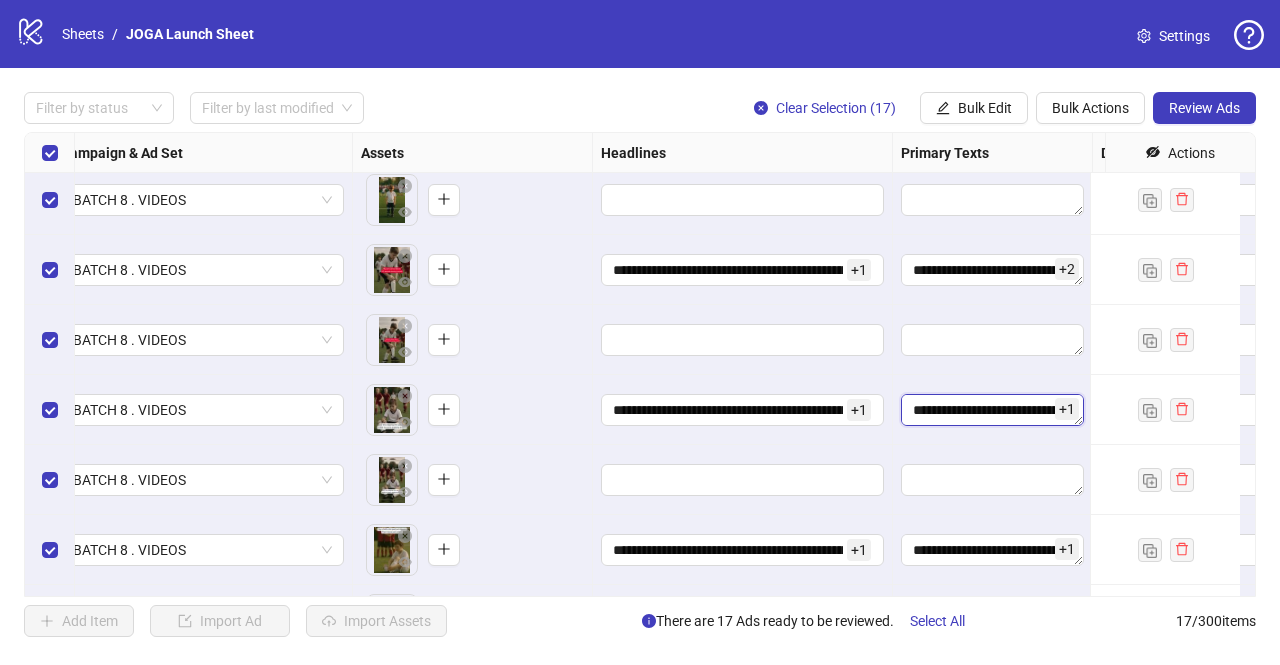 click on "[MASK]
[MASK]
[MASK]
[MASK]
[MASK]
[MASK]" at bounding box center (992, 410) 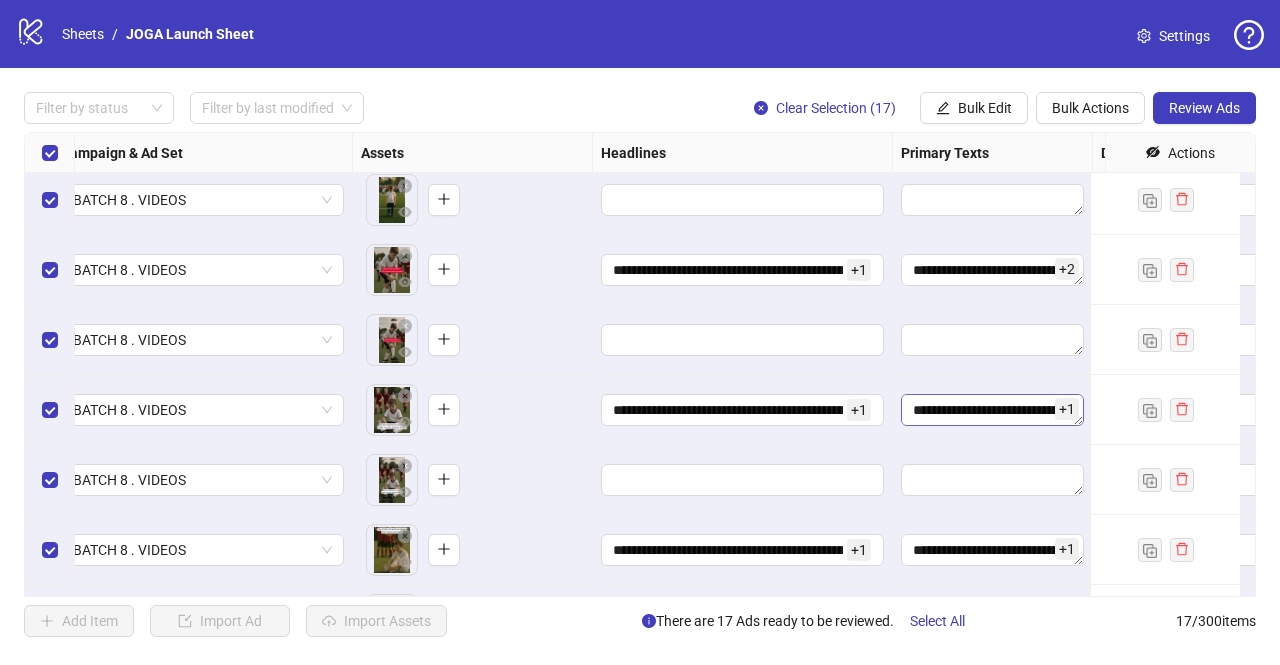 scroll, scrollTop: 0, scrollLeft: 0, axis: both 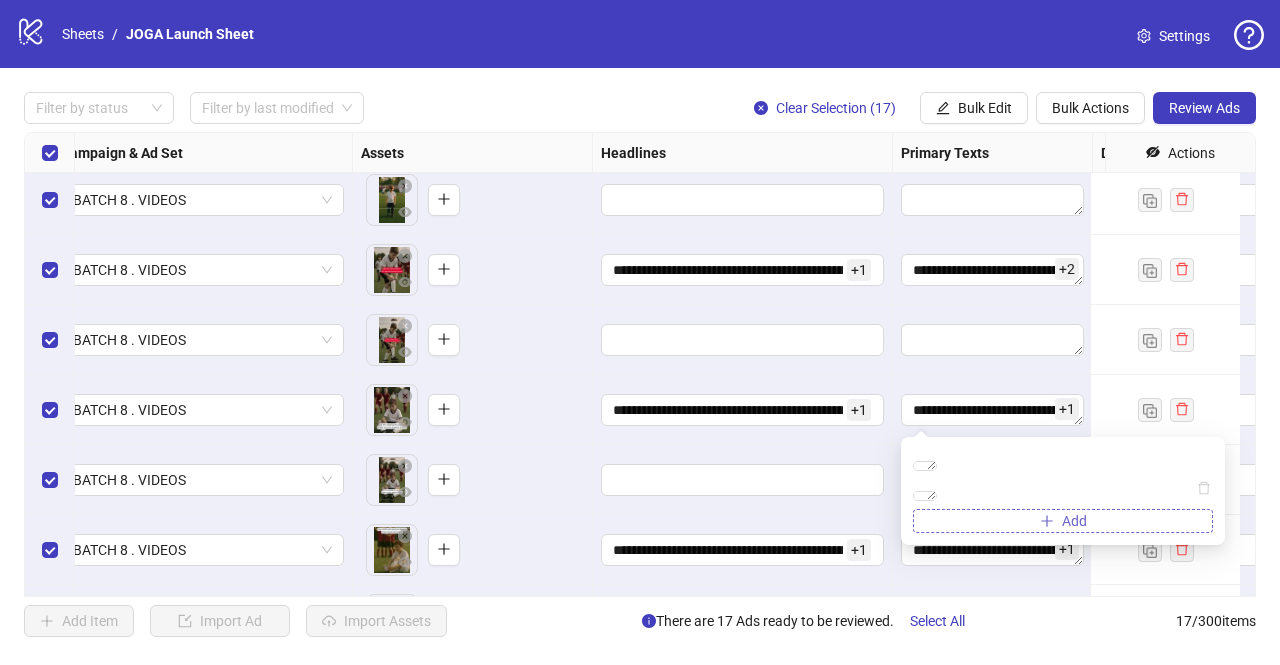 click on "Add" at bounding box center (1063, 521) 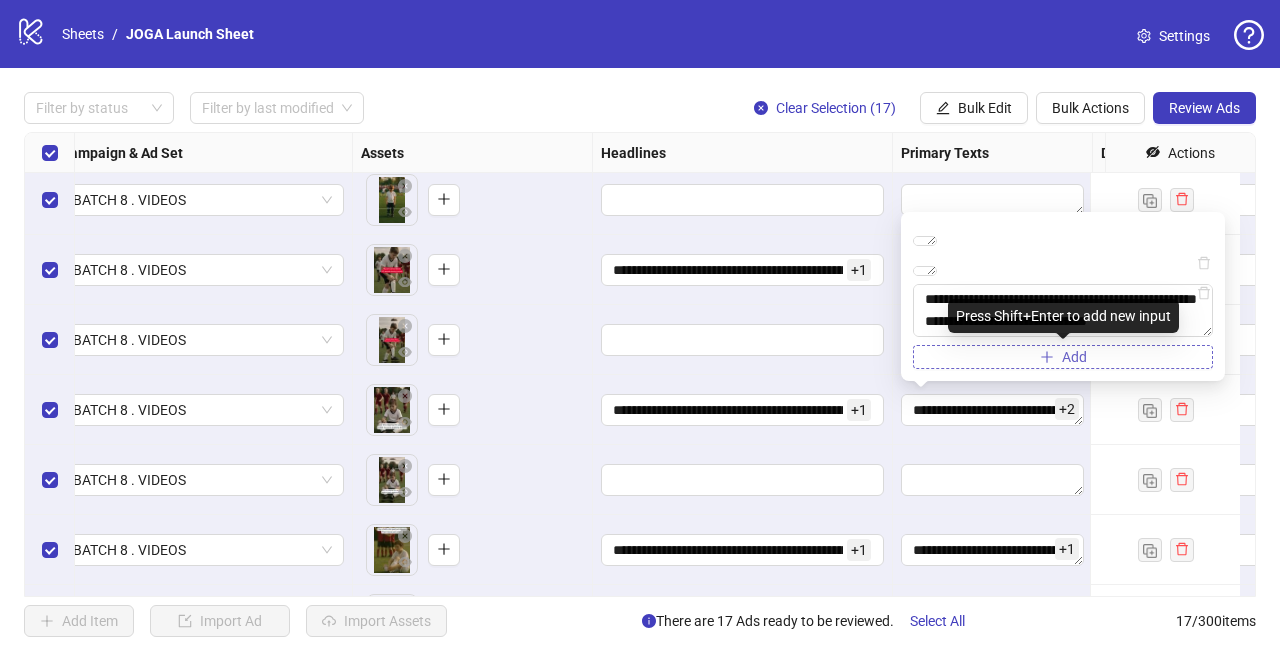 type on "[MASK]
[MASK]
[MASK]
[MASK]
[MASK]
[MASK] + 2" 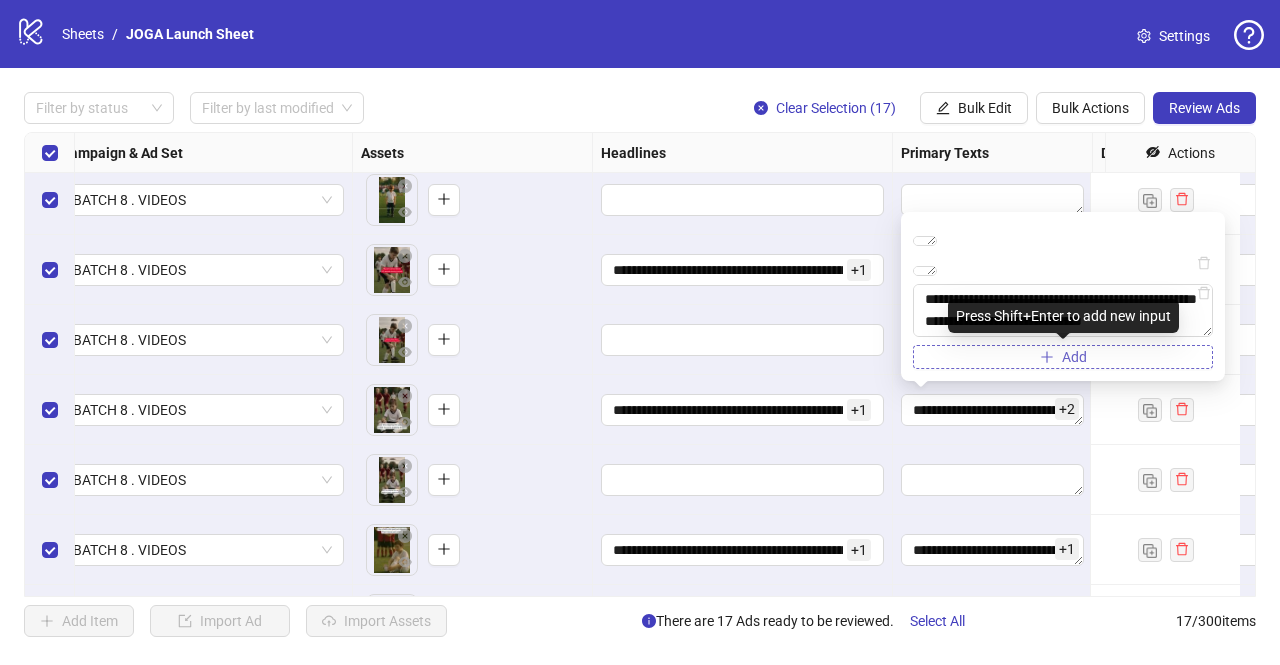 scroll, scrollTop: 308, scrollLeft: 0, axis: vertical 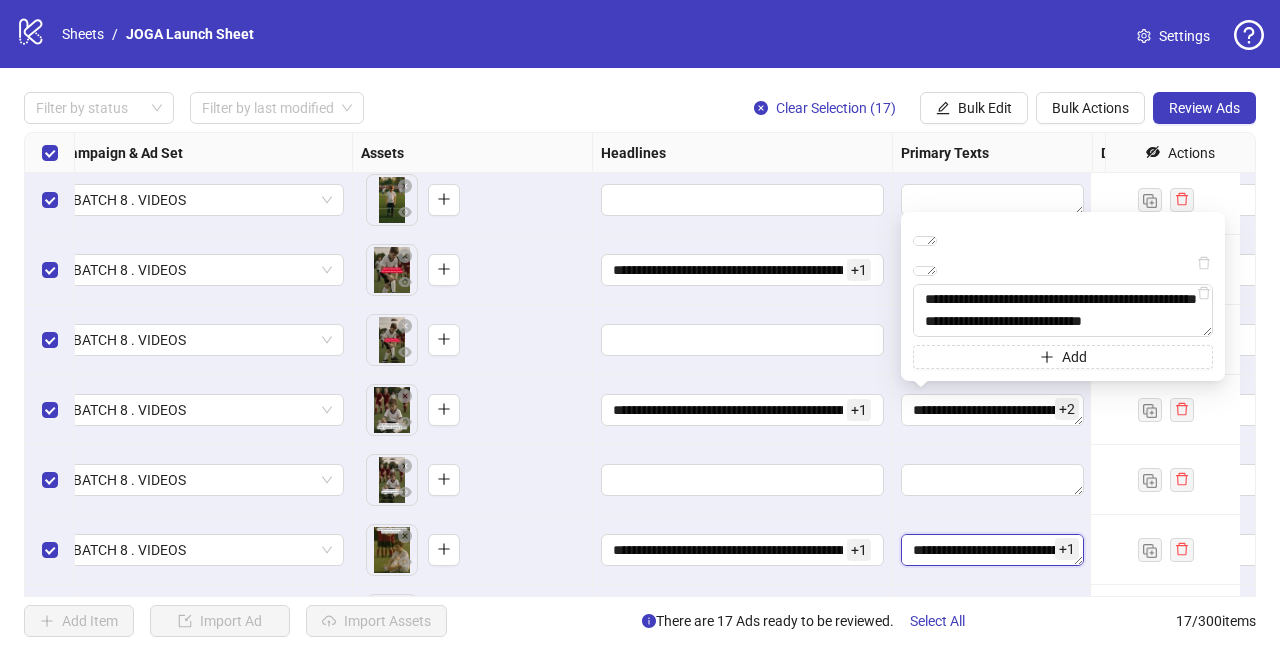 click on "[MASK]
[MASK]
[MASK]
[MASK]
[MASK]
[MASK]" at bounding box center (992, 550) 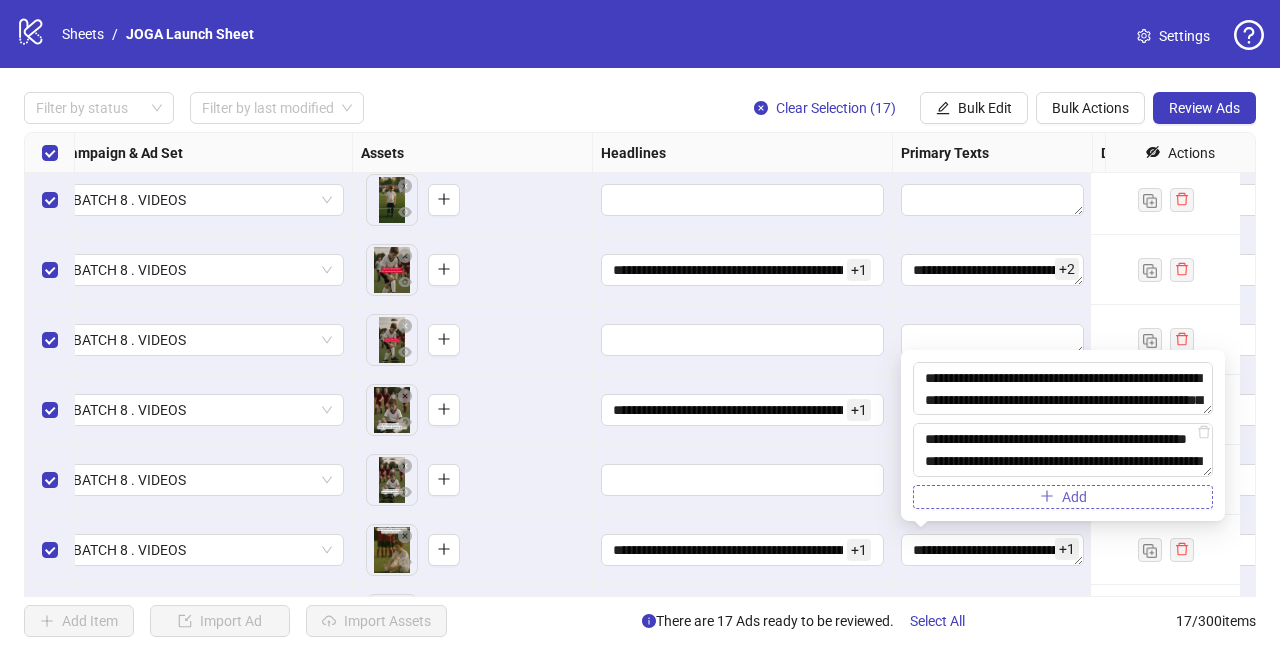 scroll, scrollTop: 352, scrollLeft: 0, axis: vertical 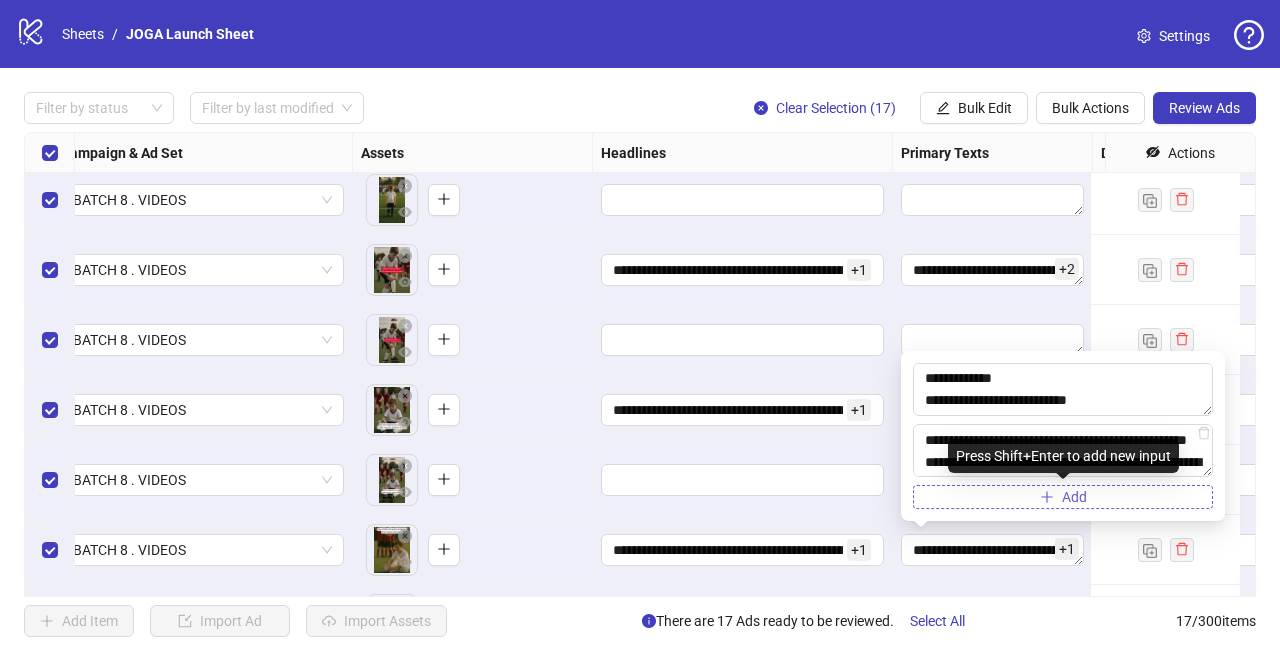 click on "Add" at bounding box center [1063, 497] 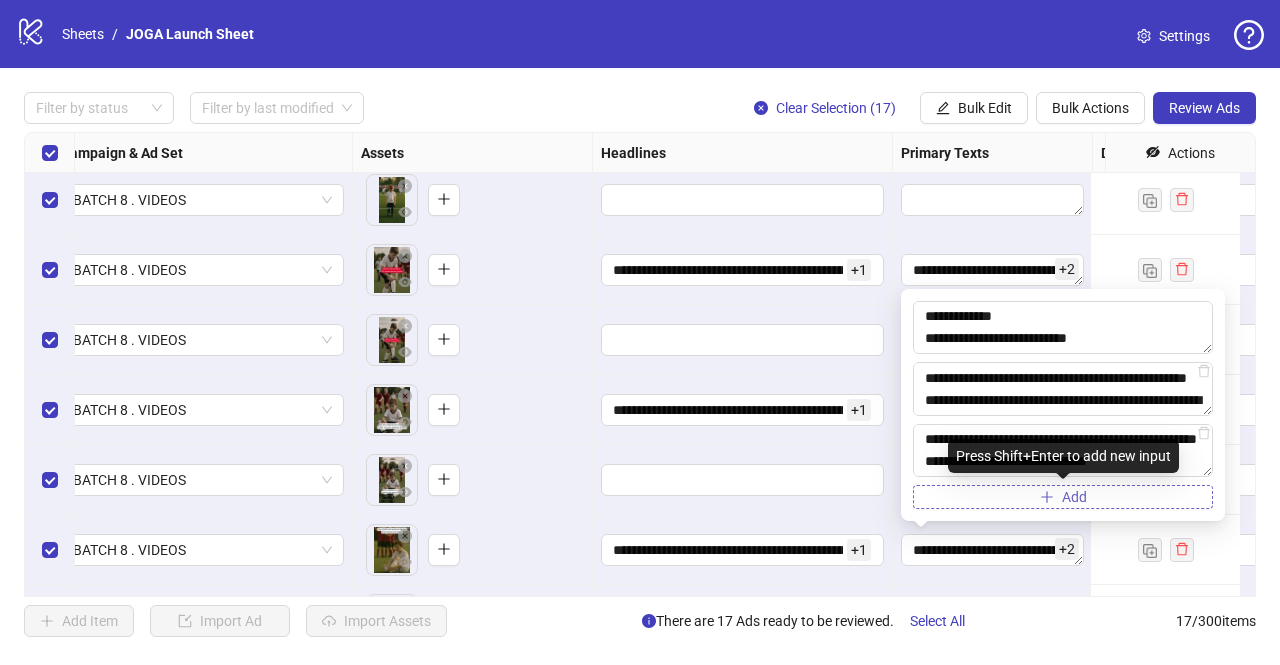 type on "[MASK]
[MASK]
[MASK]
[MASK]
[MASK]
[MASK] + 2" 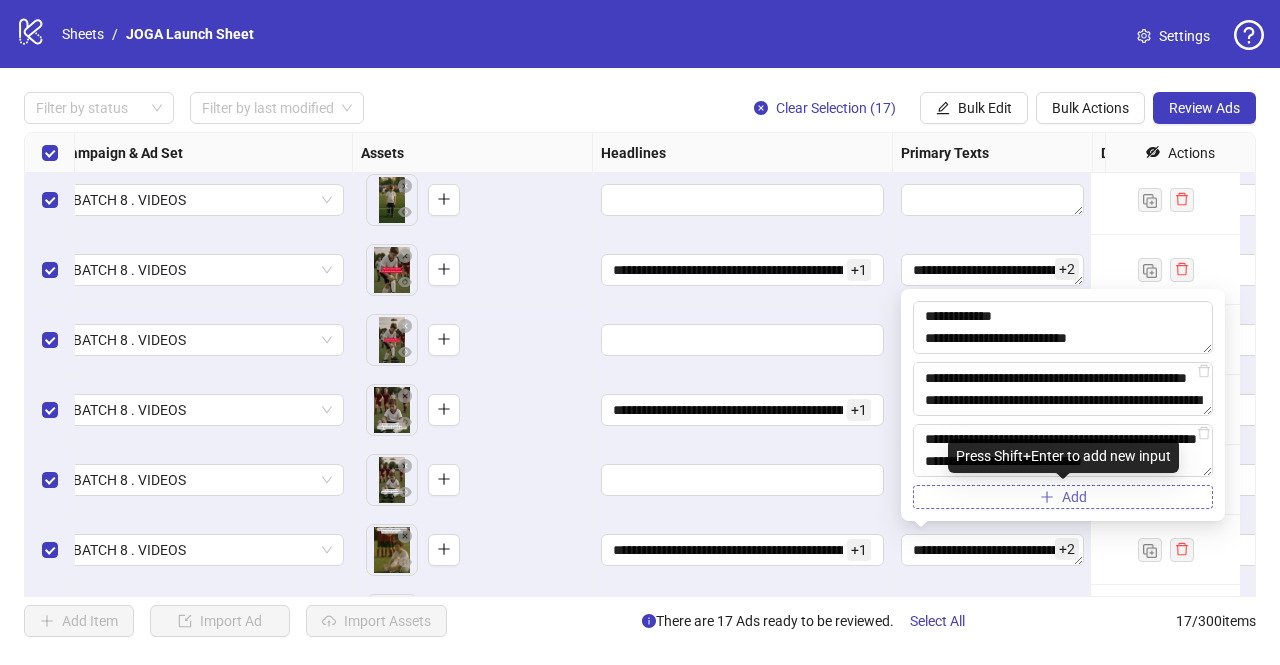 scroll, scrollTop: 308, scrollLeft: 0, axis: vertical 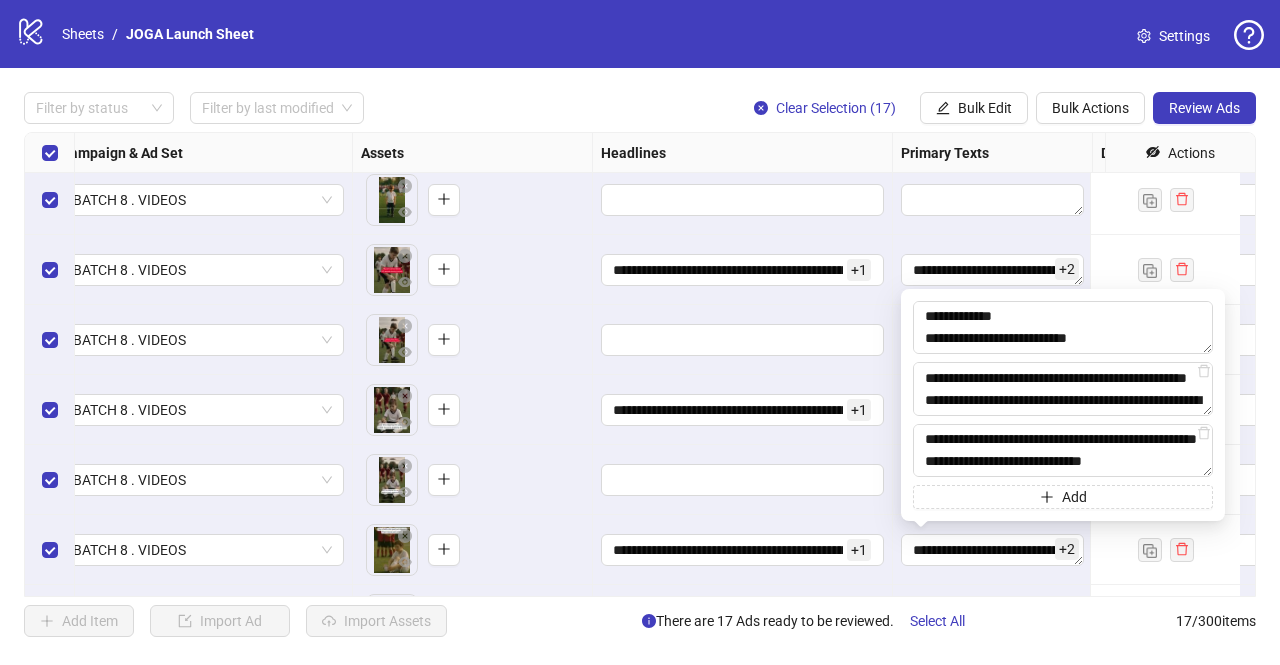 click at bounding box center (743, 480) 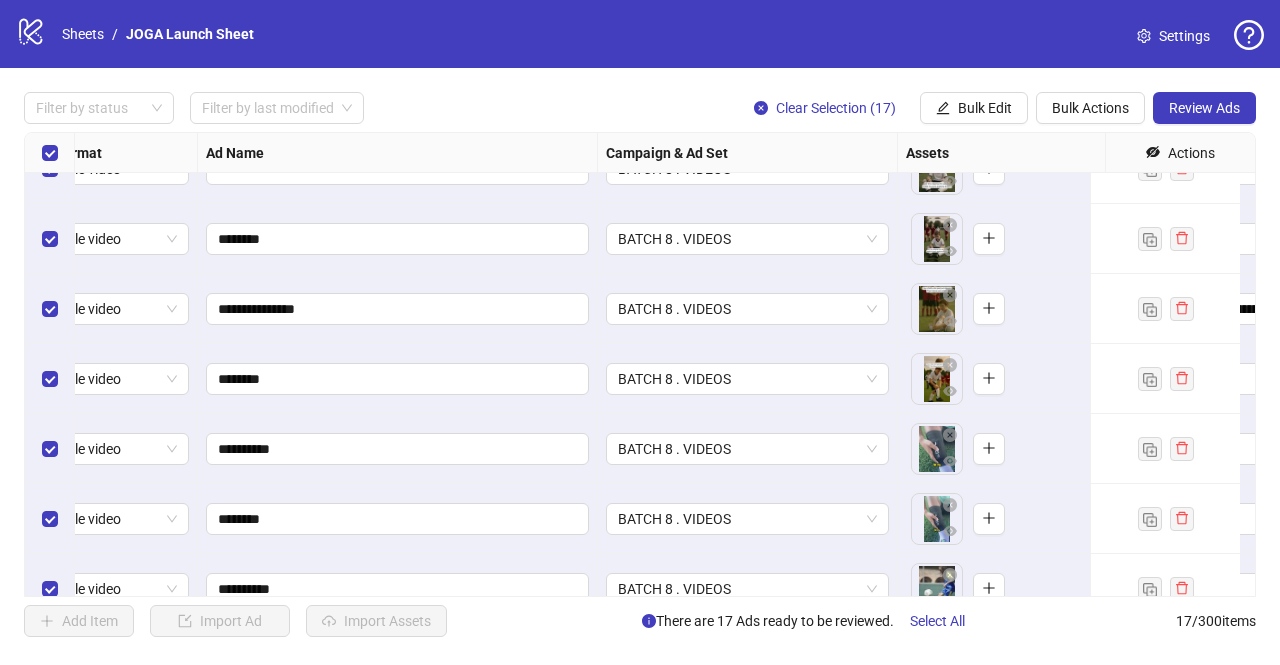 scroll, scrollTop: 616, scrollLeft: 0, axis: vertical 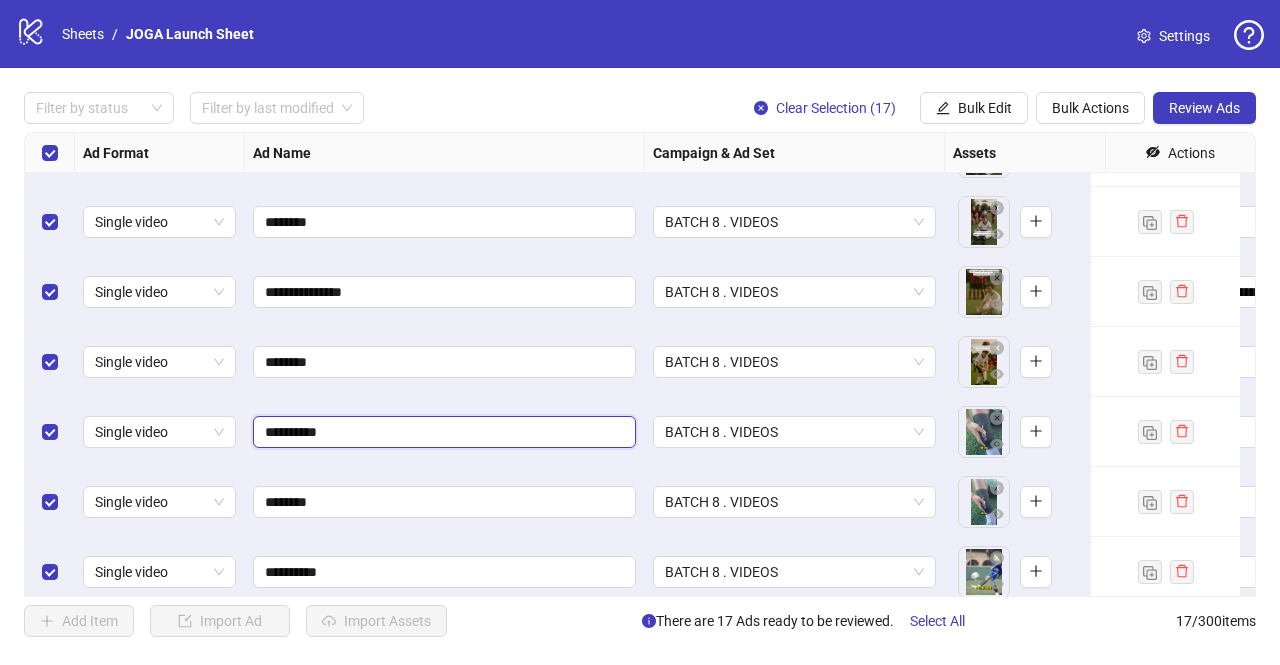 click on "**********" at bounding box center [442, 432] 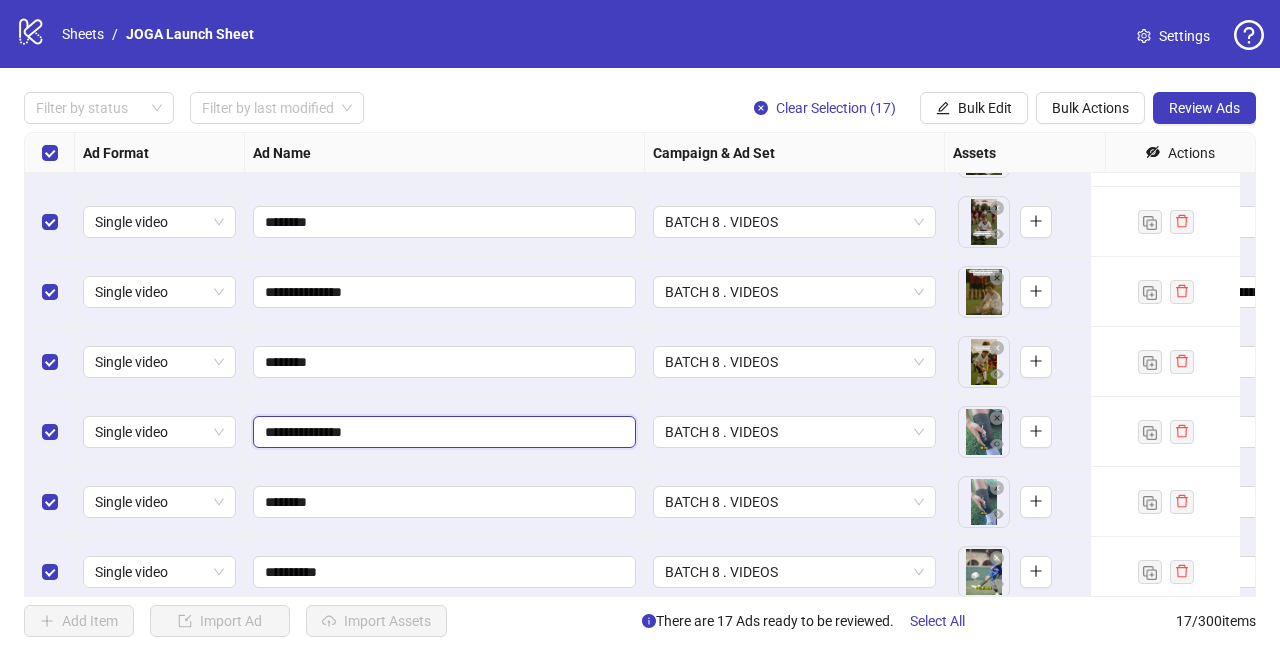 scroll, scrollTop: 730, scrollLeft: 0, axis: vertical 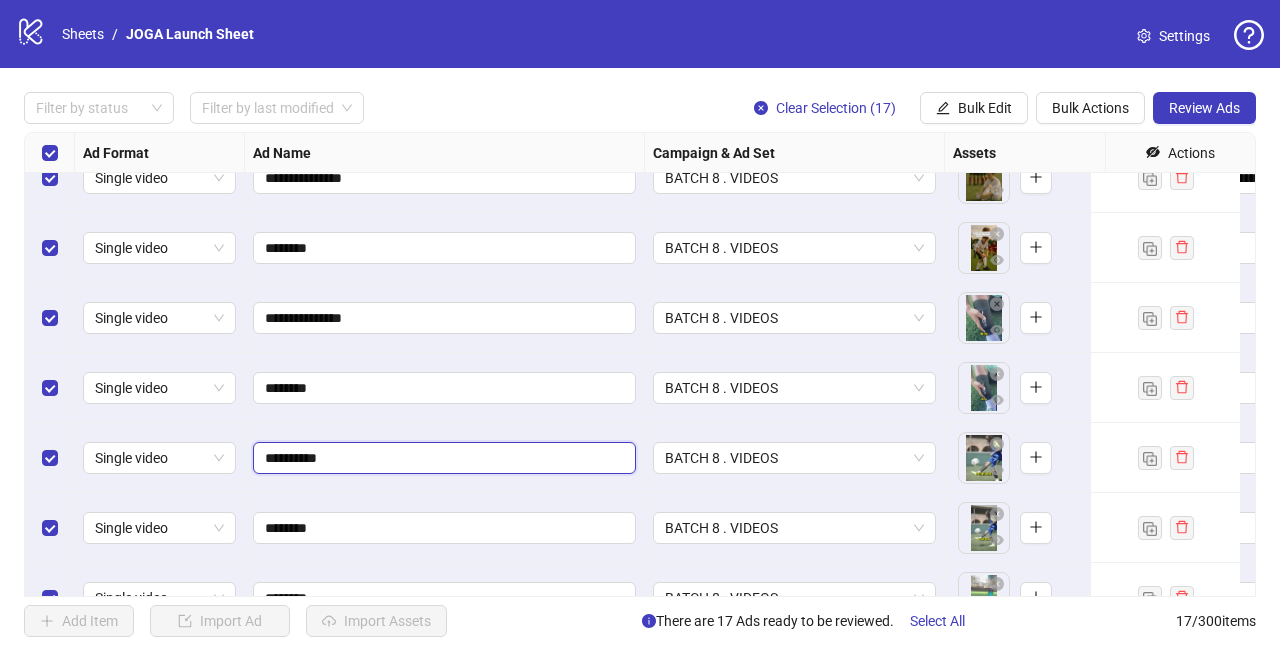 drag, startPoint x: 365, startPoint y: 458, endPoint x: 244, endPoint y: 465, distance: 121.20231 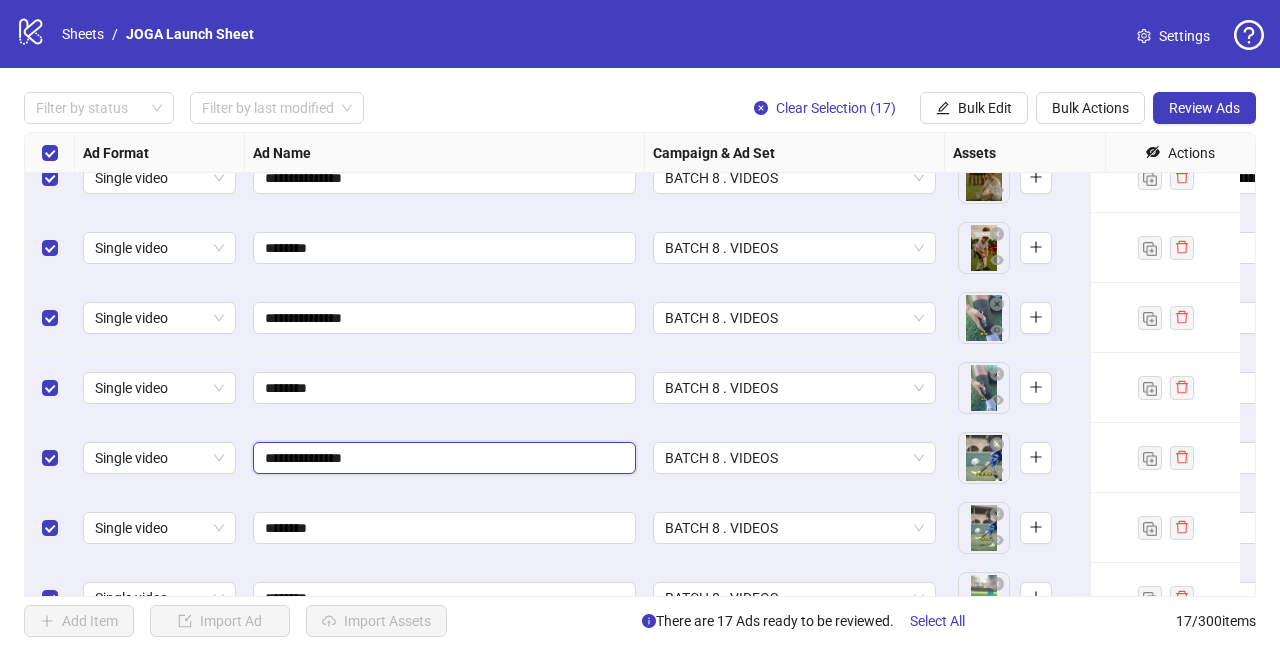 click on "**********" at bounding box center (442, 458) 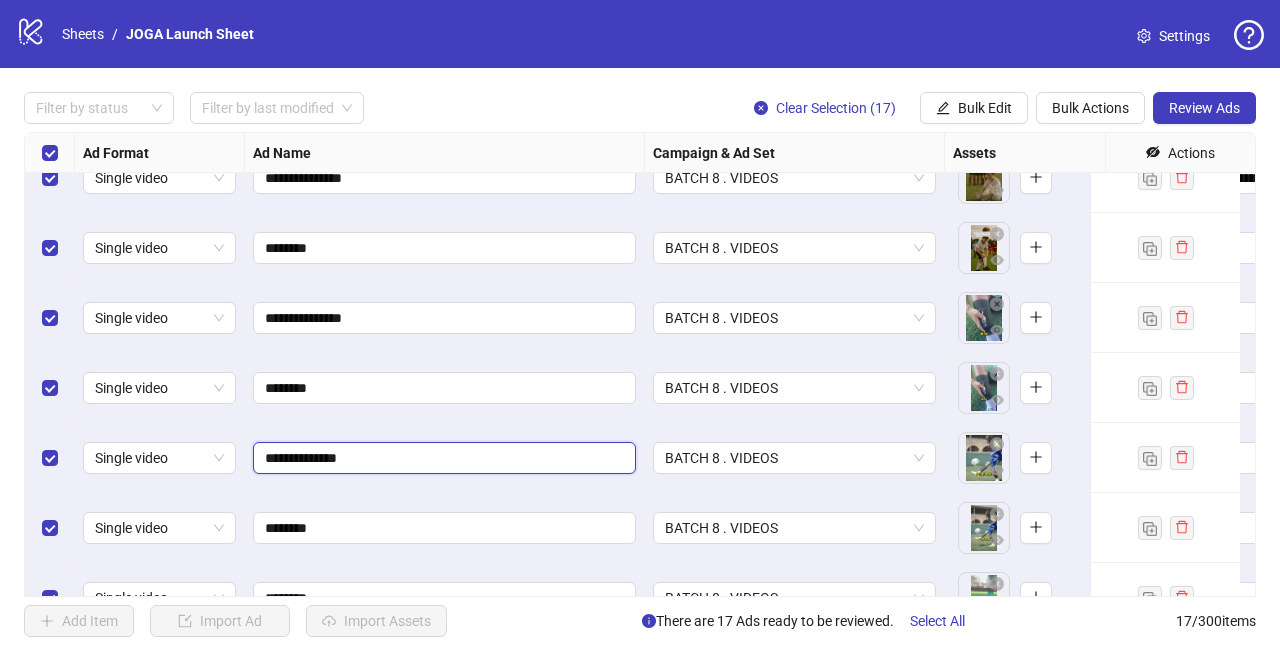 type on "**********" 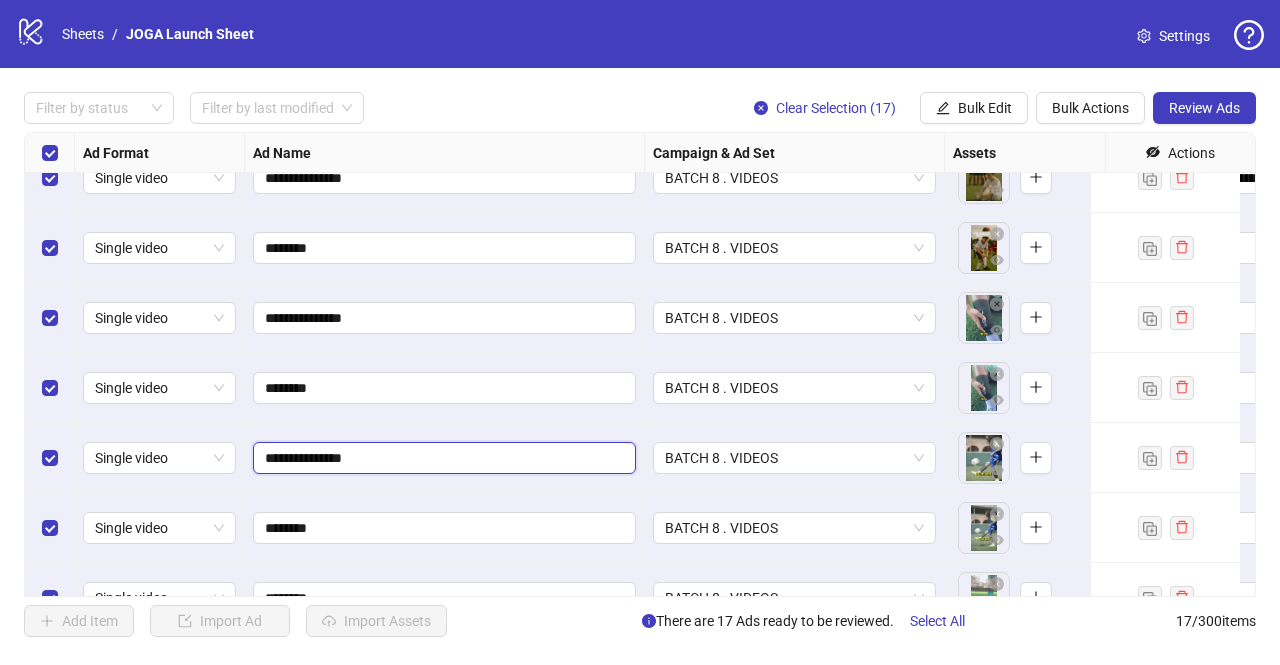 scroll, scrollTop: 781, scrollLeft: 0, axis: vertical 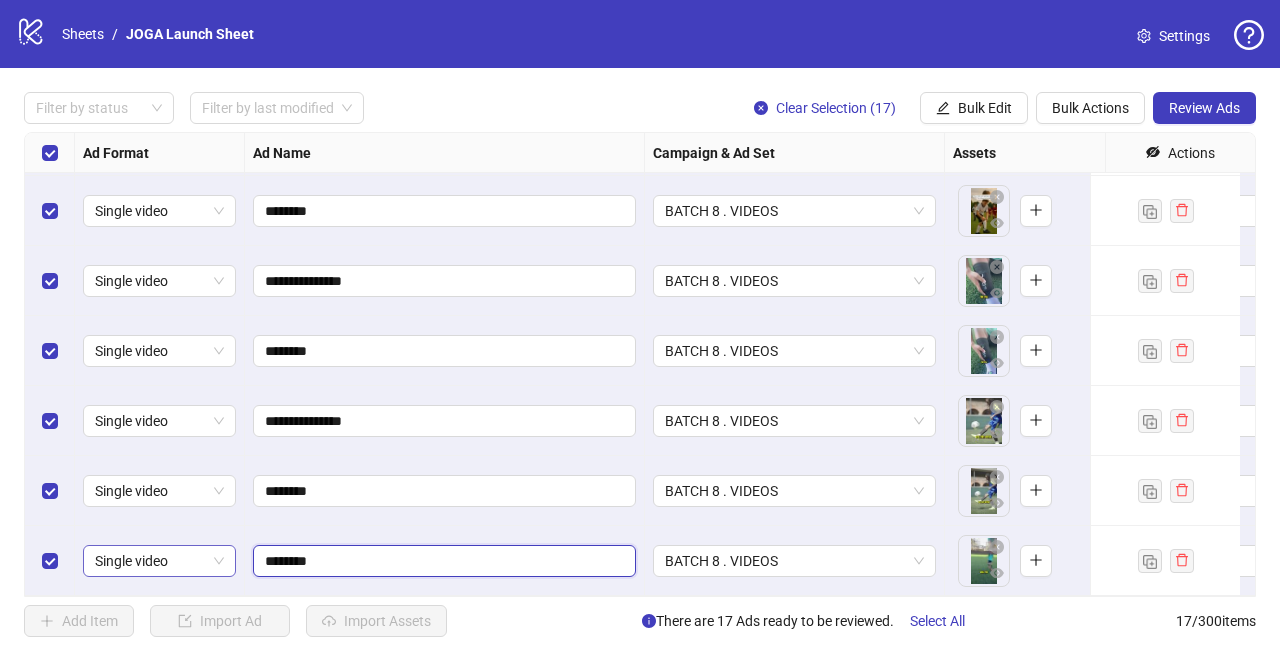 drag, startPoint x: 346, startPoint y: 545, endPoint x: 234, endPoint y: 540, distance: 112.11155 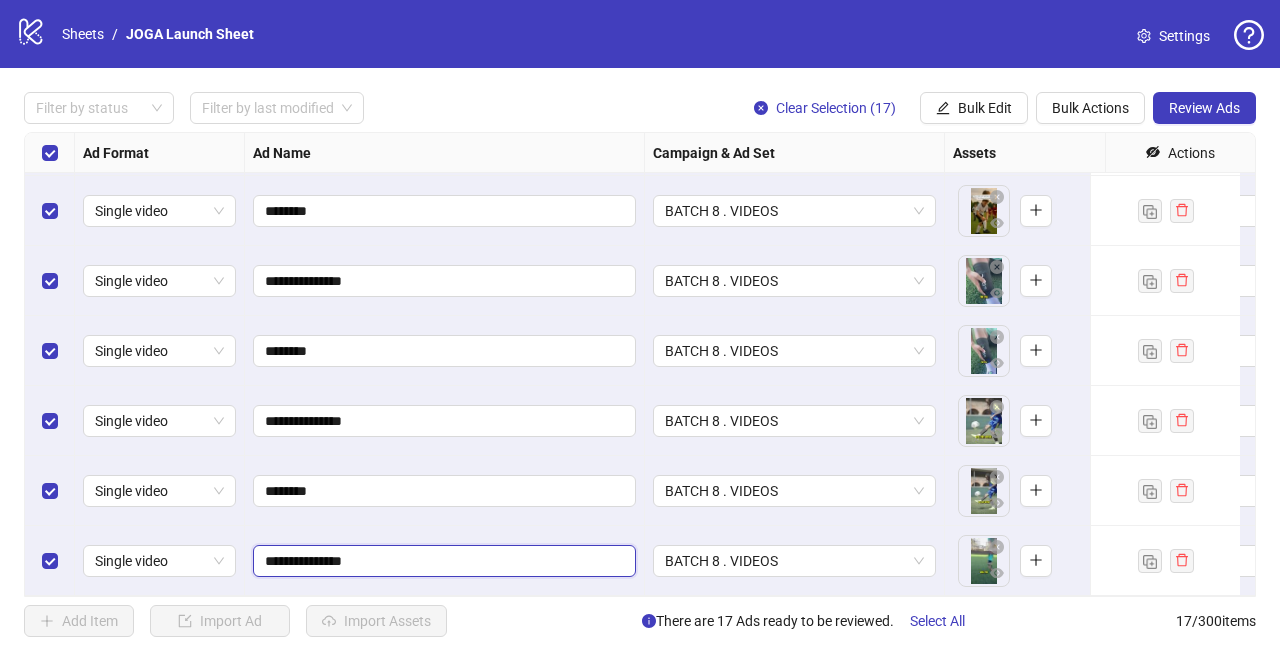 click on "**********" at bounding box center [442, 561] 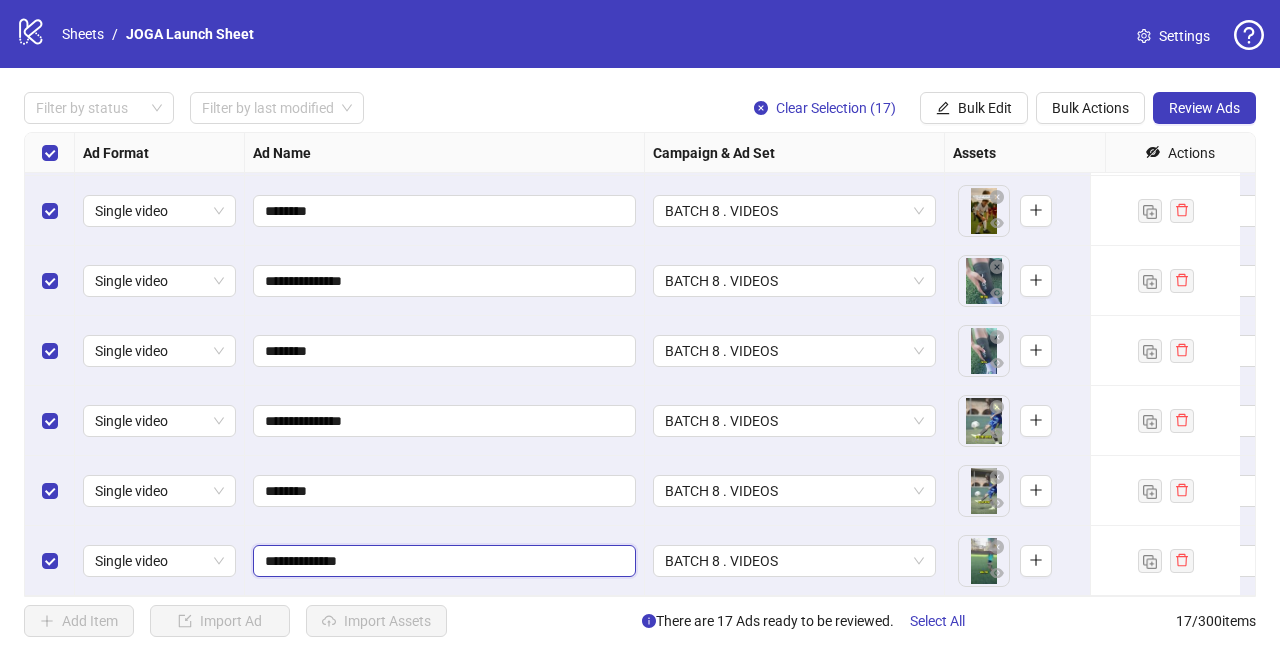 type on "**********" 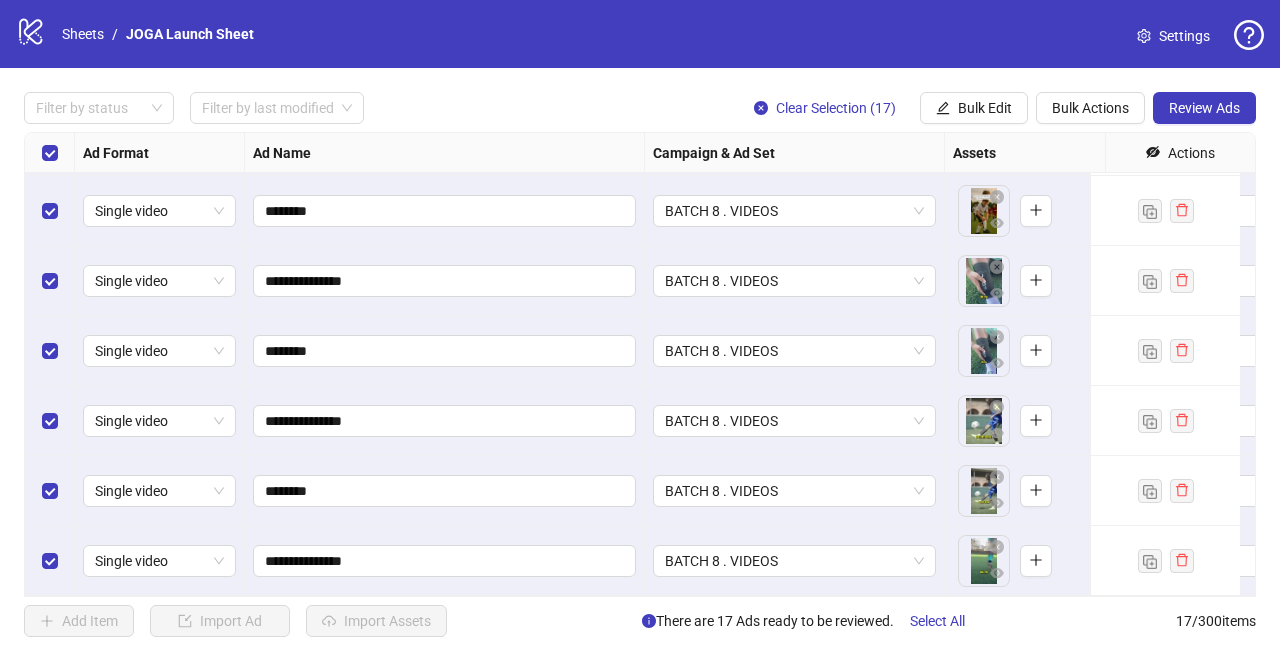click on "********" at bounding box center [445, 491] 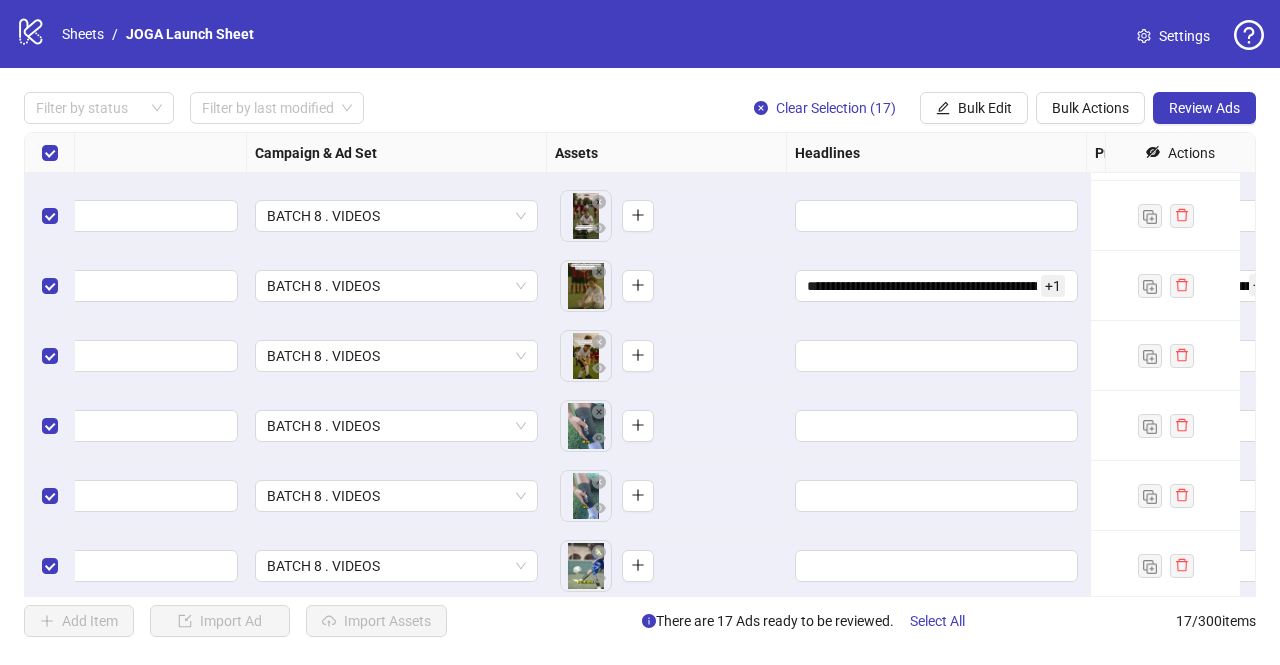 scroll, scrollTop: 622, scrollLeft: 403, axis: both 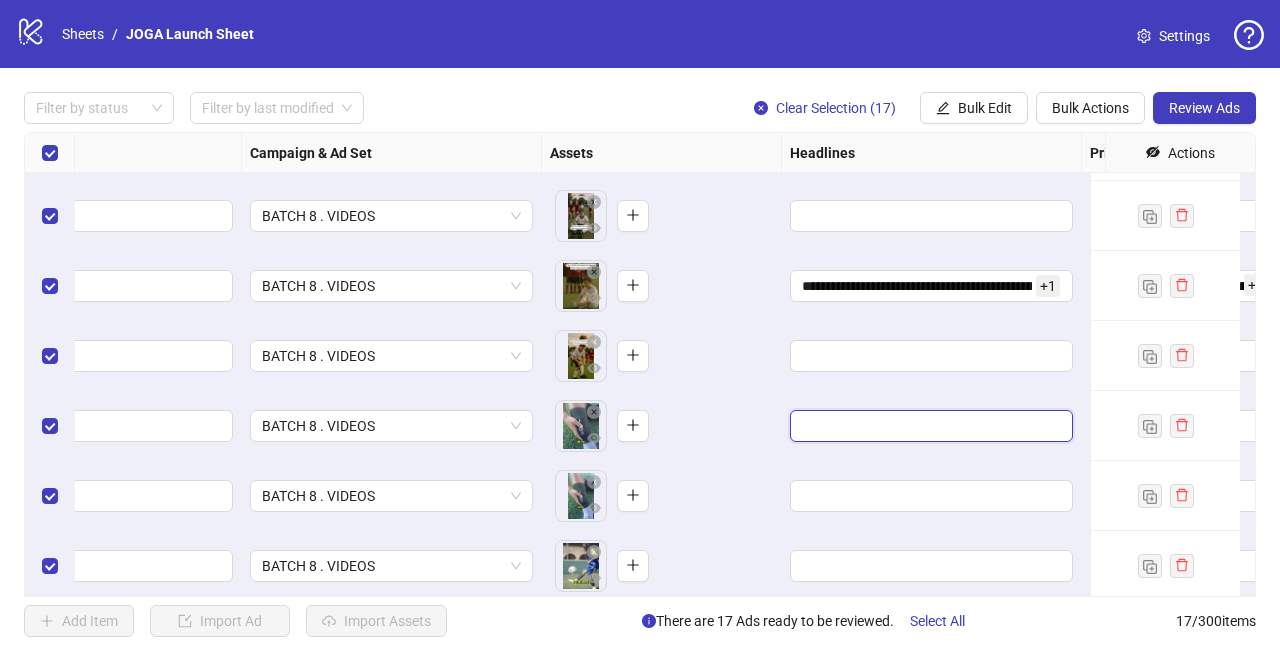 click at bounding box center [929, 426] 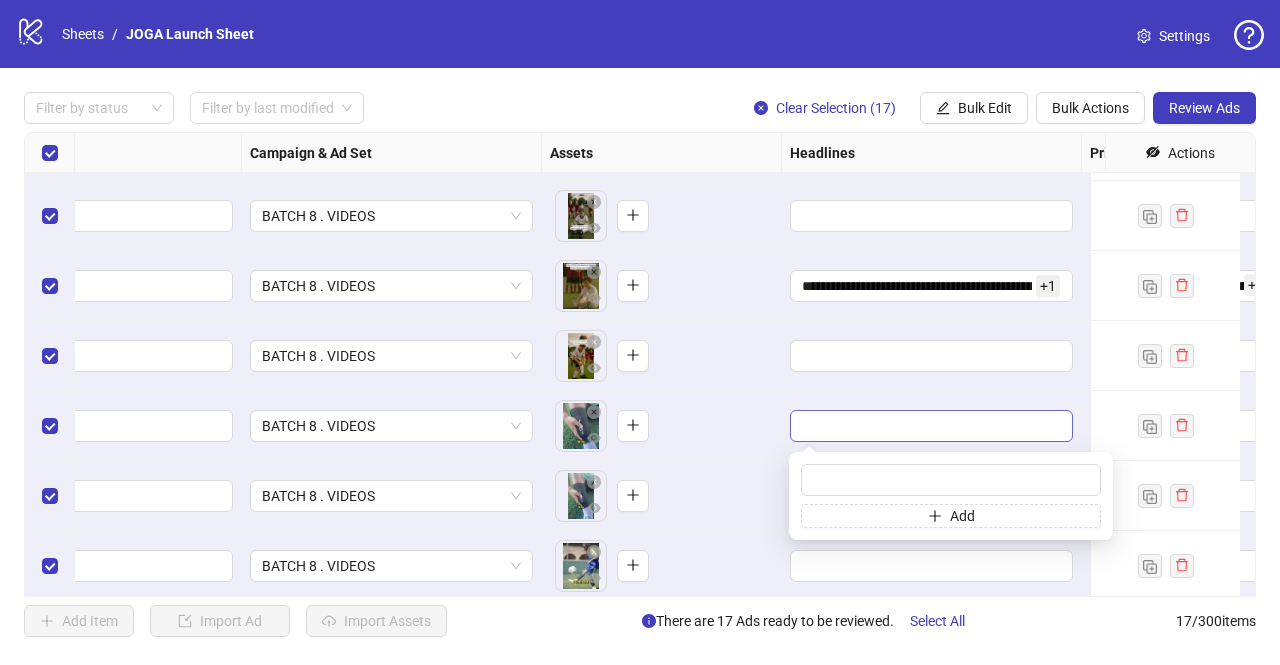 type on "[MASK]" 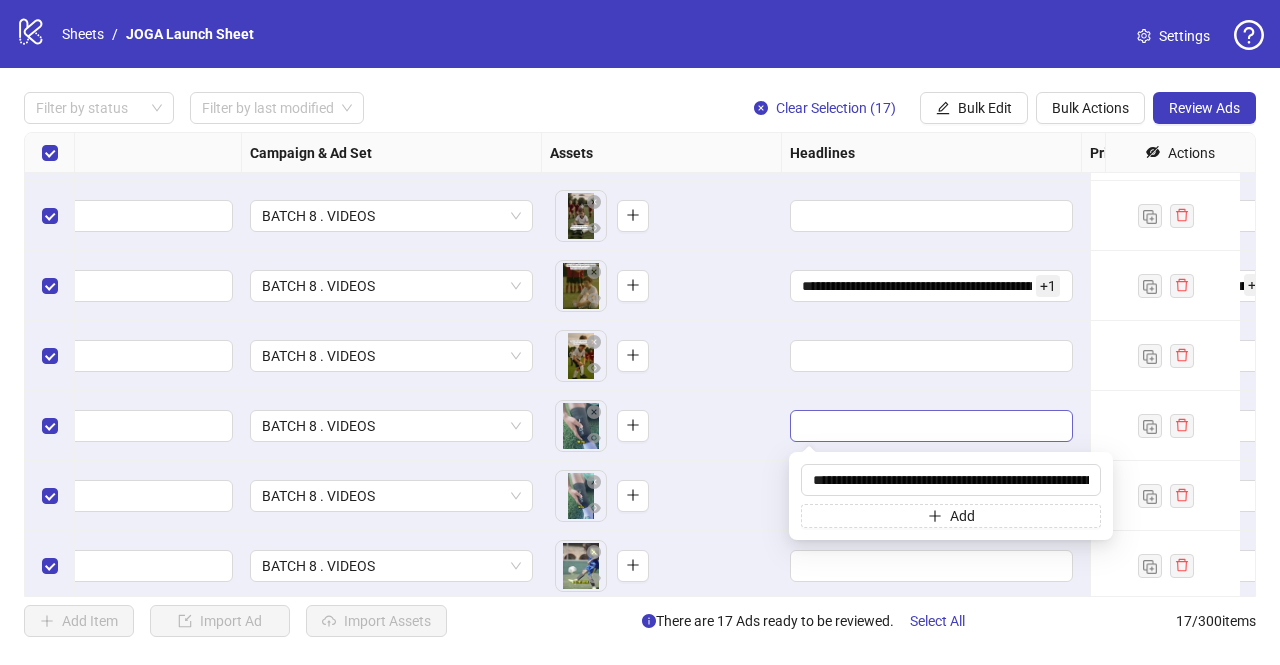 scroll, scrollTop: 0, scrollLeft: 172, axis: horizontal 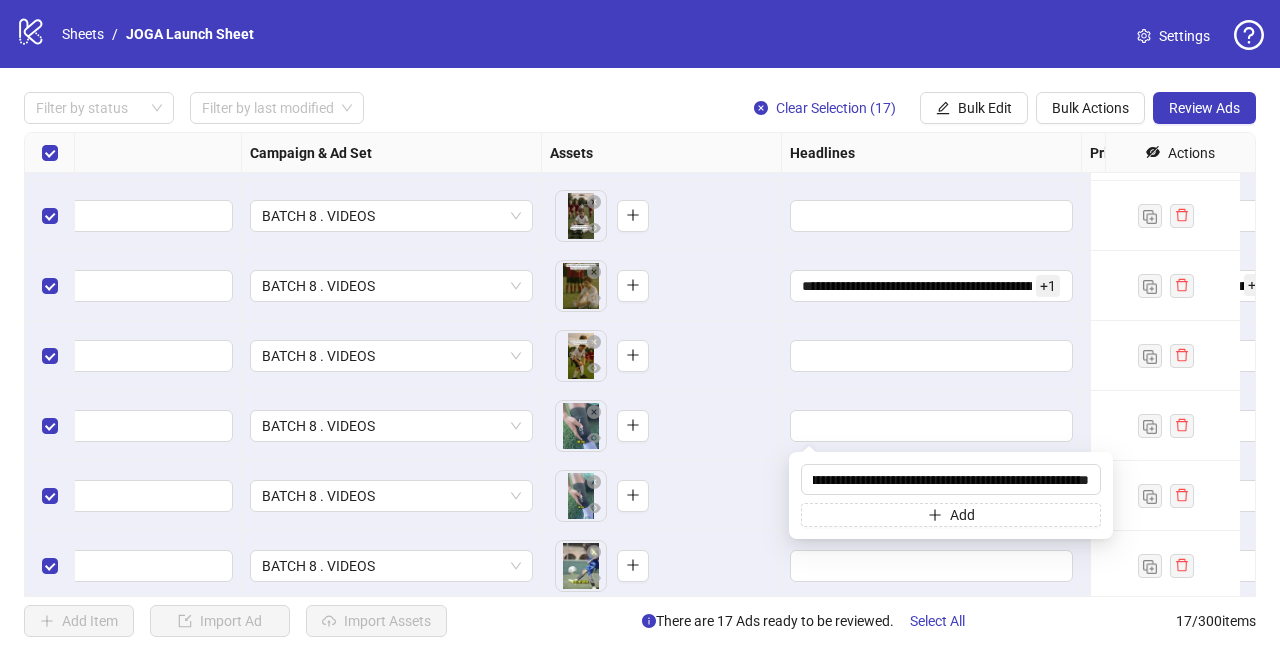 click on "To pick up a draggable item, press the space bar.
While dragging, use the arrow keys to move the item.
Press space again to drop the item in its new position, or press escape to cancel." at bounding box center [661, 426] 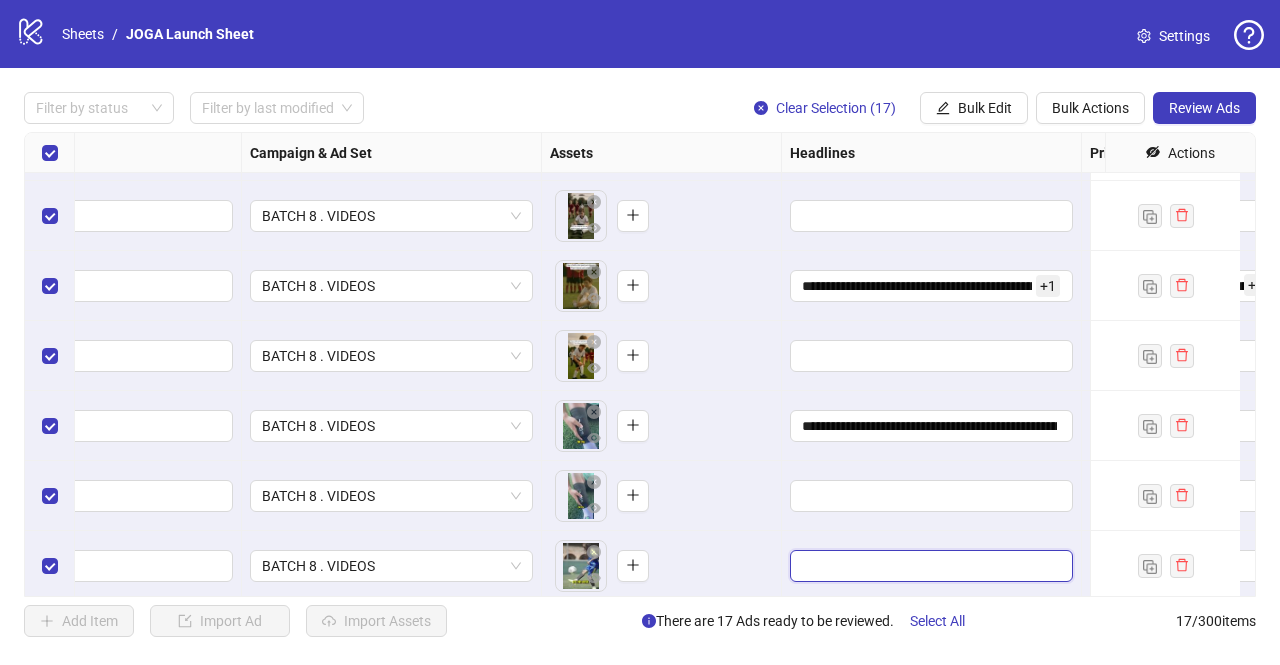 click at bounding box center [929, 566] 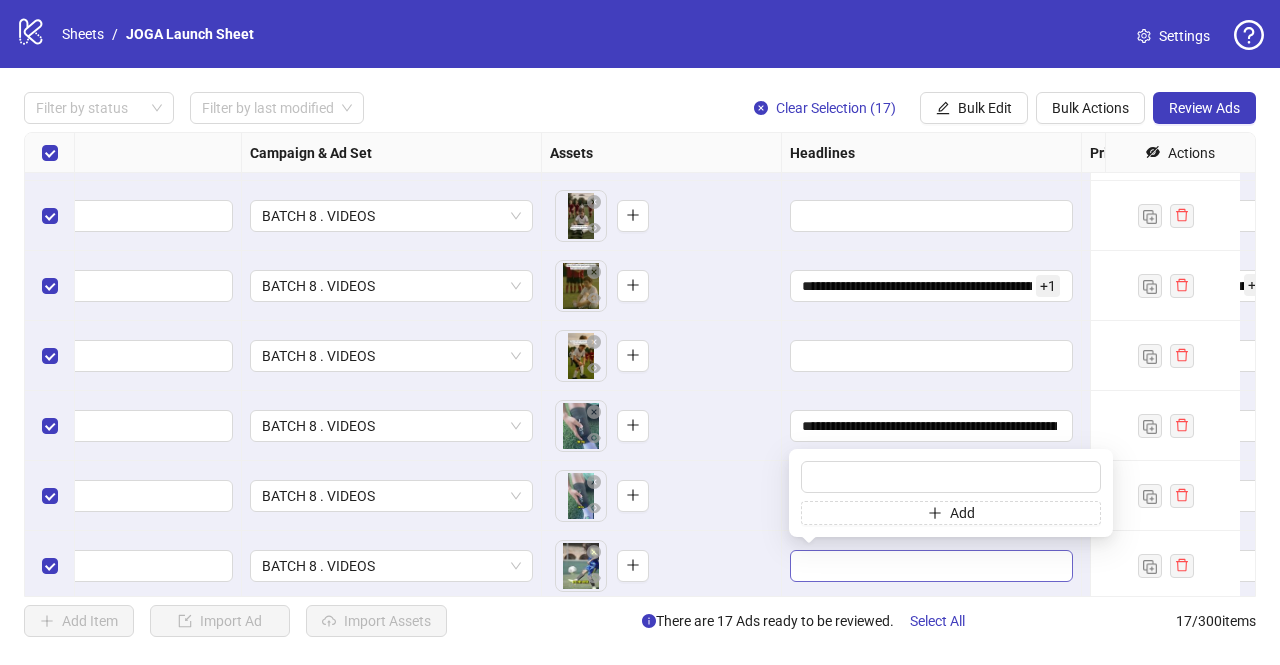 type on "[MASK]" 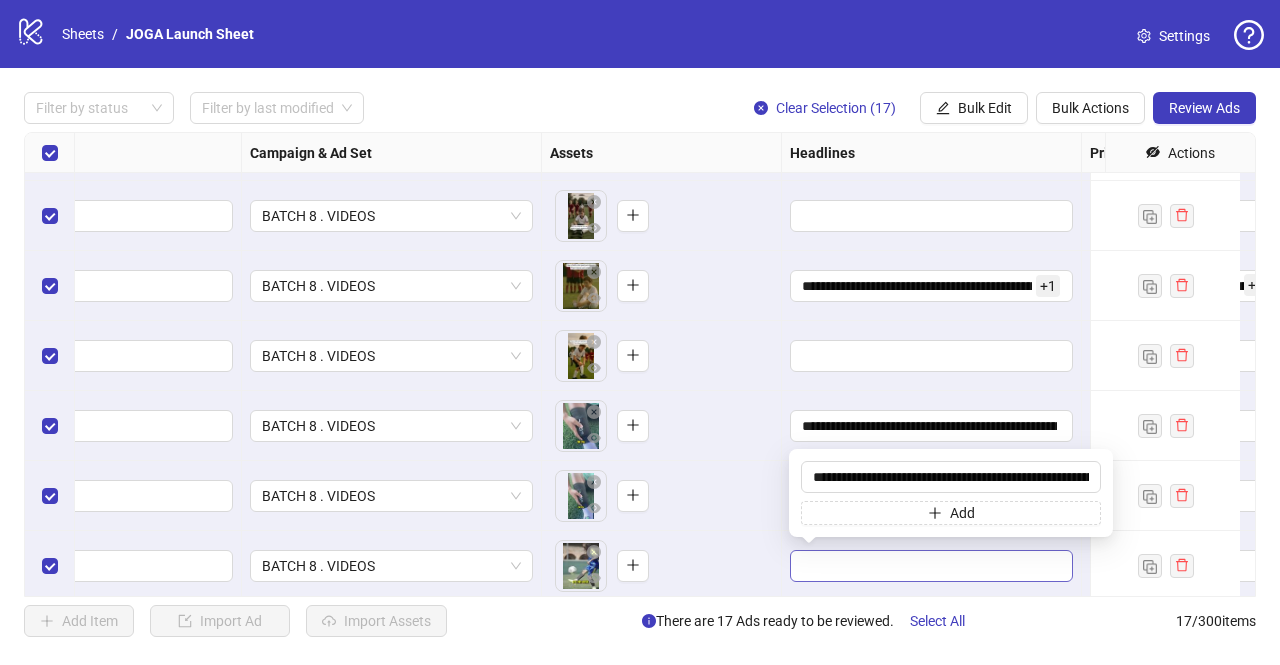 scroll, scrollTop: 0, scrollLeft: 172, axis: horizontal 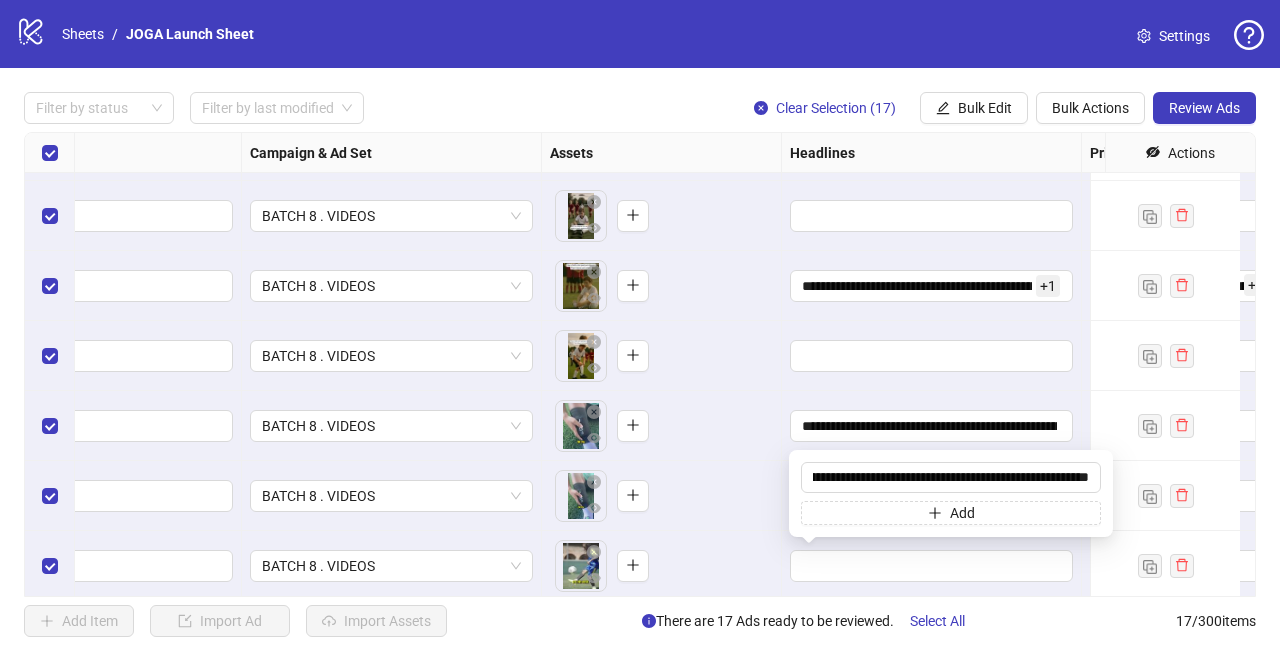 click on "To pick up a draggable item, press the space bar.
While dragging, use the arrow keys to move the item.
Press space again to drop the item in its new position, or press escape to cancel." at bounding box center [661, 496] 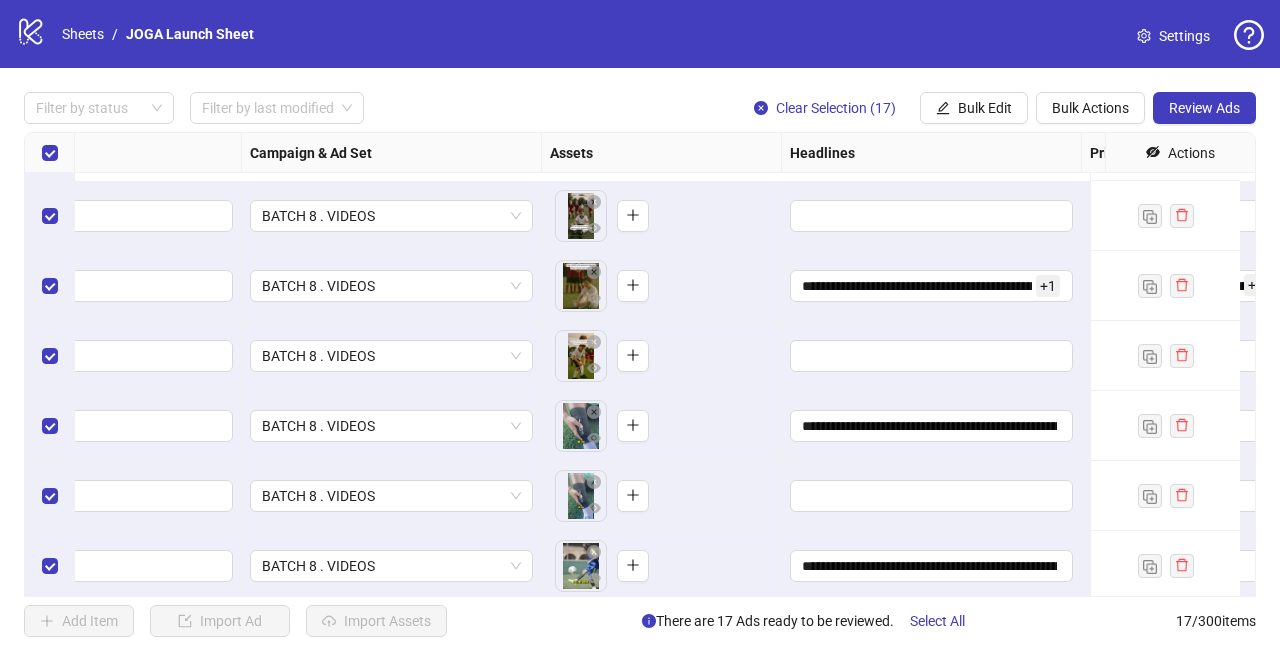 scroll, scrollTop: 781, scrollLeft: 403, axis: both 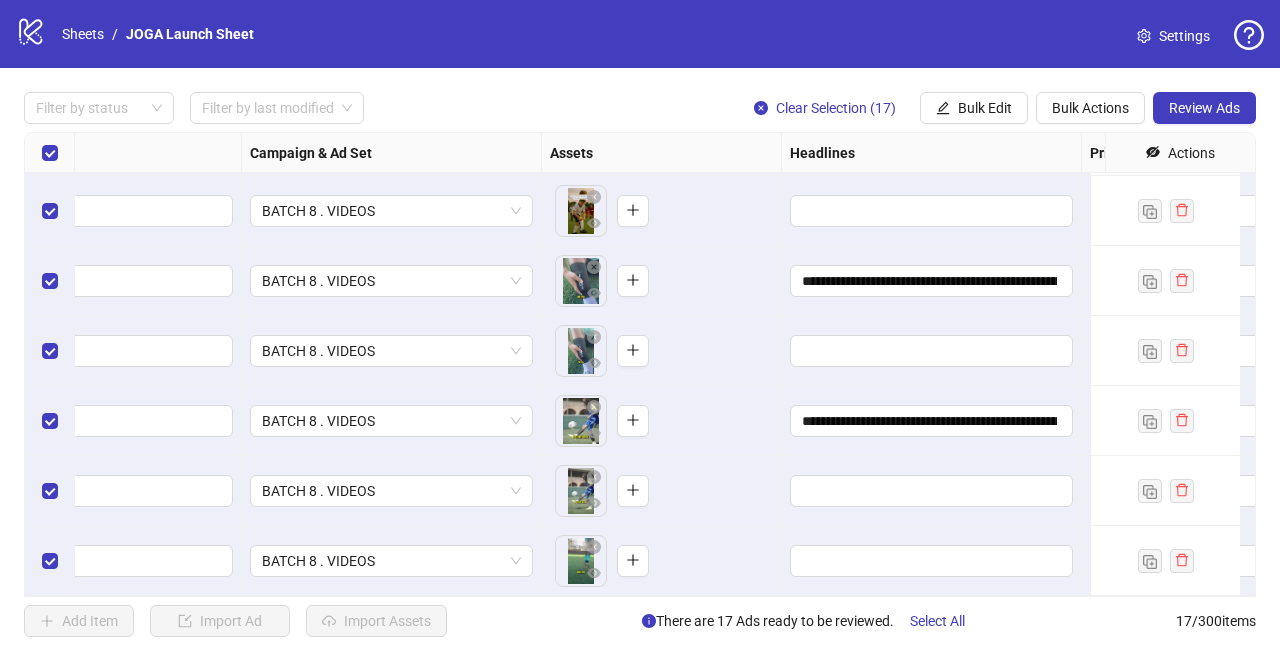 click at bounding box center (932, 561) 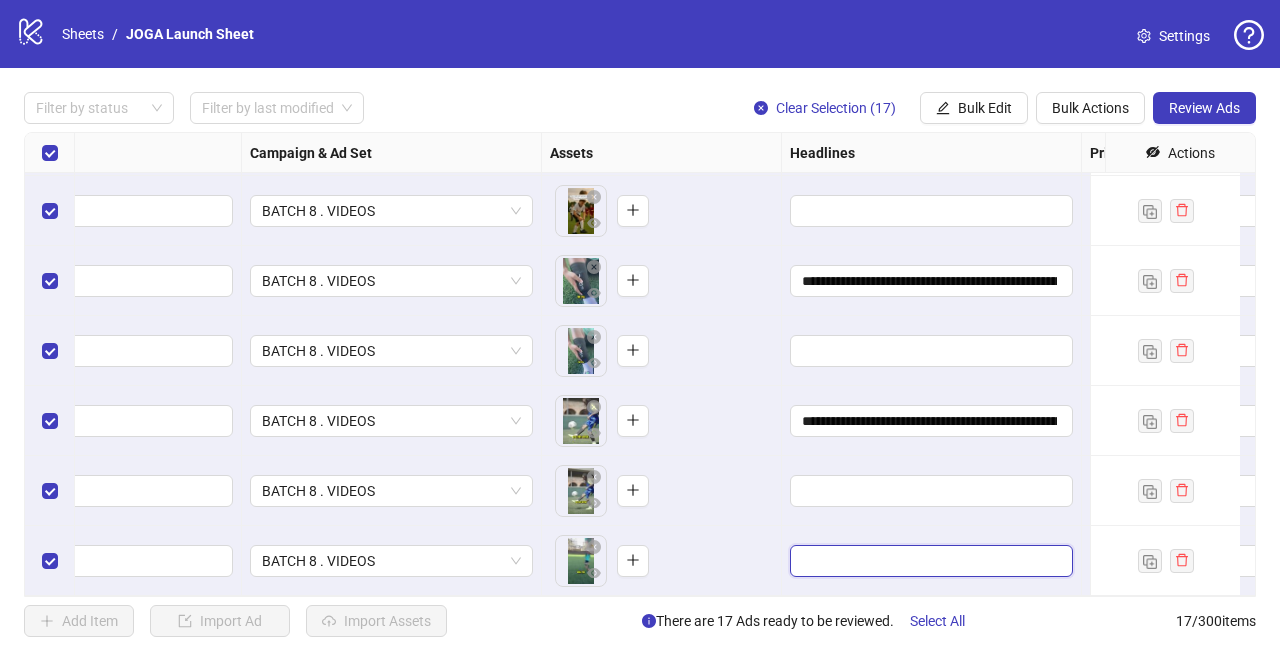 click at bounding box center [929, 561] 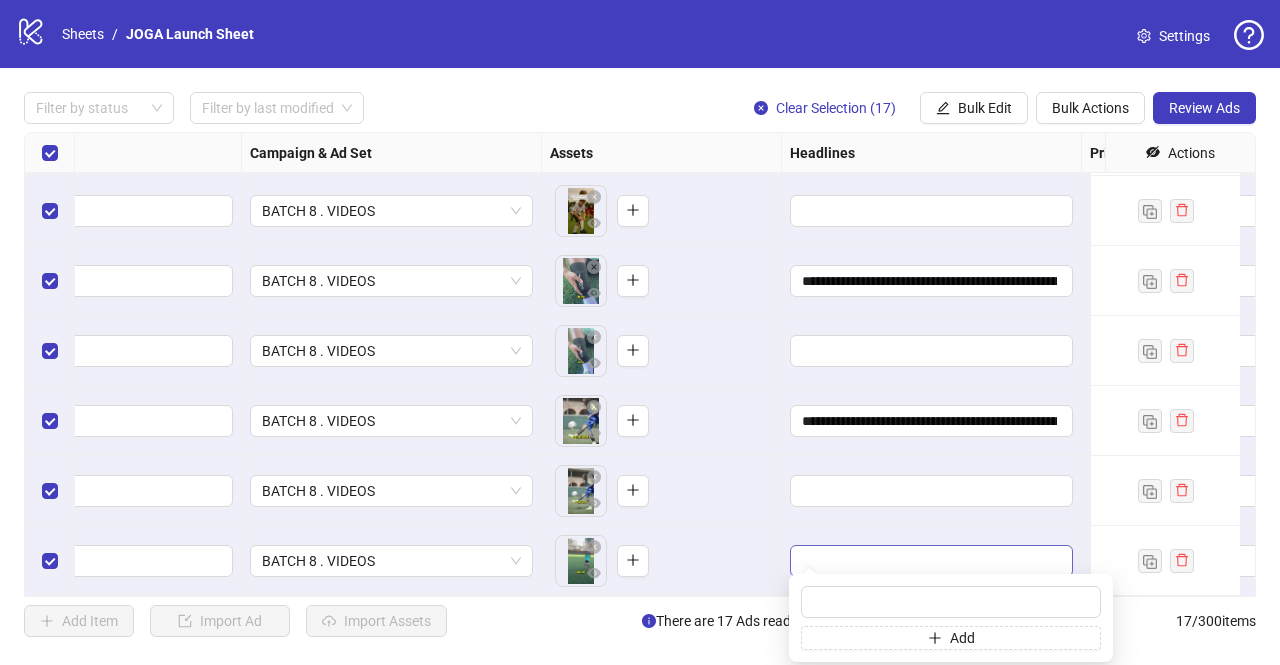 type on "[MASK]" 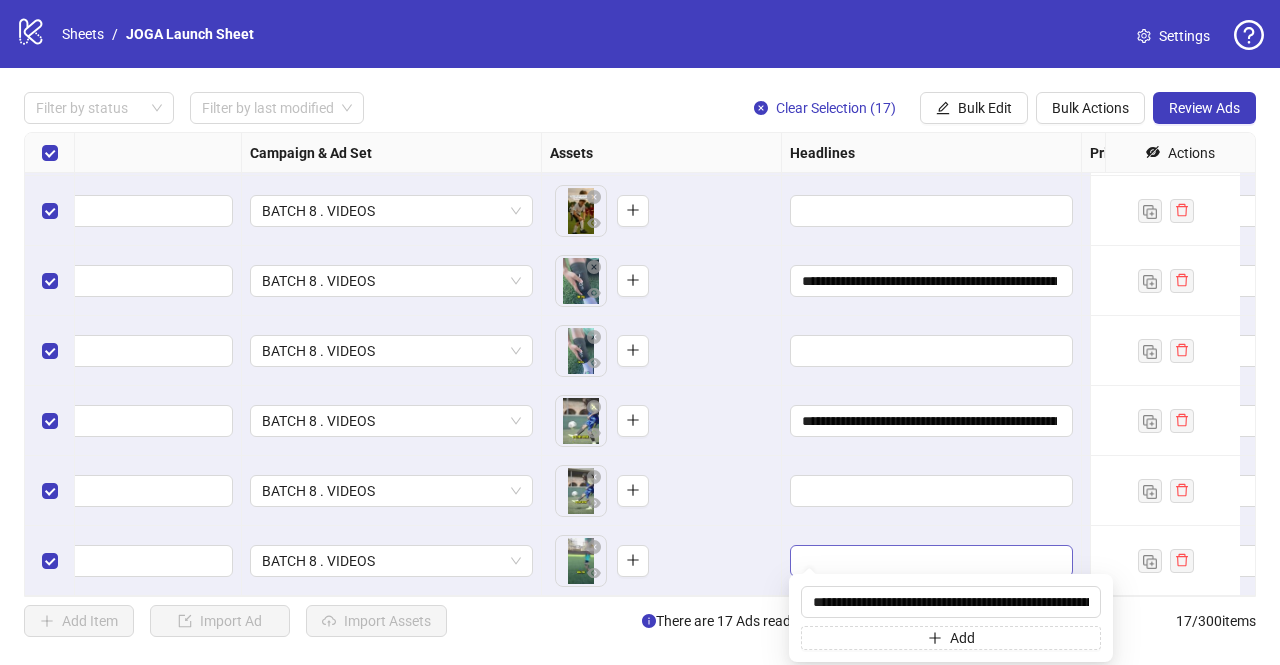 scroll, scrollTop: 0, scrollLeft: 172, axis: horizontal 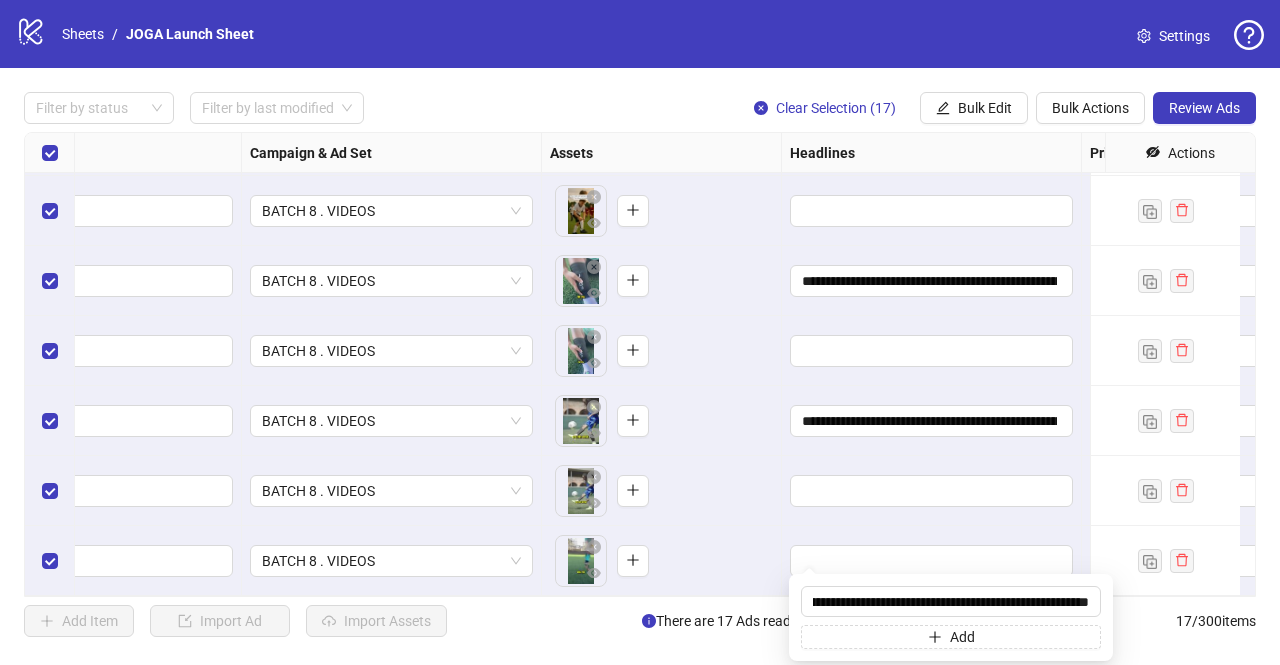 click on "To pick up a draggable item, press the space bar.
While dragging, use the arrow keys to move the item.
Press space again to drop the item in its new position, or press escape to cancel." at bounding box center [661, 491] 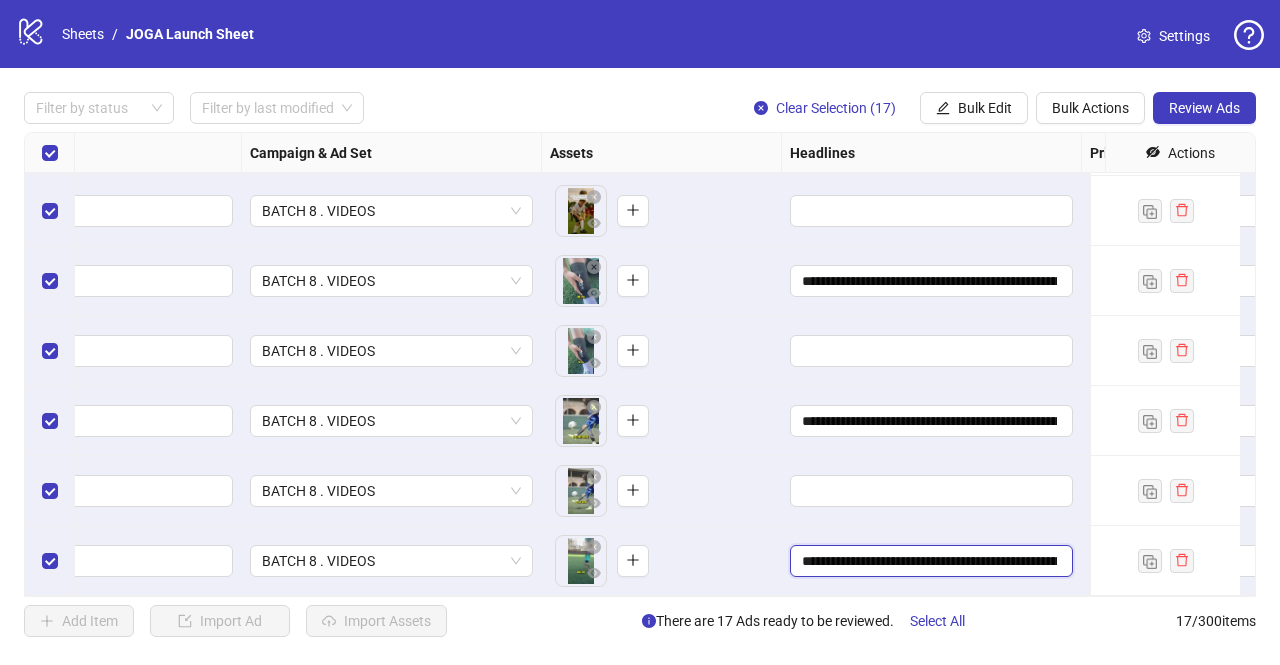 click on "[MASK]" at bounding box center [929, 561] 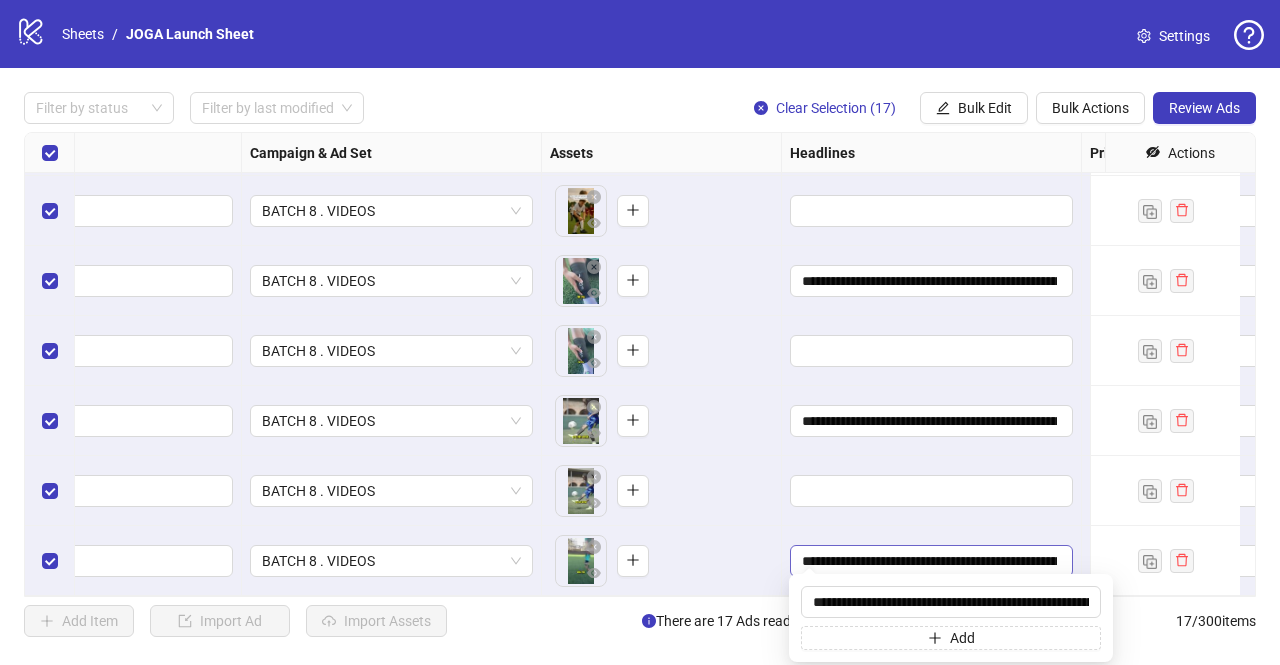 scroll, scrollTop: 0, scrollLeft: 172, axis: horizontal 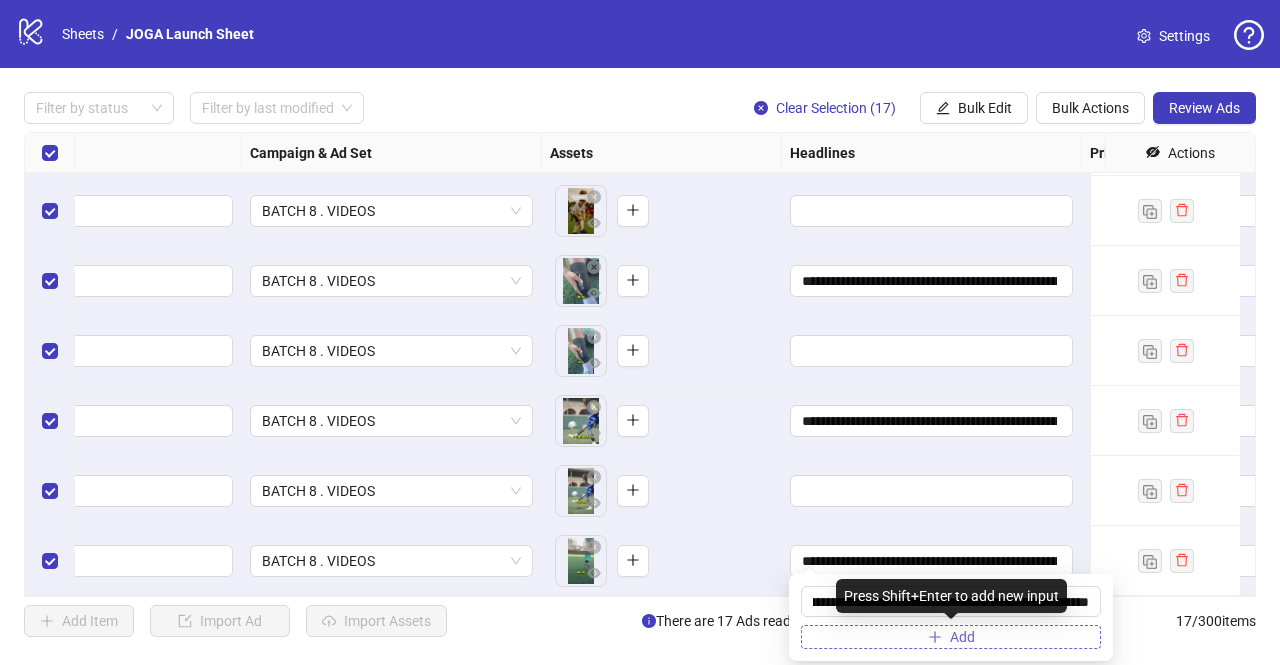 click on "Add" at bounding box center (951, 637) 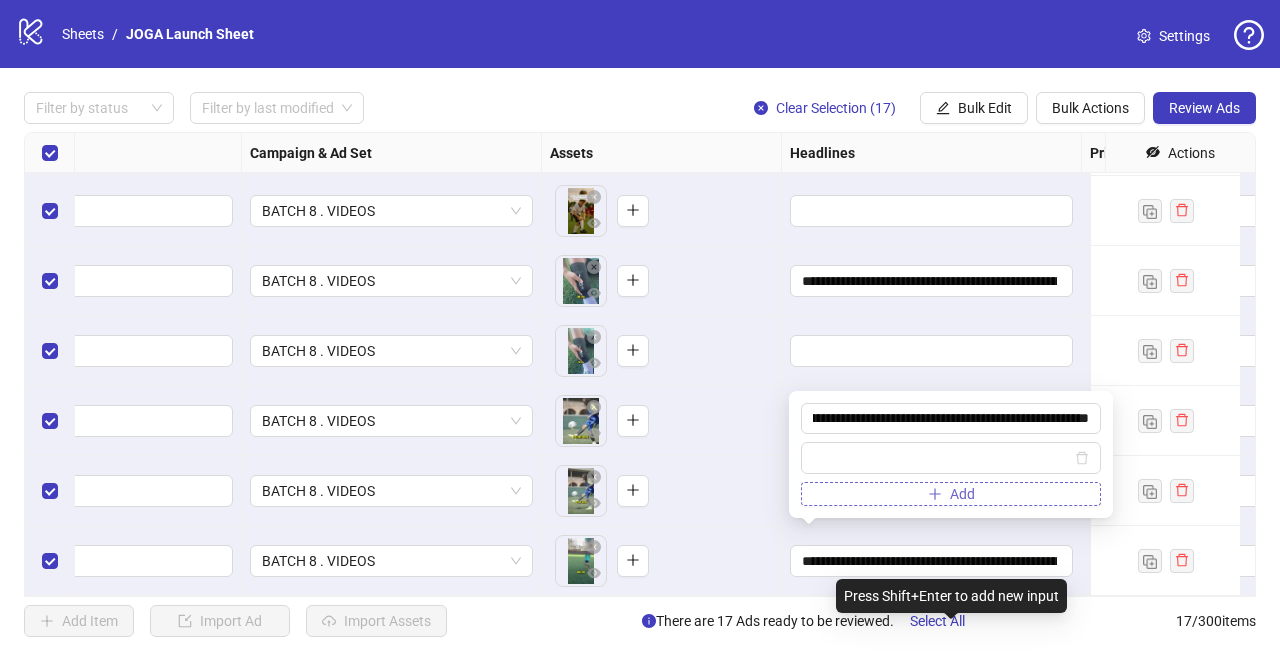 scroll, scrollTop: 0, scrollLeft: 0, axis: both 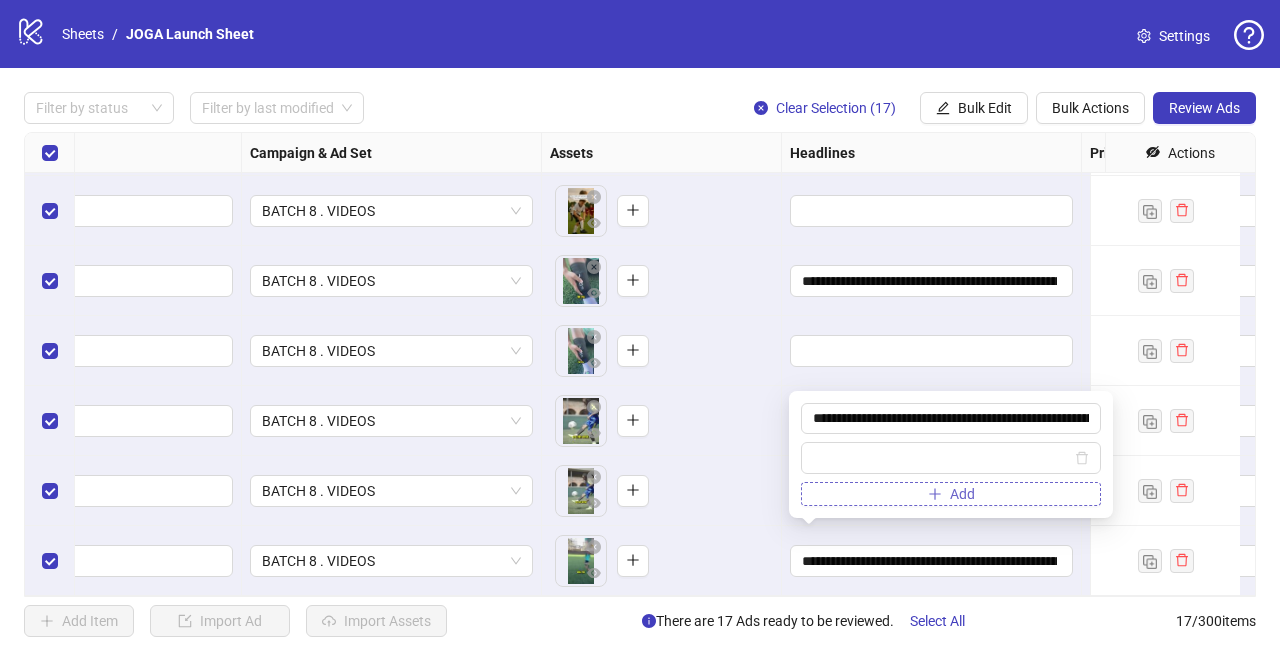 type on "**********" 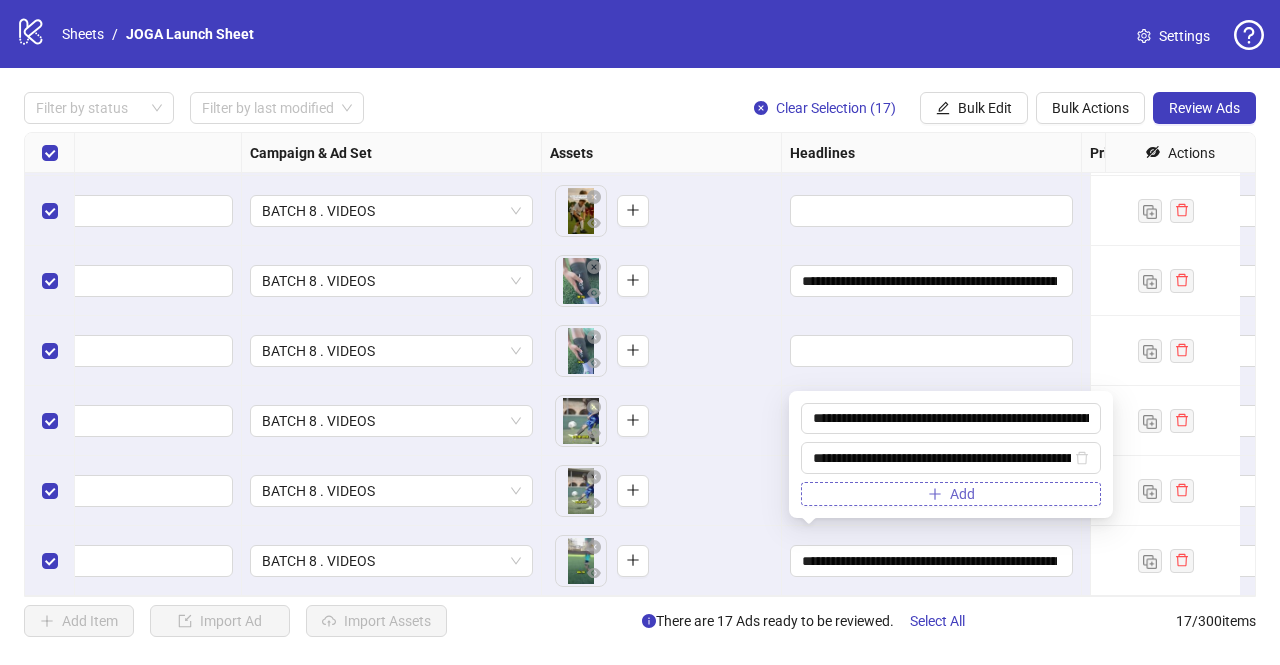 scroll, scrollTop: 0, scrollLeft: 90, axis: horizontal 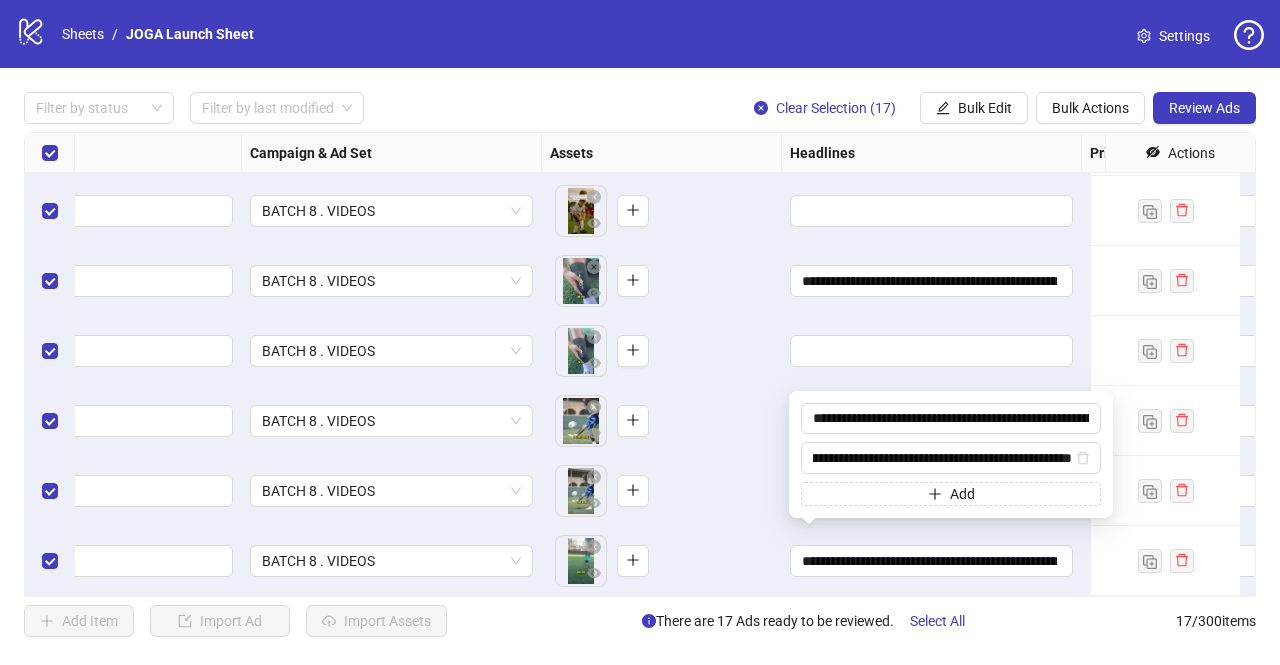 click on "To pick up a draggable item, press the space bar.
While dragging, use the arrow keys to move the item.
Press space again to drop the item in its new position, or press escape to cancel." at bounding box center [661, 491] 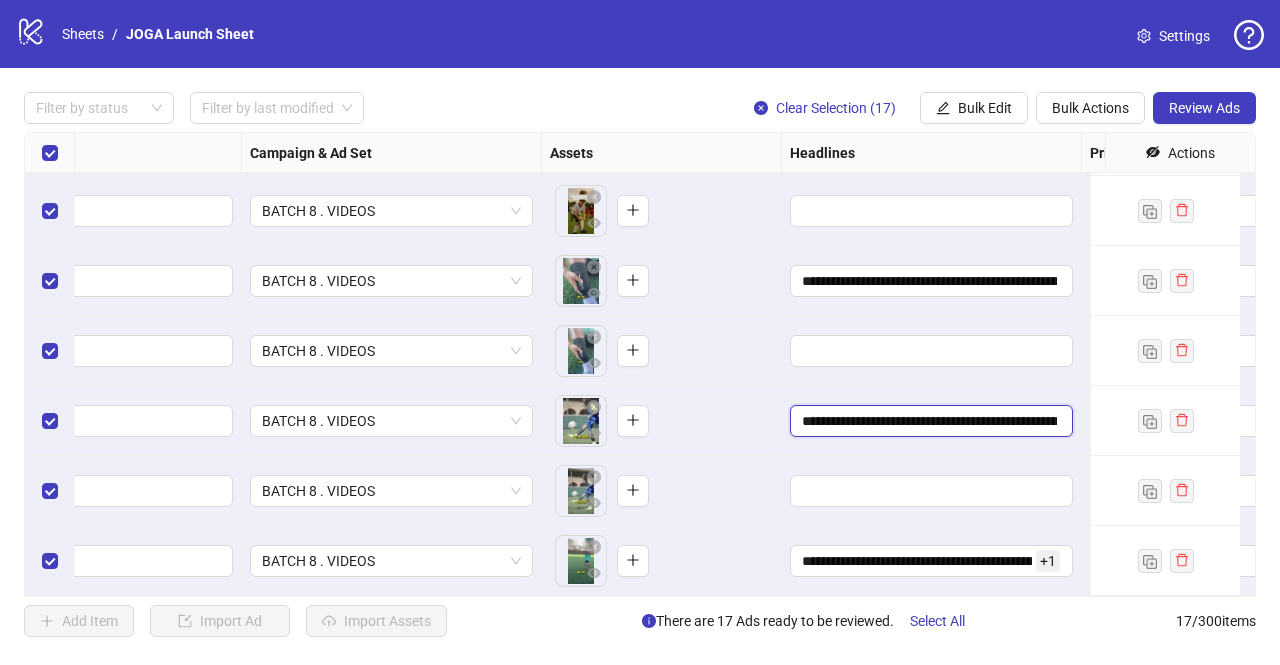 click on "[MASK]" at bounding box center [929, 421] 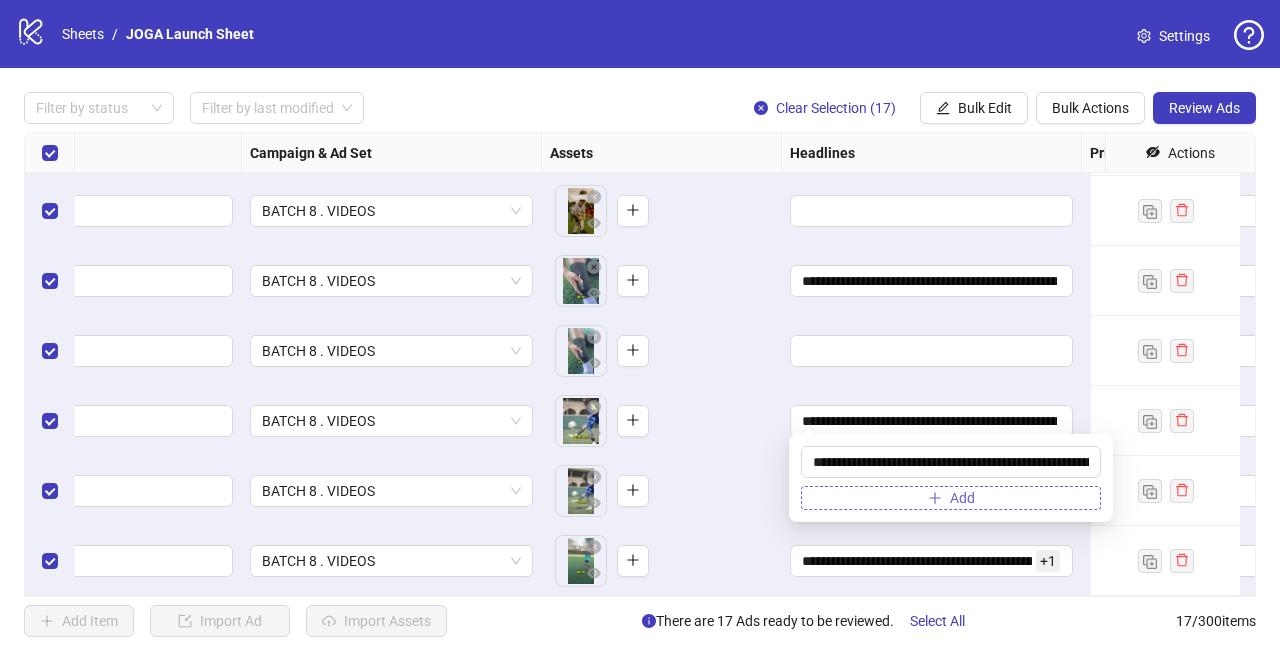scroll, scrollTop: 0, scrollLeft: 172, axis: horizontal 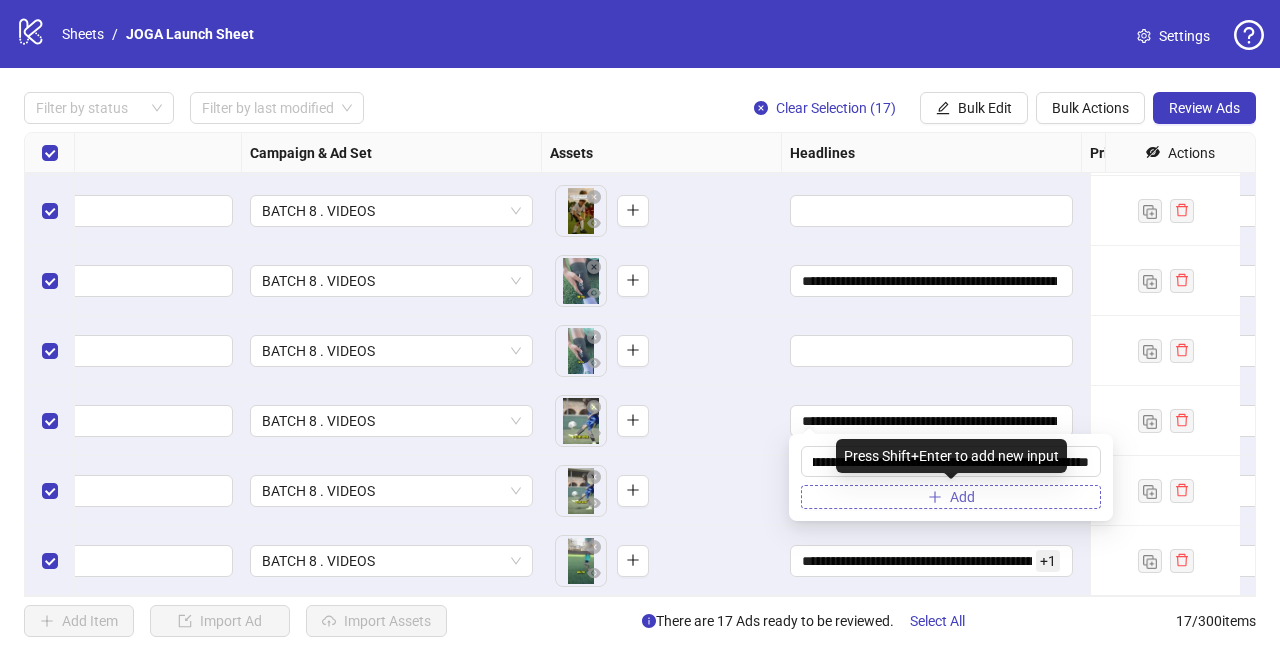 click on "Add" at bounding box center (951, 497) 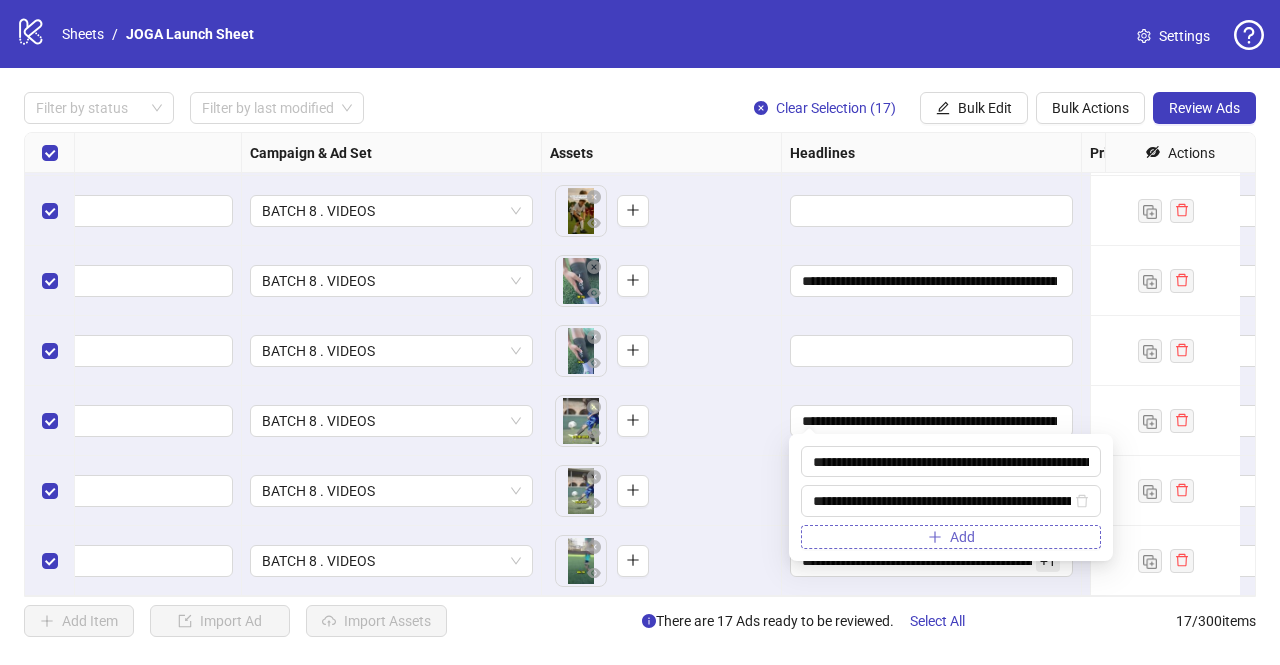 type on "**********" 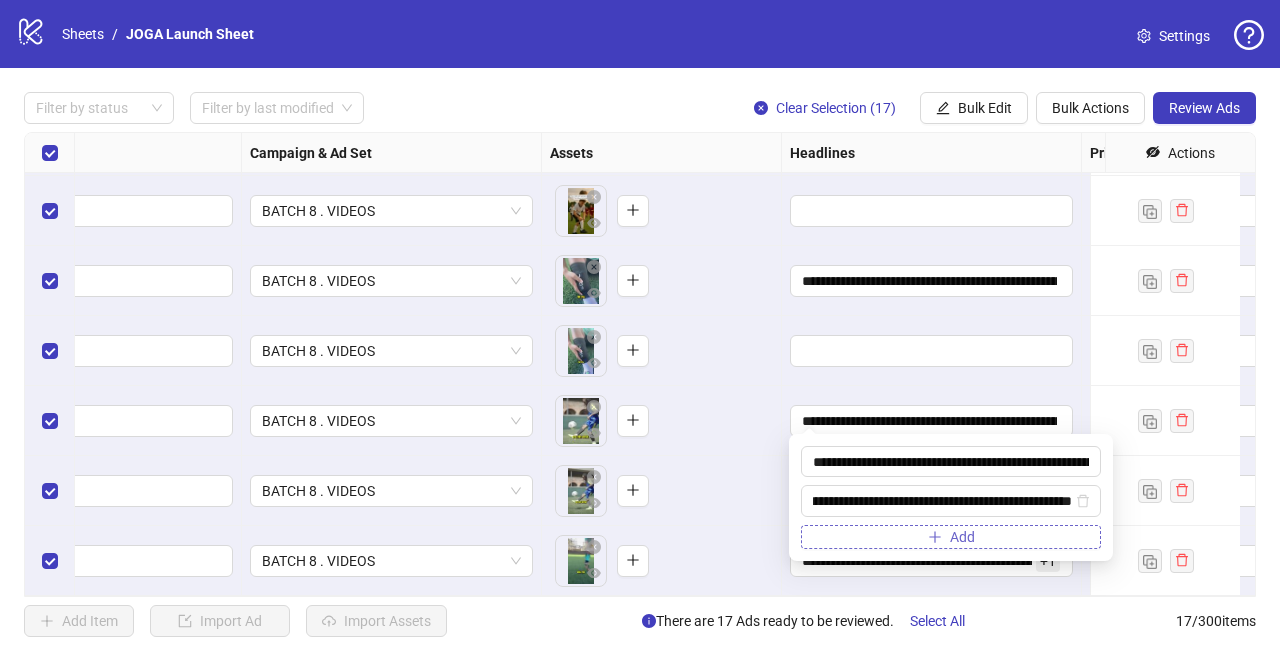 click on "**********" at bounding box center (942, 501) 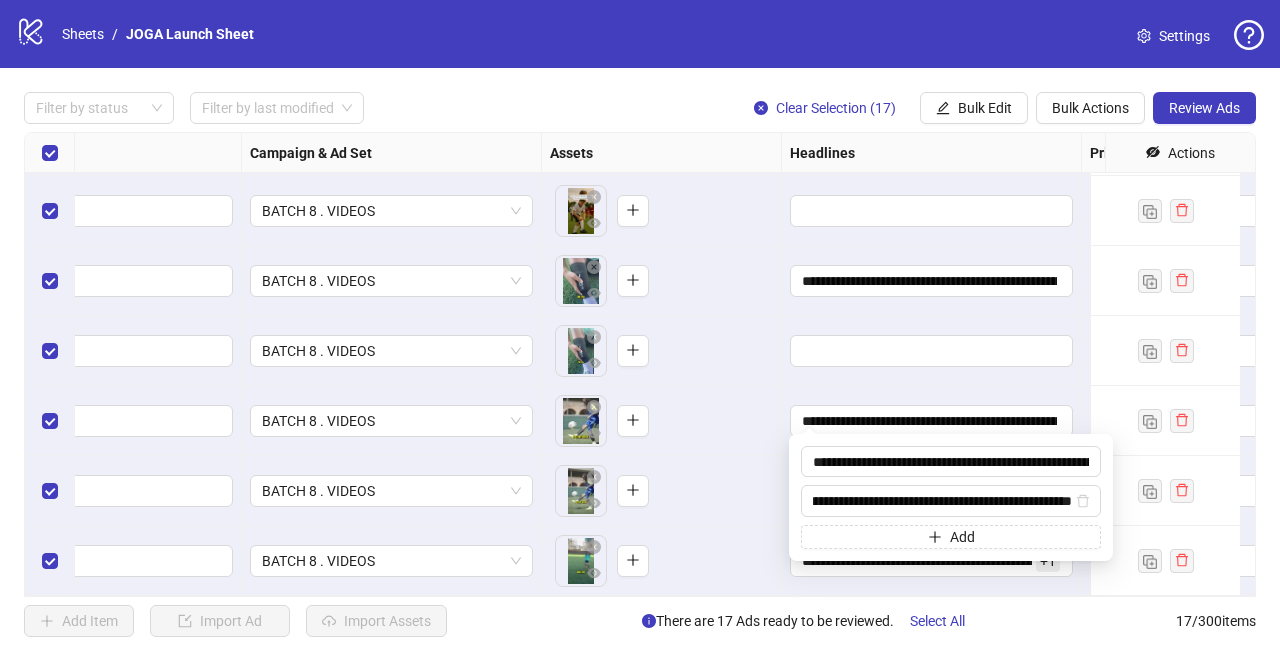 click on "To pick up a draggable item, press the space bar.
While dragging, use the arrow keys to move the item.
Press space again to drop the item in its new position, or press escape to cancel." at bounding box center (661, 421) 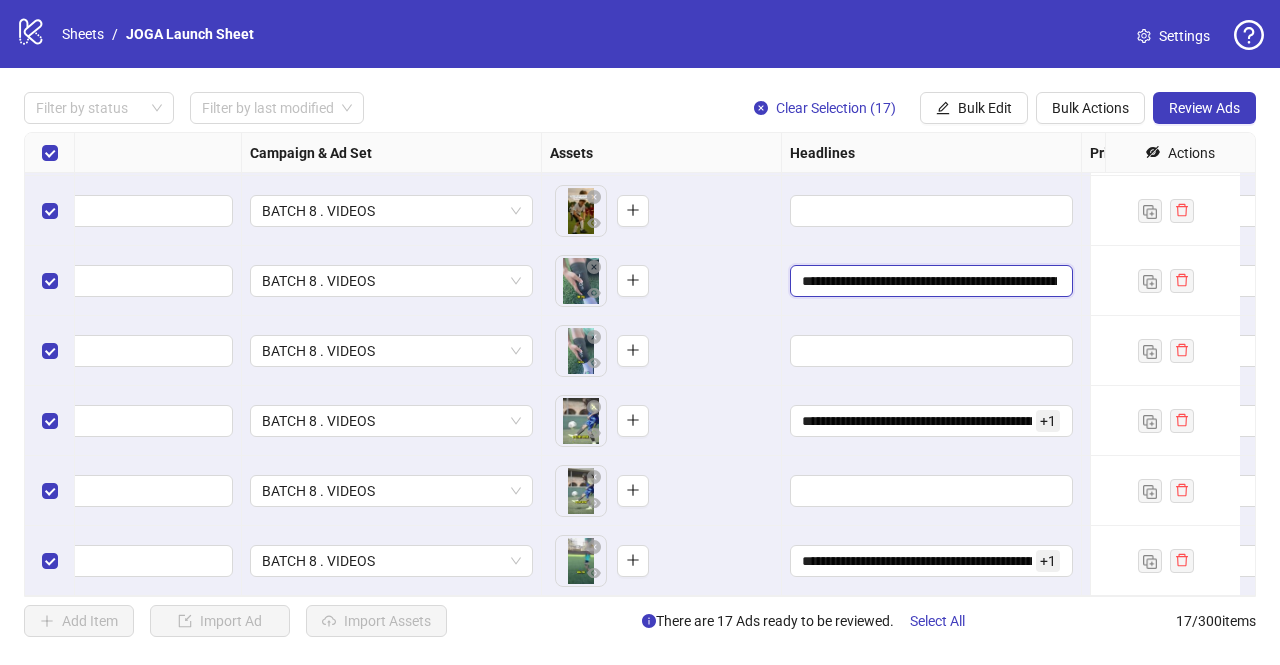 click on "[MASK]" at bounding box center [929, 281] 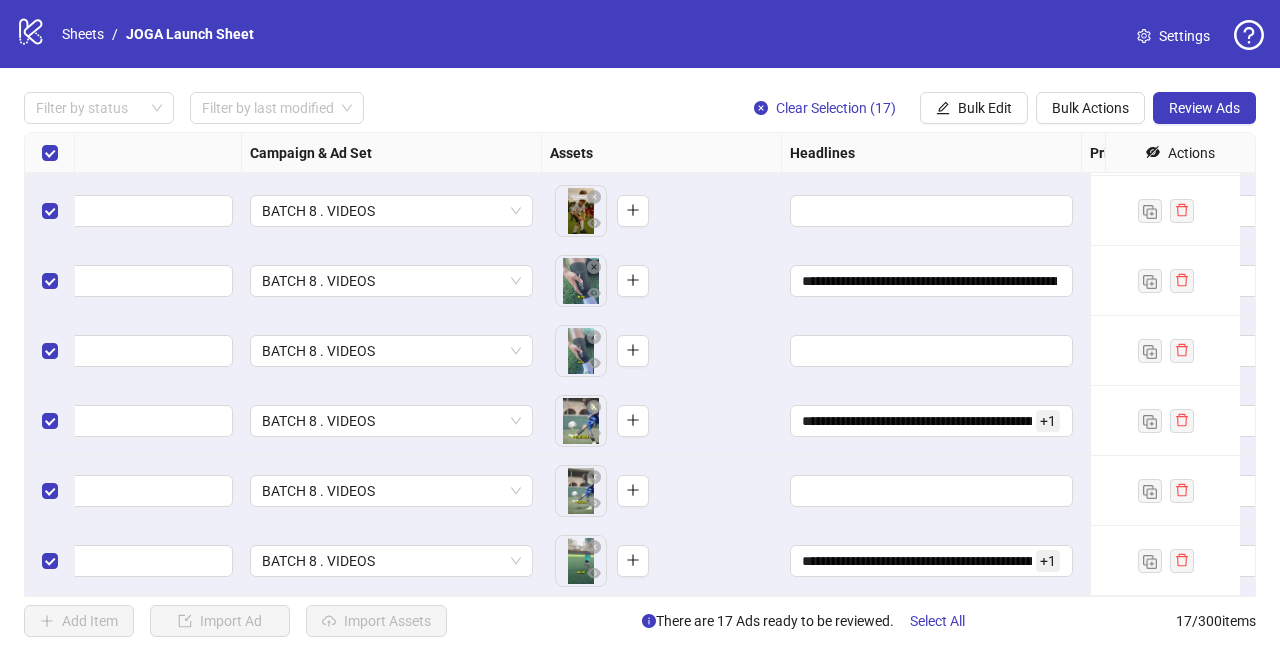 scroll, scrollTop: 0, scrollLeft: 172, axis: horizontal 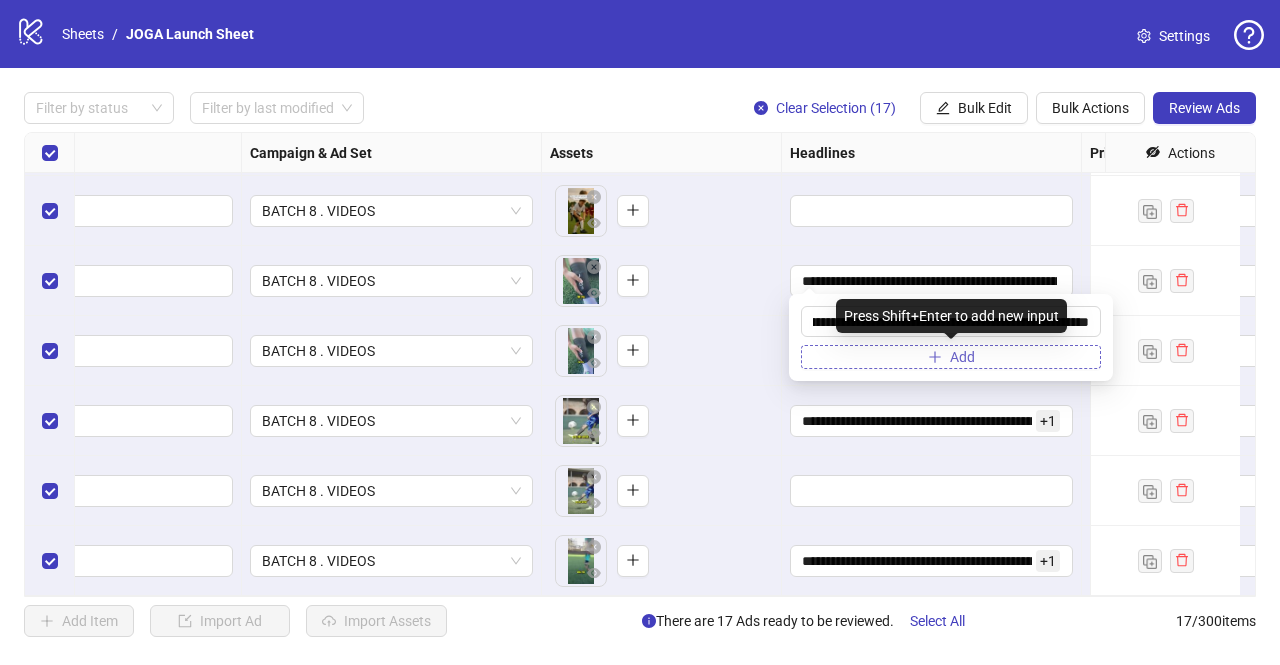 click on "Add" at bounding box center (951, 357) 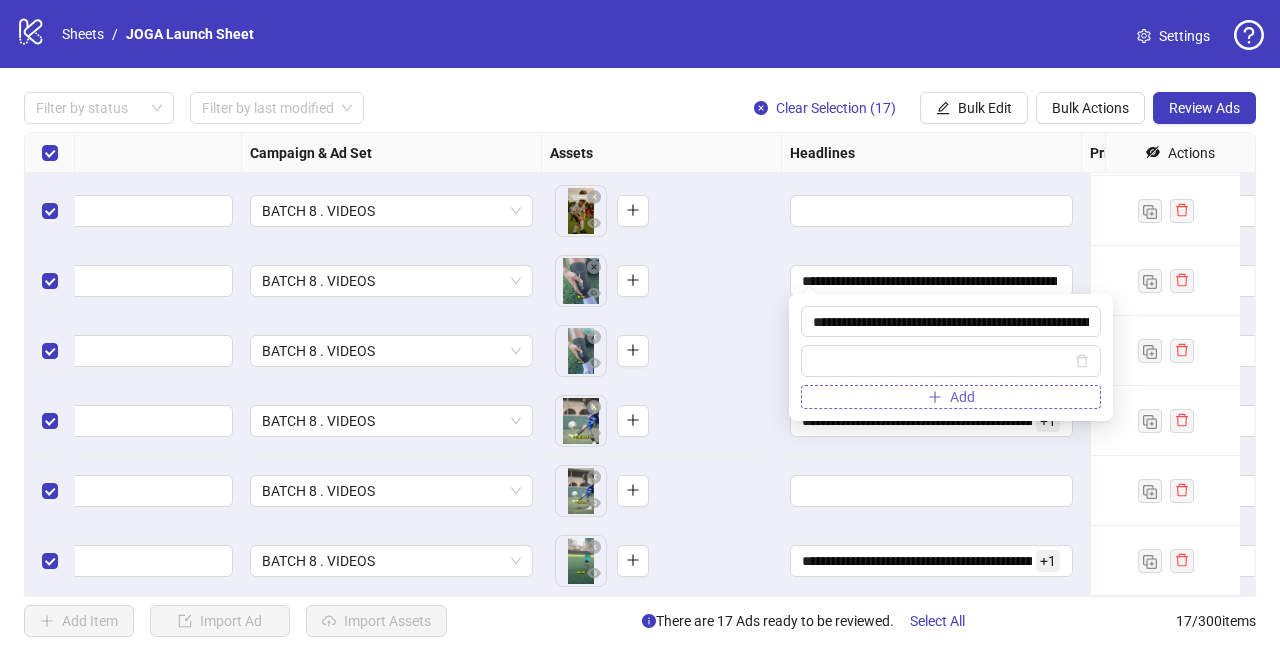 type on "**********" 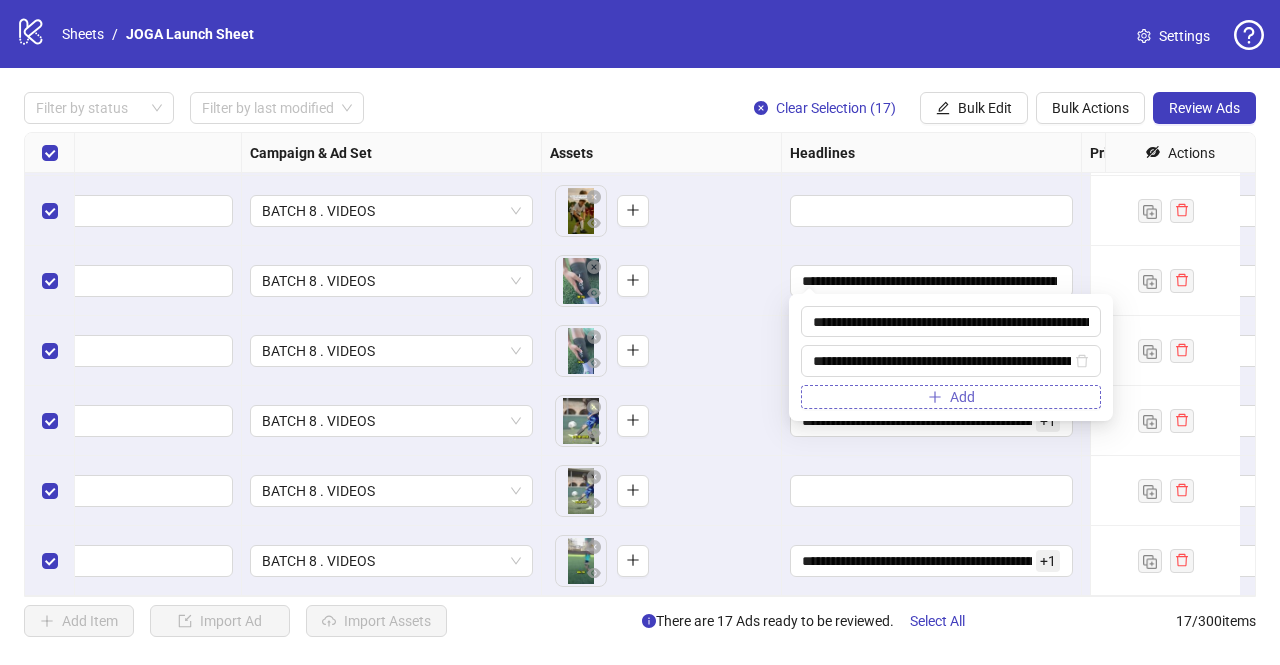 scroll, scrollTop: 0, scrollLeft: 90, axis: horizontal 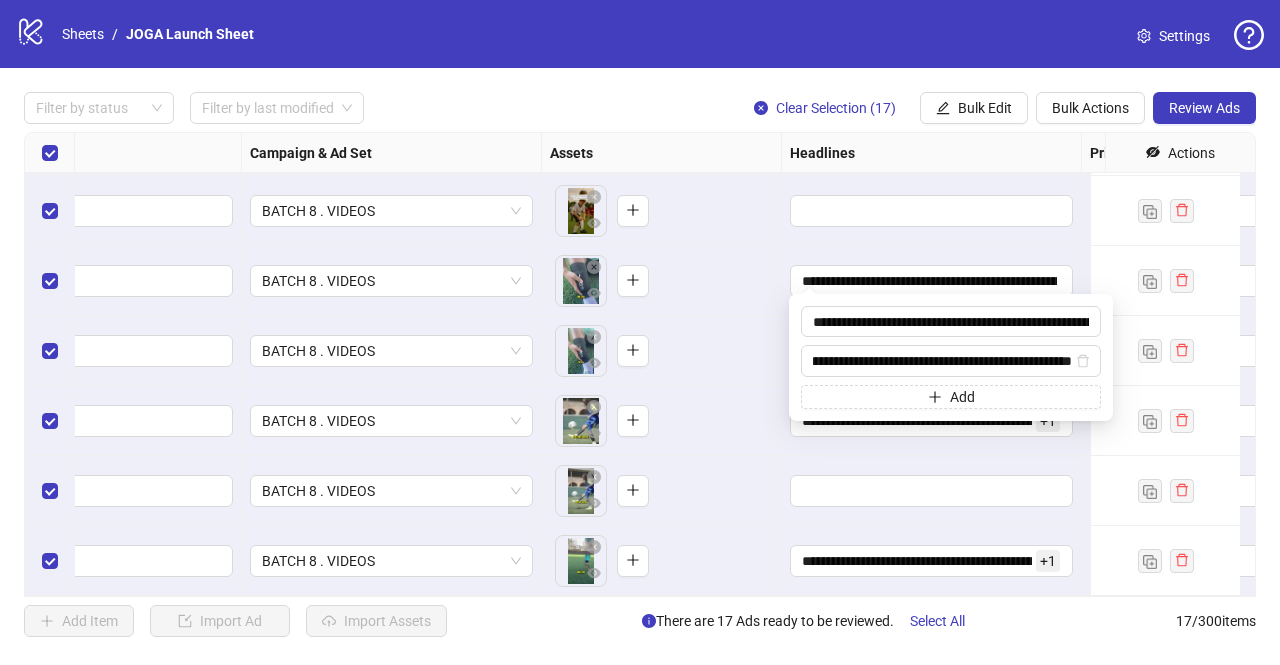 click on "To pick up a draggable item, press the space bar.
While dragging, use the arrow keys to move the item.
Press space again to drop the item in its new position, or press escape to cancel." at bounding box center (662, 421) 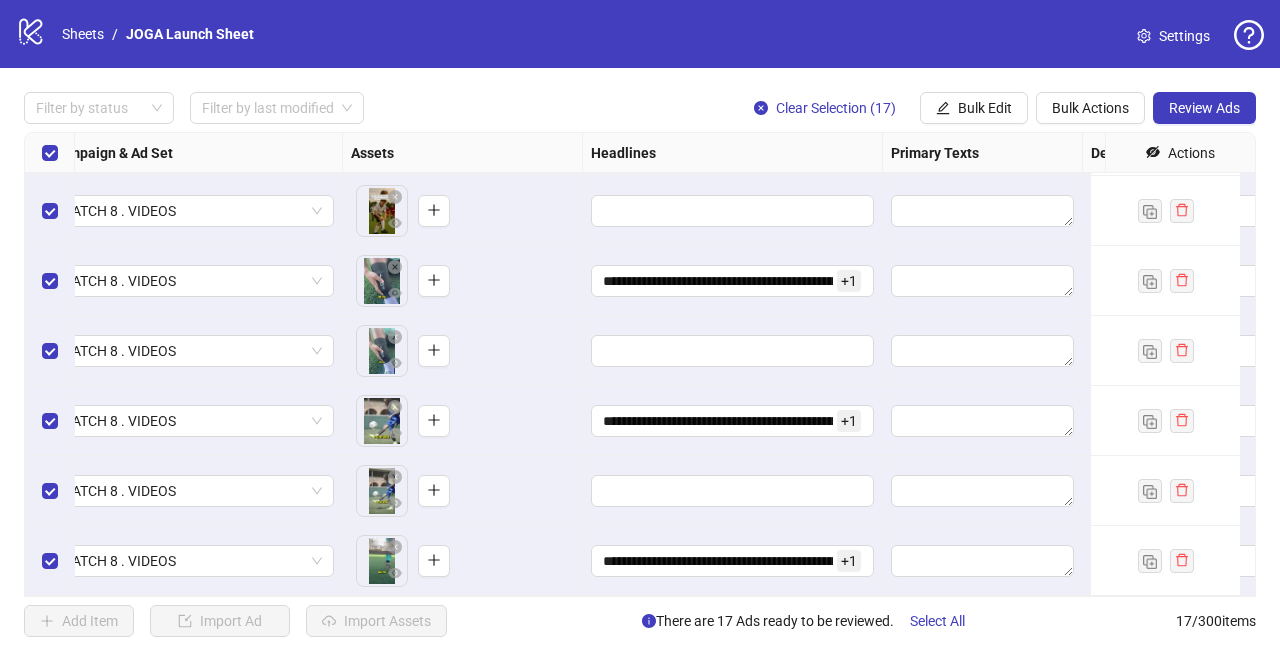 scroll, scrollTop: 781, scrollLeft: 605, axis: both 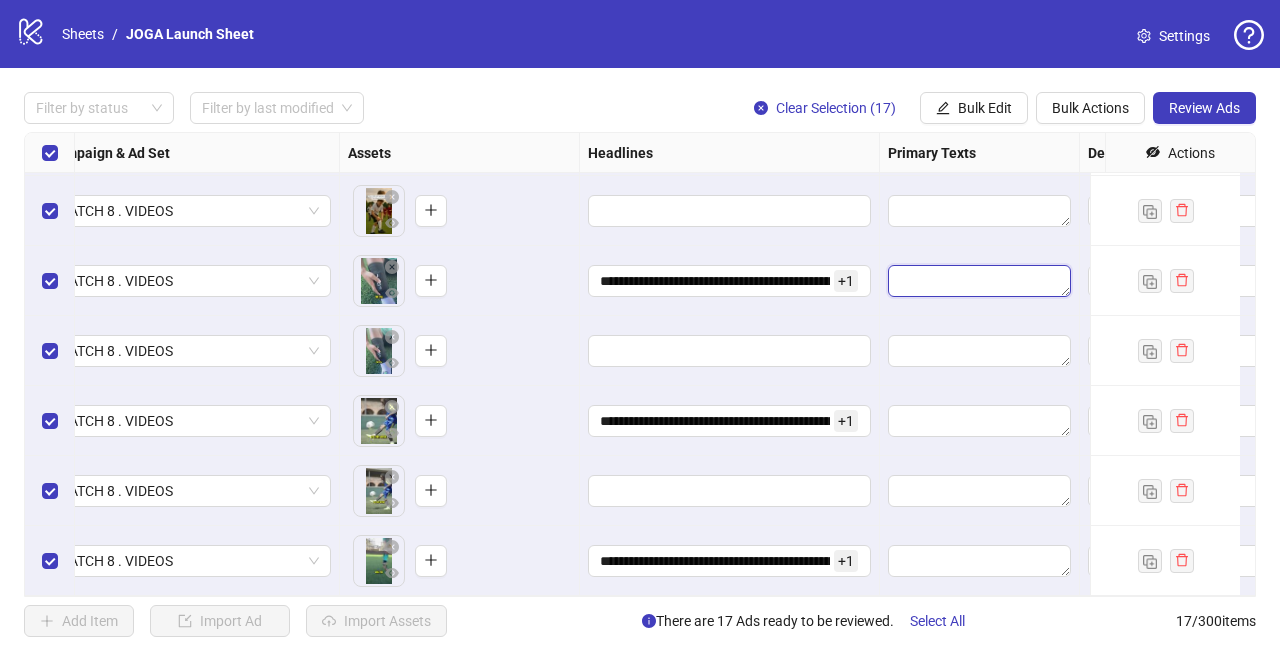 click at bounding box center [979, 281] 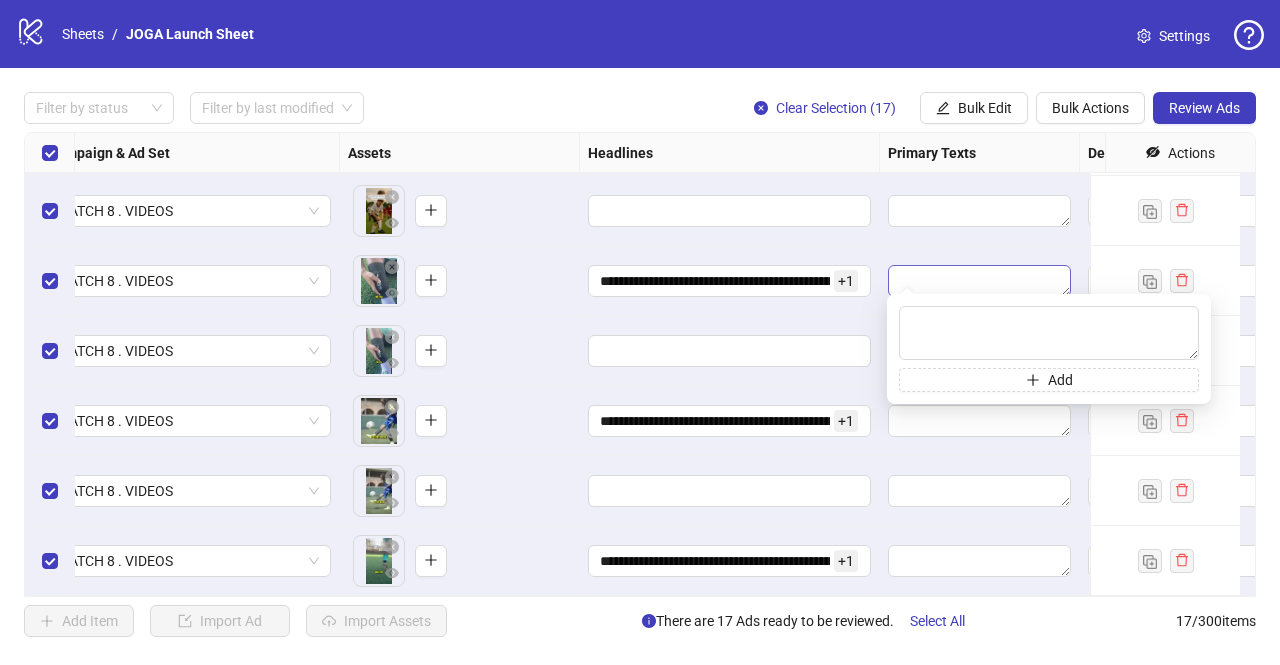 type on "[MASK]
[MASK]
[MASK]
[MASK]
[MASK]
[MASK]" 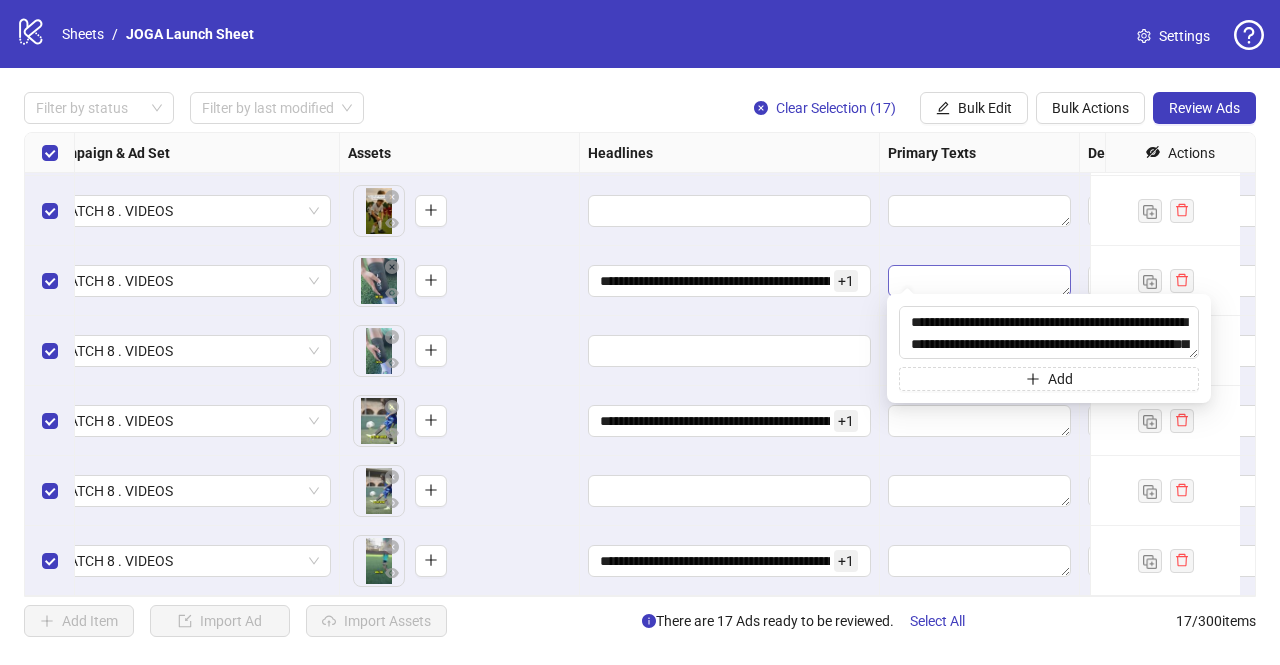 scroll, scrollTop: 389, scrollLeft: 0, axis: vertical 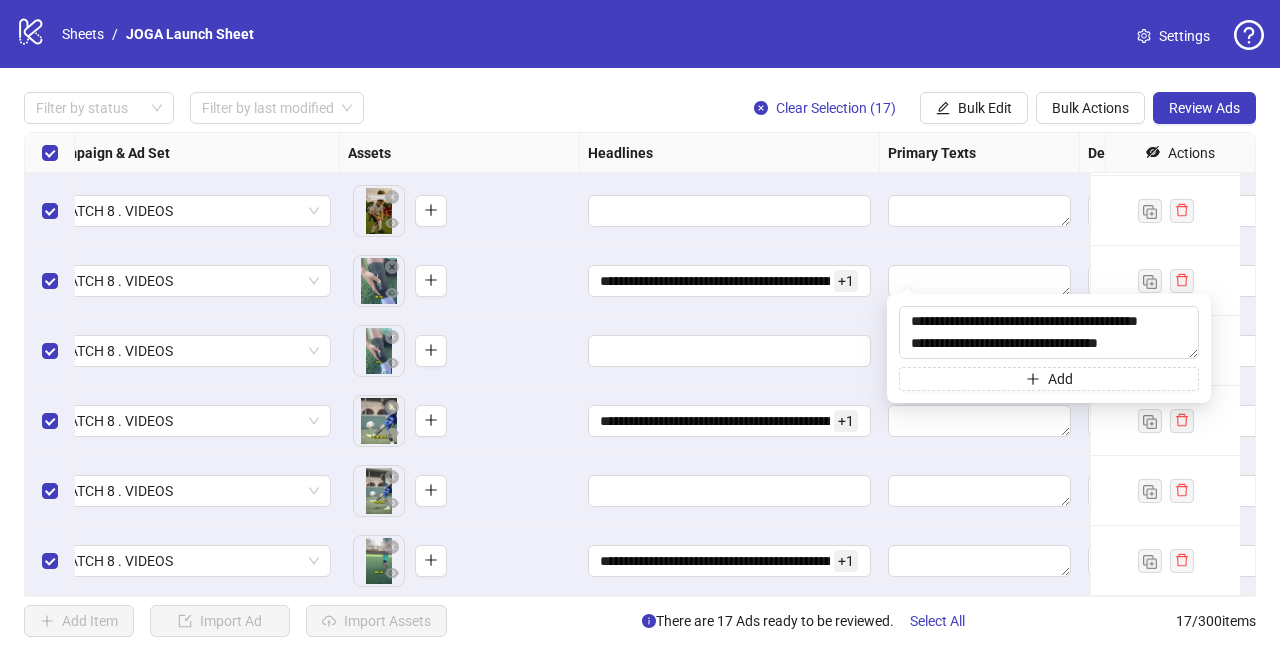 click at bounding box center [730, 351] 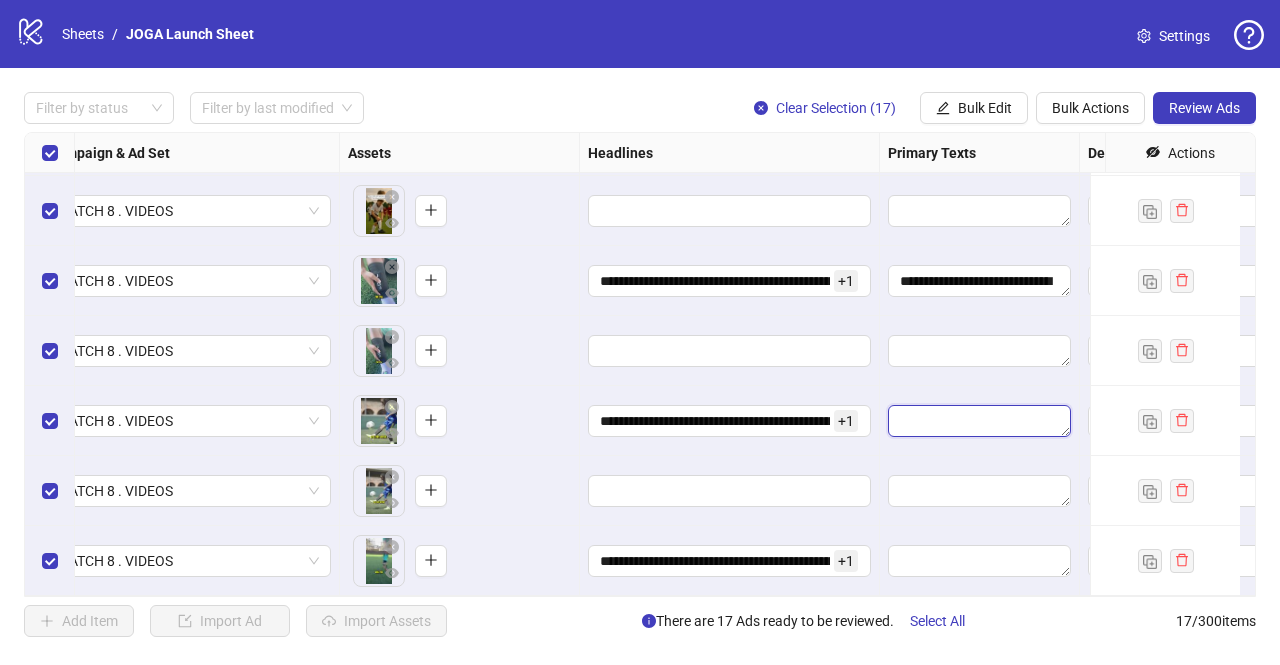 click at bounding box center (979, 421) 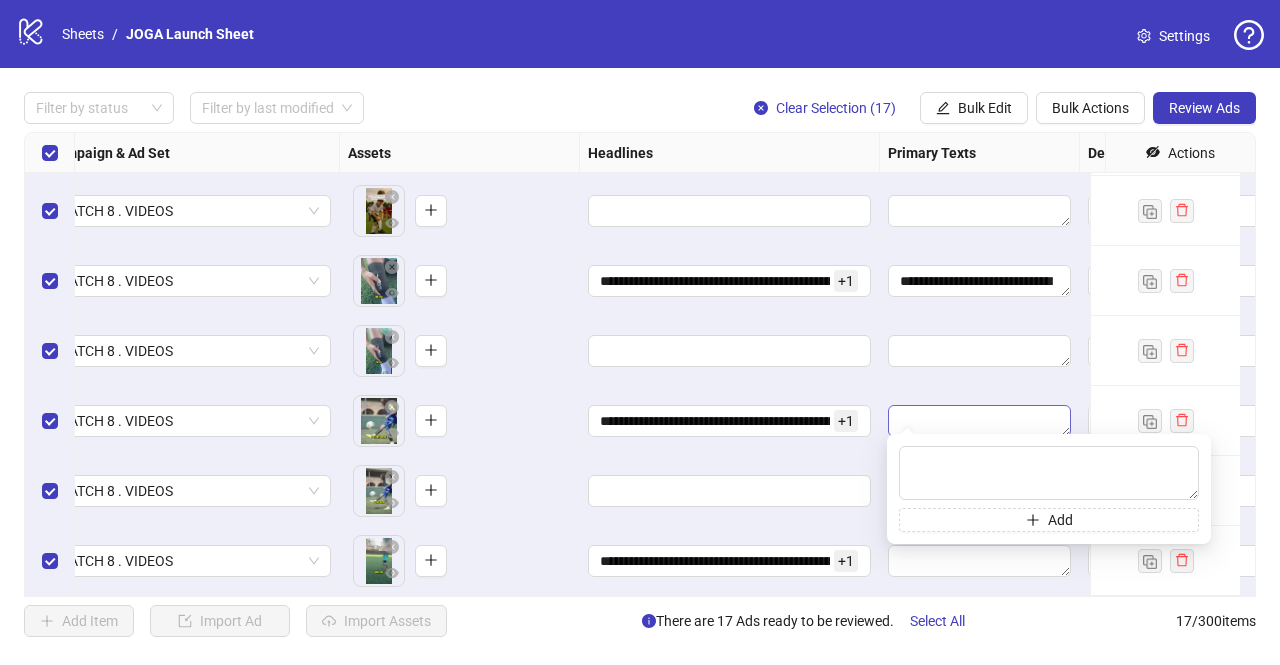 type on "[MASK]
[MASK]
[MASK]
[MASK]
[MASK]
[MASK]" 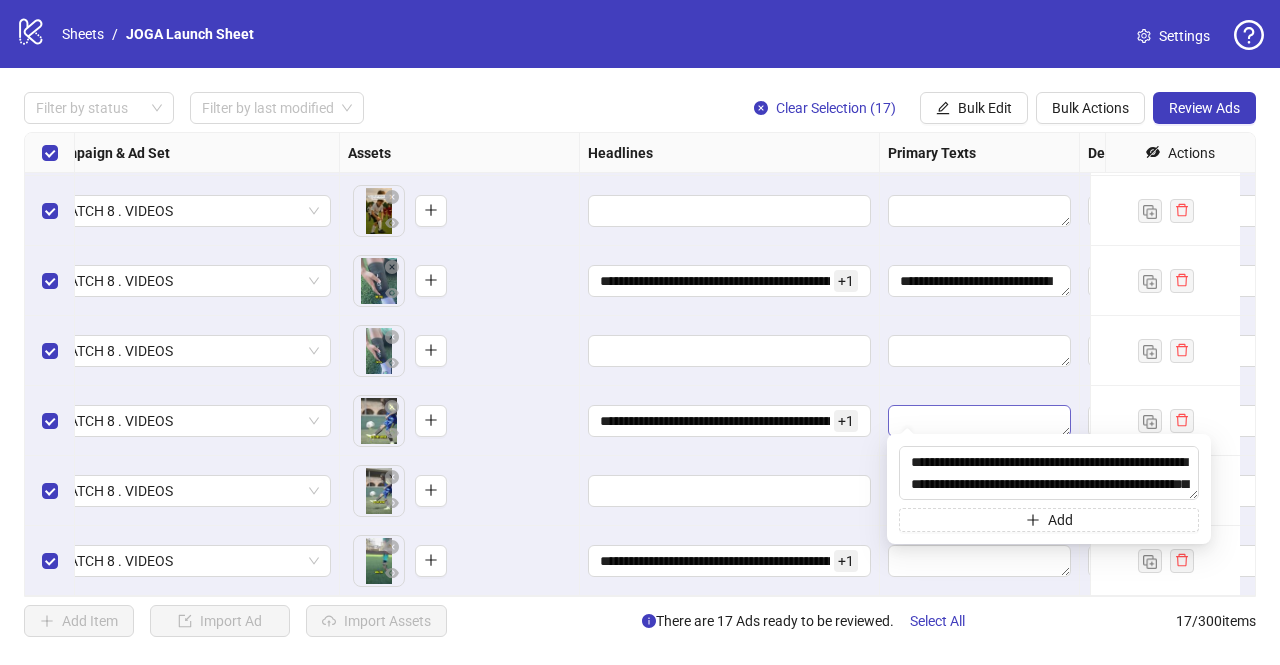 scroll, scrollTop: 389, scrollLeft: 0, axis: vertical 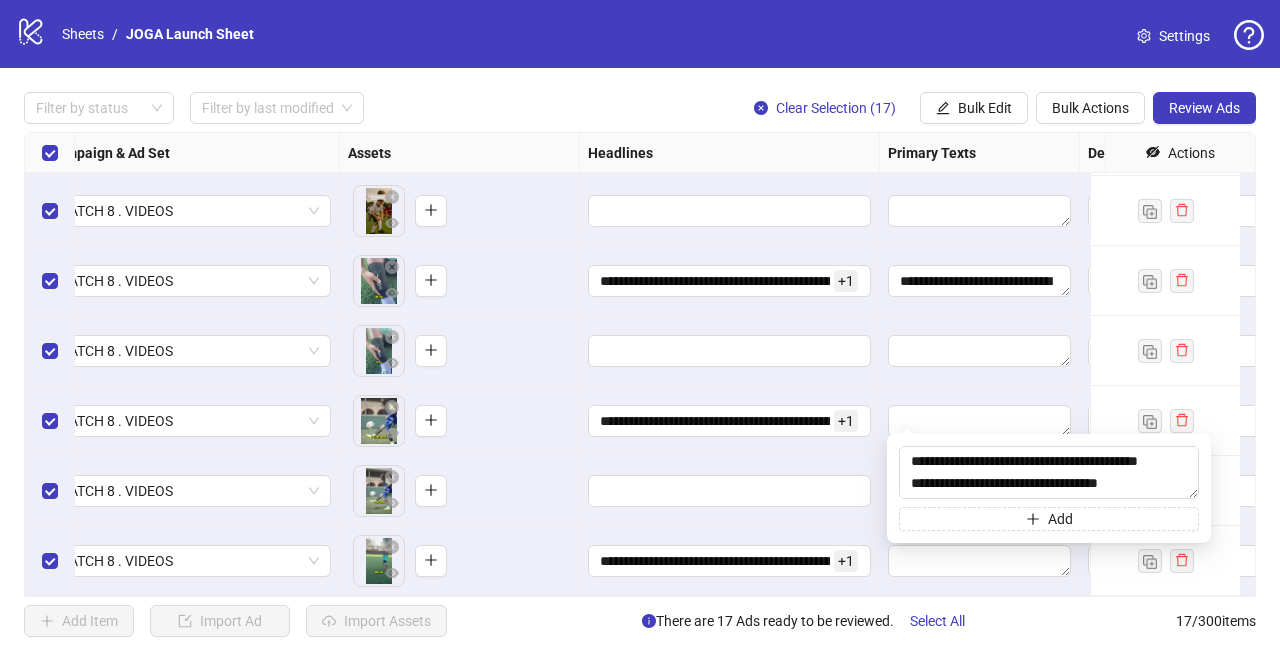 click on "[MASK] + 1" at bounding box center (730, 421) 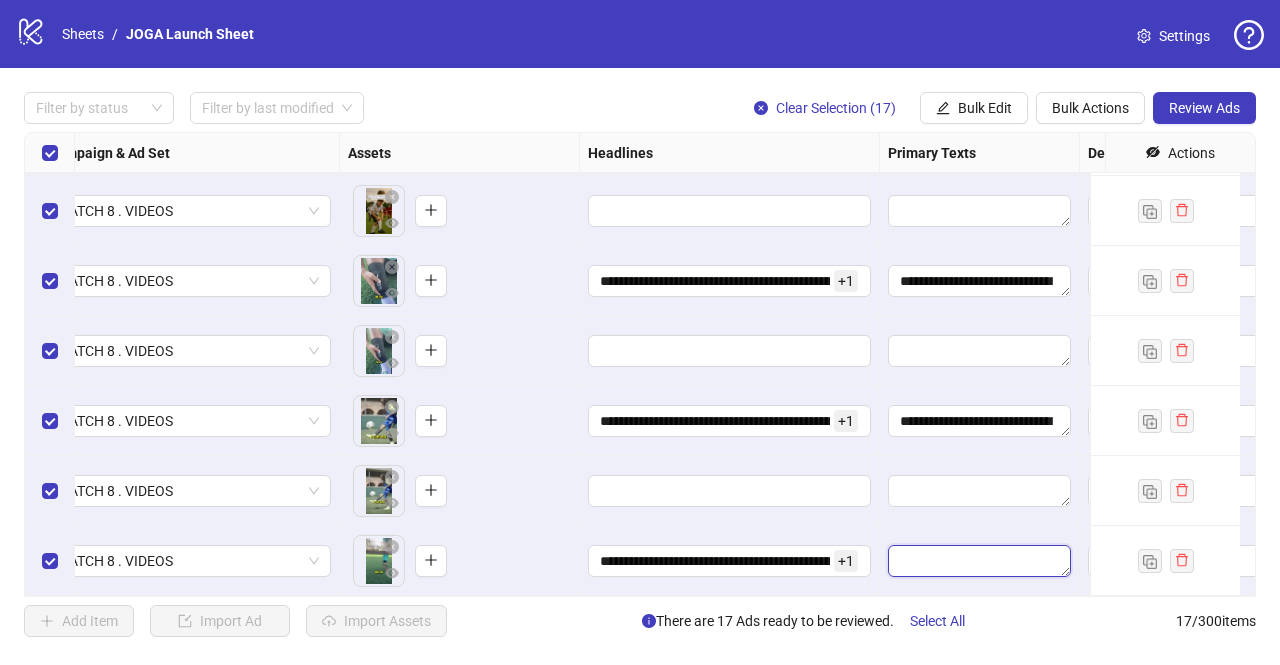 click at bounding box center (979, 561) 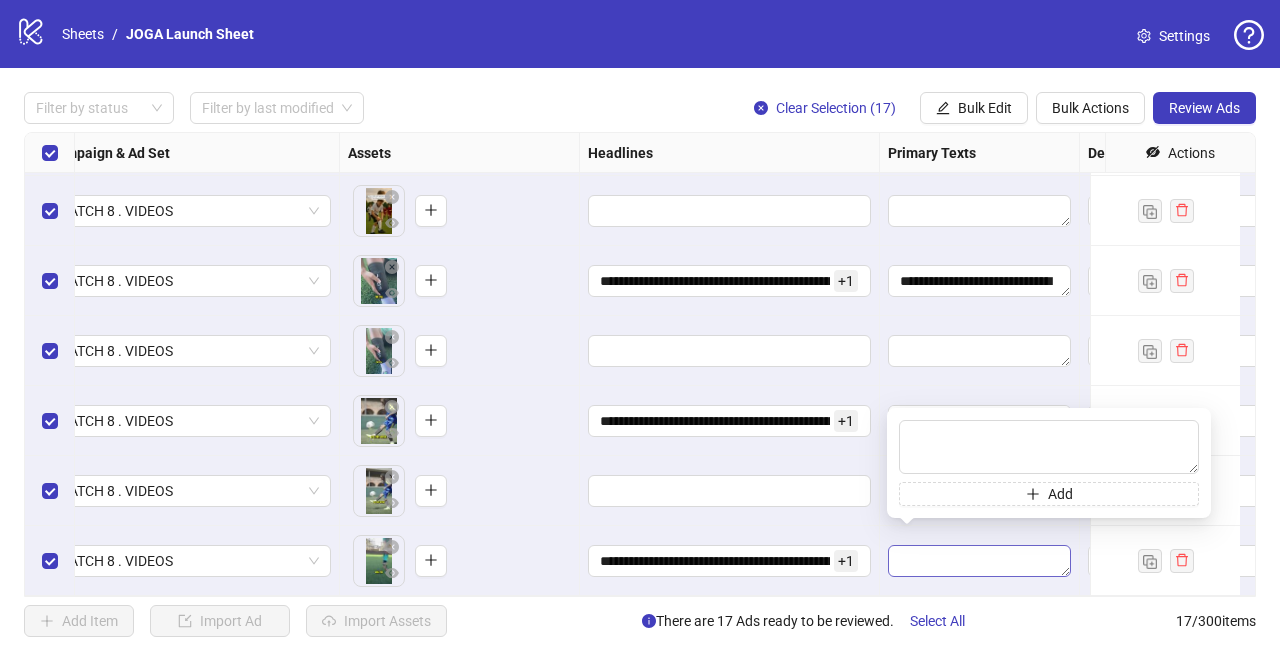 type on "[MASK]
[MASK]
[MASK]
[MASK]
[MASK]
[MASK]" 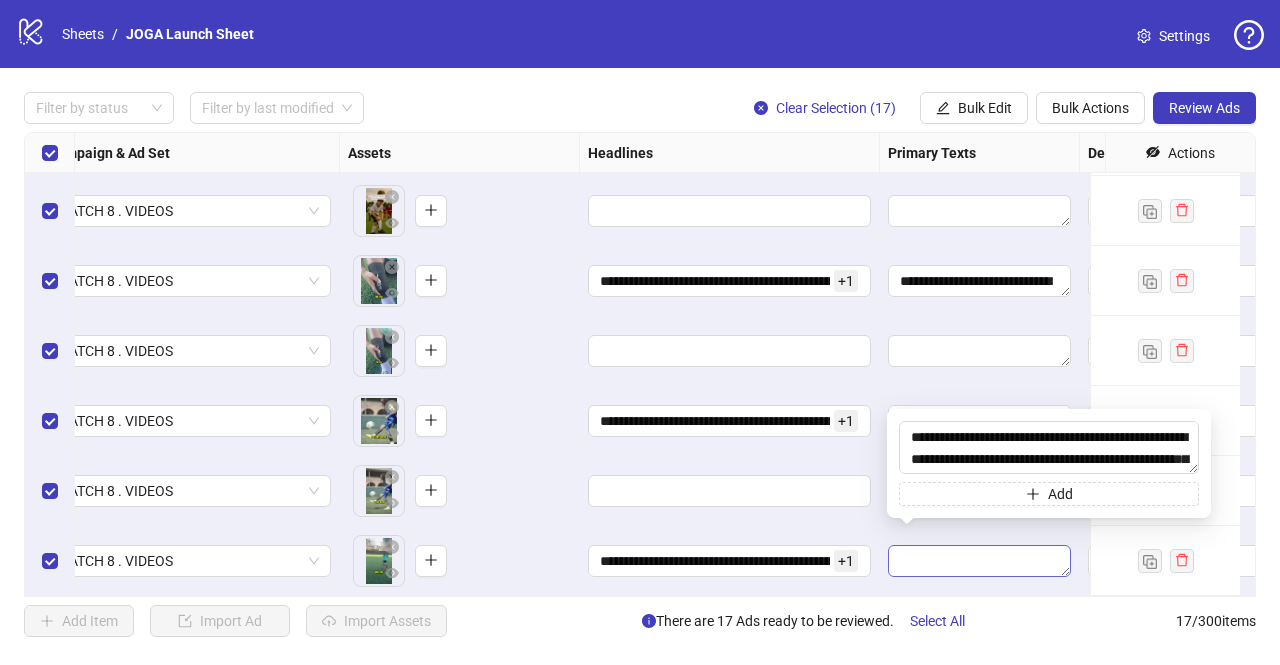 scroll, scrollTop: 390, scrollLeft: 0, axis: vertical 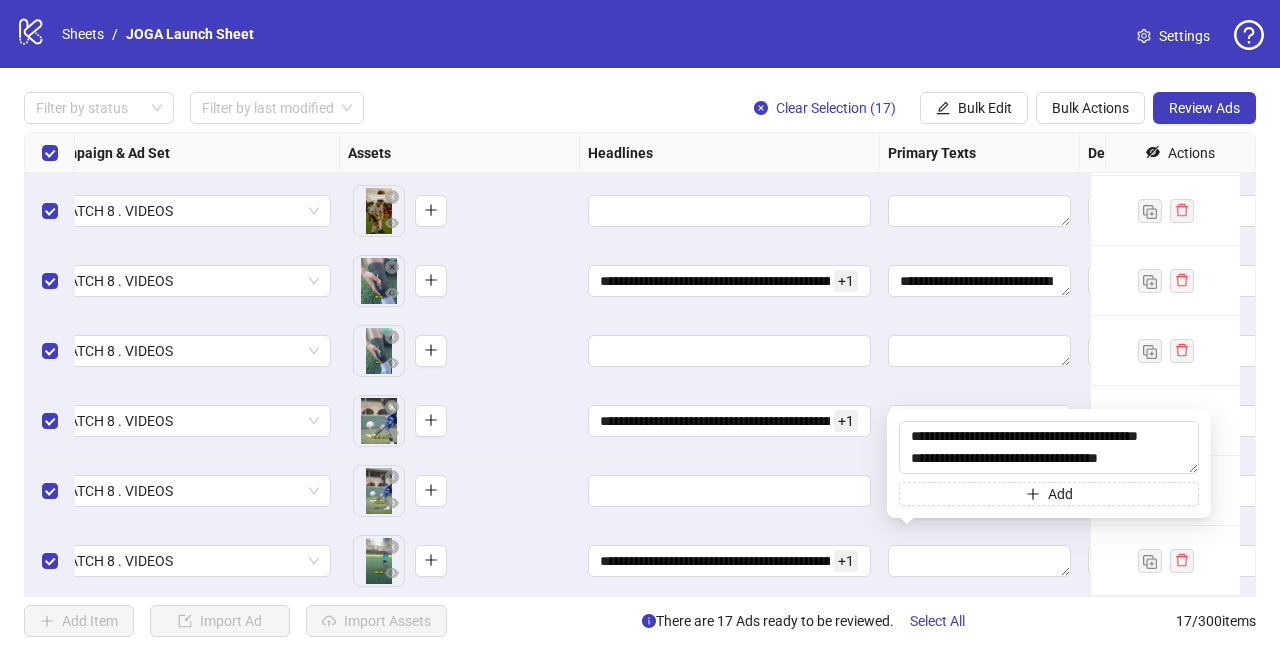 click on "[MASK] + 1" at bounding box center (730, 421) 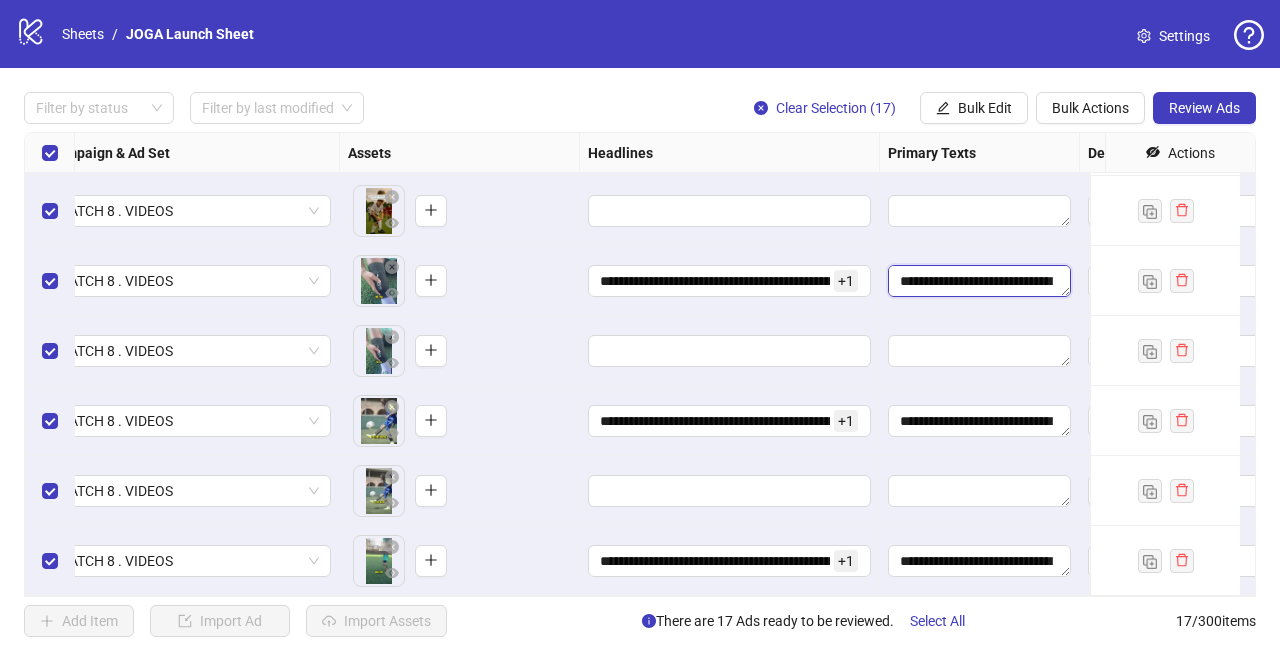 click on "[MASK]
[MASK]
[MASK]
[MASK]
[MASK]
[MASK]" at bounding box center (979, 281) 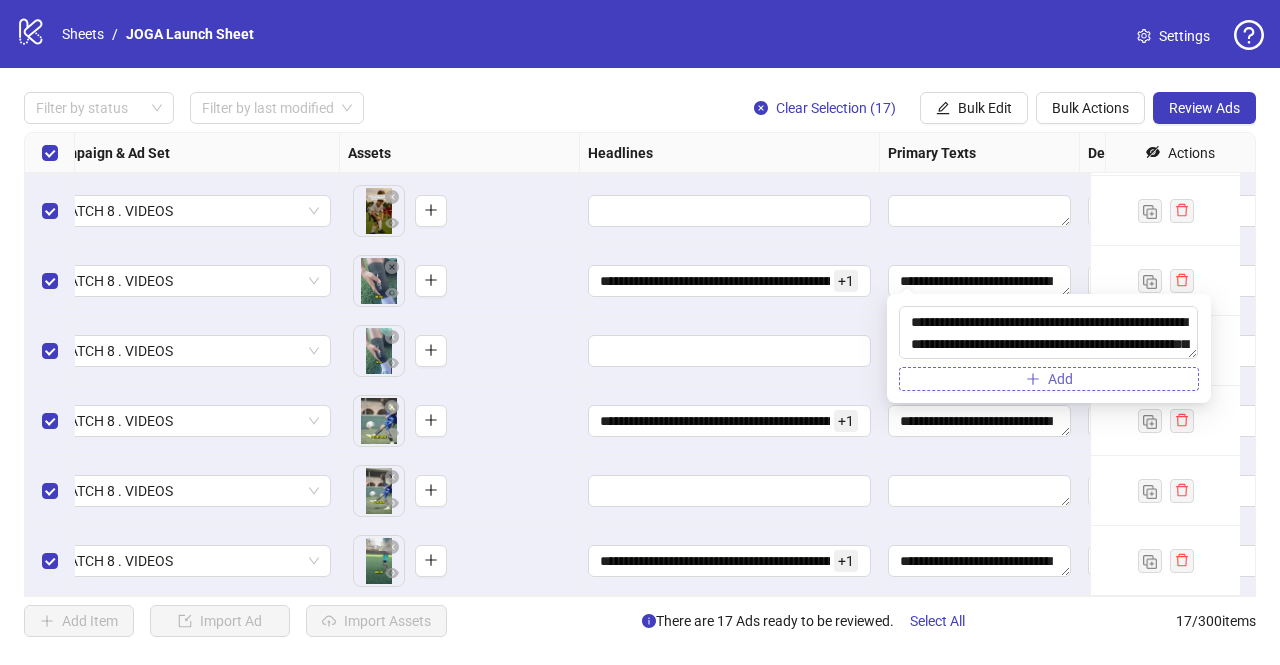 click 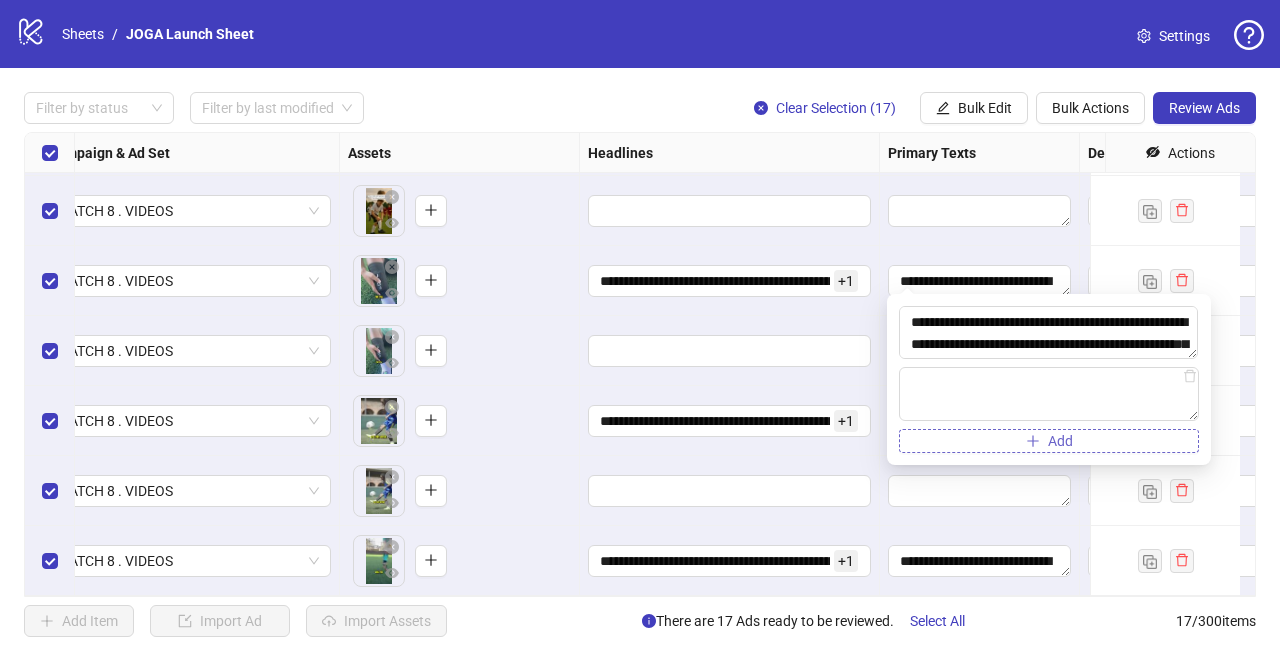 type on "**********" 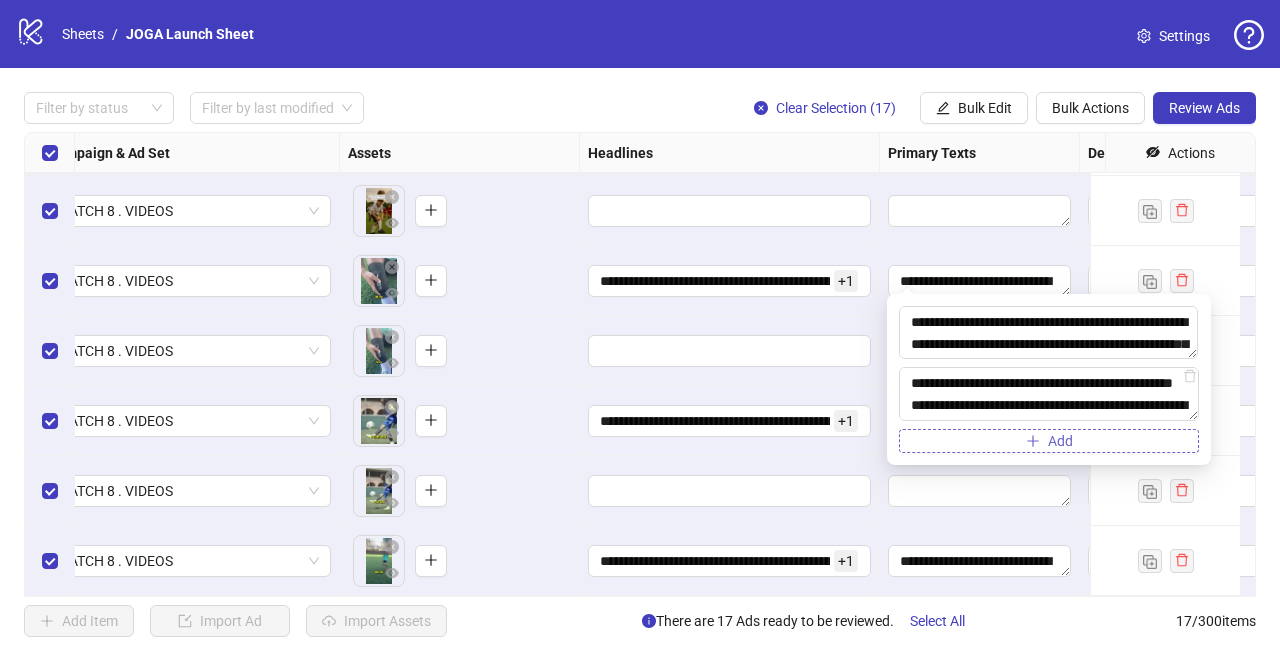 scroll, scrollTop: 345, scrollLeft: 0, axis: vertical 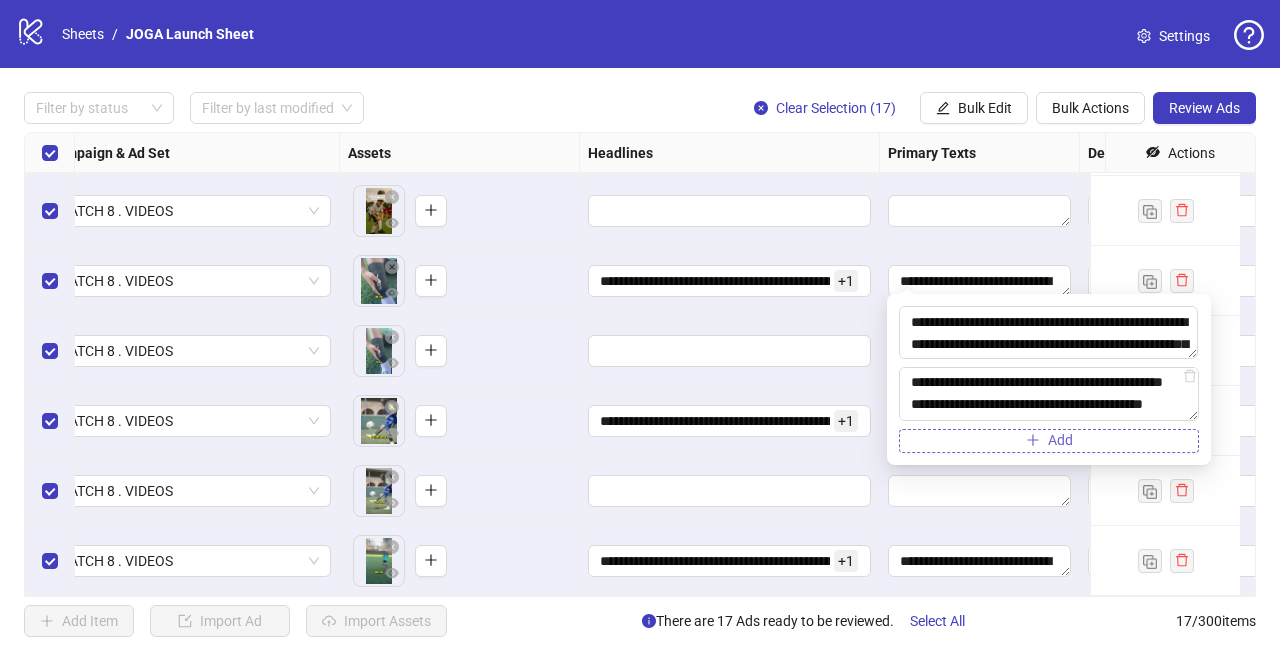click on "**********" at bounding box center (1049, 393) 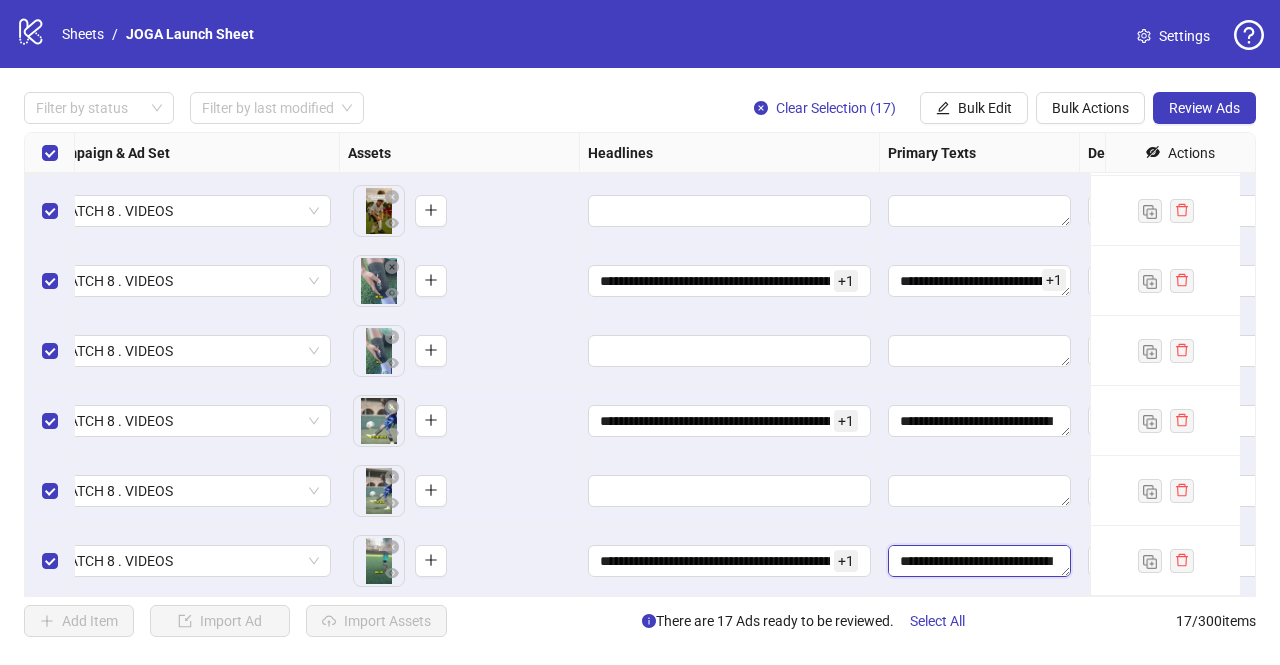 click on "[MASK]
[MASK]
[MASK]
[MASK]
[MASK]
[MASK]" at bounding box center [979, 561] 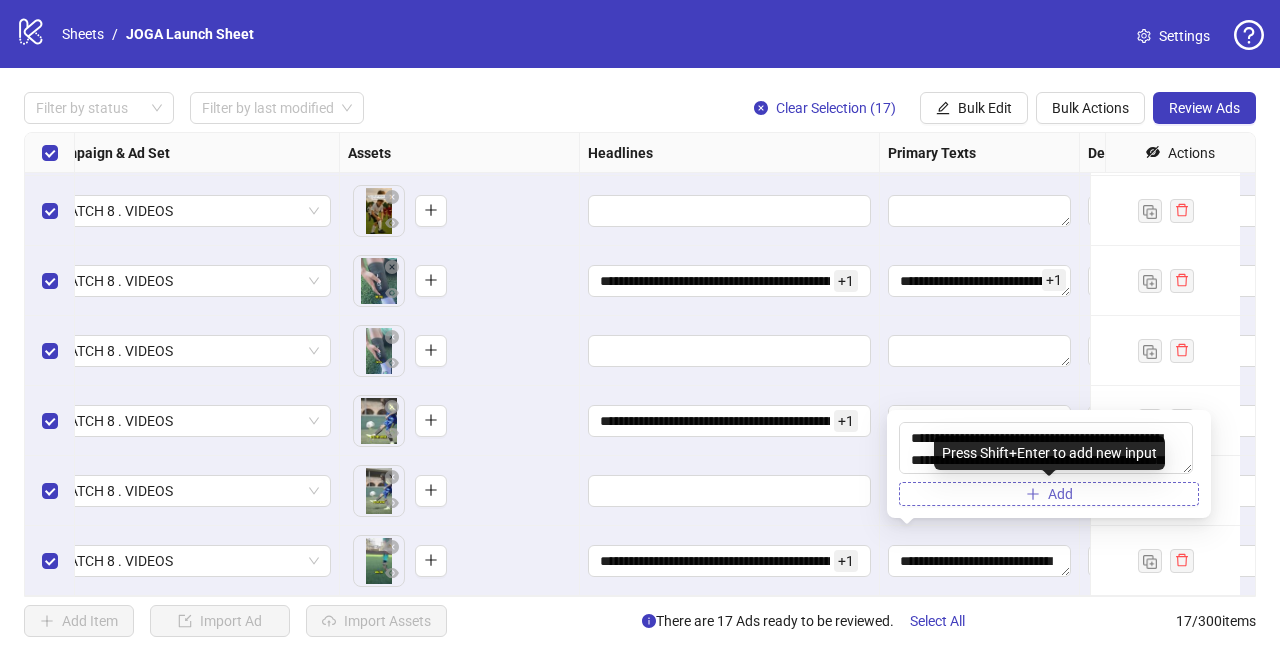 click on "Add" at bounding box center (1049, 494) 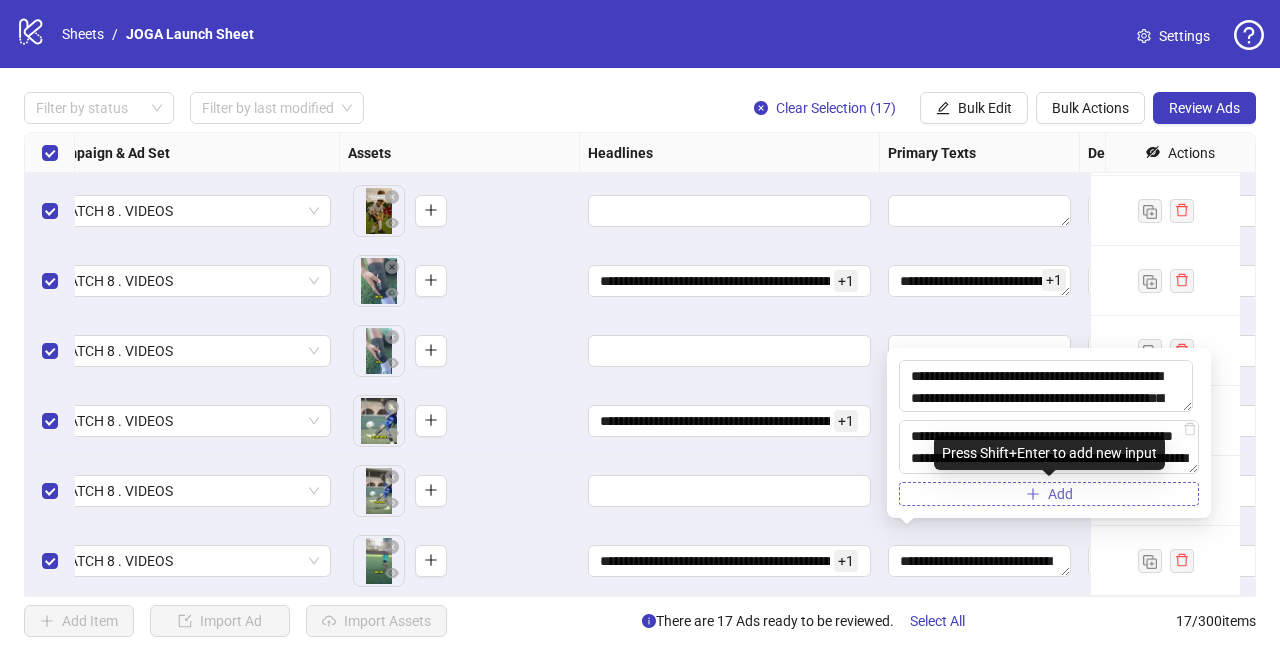type on "**********" 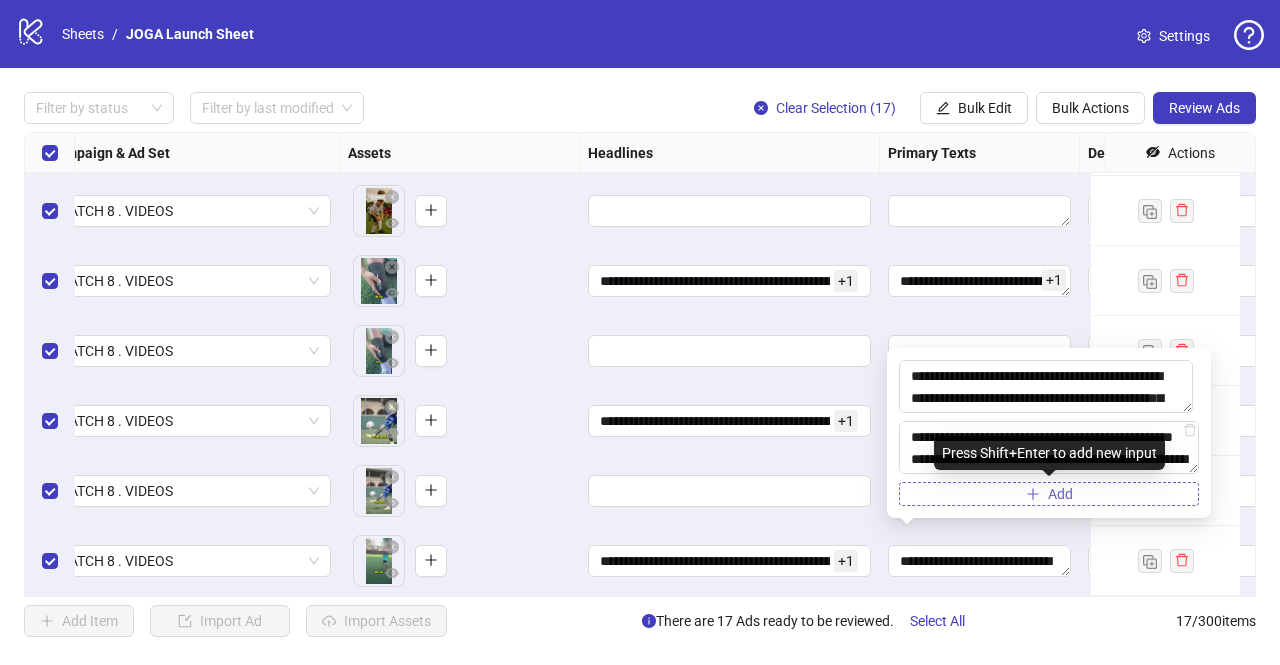 scroll, scrollTop: 346, scrollLeft: 0, axis: vertical 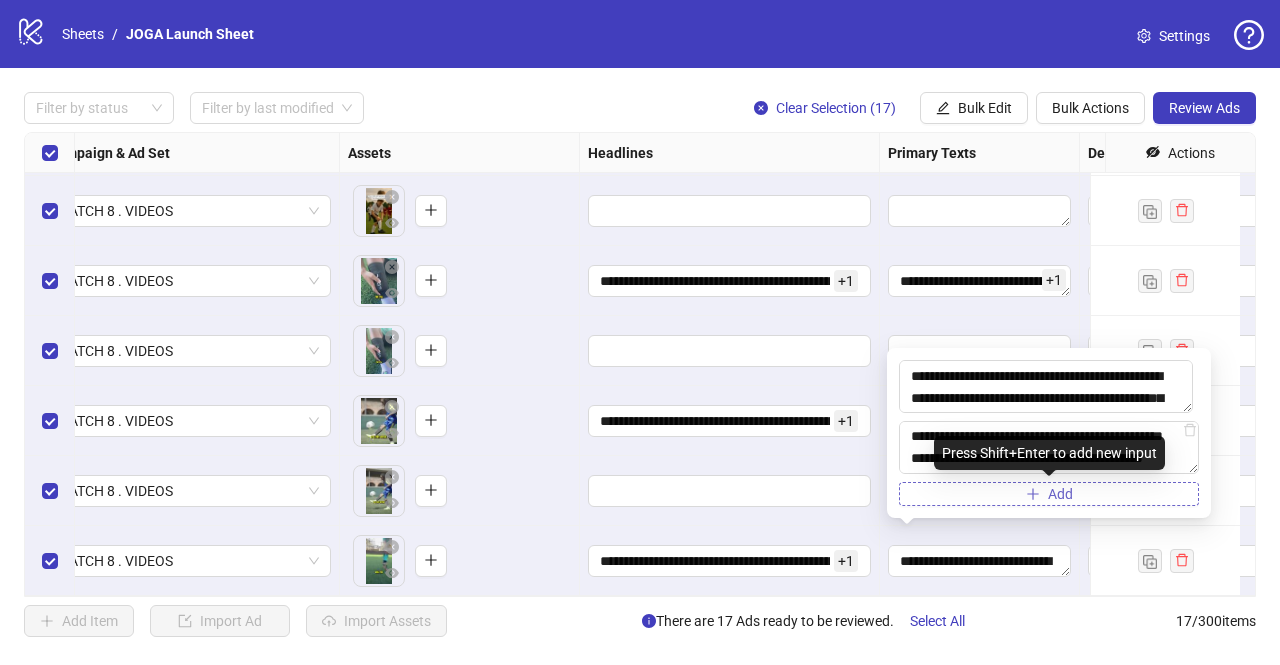 type 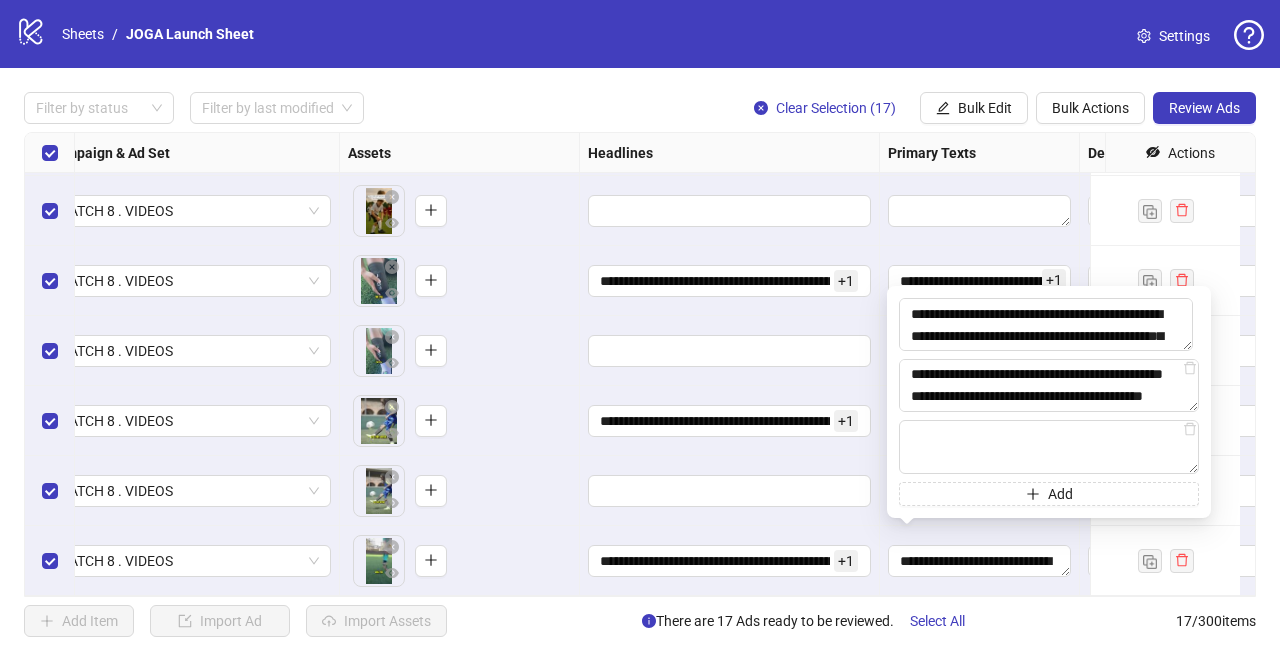 click at bounding box center [730, 351] 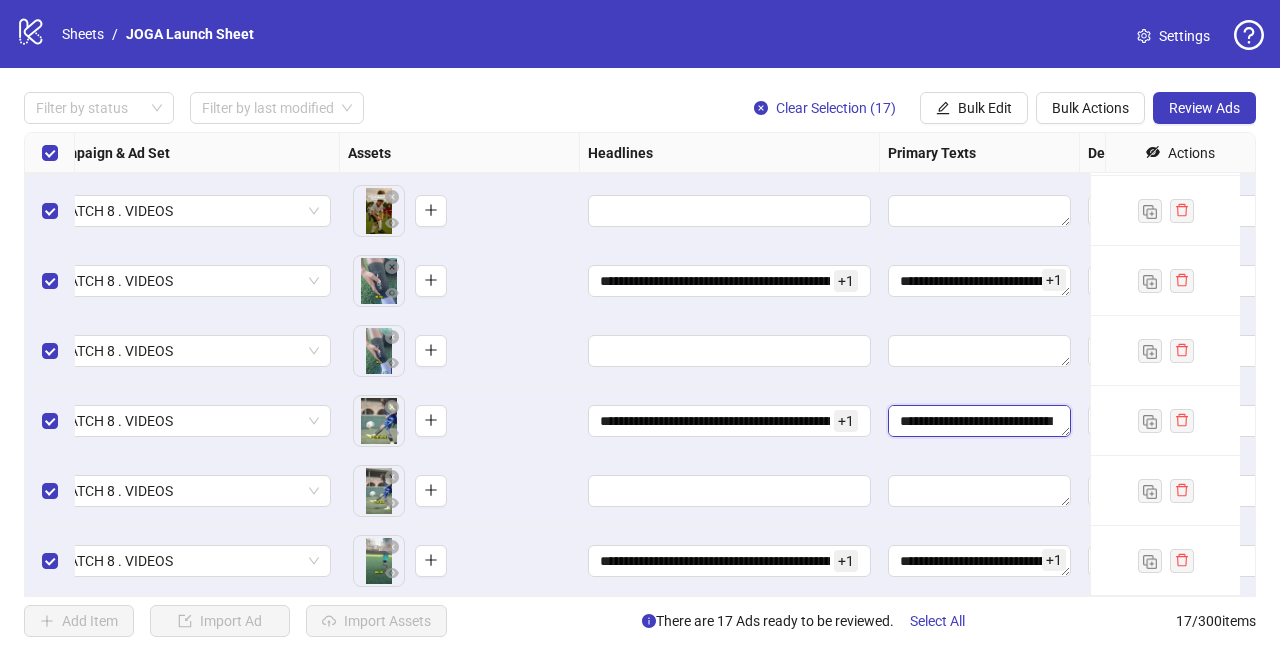 click on "[MASK]
[MASK]
[MASK]
[MASK]
[MASK]
[MASK]" at bounding box center [979, 421] 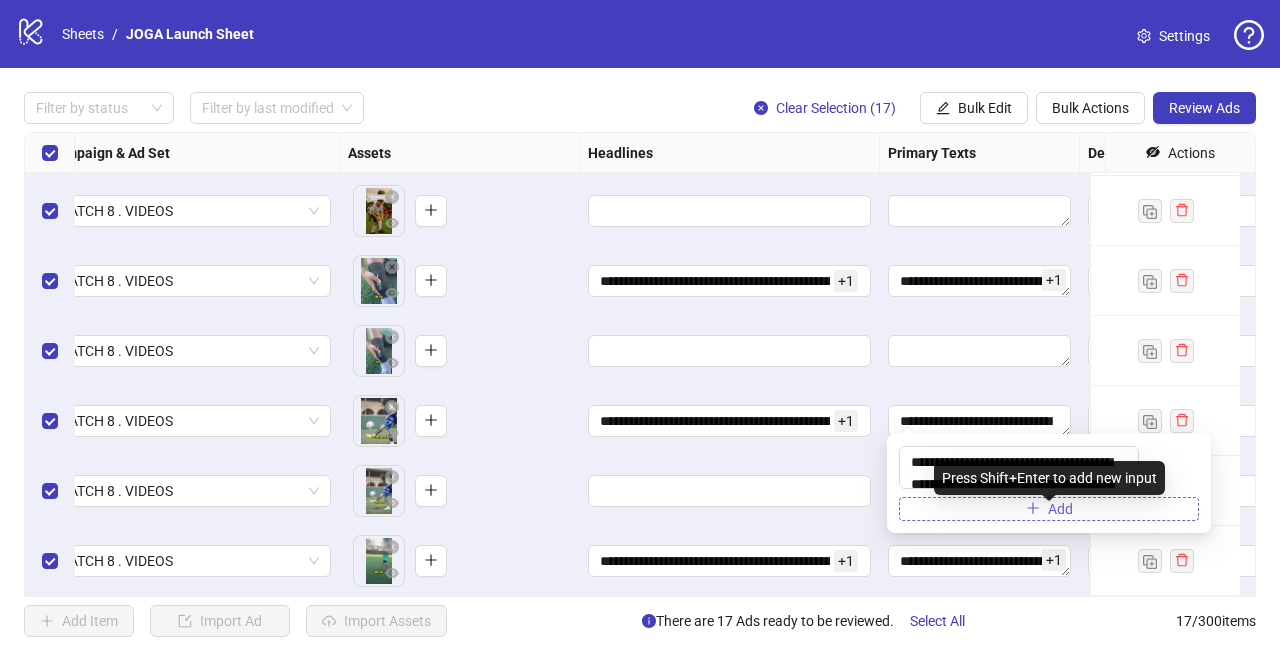 click on "Add" at bounding box center (1049, 509) 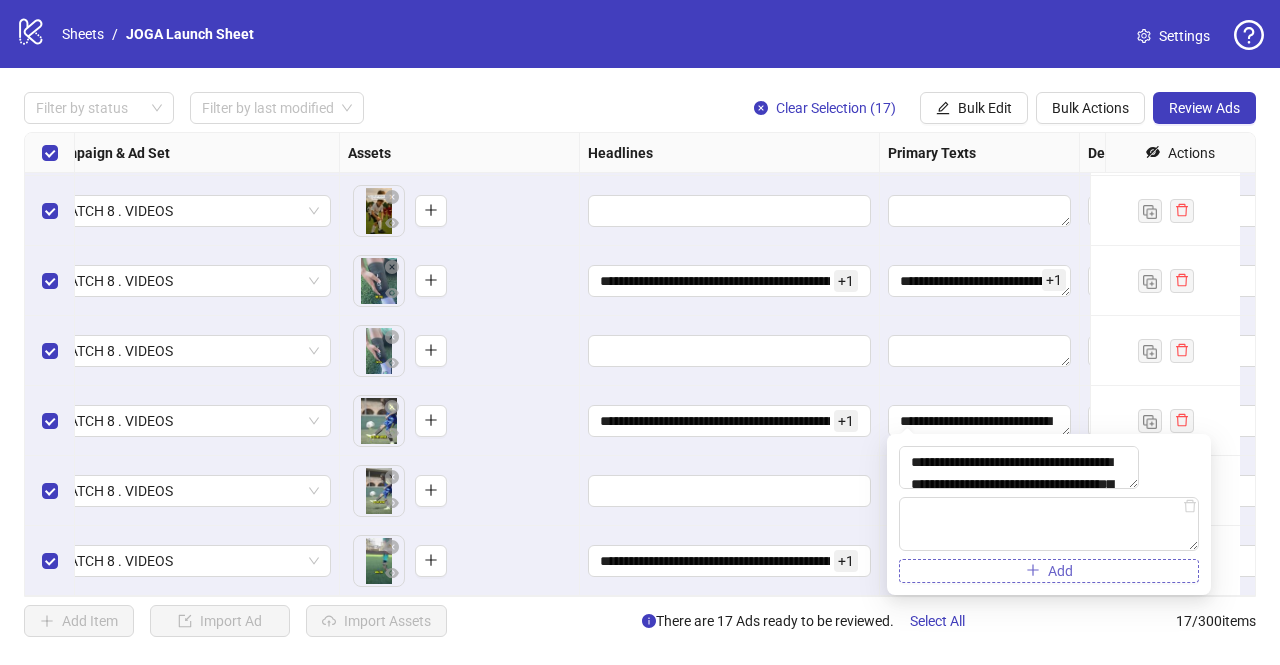 type on "**********" 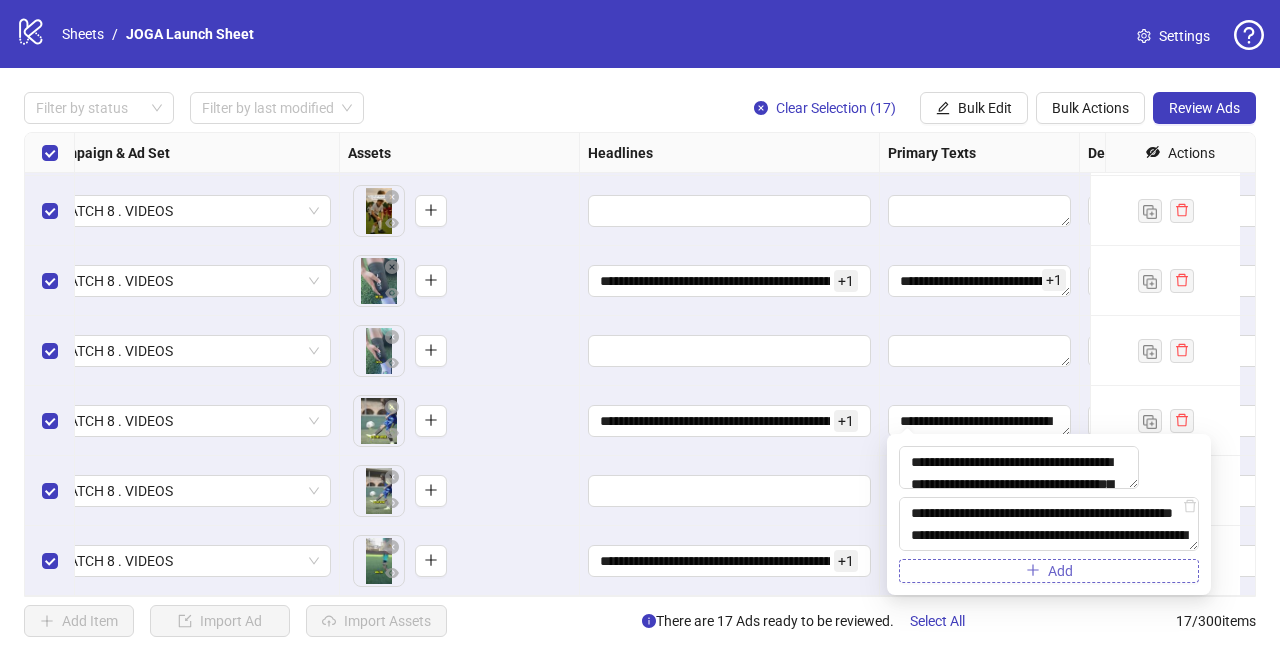 scroll, scrollTop: 345, scrollLeft: 0, axis: vertical 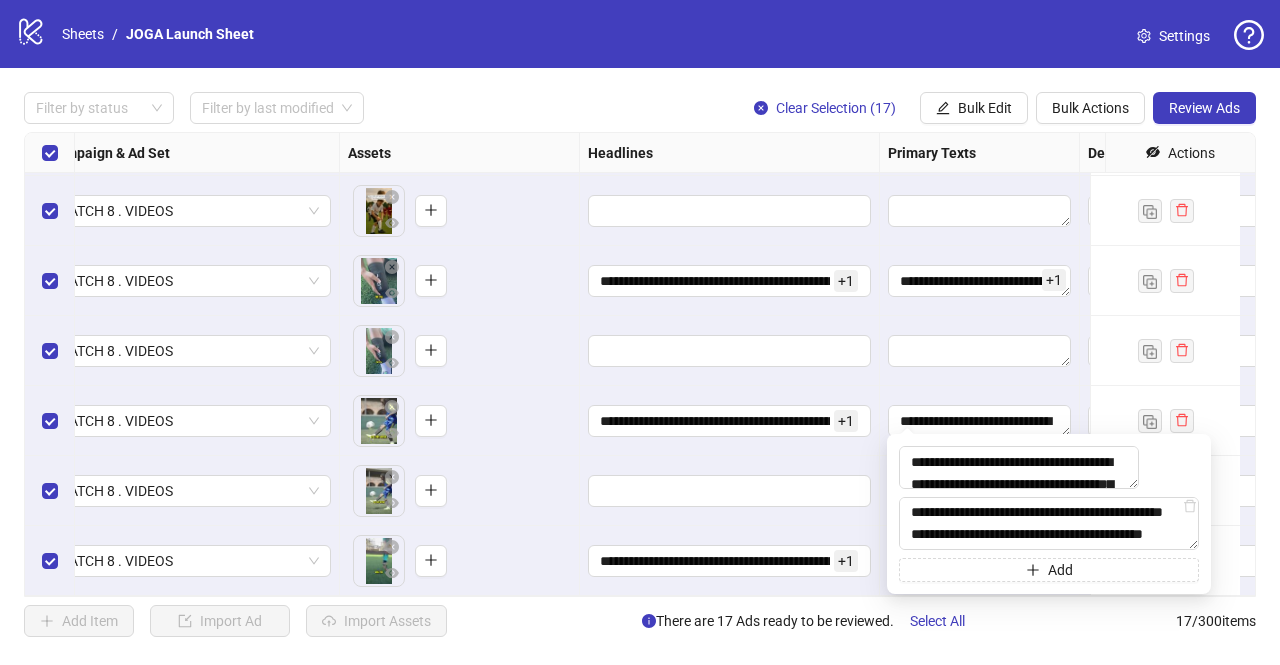 click at bounding box center [730, 491] 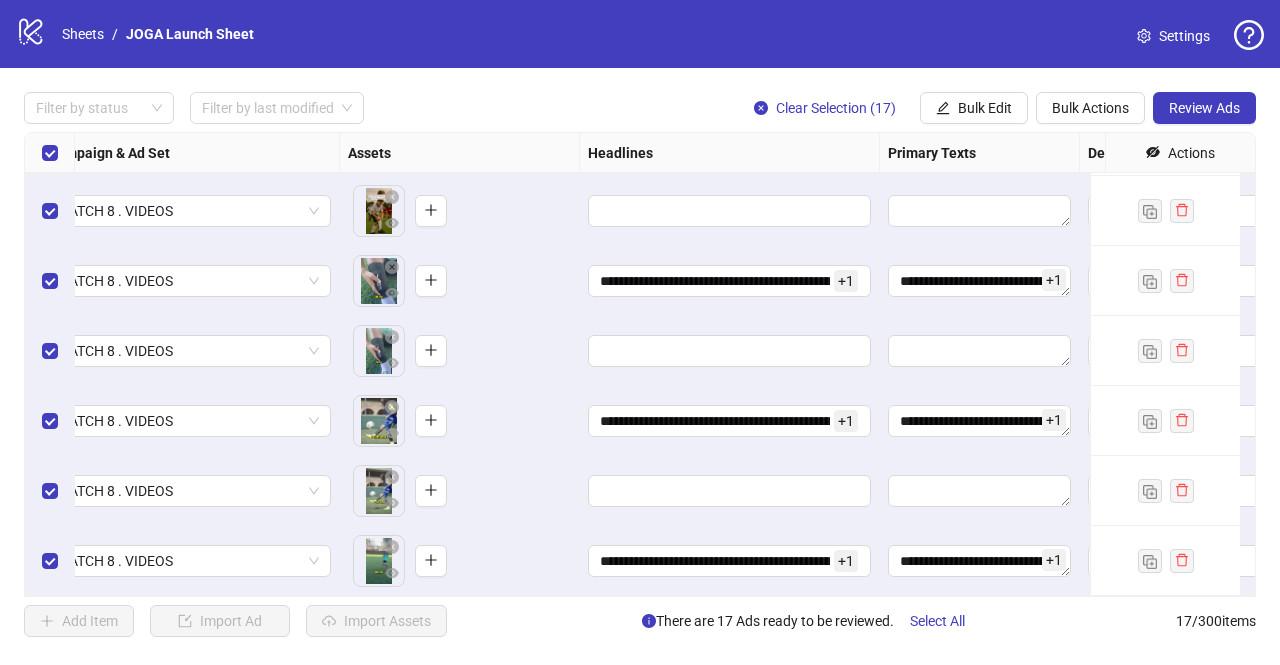 click on "[MASK]
[MASK]
[MASK]
[MASK]
[MASK]
[MASK] + 1" at bounding box center [980, 281] 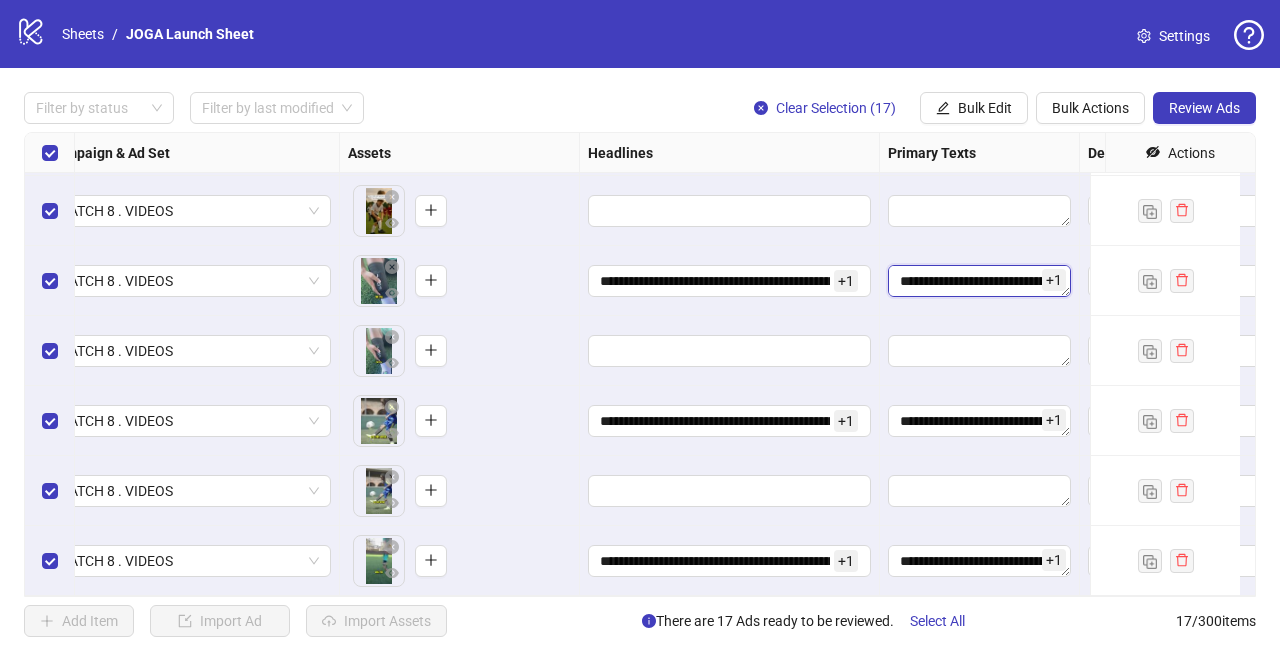 click on "[MASK]
[MASK]
[MASK]
[MASK]
[MASK]
[MASK]" at bounding box center (979, 281) 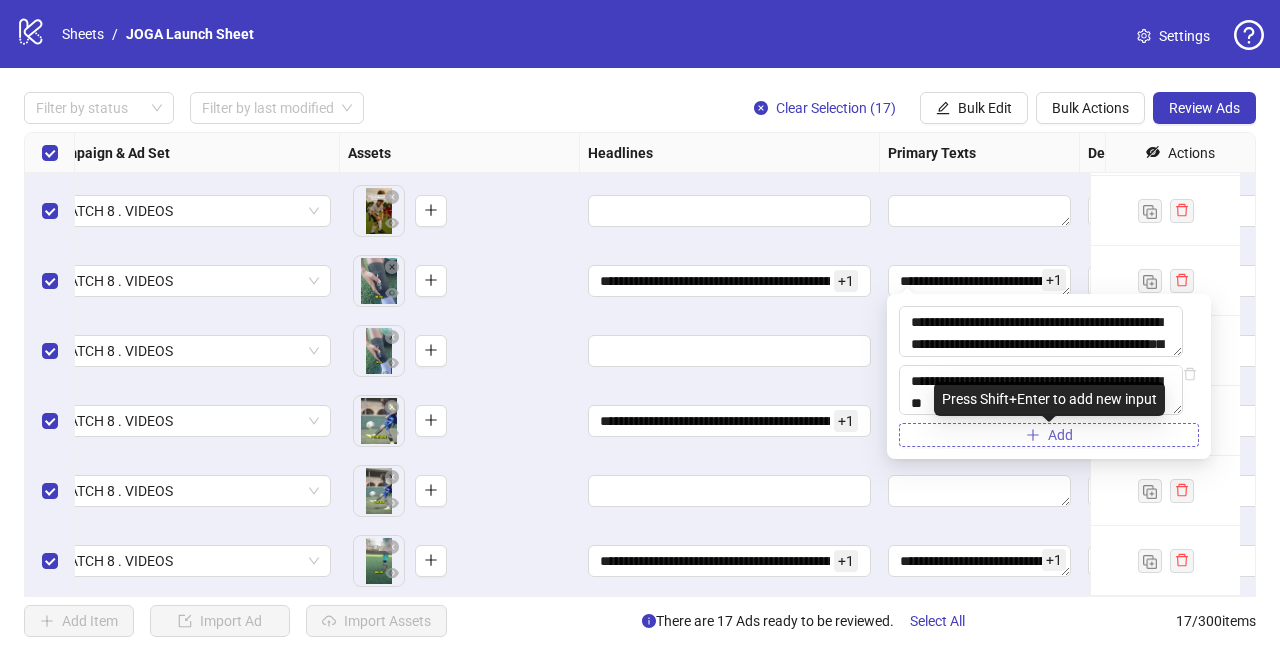click on "Add" at bounding box center (1049, 435) 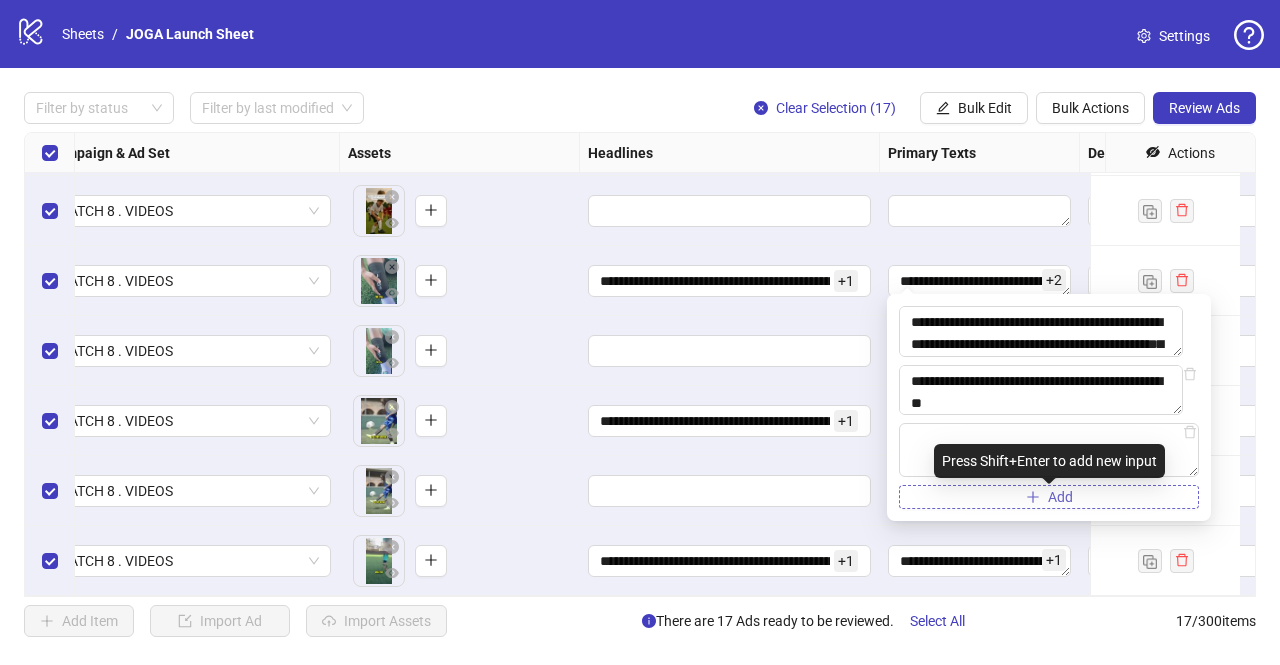 type on "[MASK]
[MASK]
[MASK]
[MASK]
[MASK]
[MASK]" 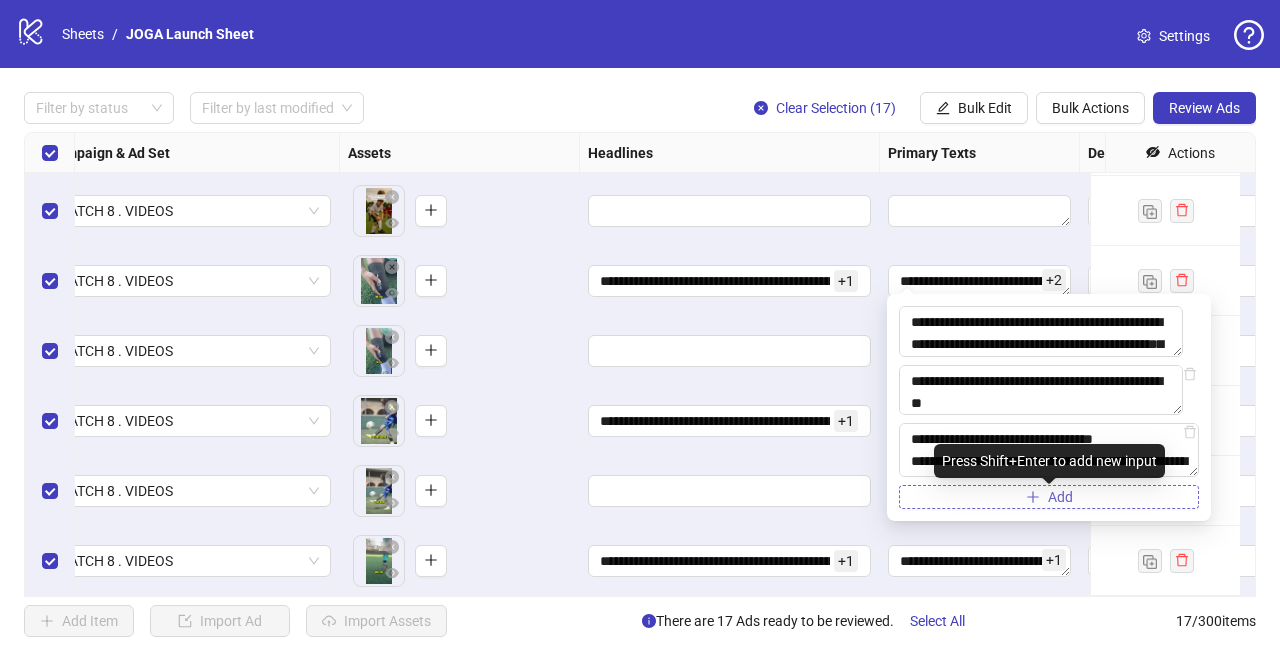 scroll, scrollTop: 323, scrollLeft: 0, axis: vertical 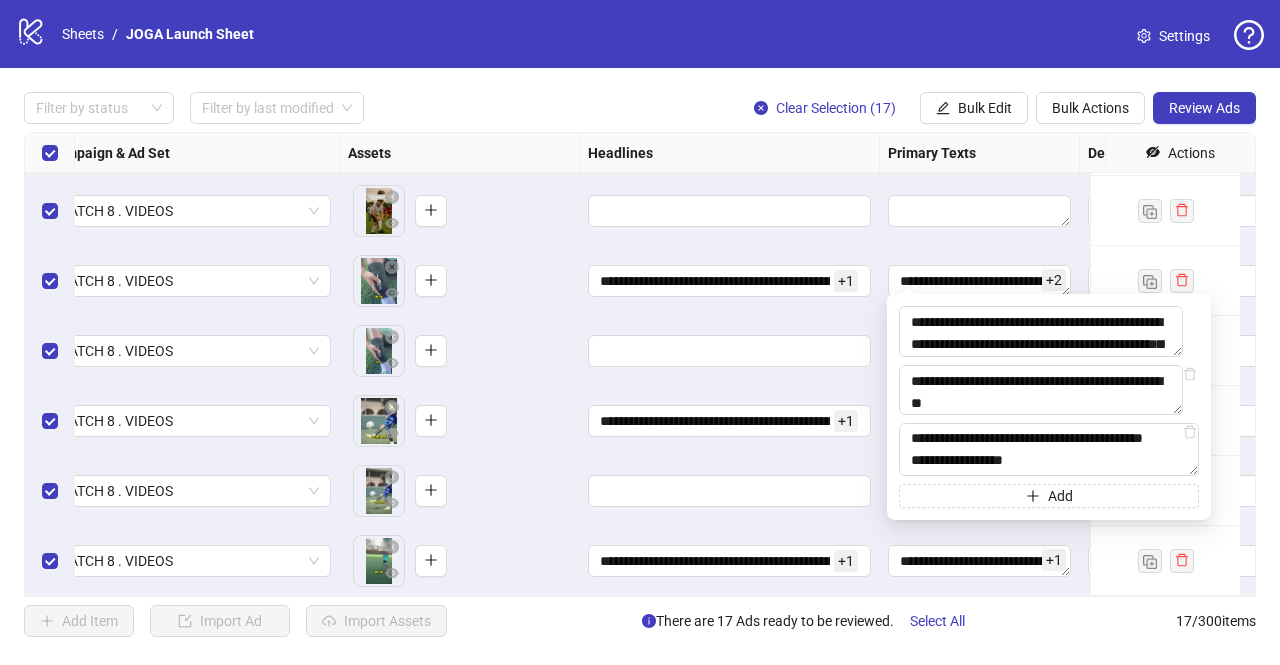 click on "[MASK] + 1" at bounding box center (730, 421) 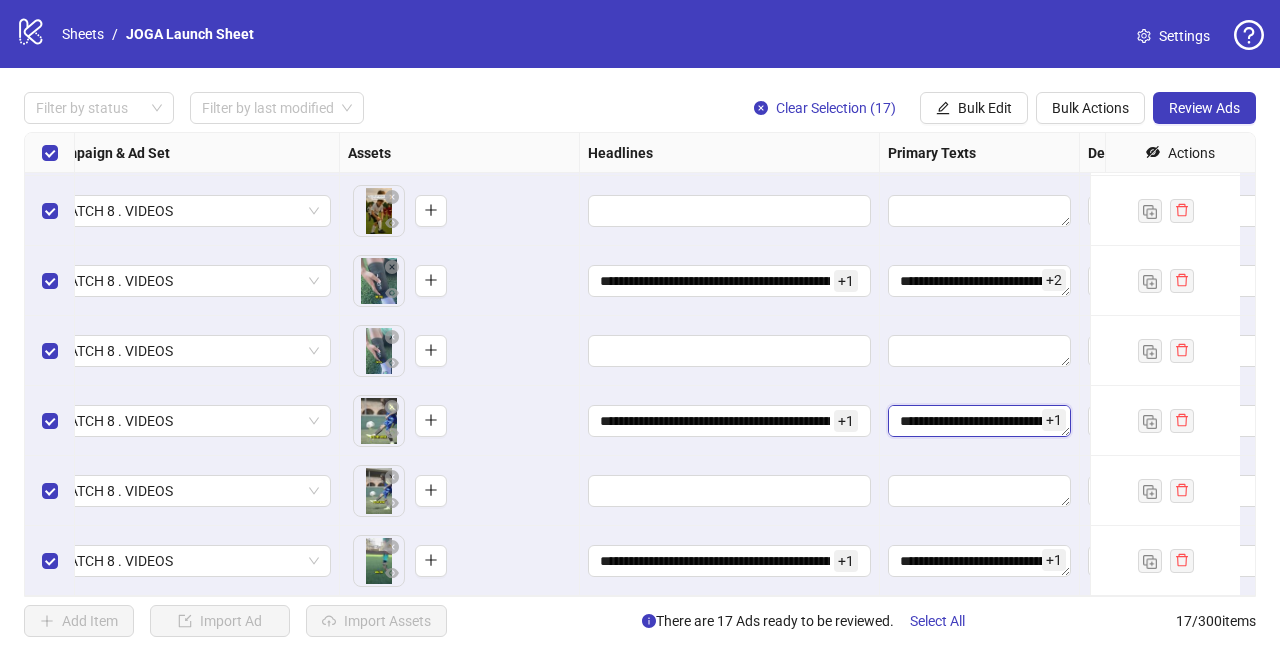 click on "[MASK]
[MASK]
[MASK]
[MASK]
[MASK]
[MASK]" at bounding box center [979, 421] 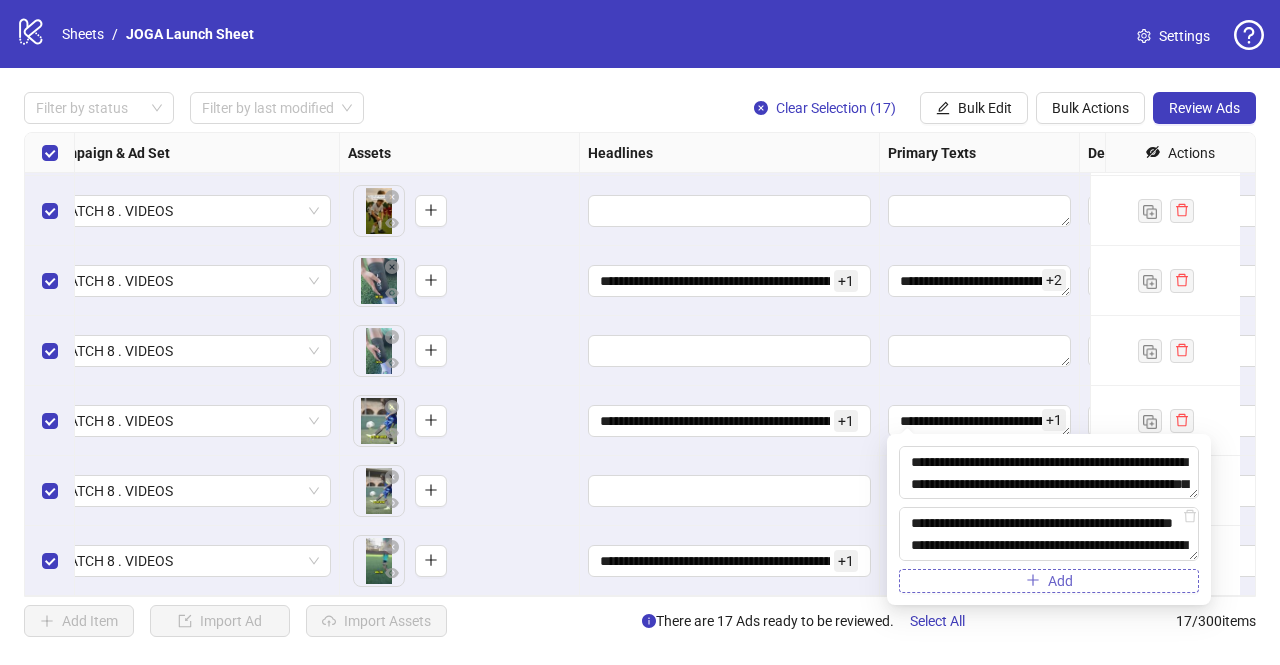 click on "Add" at bounding box center (1049, 581) 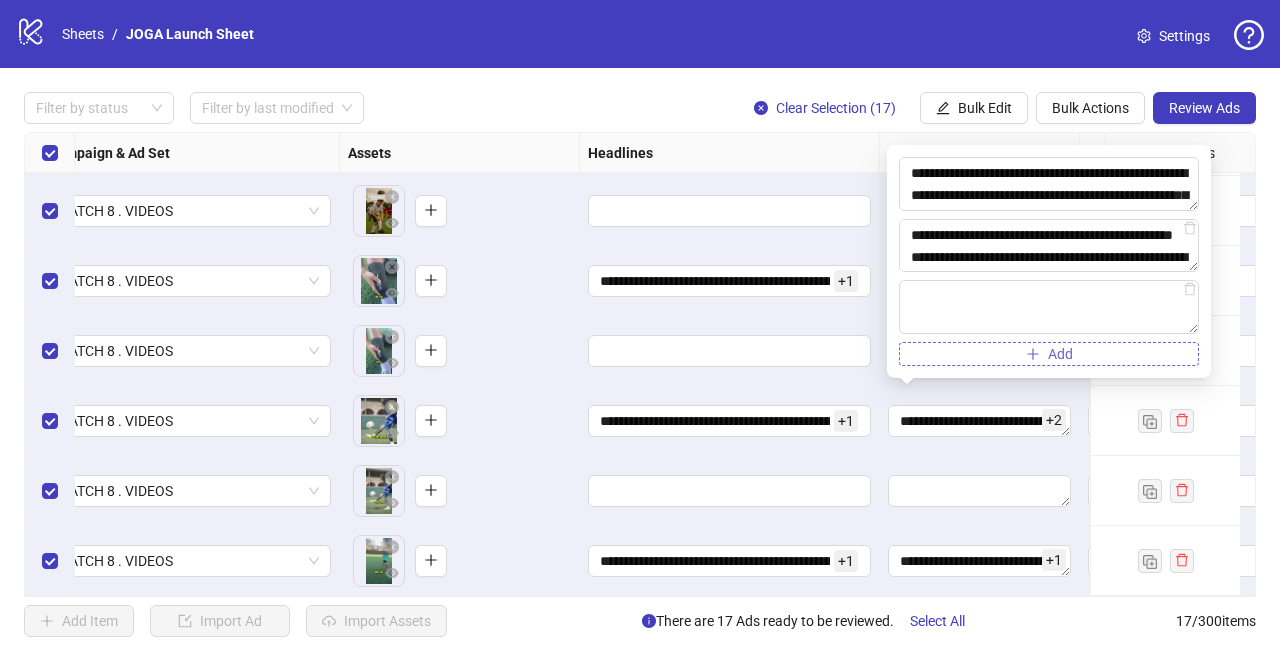 type on "[MASK]
[MASK]
[MASK]
[MASK]
[MASK]
[MASK]" 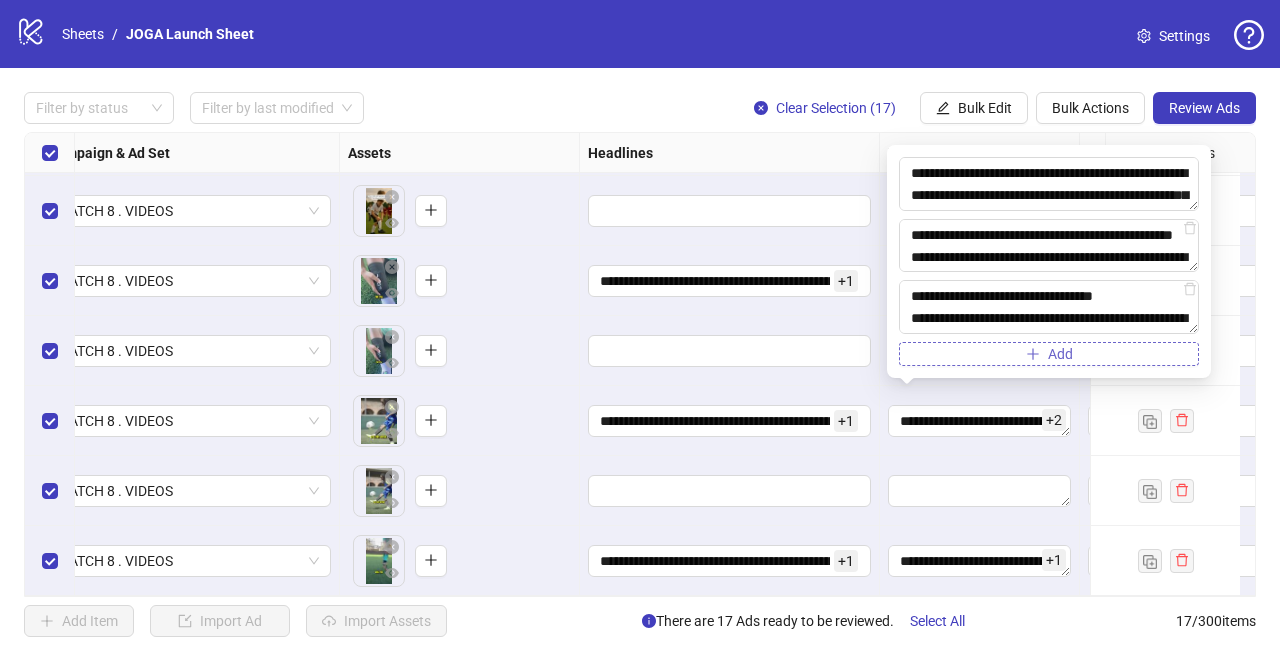 scroll, scrollTop: 324, scrollLeft: 0, axis: vertical 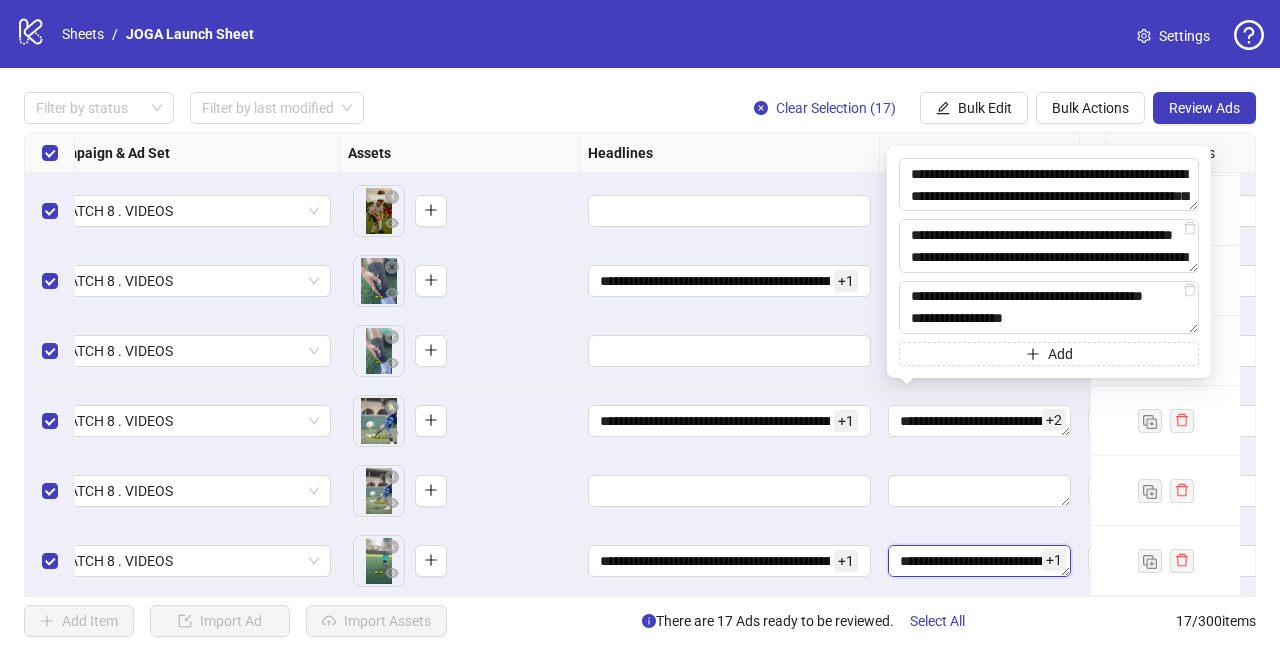 click on "[MASK]
[MASK]
[MASK]
[MASK]
[MASK]
[MASK]" at bounding box center (979, 561) 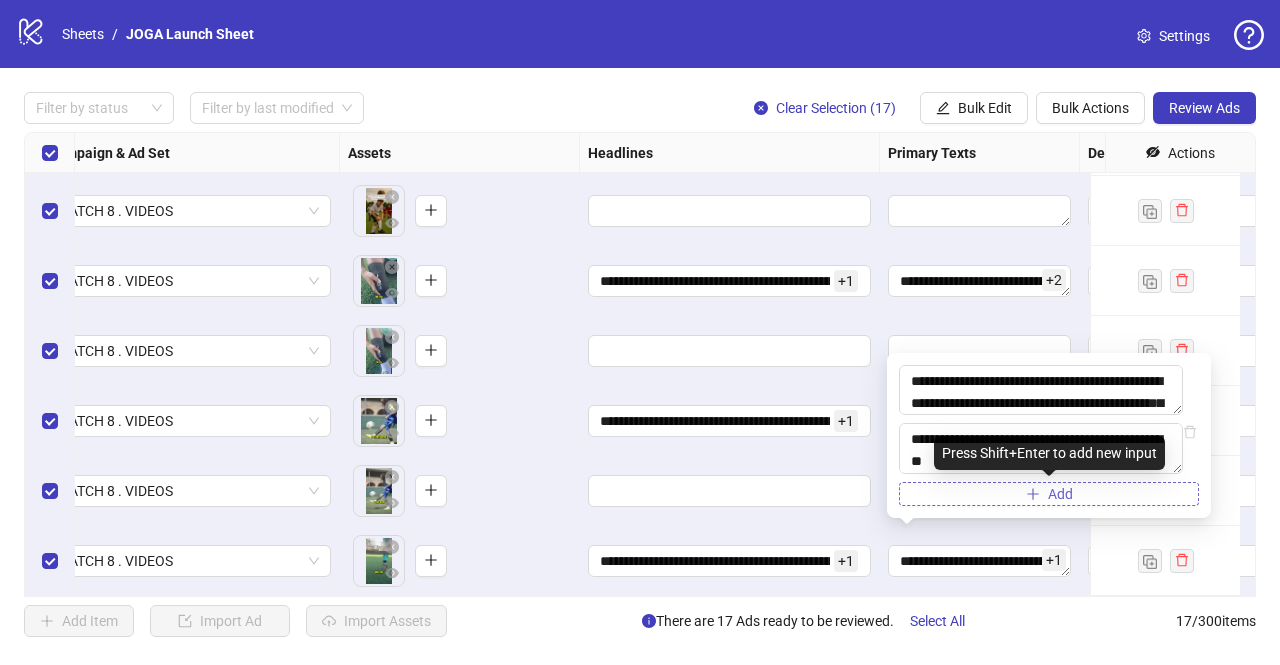click on "Add" at bounding box center [1049, 494] 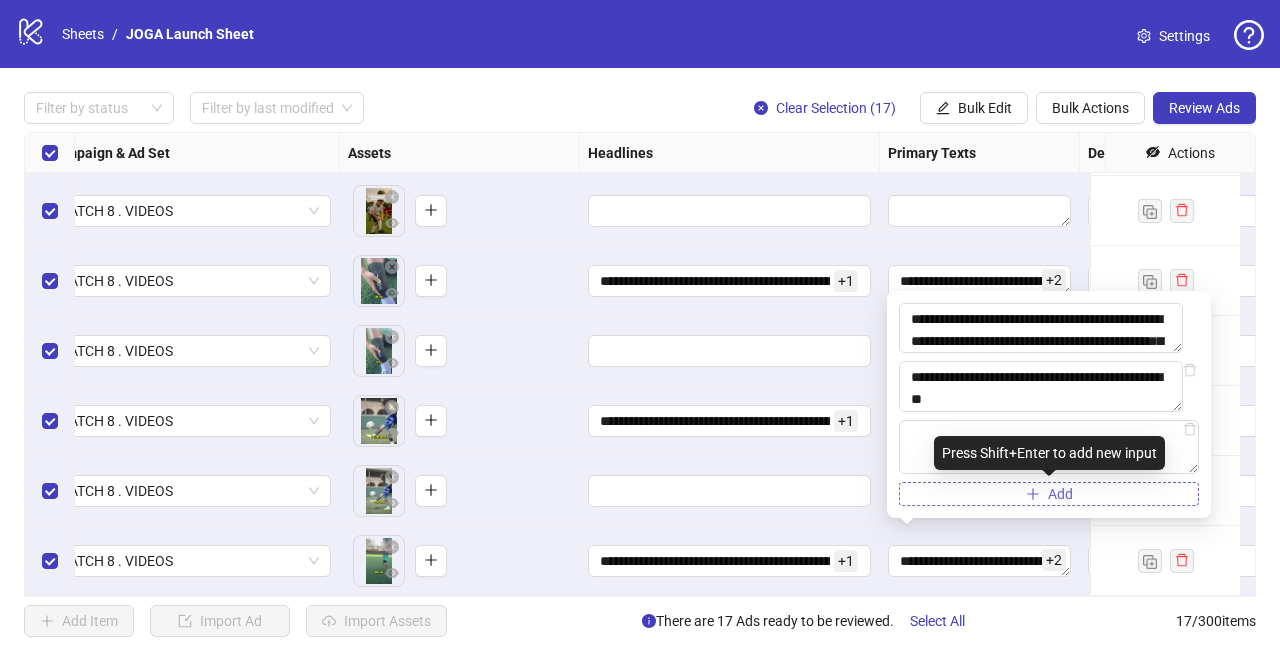 type on "[MASK]
[MASK]
[MASK]
[MASK]
[MASK]
[MASK]" 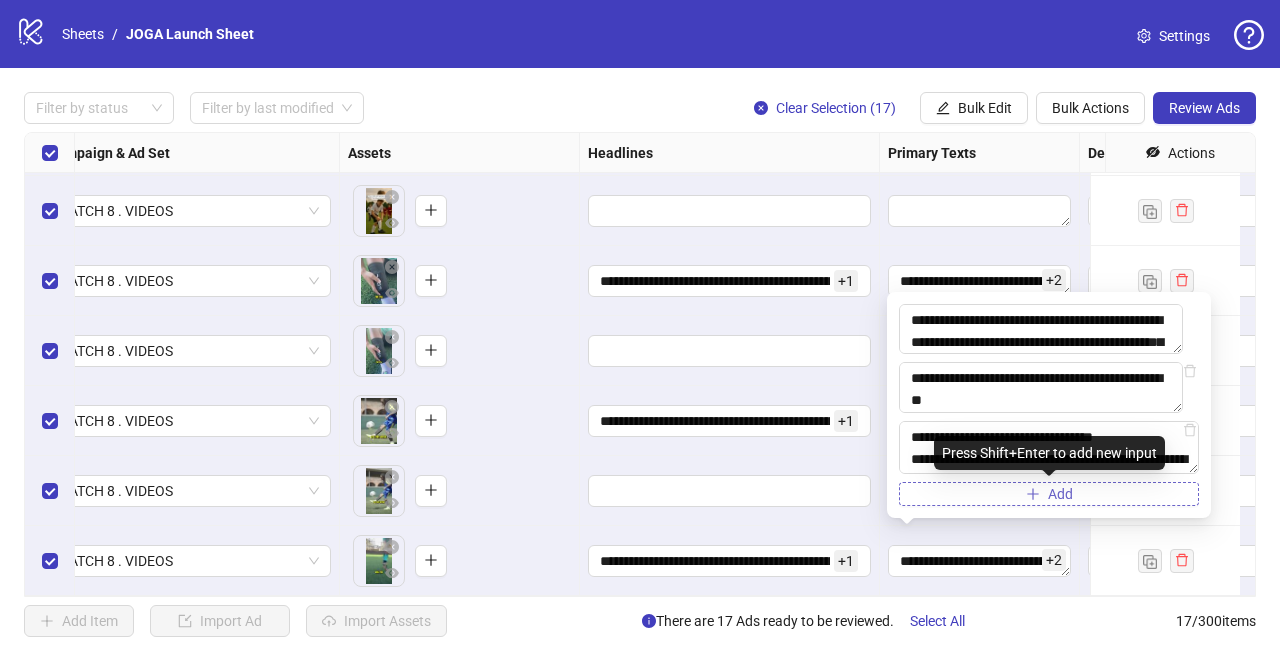 scroll, scrollTop: 324, scrollLeft: 0, axis: vertical 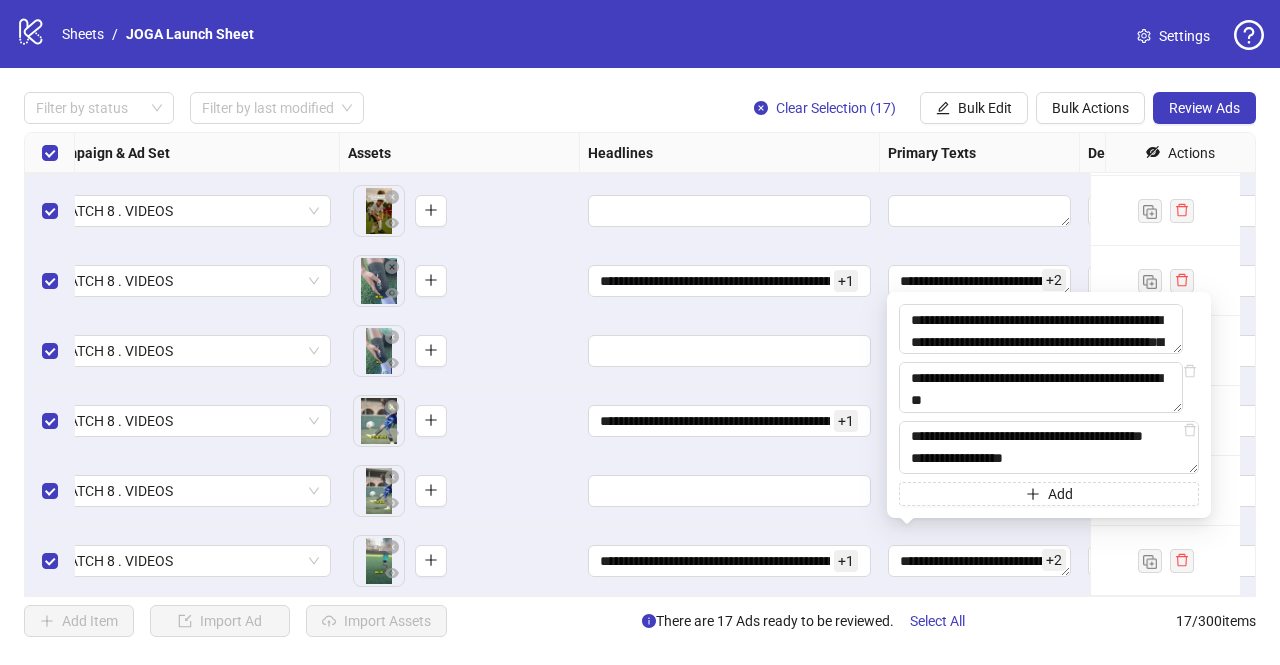click on "[MASK] + 1" at bounding box center (730, 421) 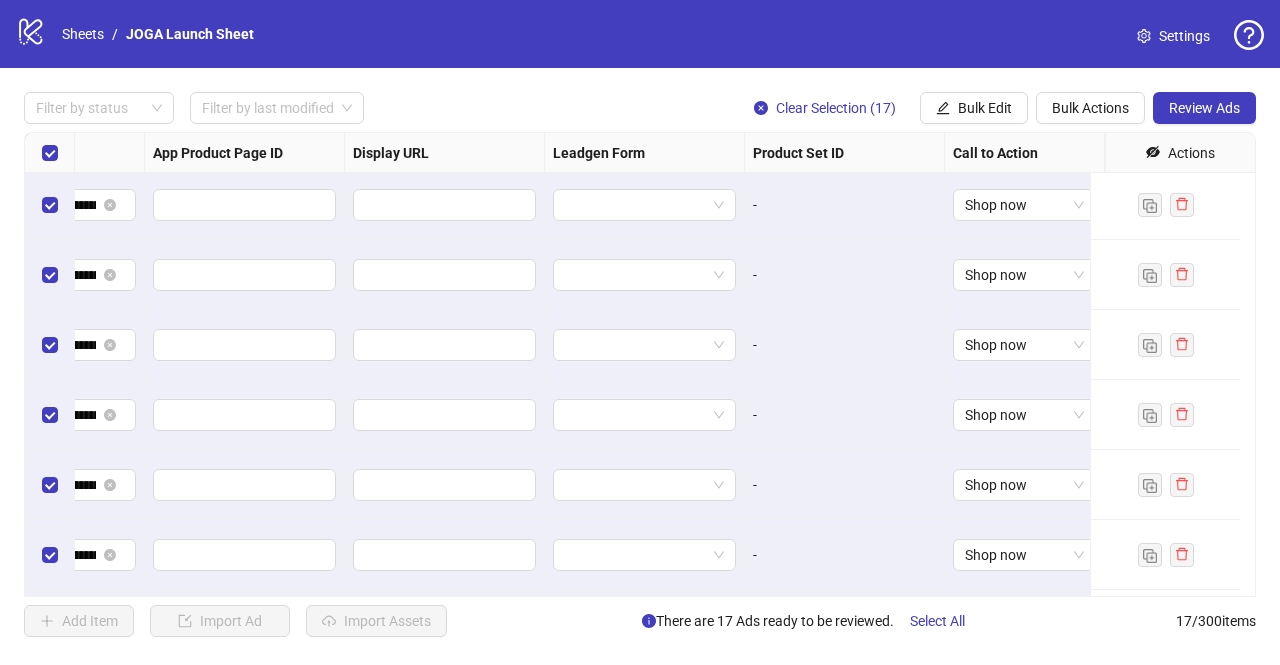 scroll, scrollTop: 0, scrollLeft: 2054, axis: horizontal 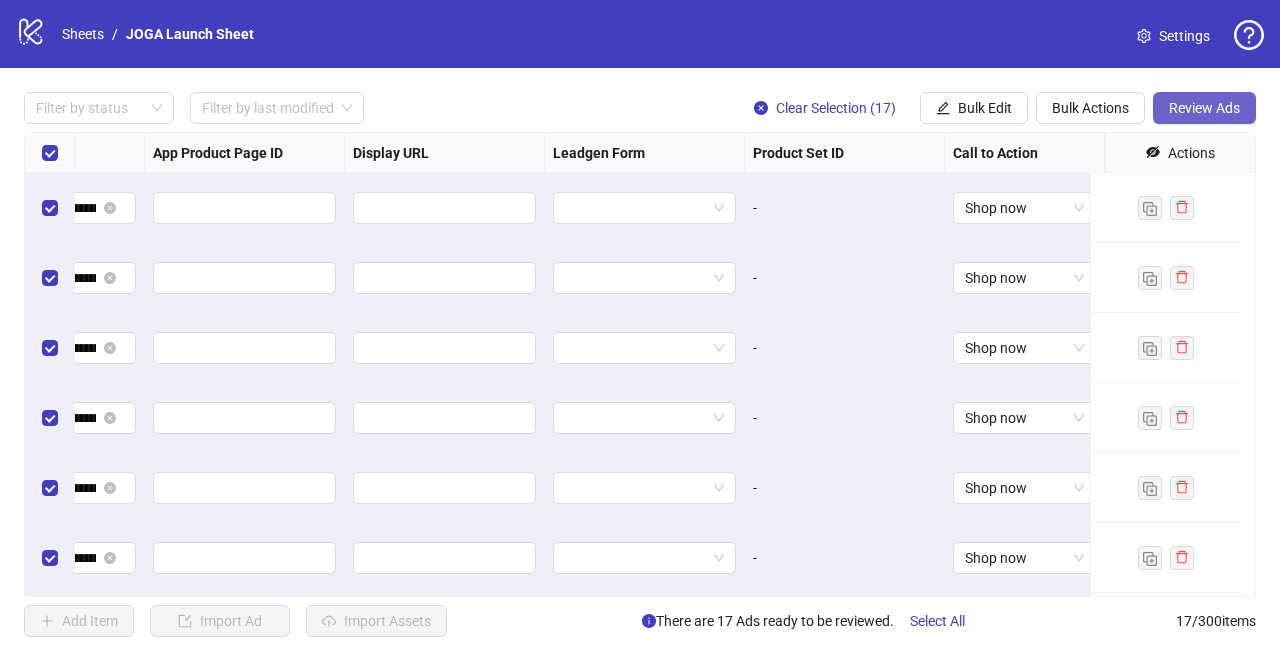 click on "Review Ads" at bounding box center (1204, 108) 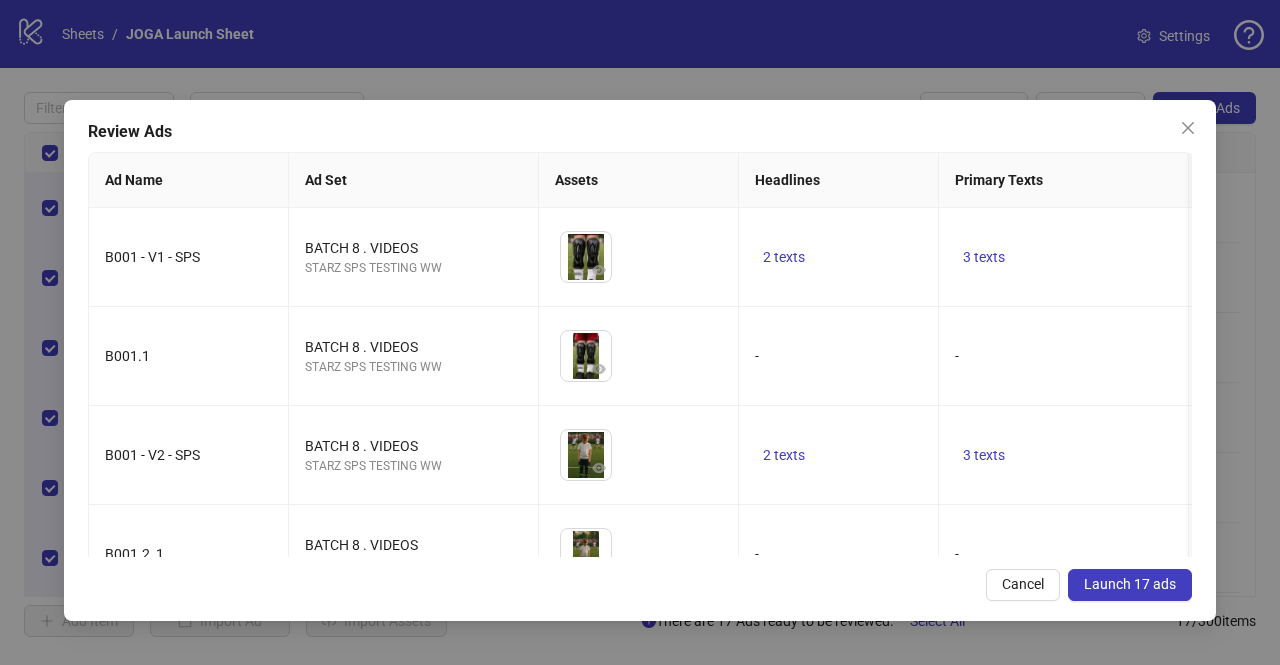 click on "Launch 17 ads" at bounding box center (1130, 585) 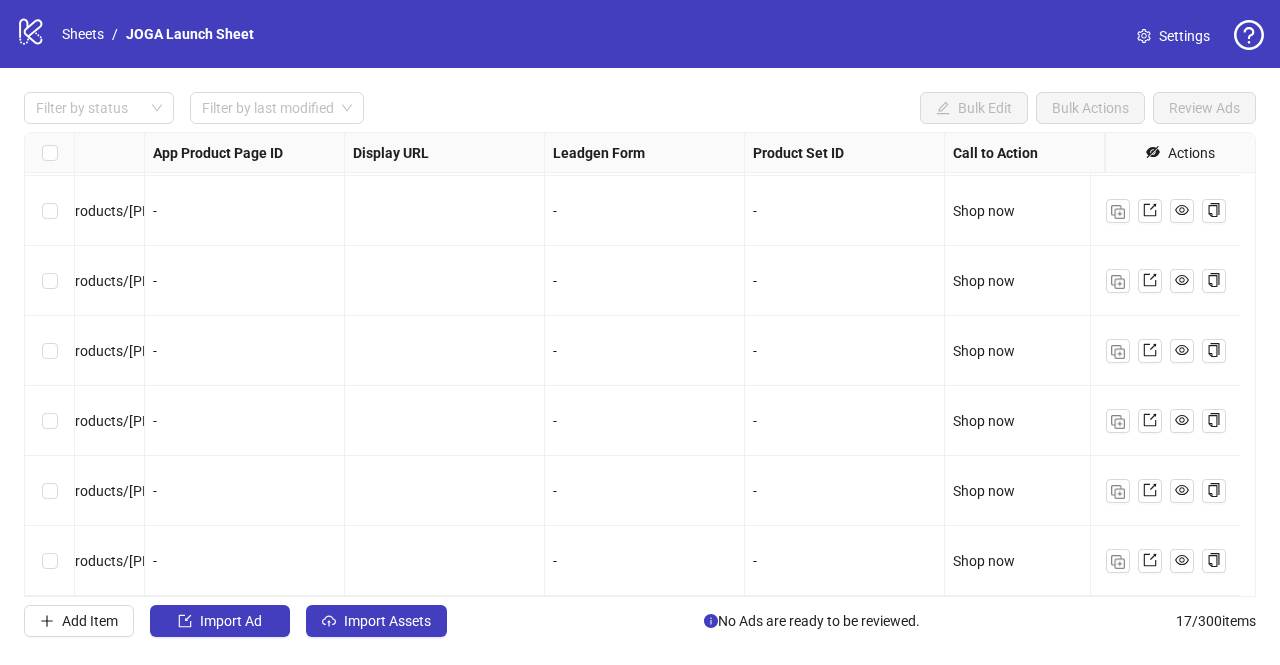 scroll, scrollTop: 781, scrollLeft: 2054, axis: both 